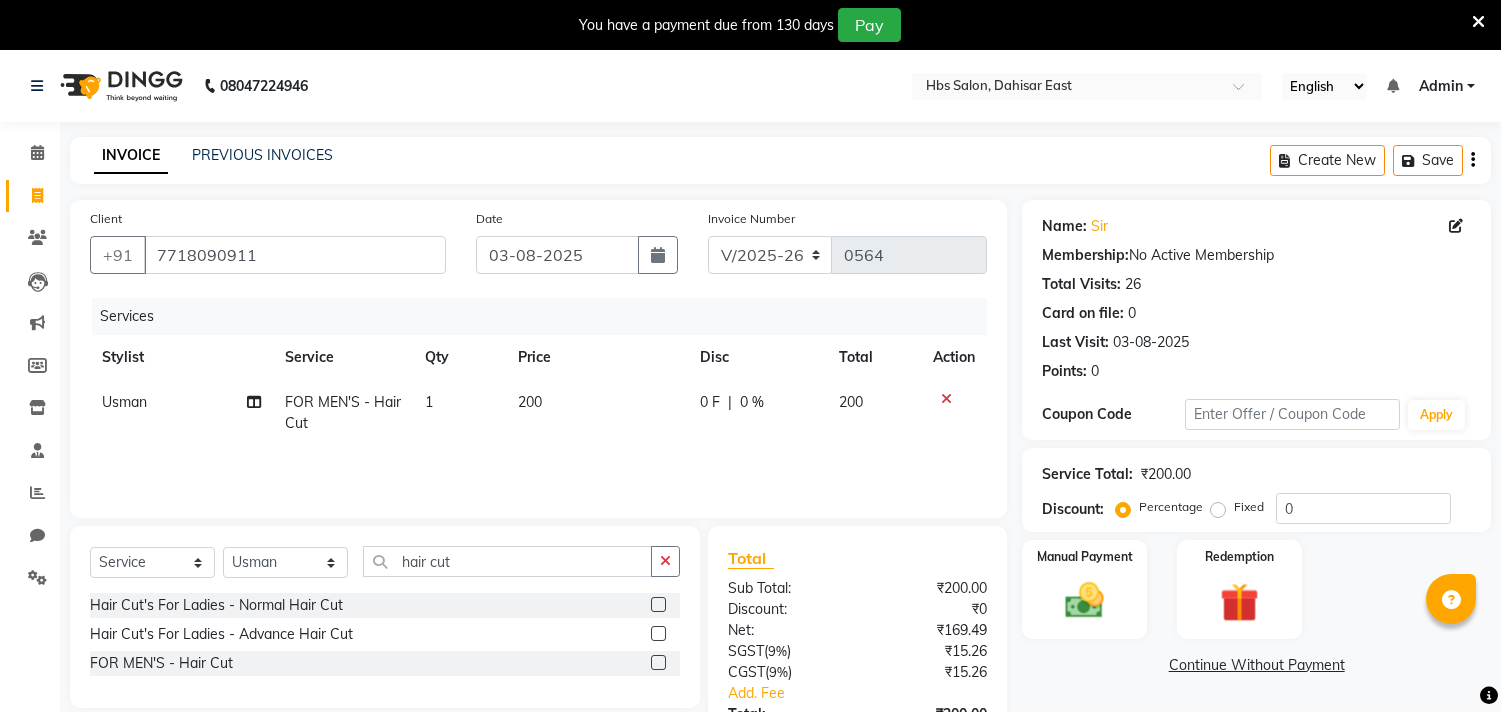 select on "7935" 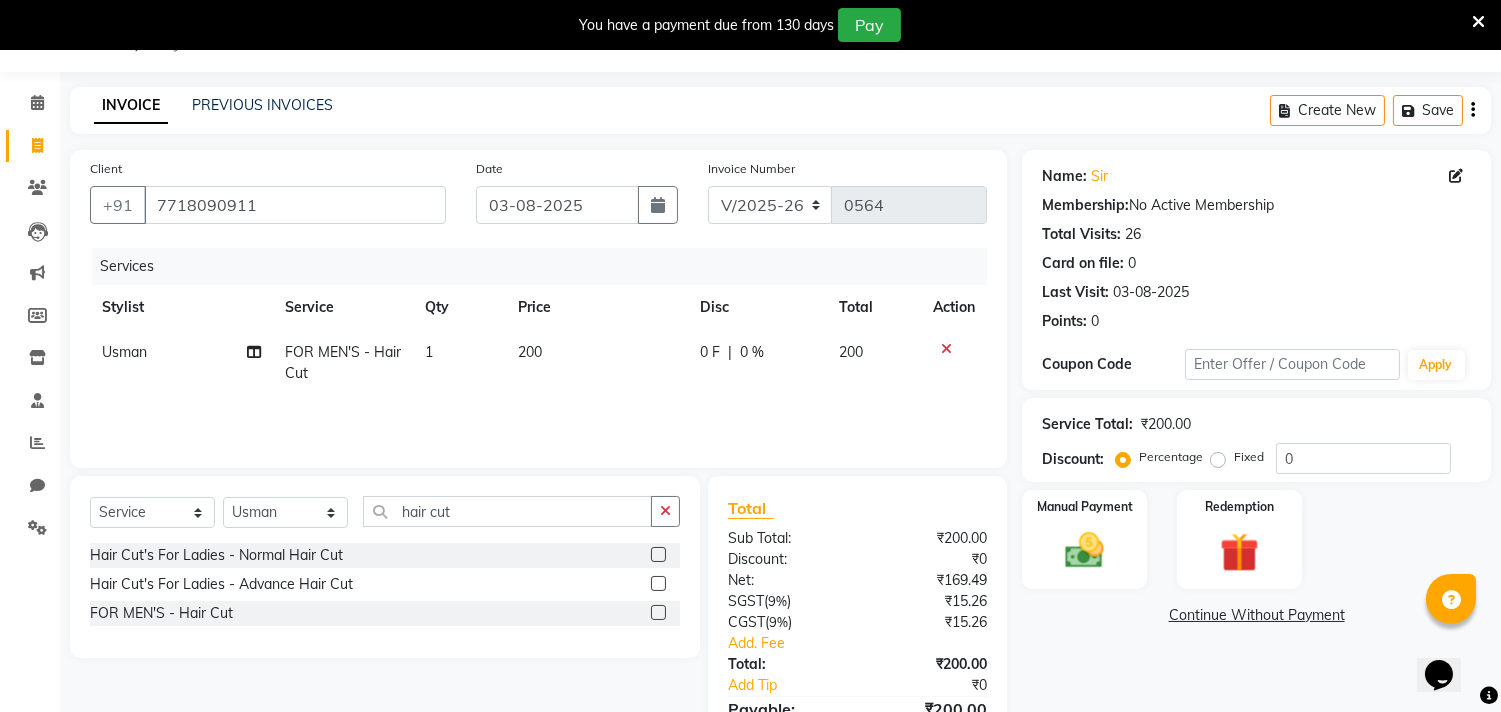 scroll, scrollTop: 0, scrollLeft: 0, axis: both 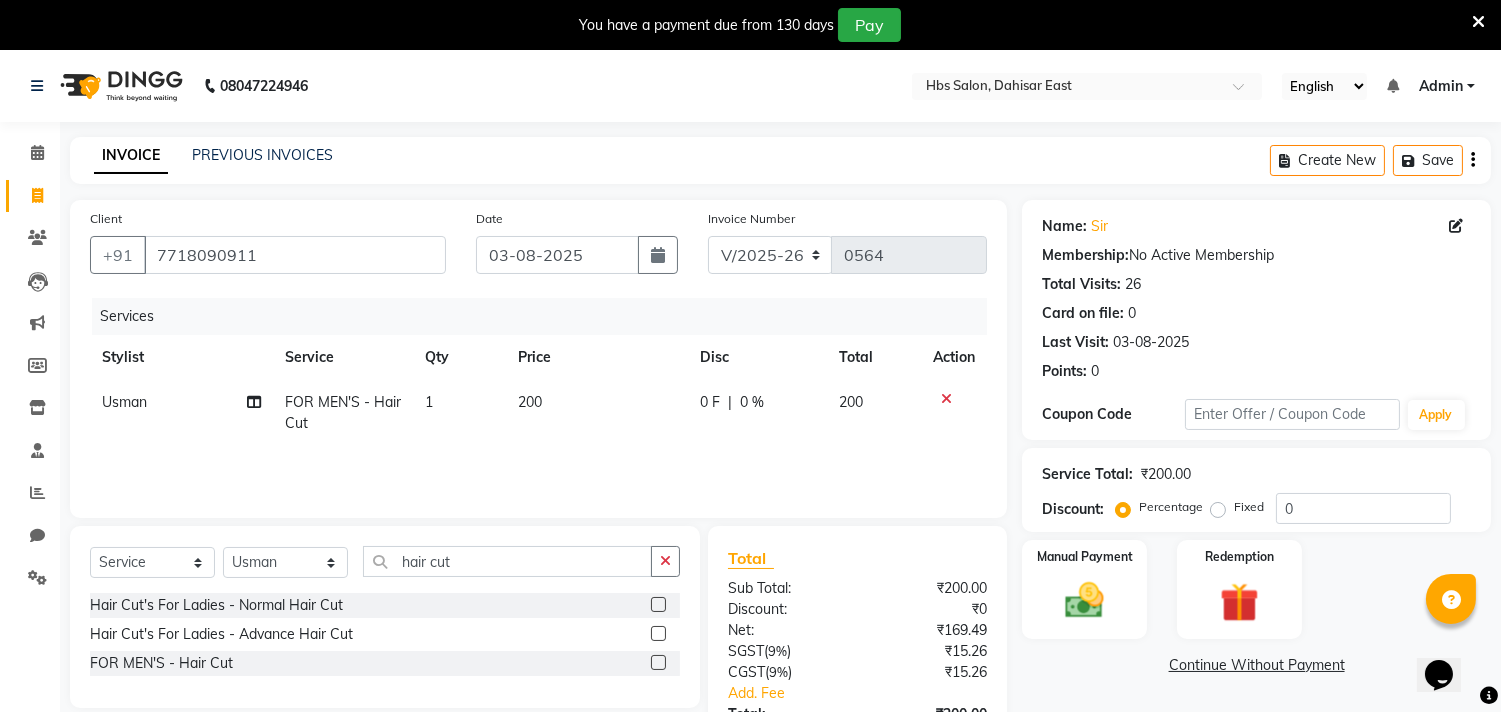click 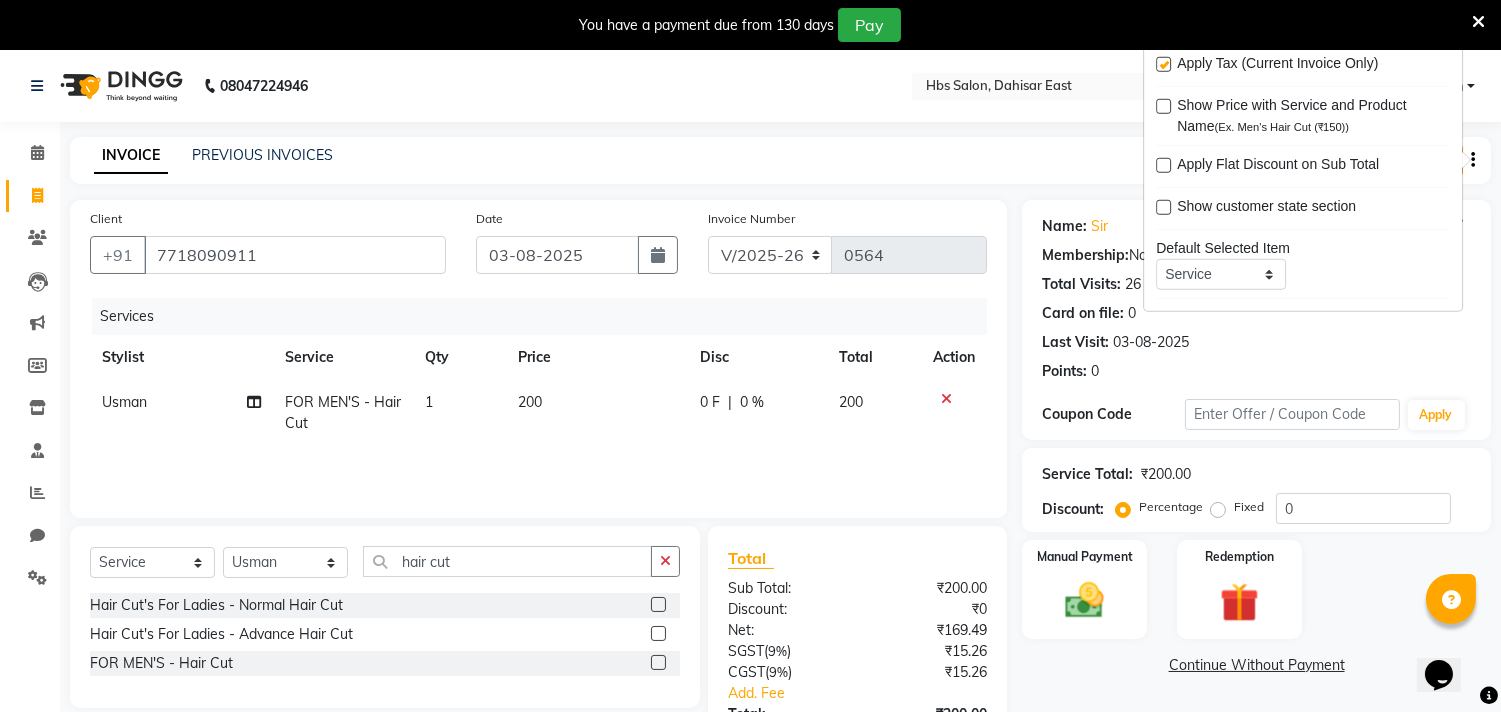 click at bounding box center (1163, 64) 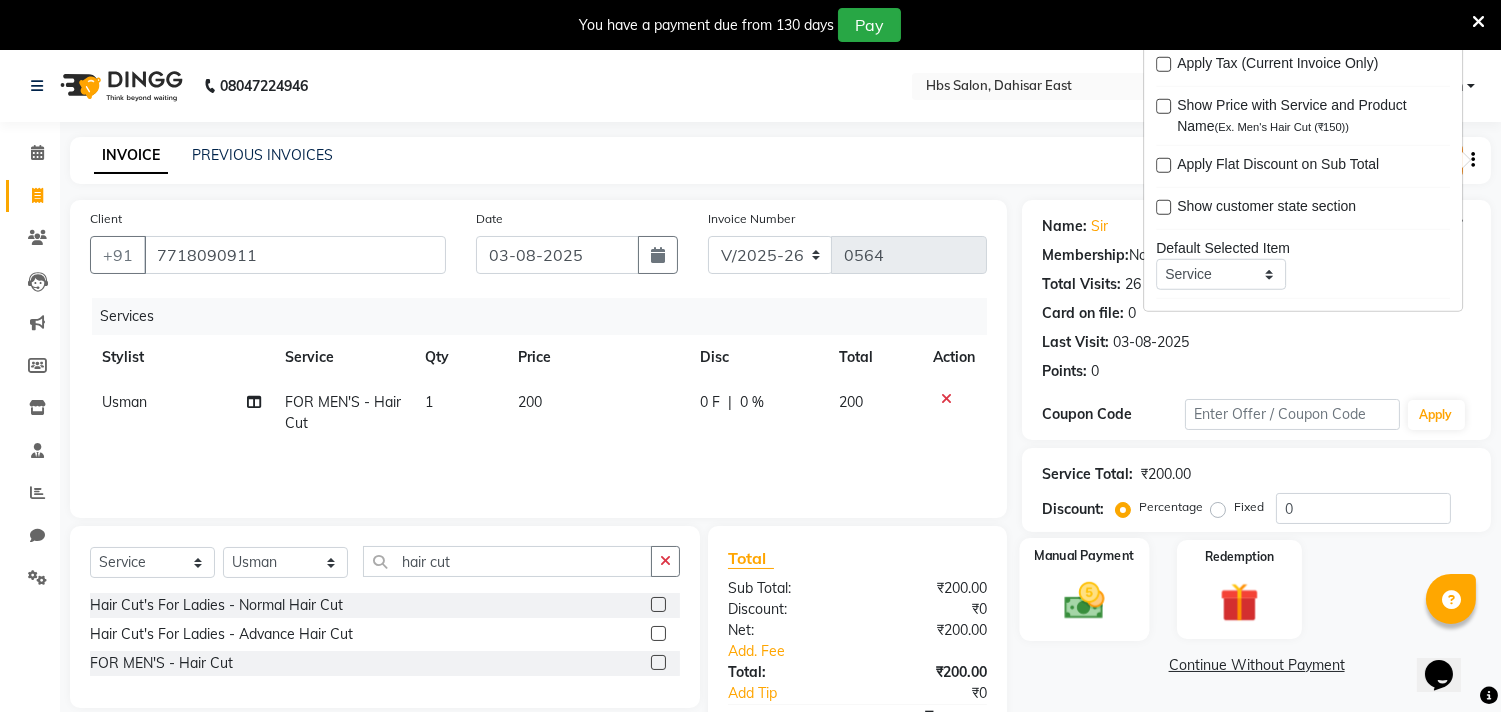 click 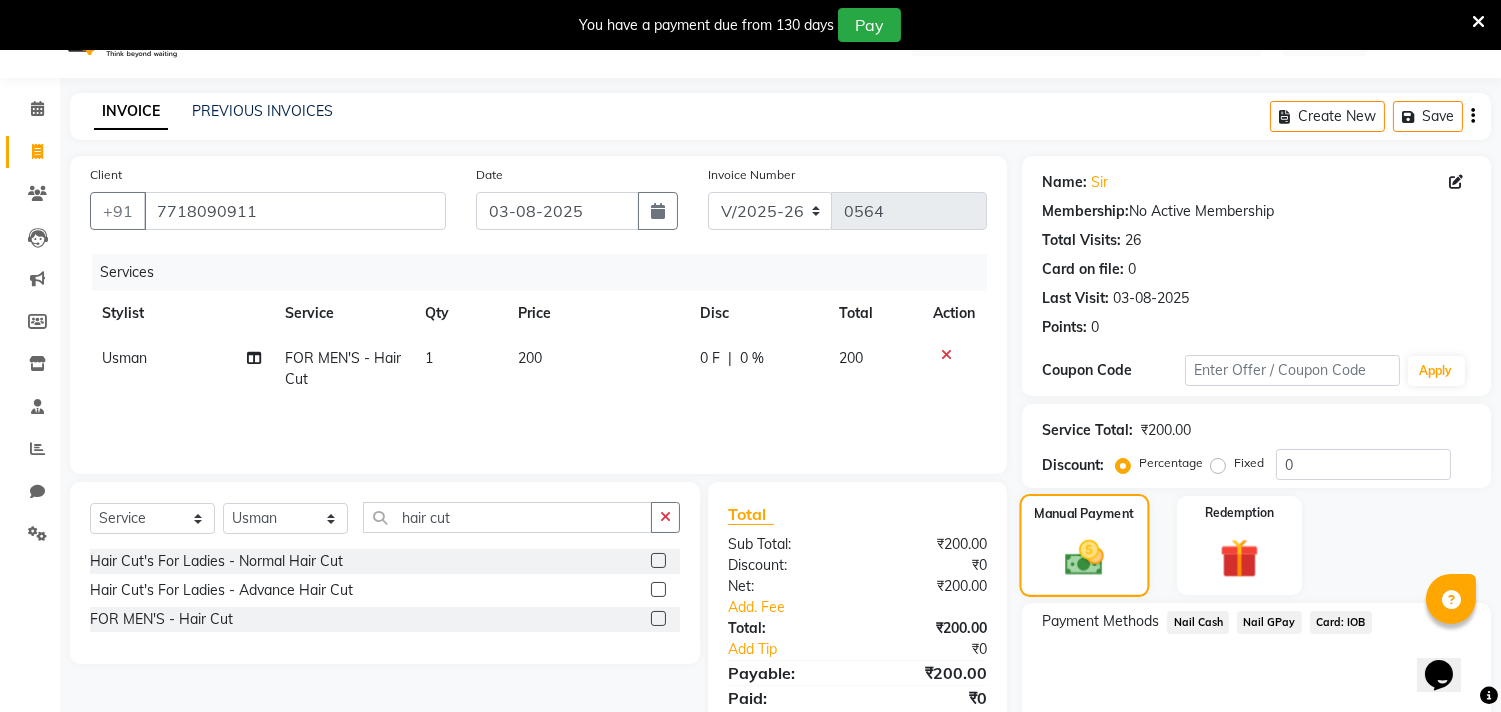 scroll, scrollTop: 88, scrollLeft: 0, axis: vertical 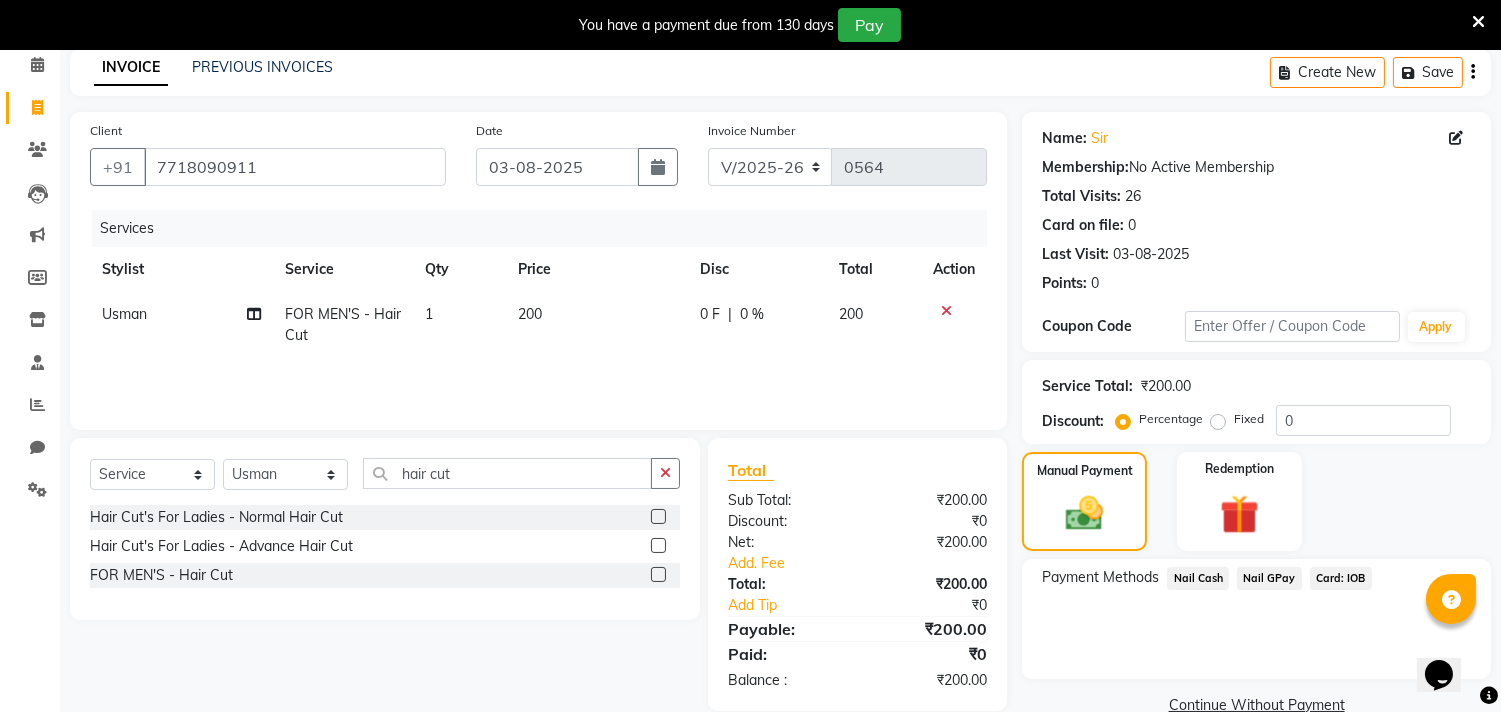 click on "Nail GPay" 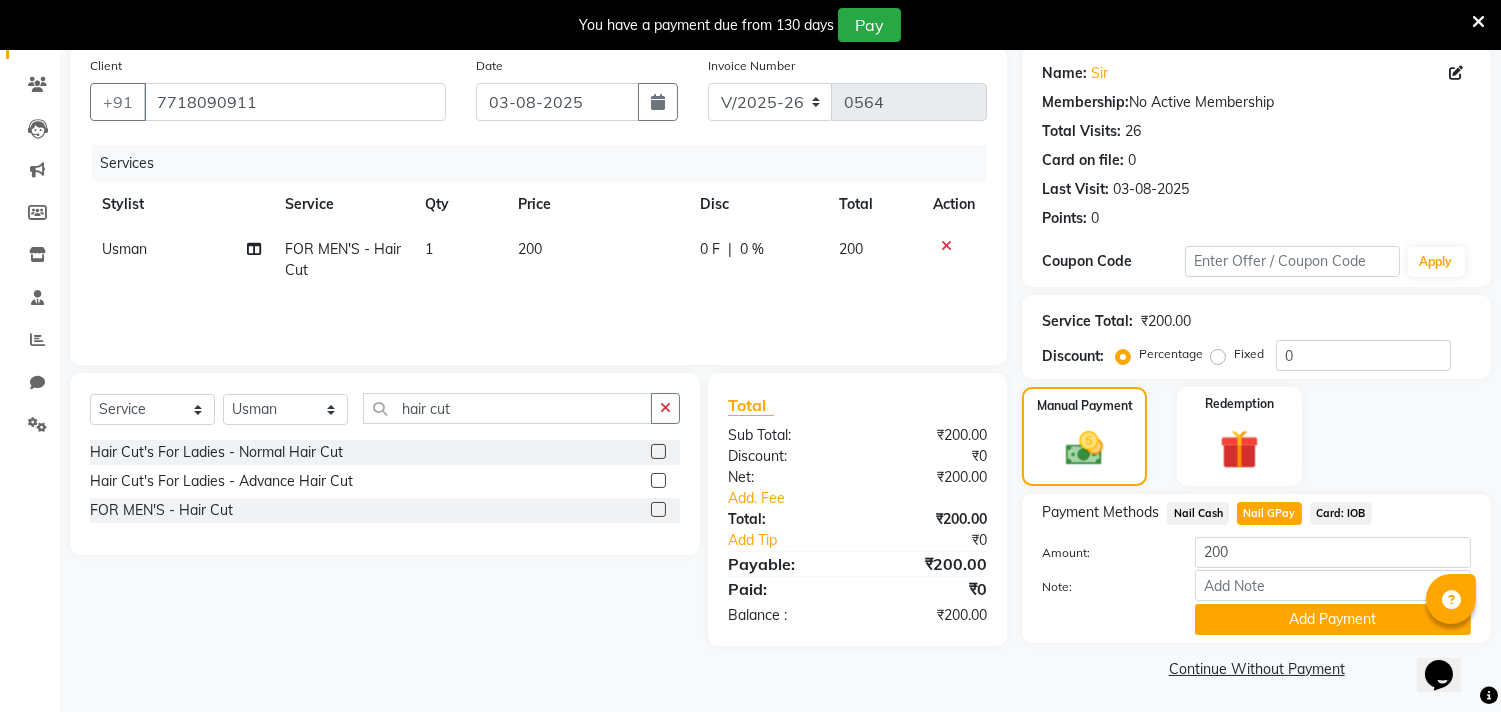 scroll, scrollTop: 154, scrollLeft: 0, axis: vertical 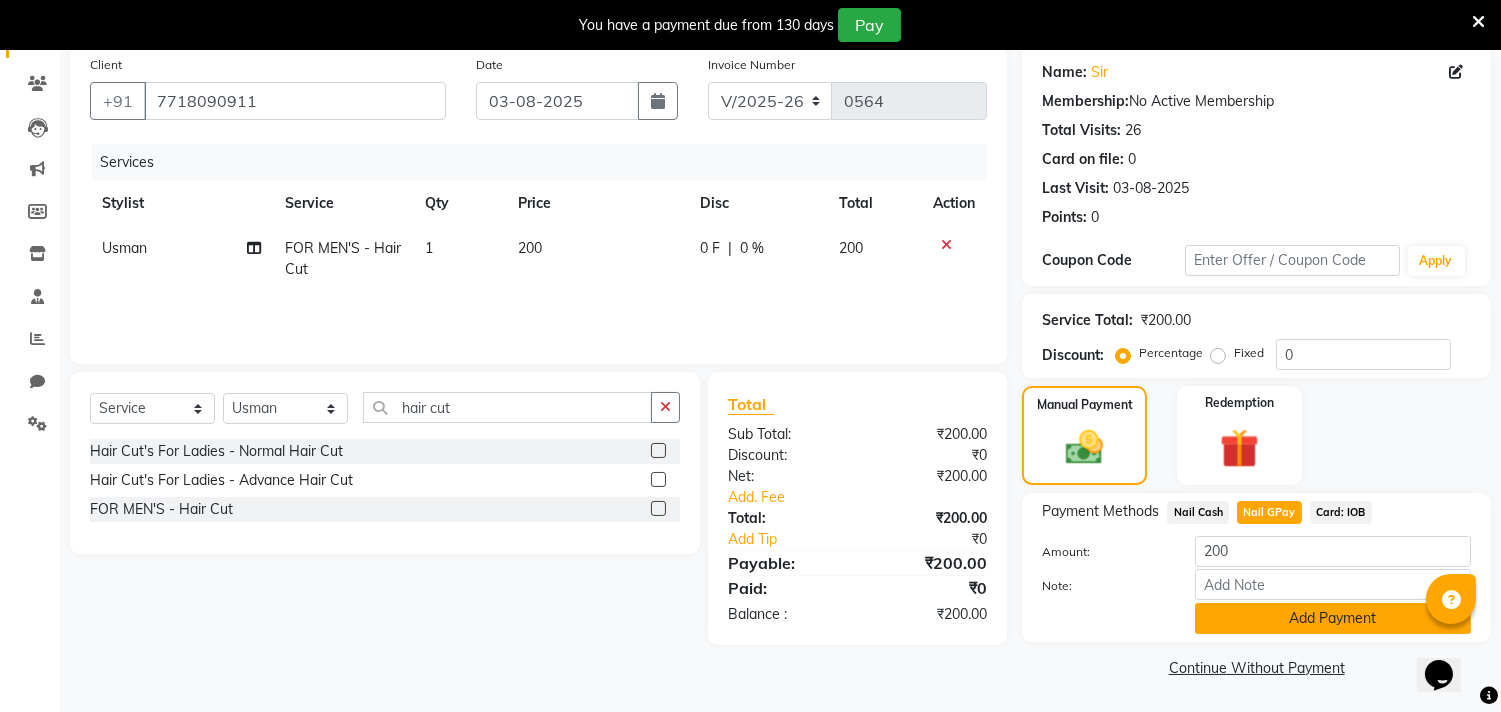 click on "Add Payment" 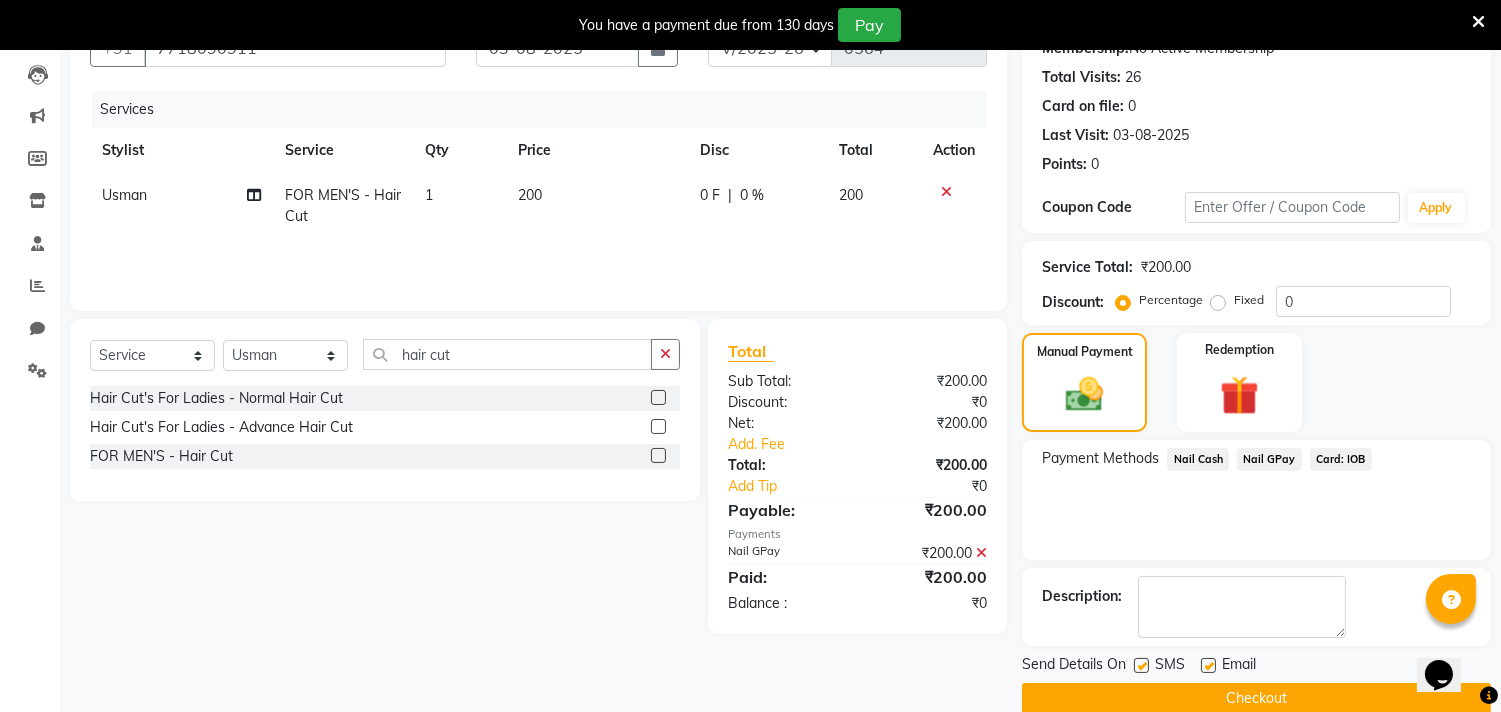 scroll, scrollTop: 237, scrollLeft: 0, axis: vertical 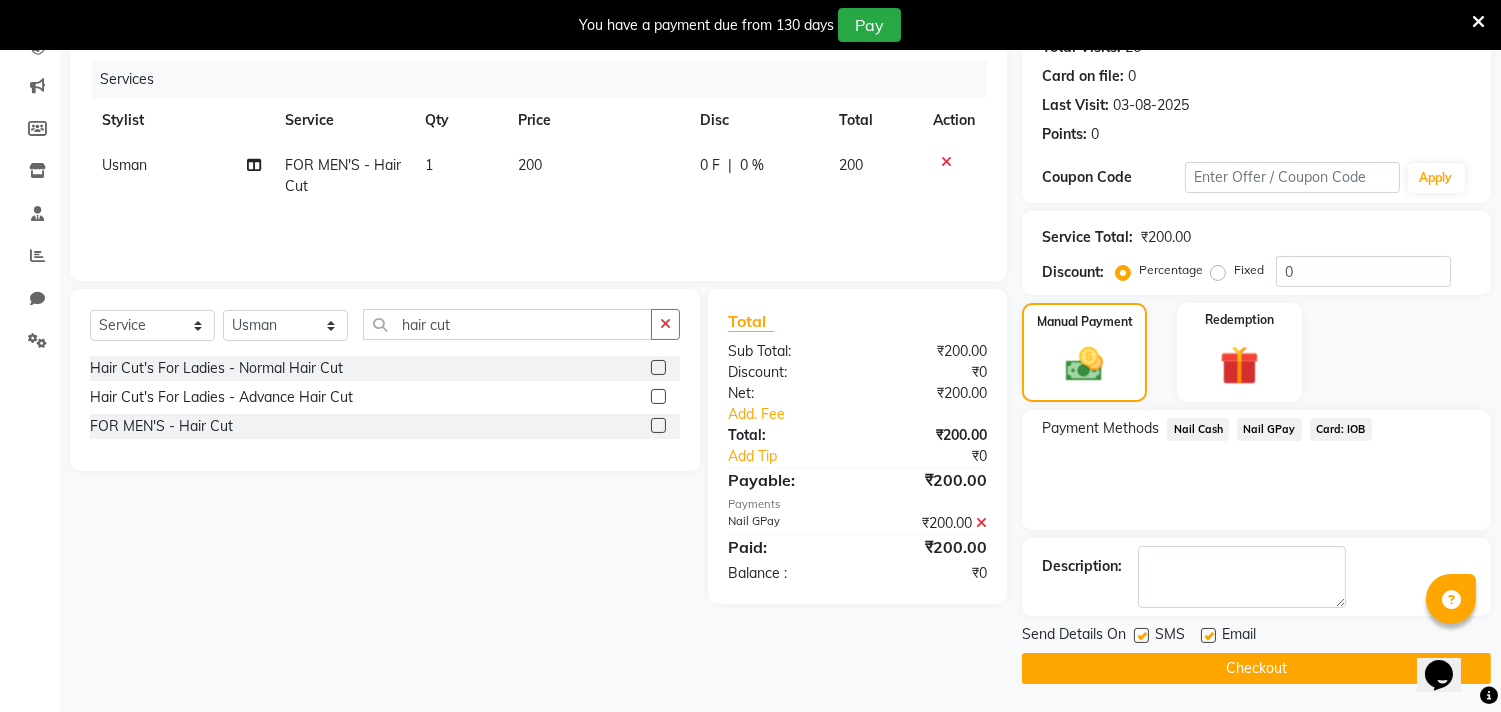 click on "Checkout" 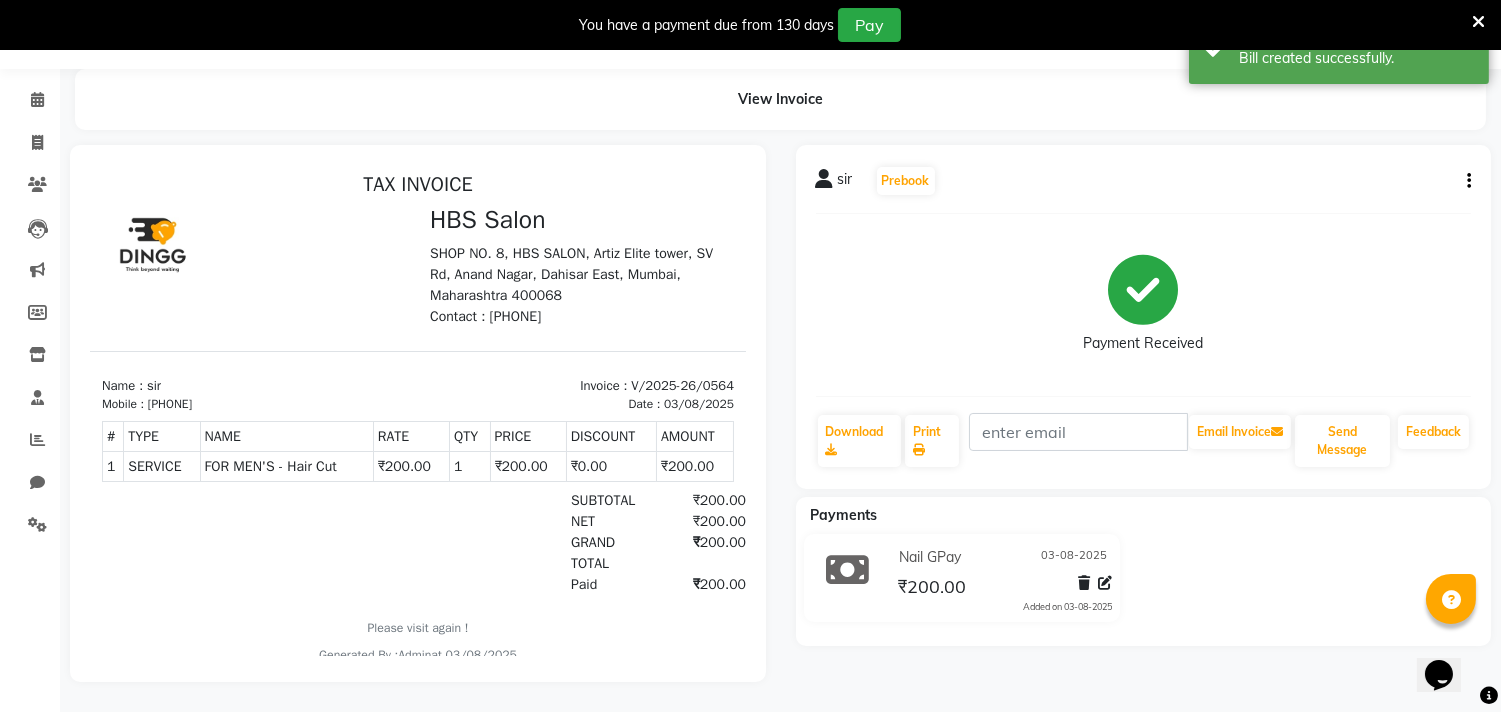 scroll, scrollTop: 0, scrollLeft: 0, axis: both 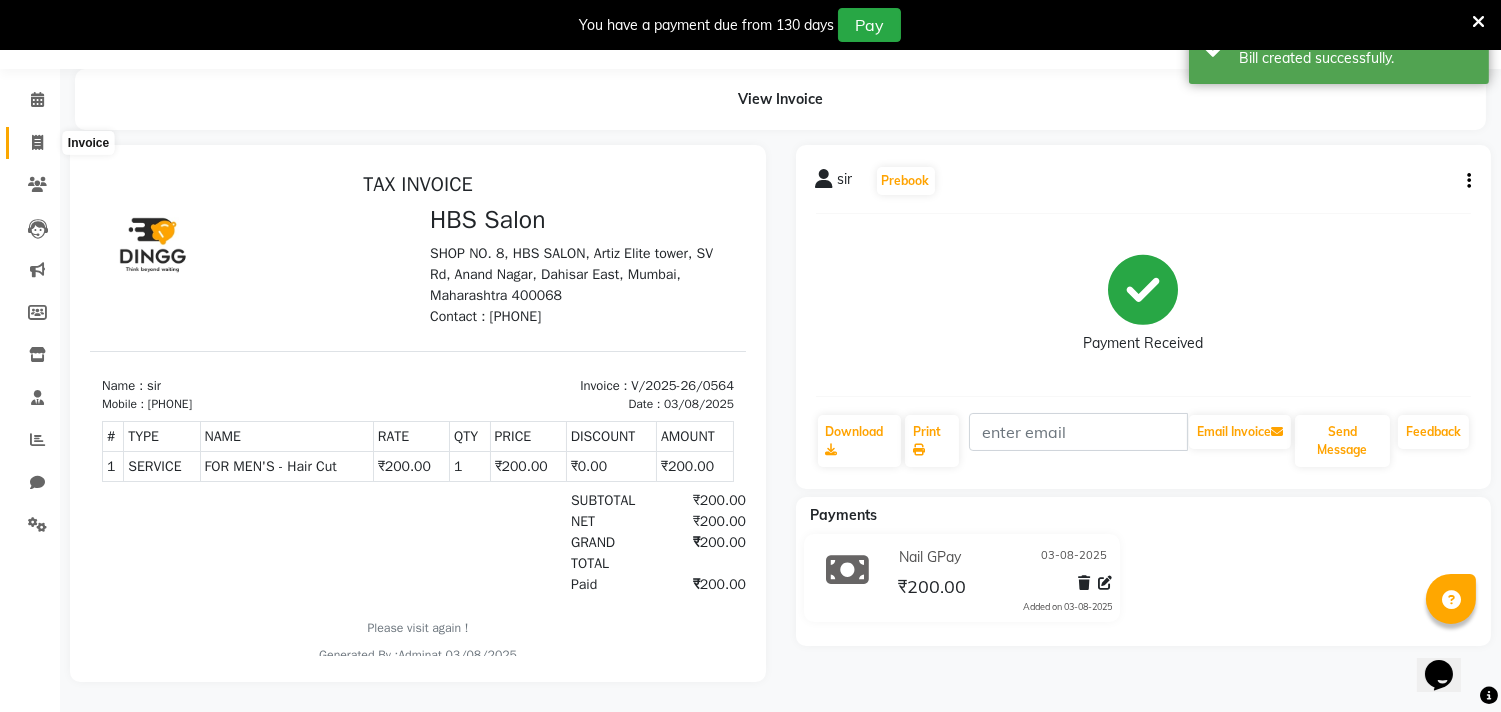 click 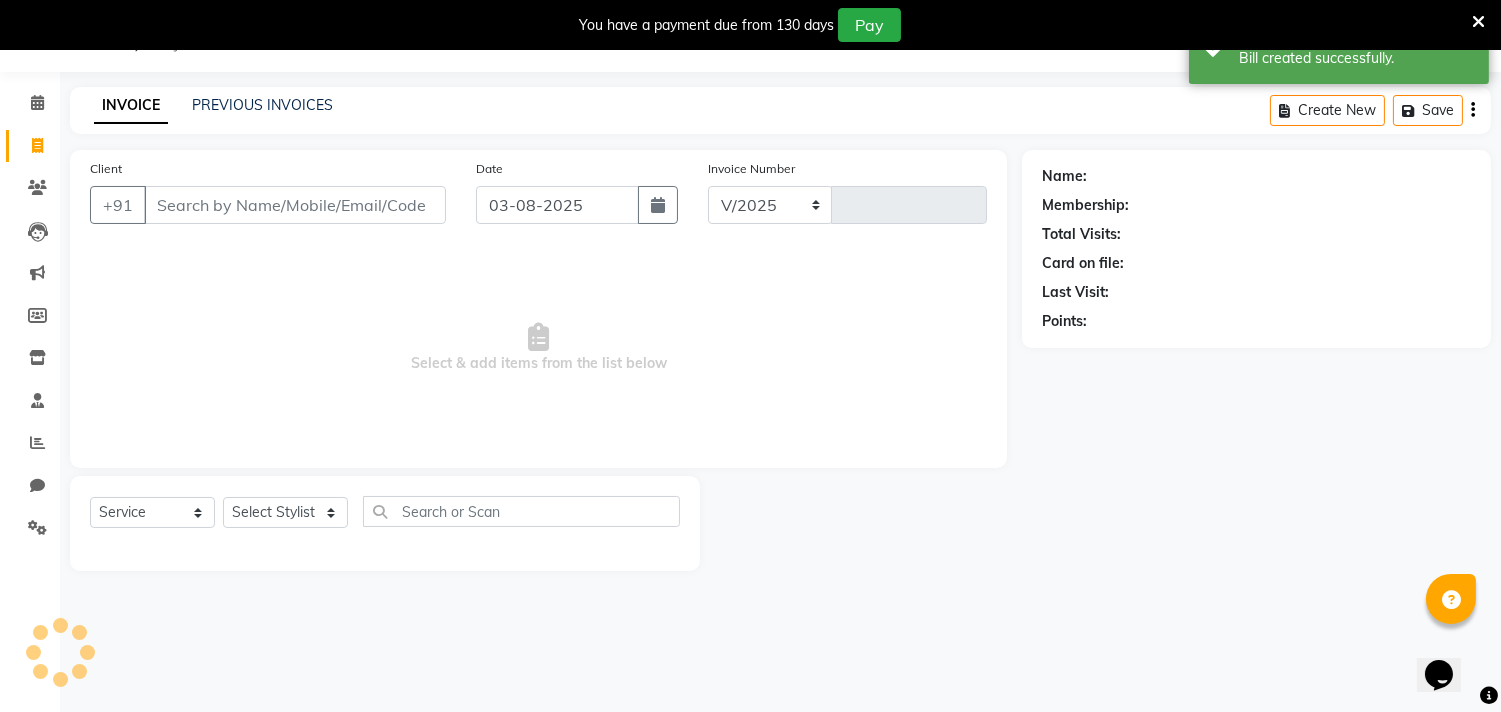 select on "7935" 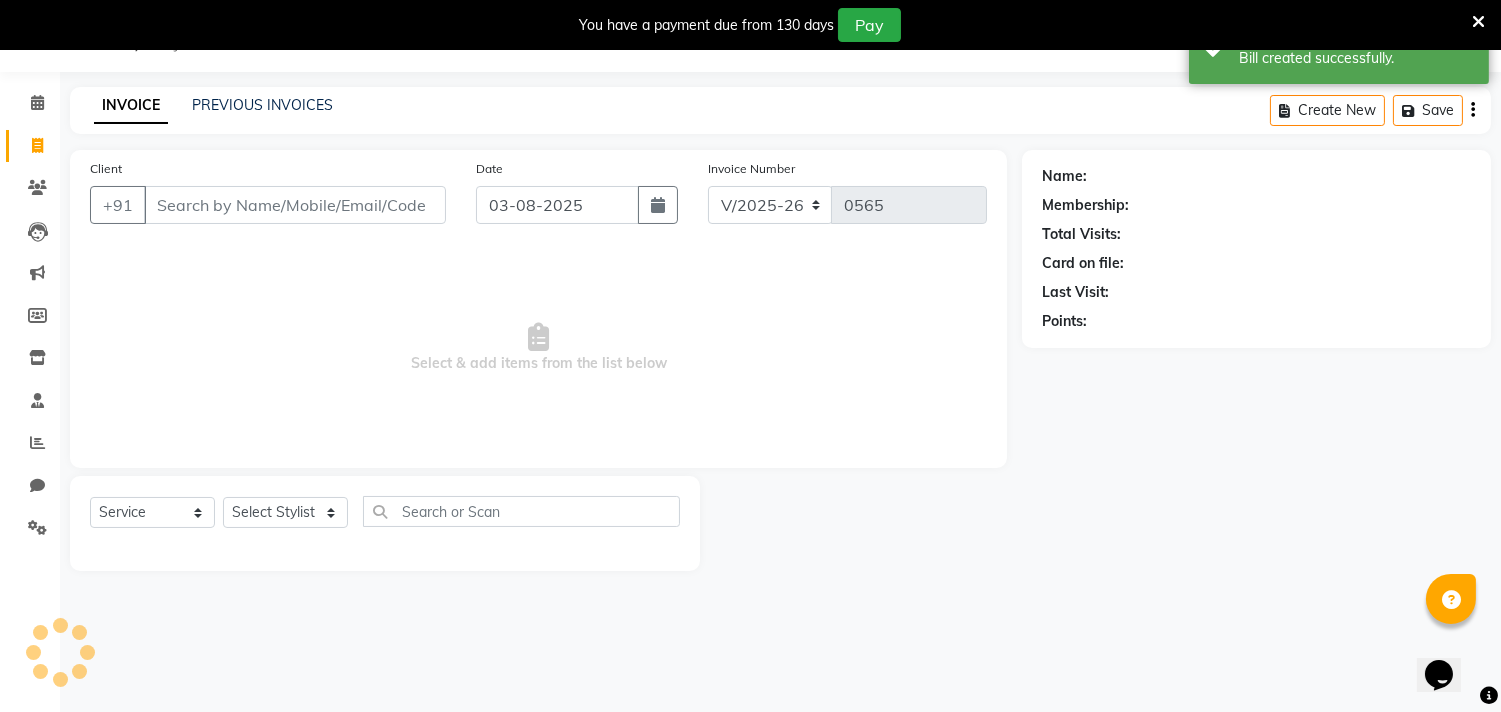 scroll, scrollTop: 50, scrollLeft: 0, axis: vertical 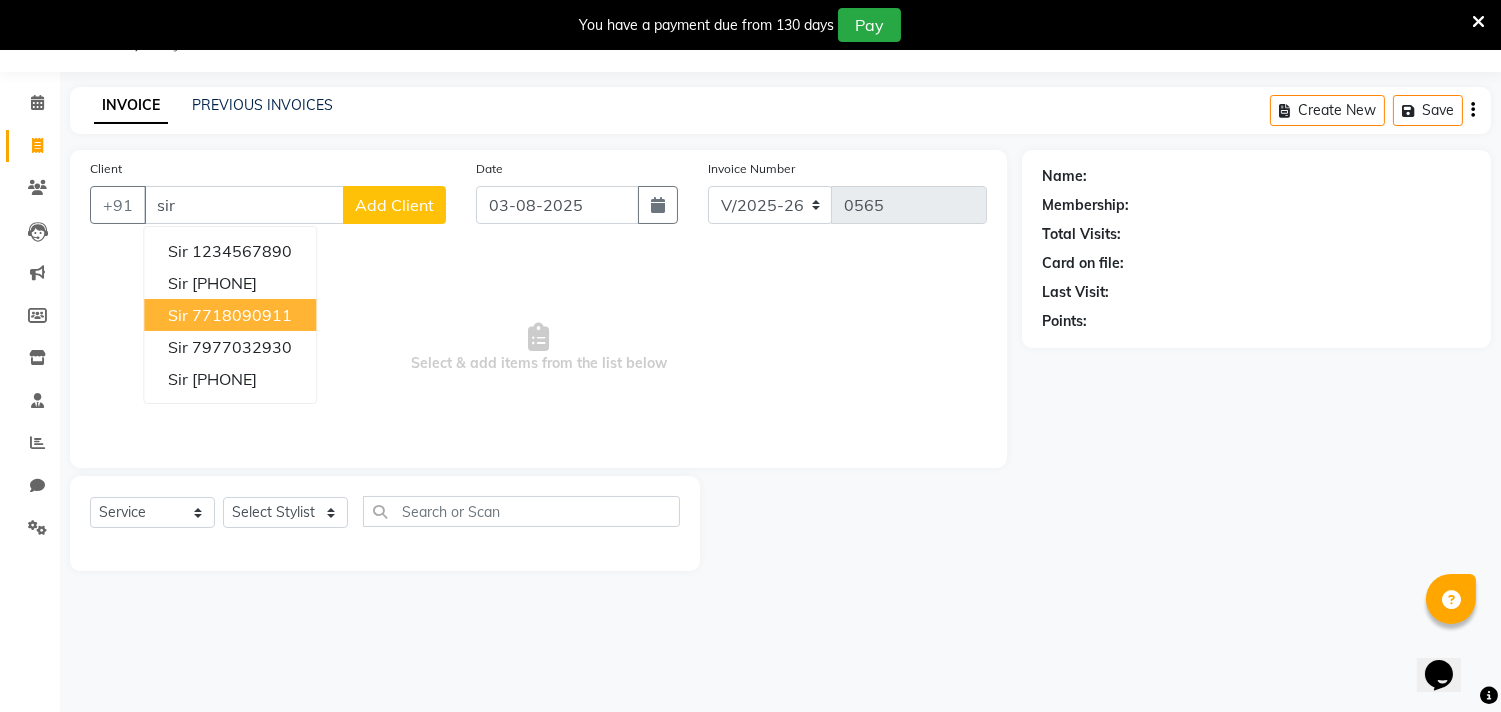click on "7718090911" at bounding box center [242, 315] 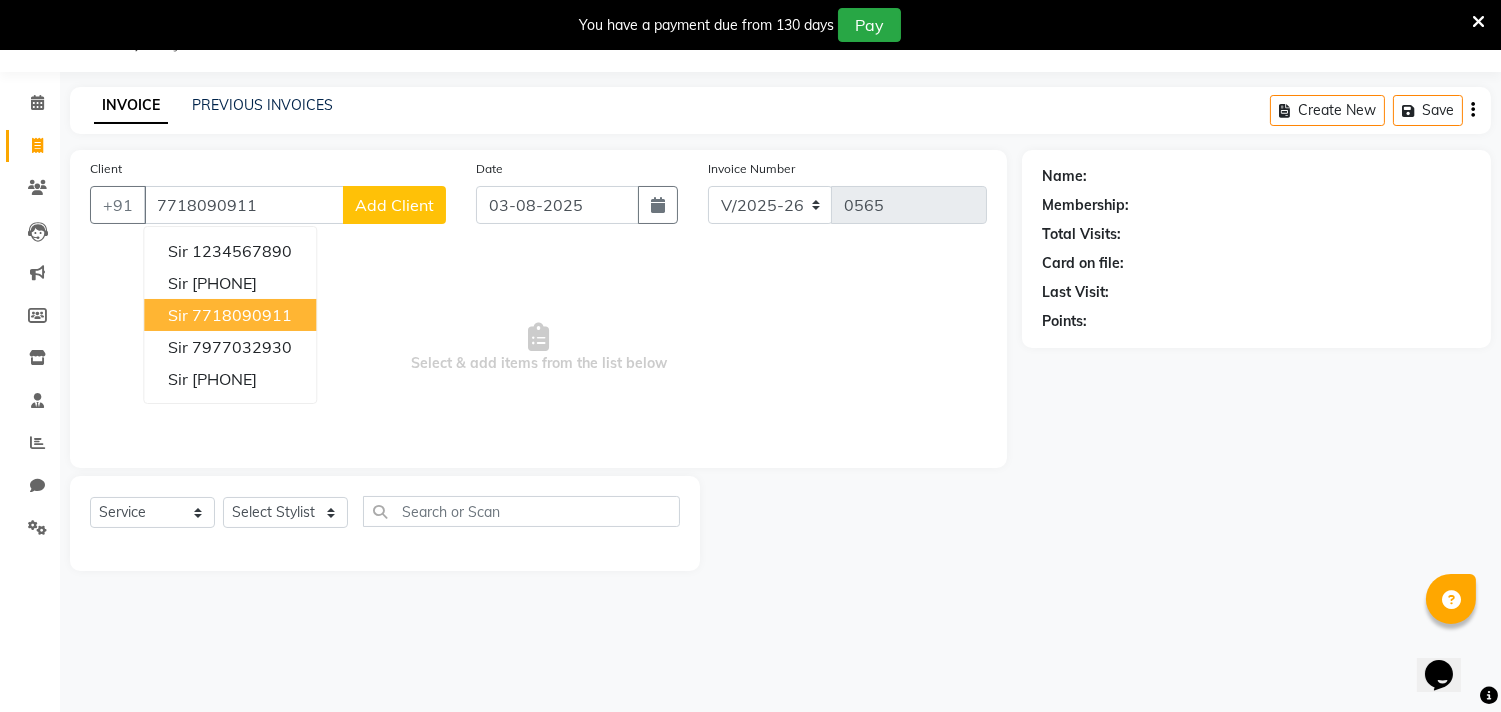 type on "7718090911" 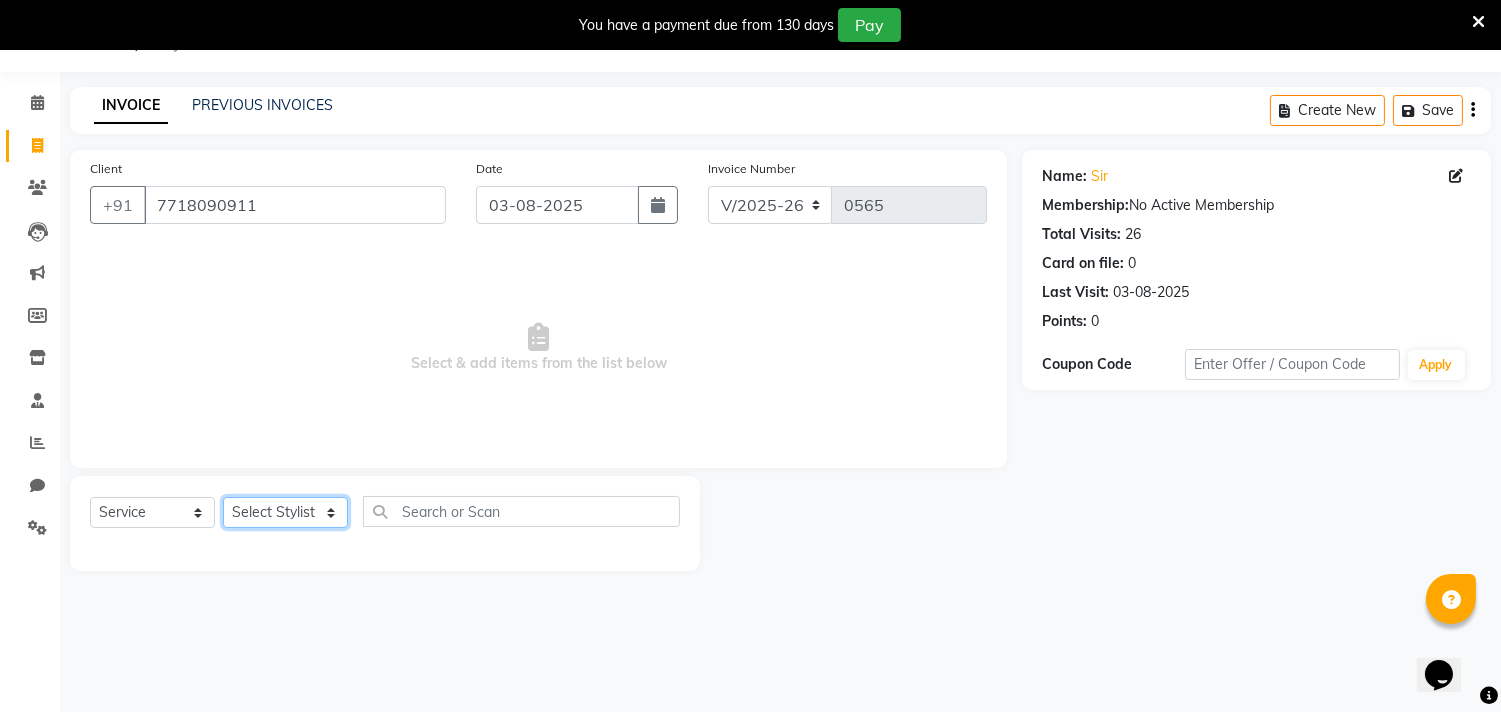 click on "Select Stylist alkasim Anash Dikishita Faizan FAIZE Haroon kaushal Sakiba Sunita Usha Usman Zeba" 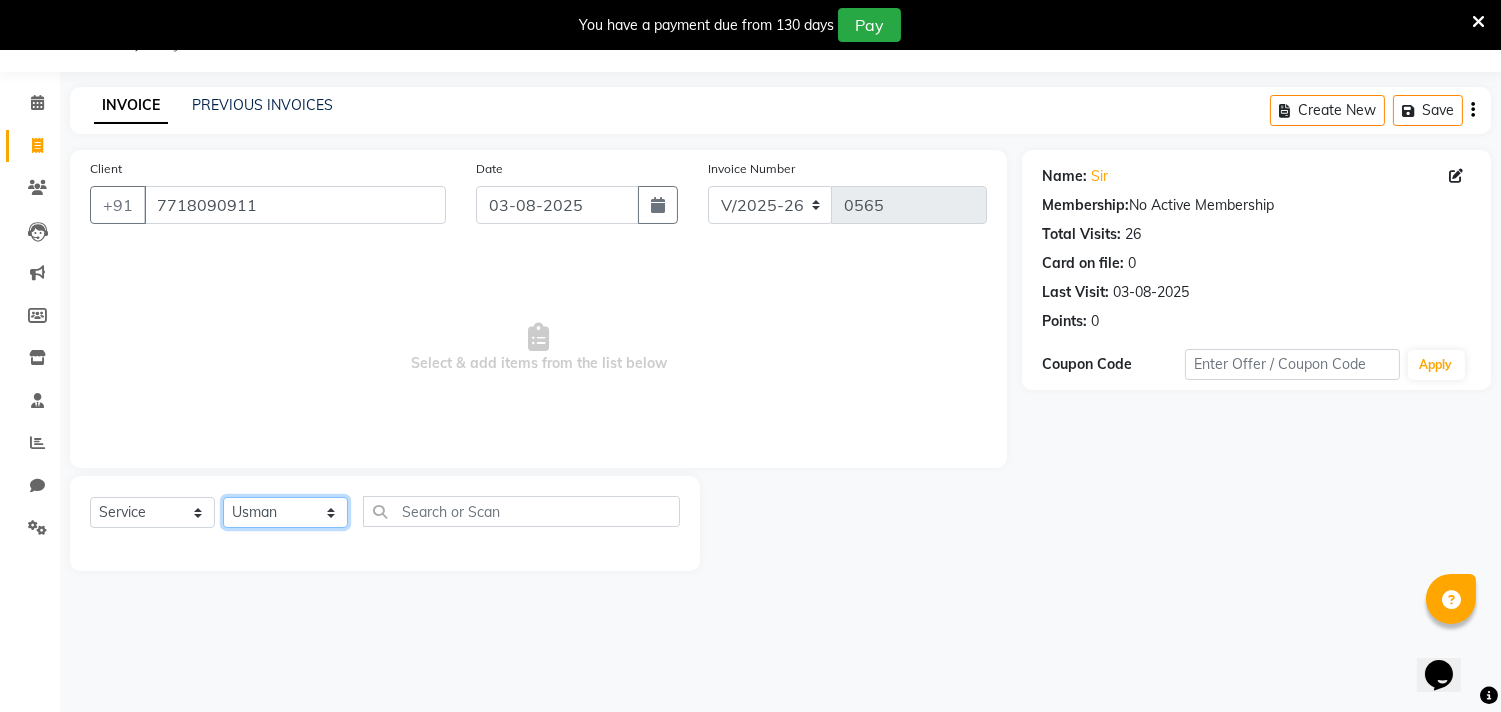 click on "Select Stylist alkasim Anash Dikishita Faizan FAIZE Haroon kaushal Sakiba Sunita Usha Usman Zeba" 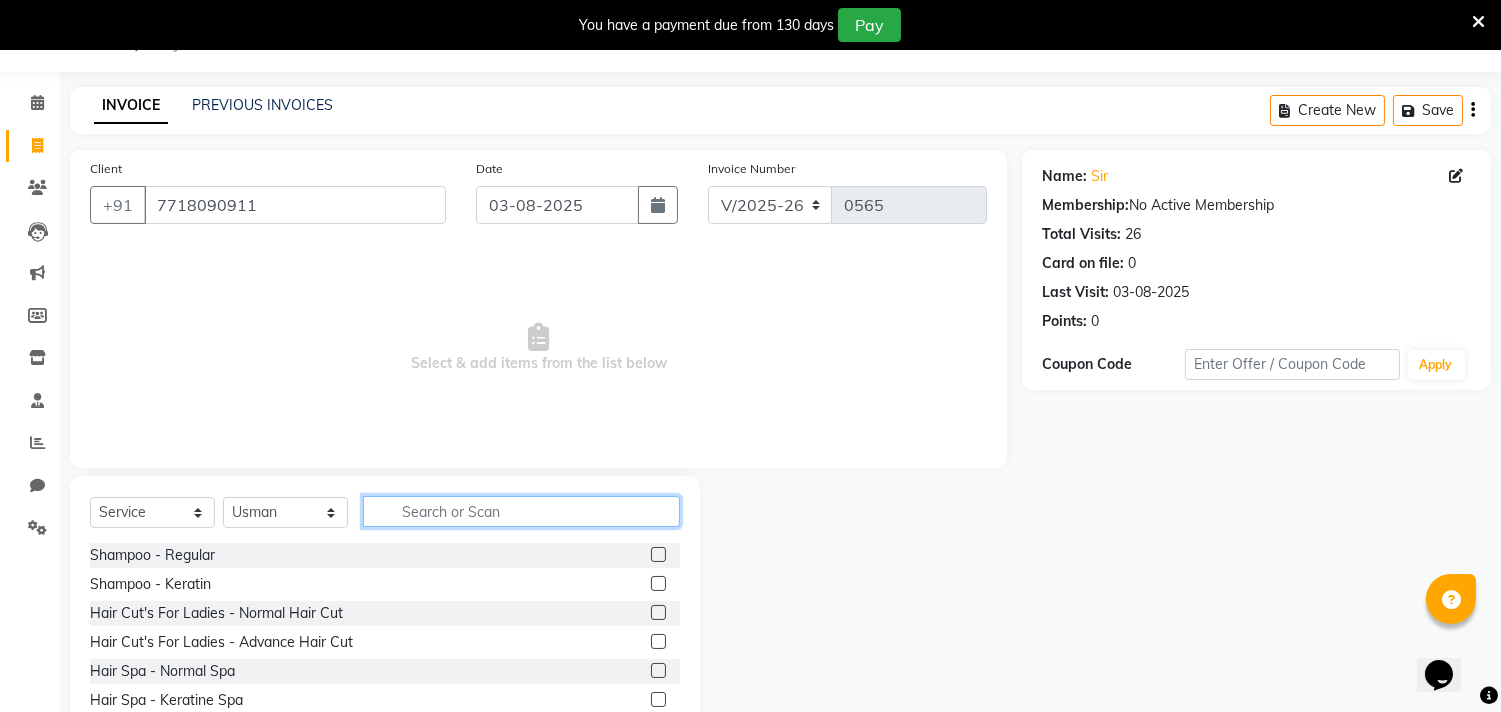 click 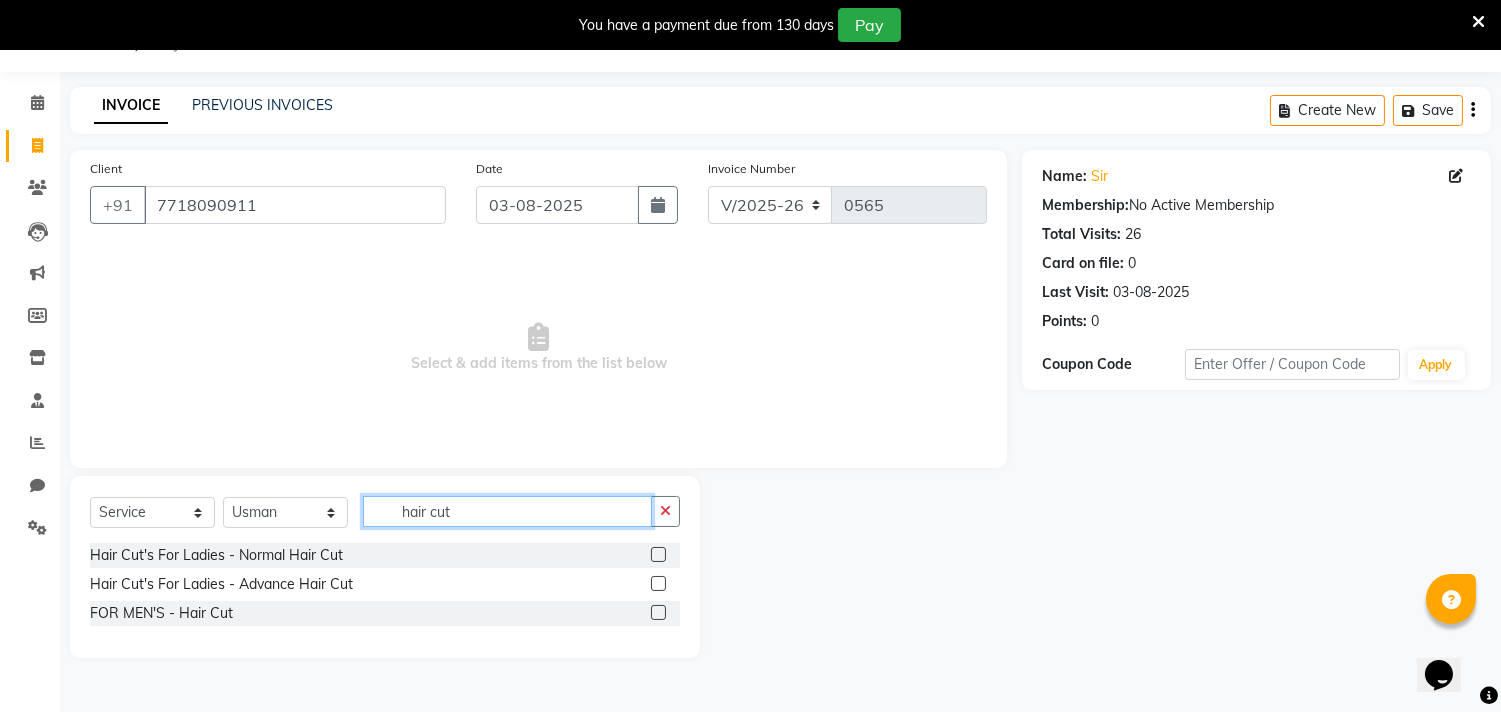 type on "hair cut" 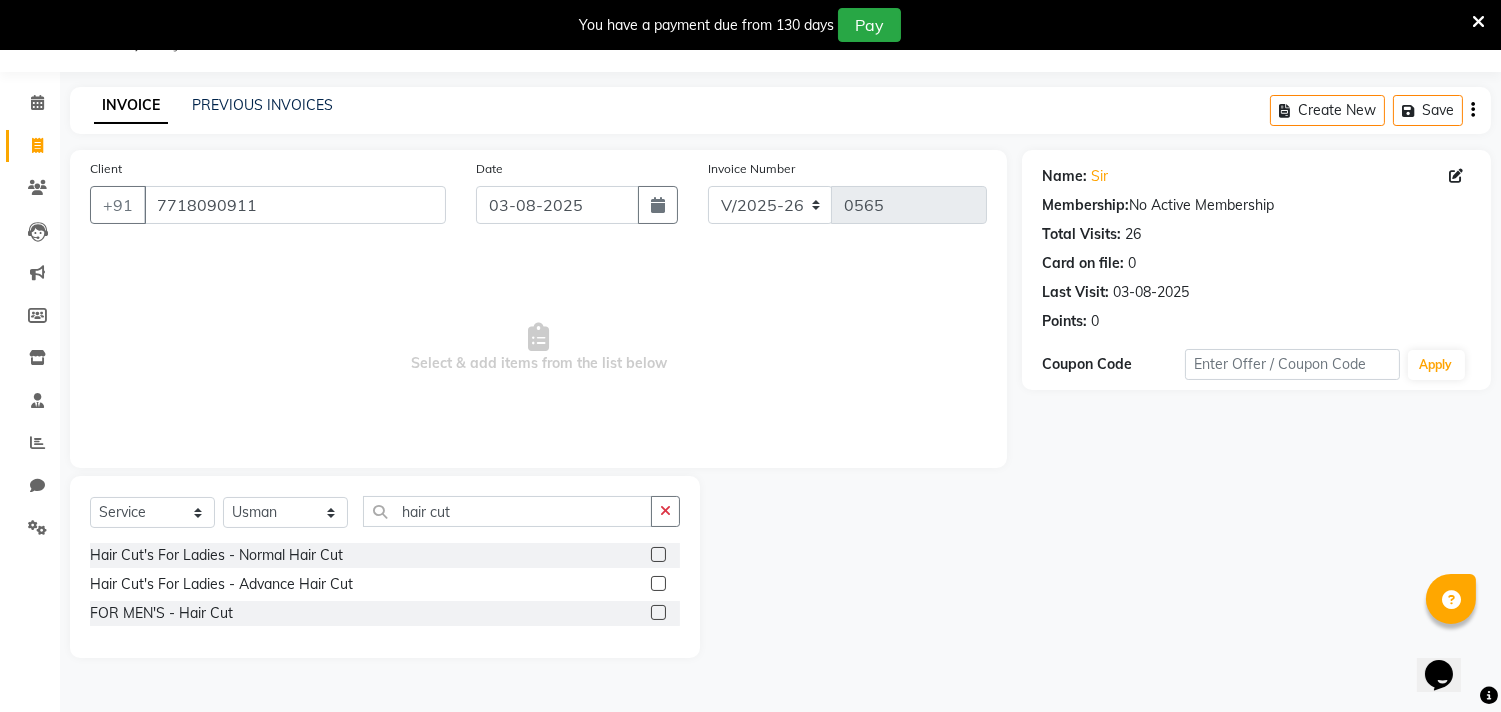 click 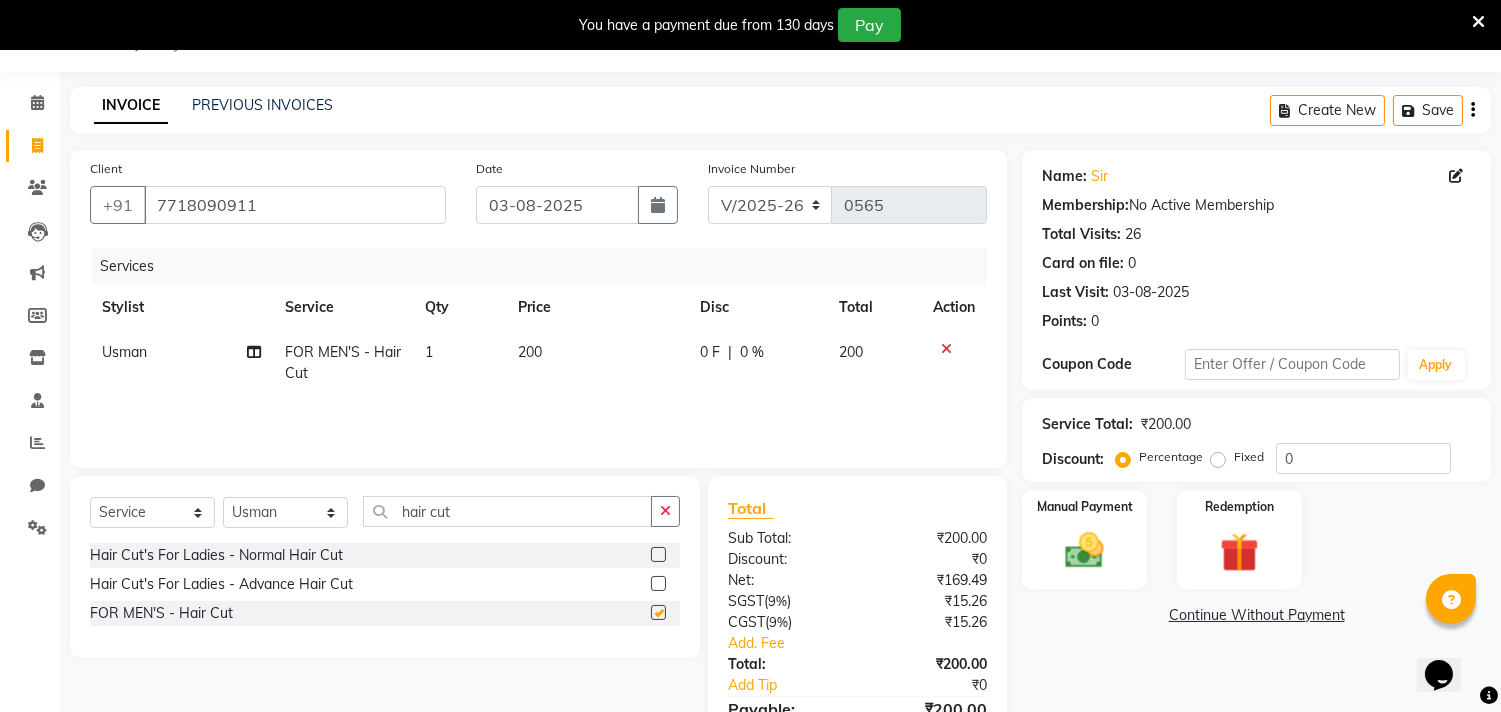 checkbox on "false" 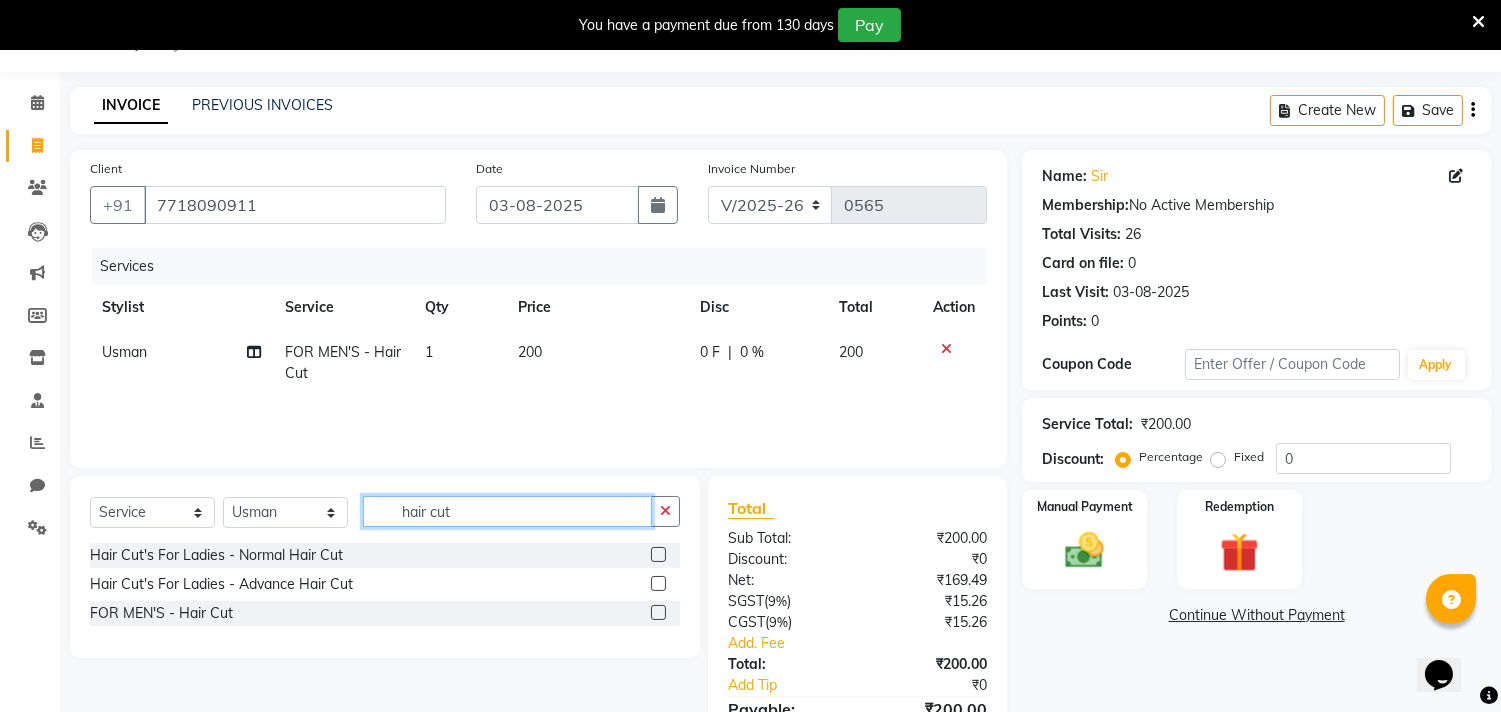 click on "hair cut" 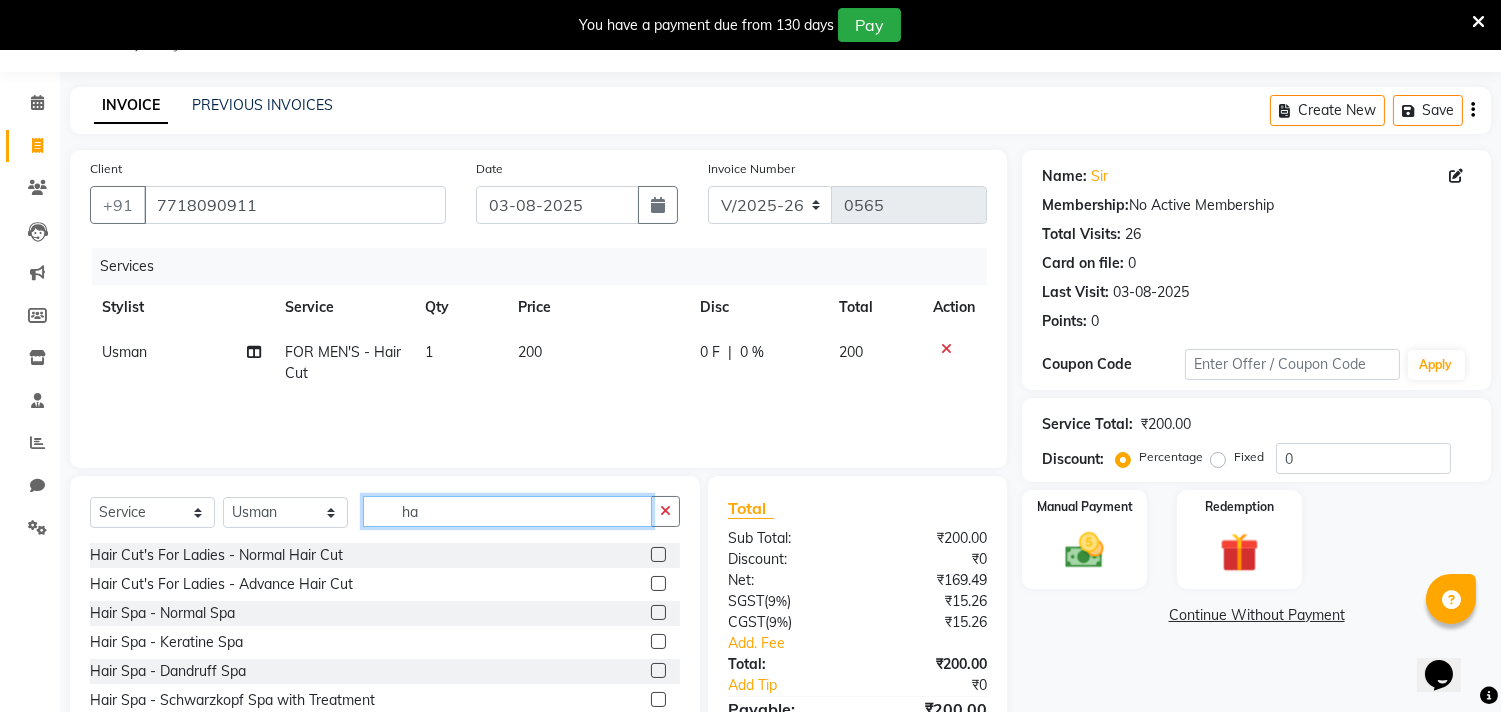 type on "h" 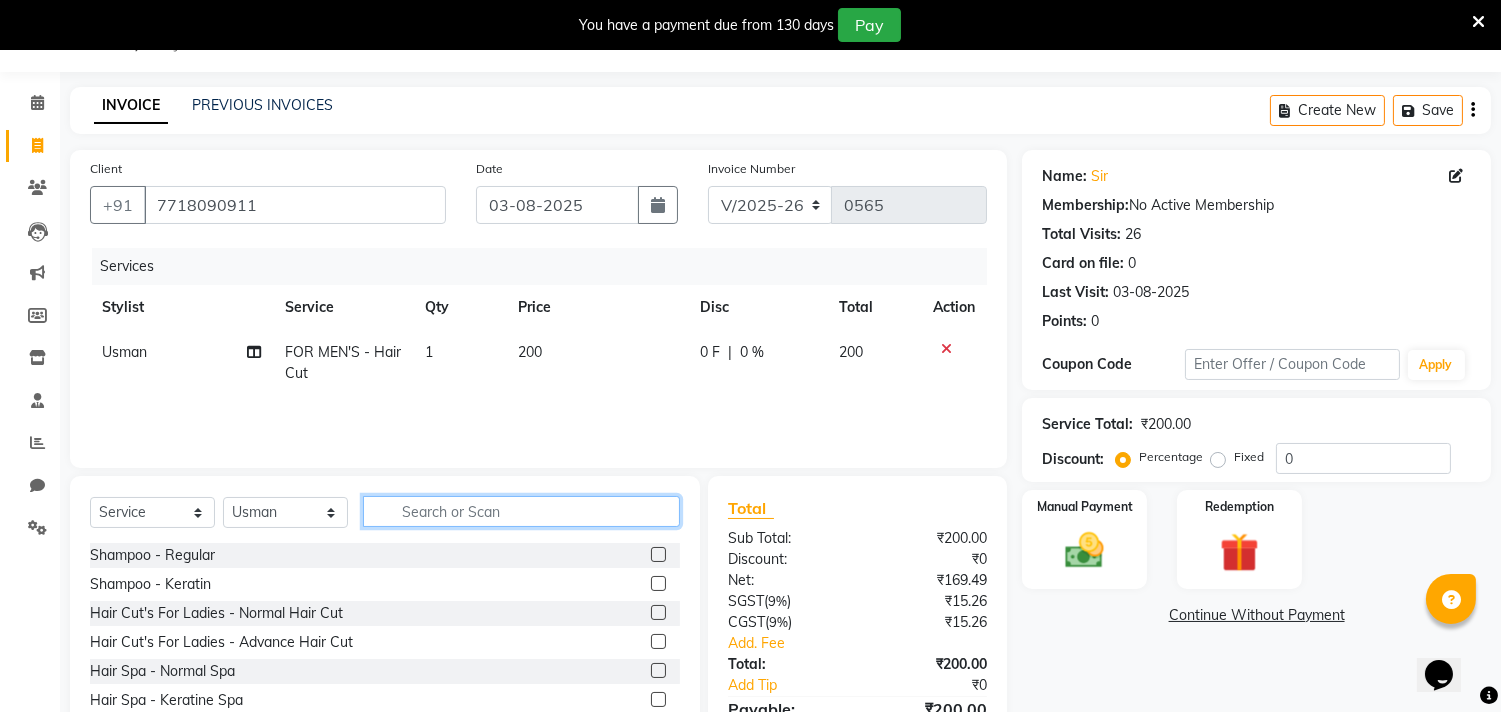 type on "b" 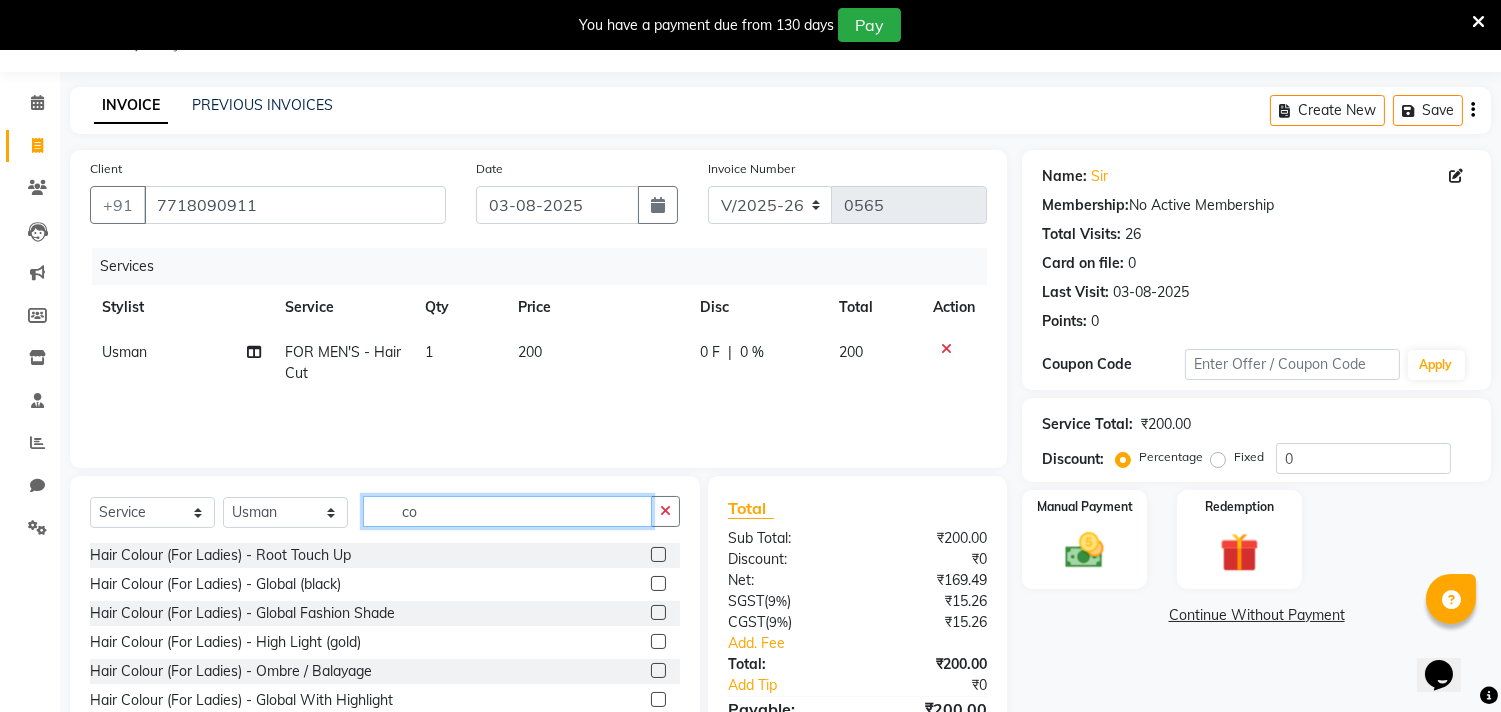 type on "c" 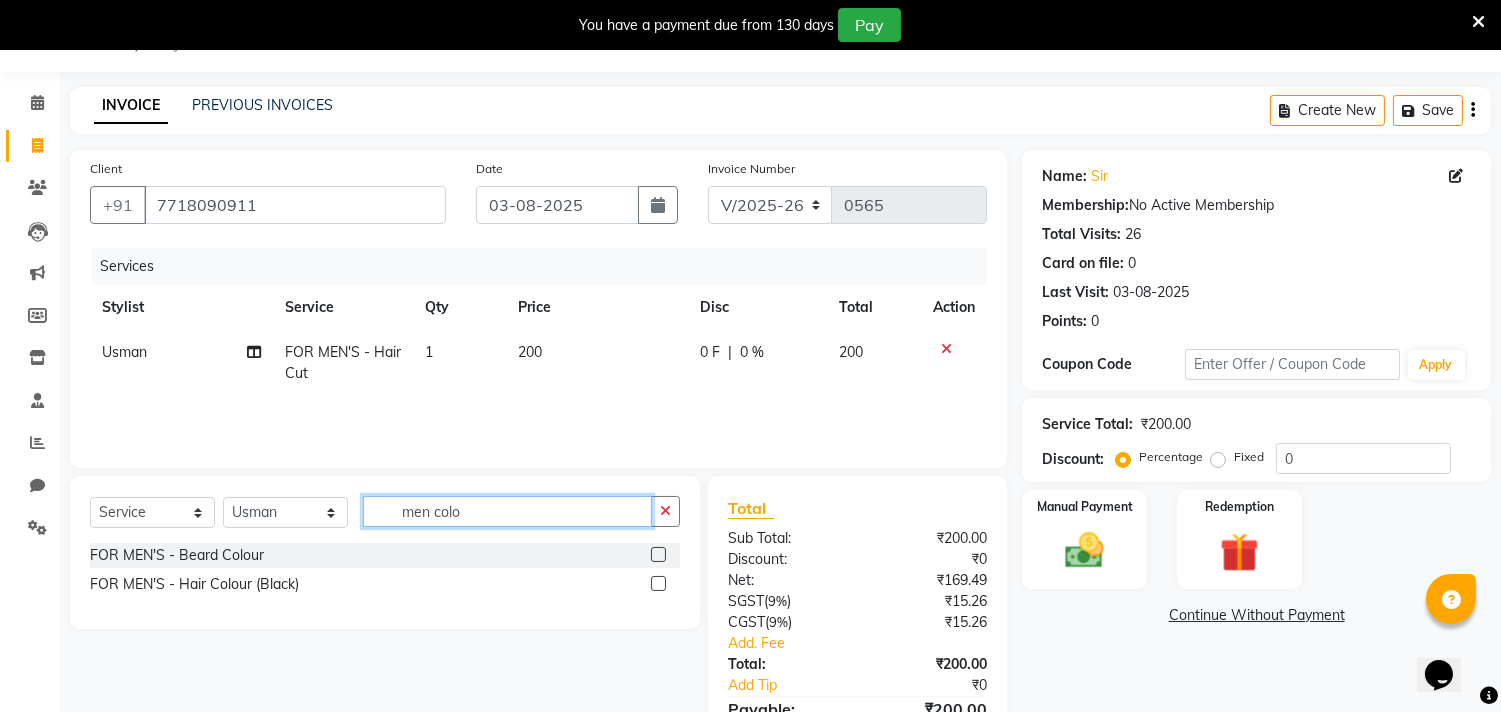 type on "men colo" 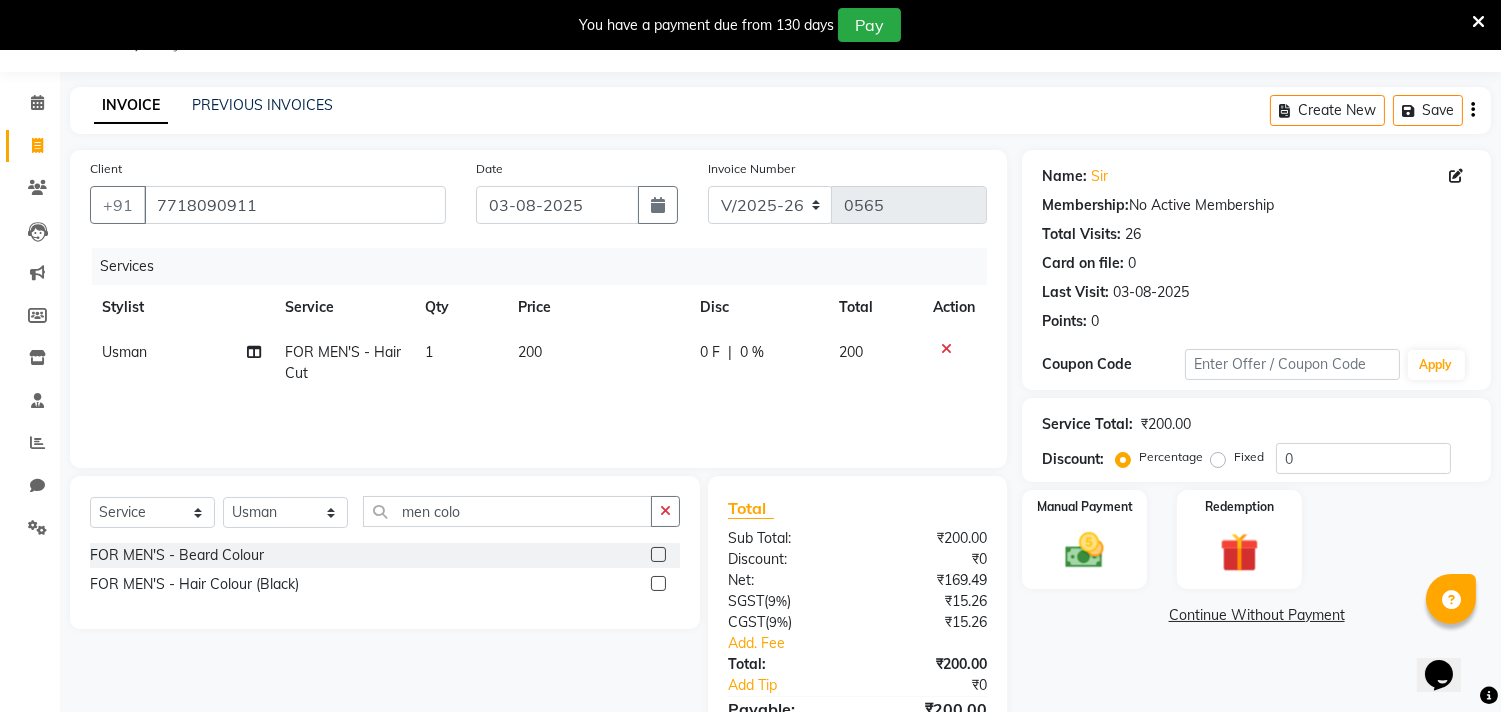 click 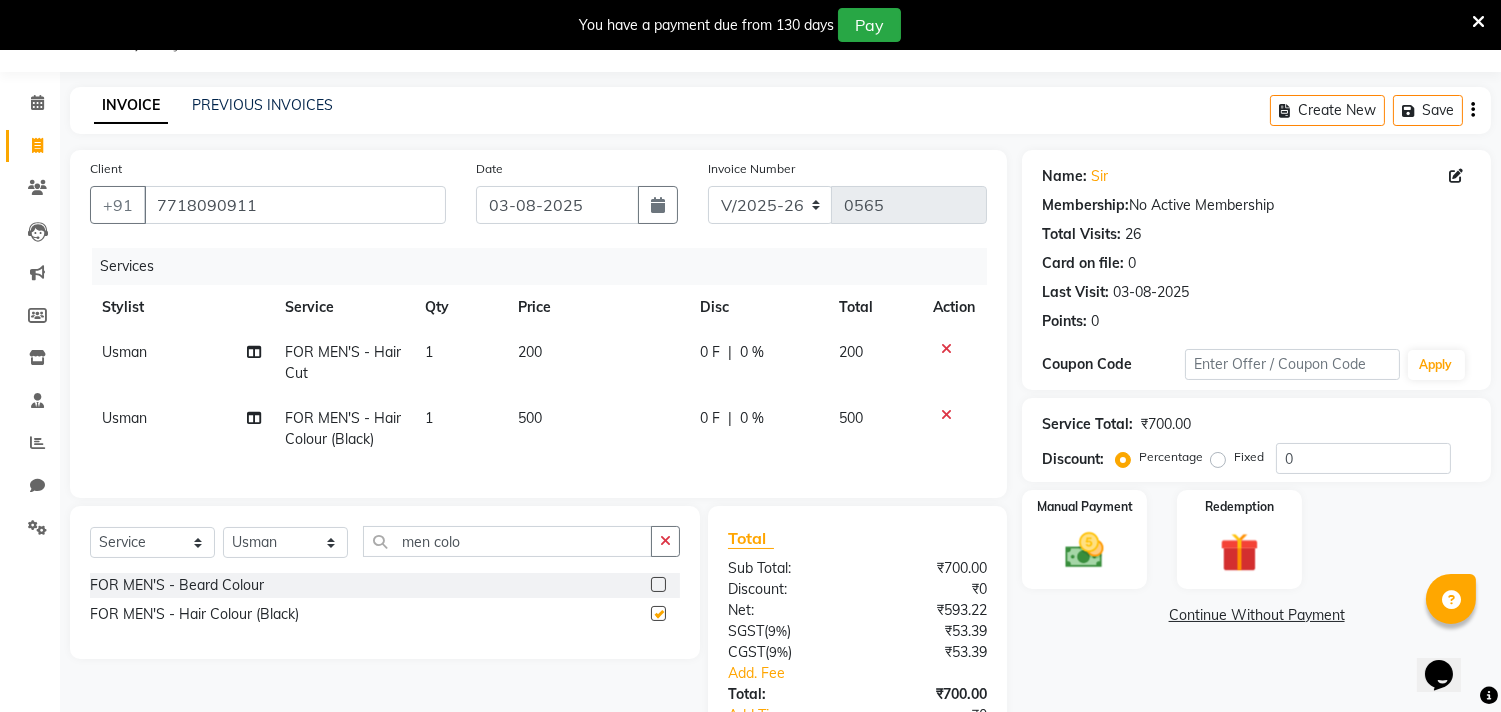 checkbox on "false" 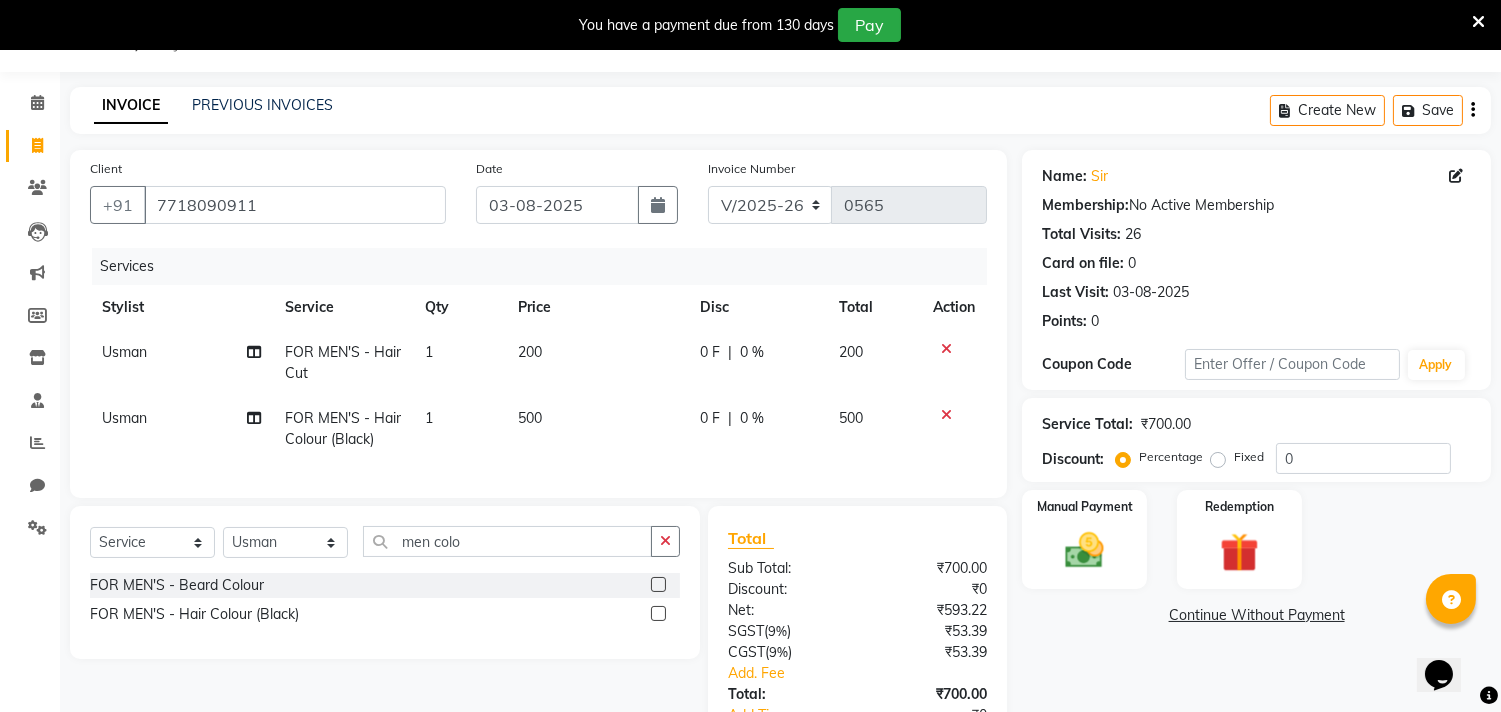 click on "Create New   Save" 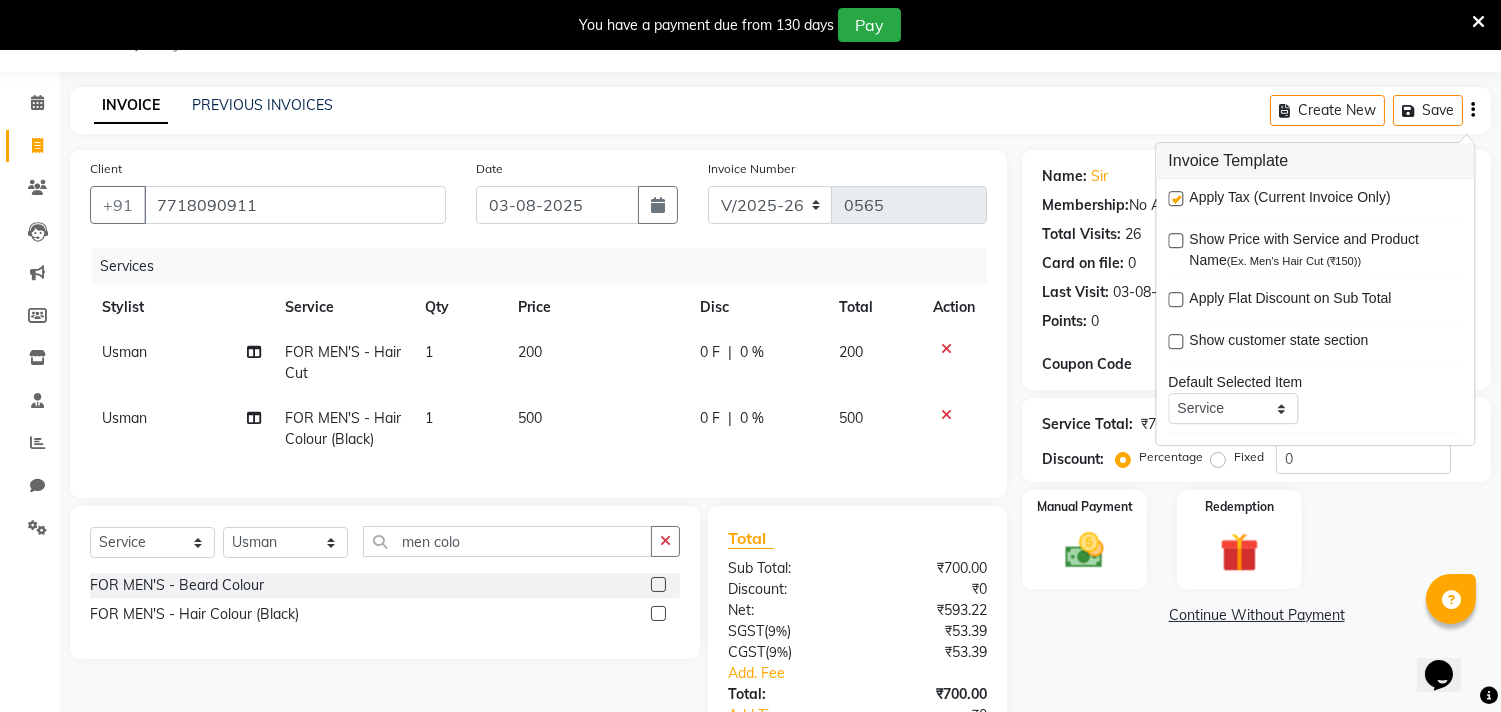 click at bounding box center [1175, 198] 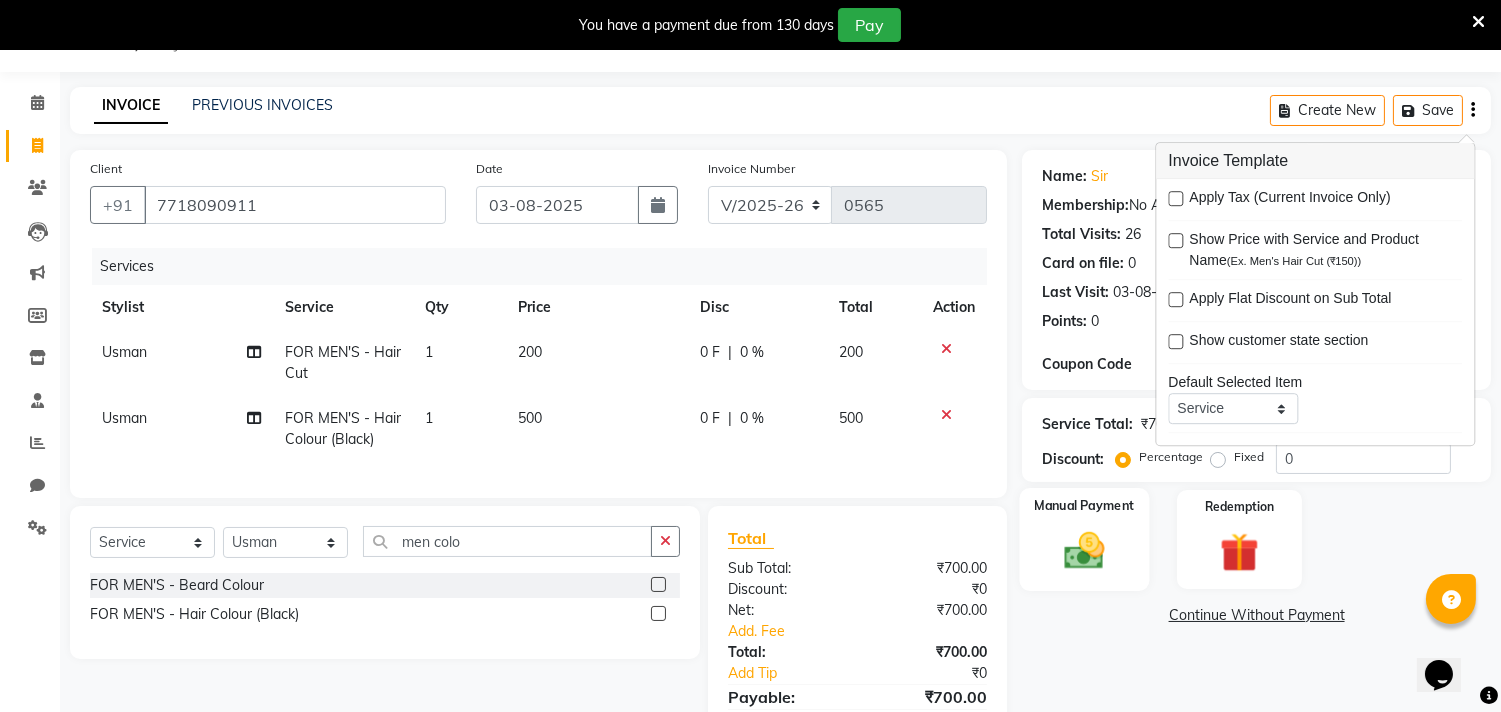 click 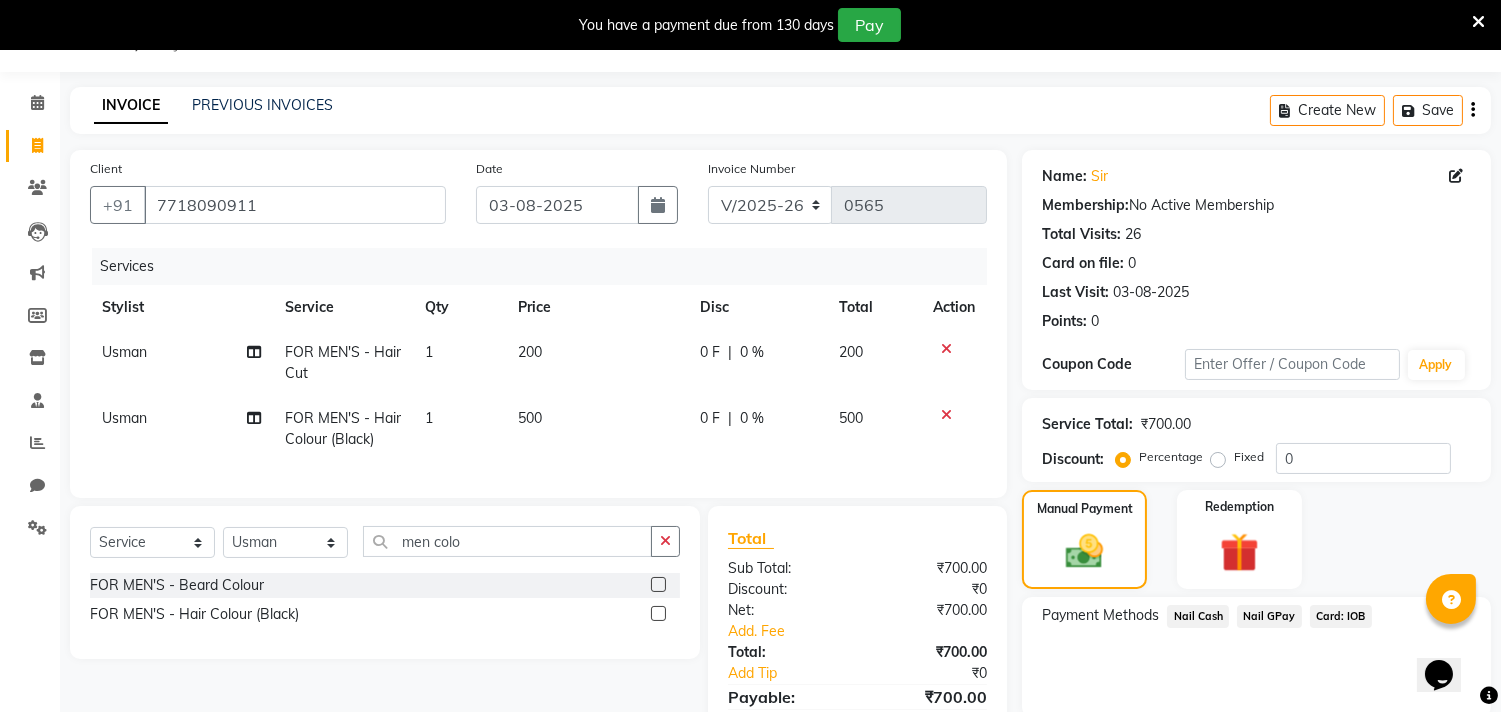 click on "Nail GPay" 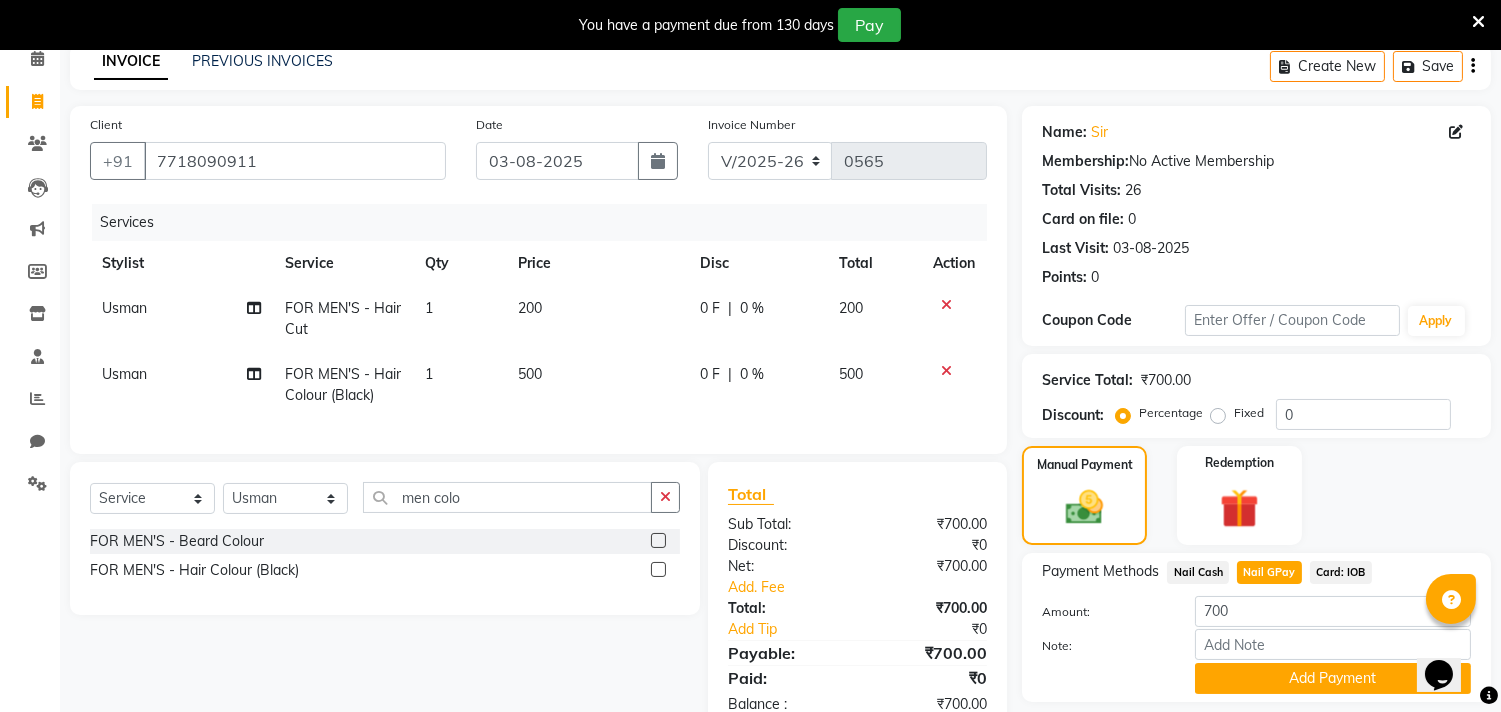 scroll, scrollTop: 138, scrollLeft: 0, axis: vertical 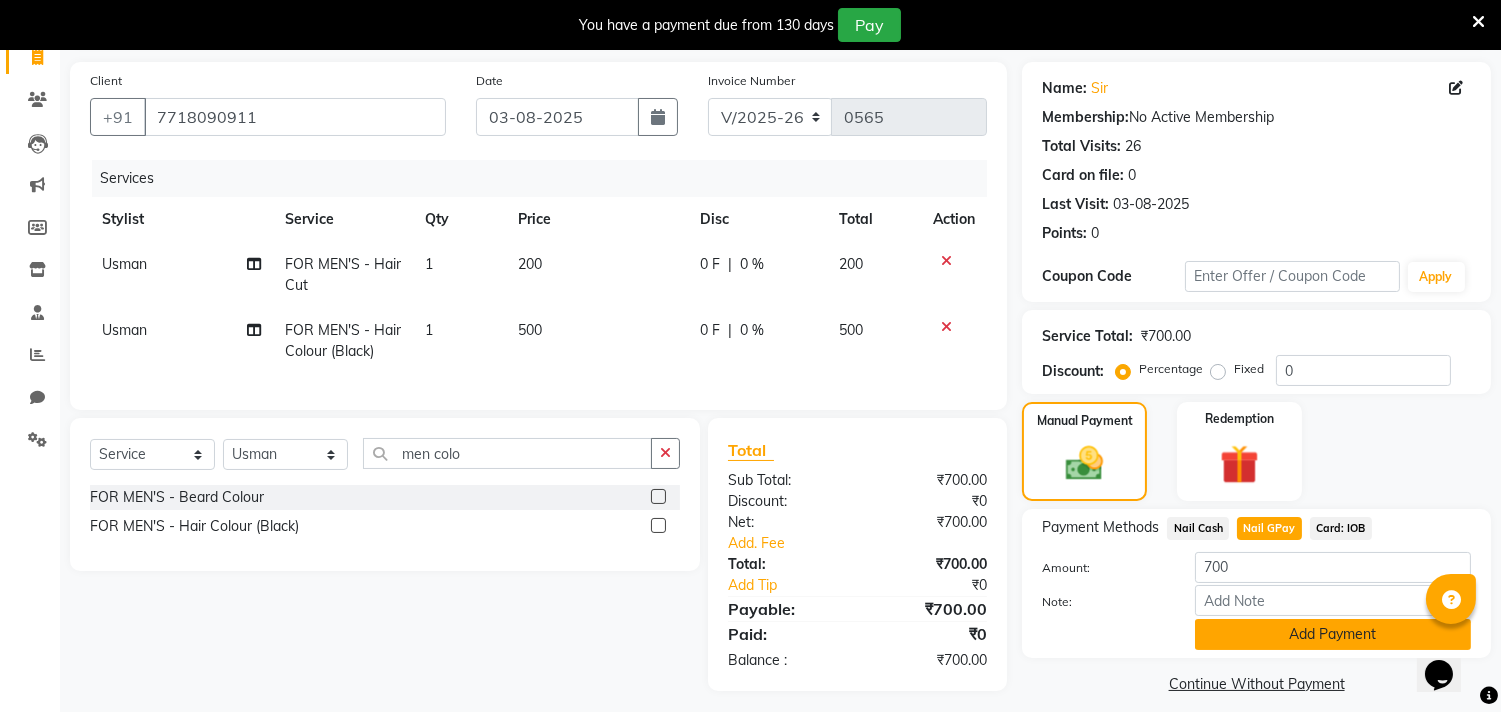 click on "Add Payment" 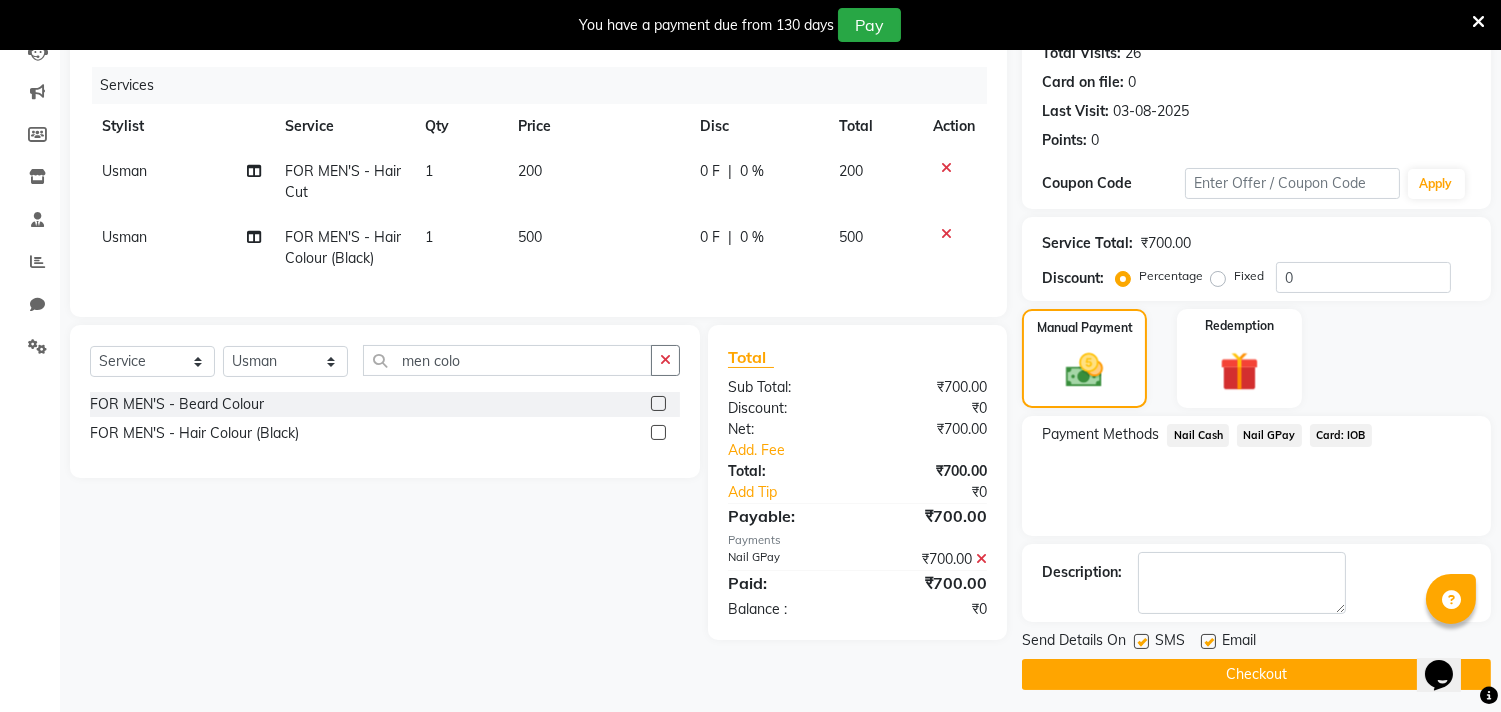 scroll, scrollTop: 237, scrollLeft: 0, axis: vertical 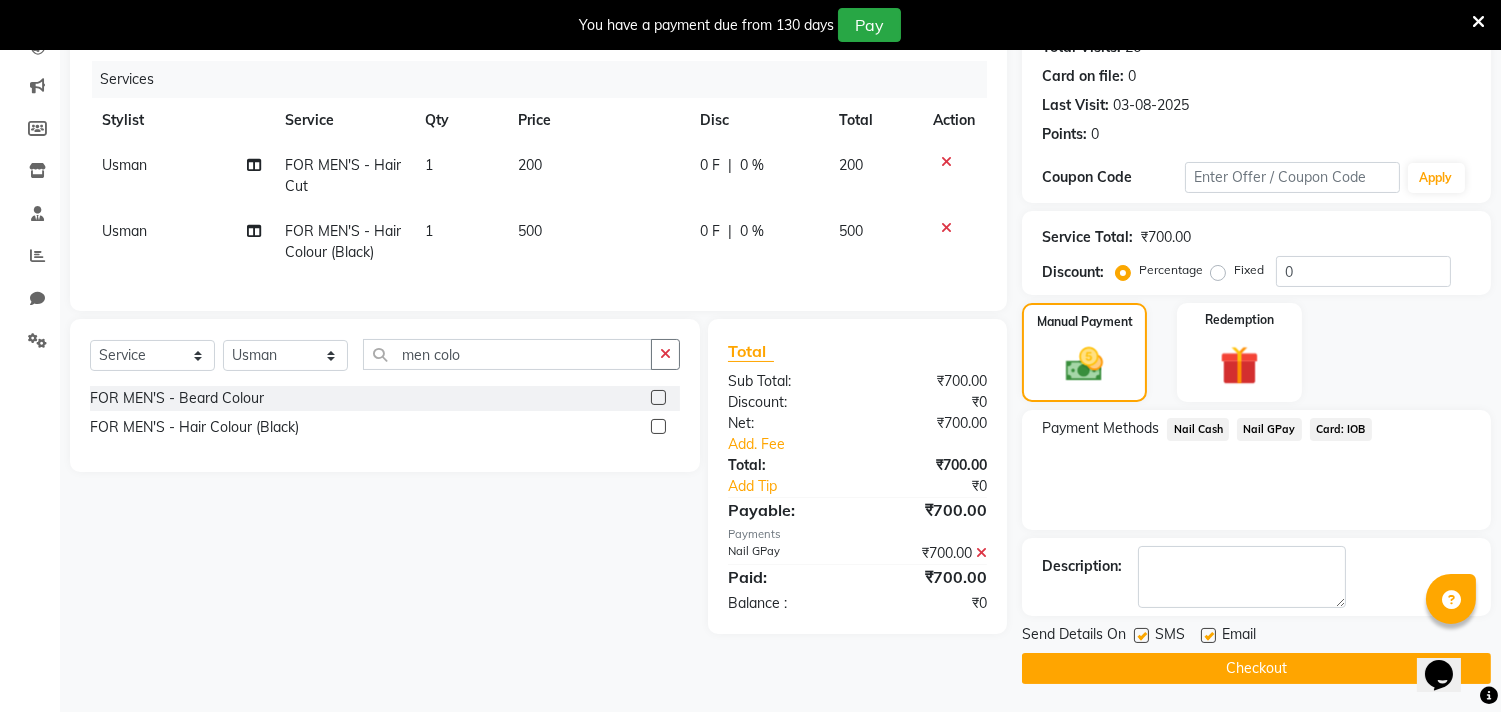 click on "Checkout" 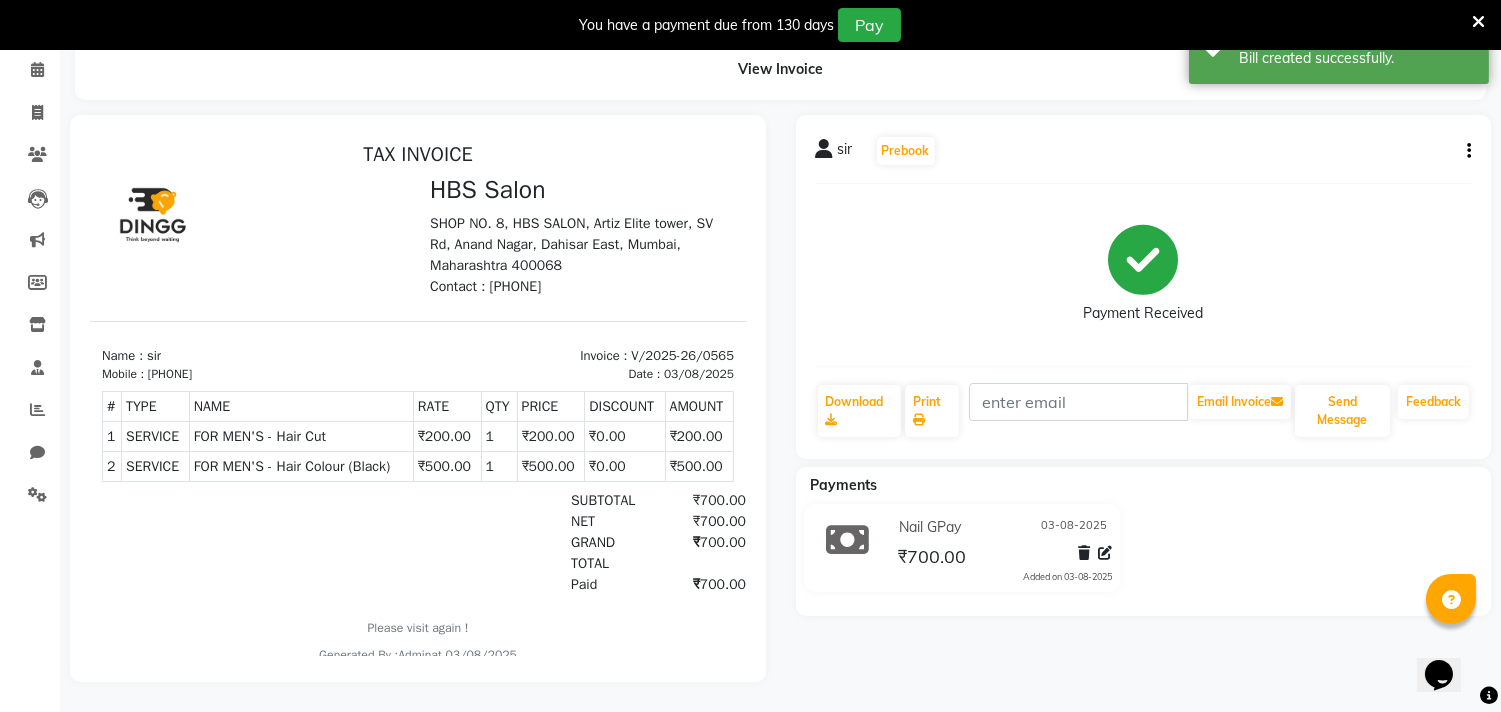 scroll, scrollTop: 0, scrollLeft: 0, axis: both 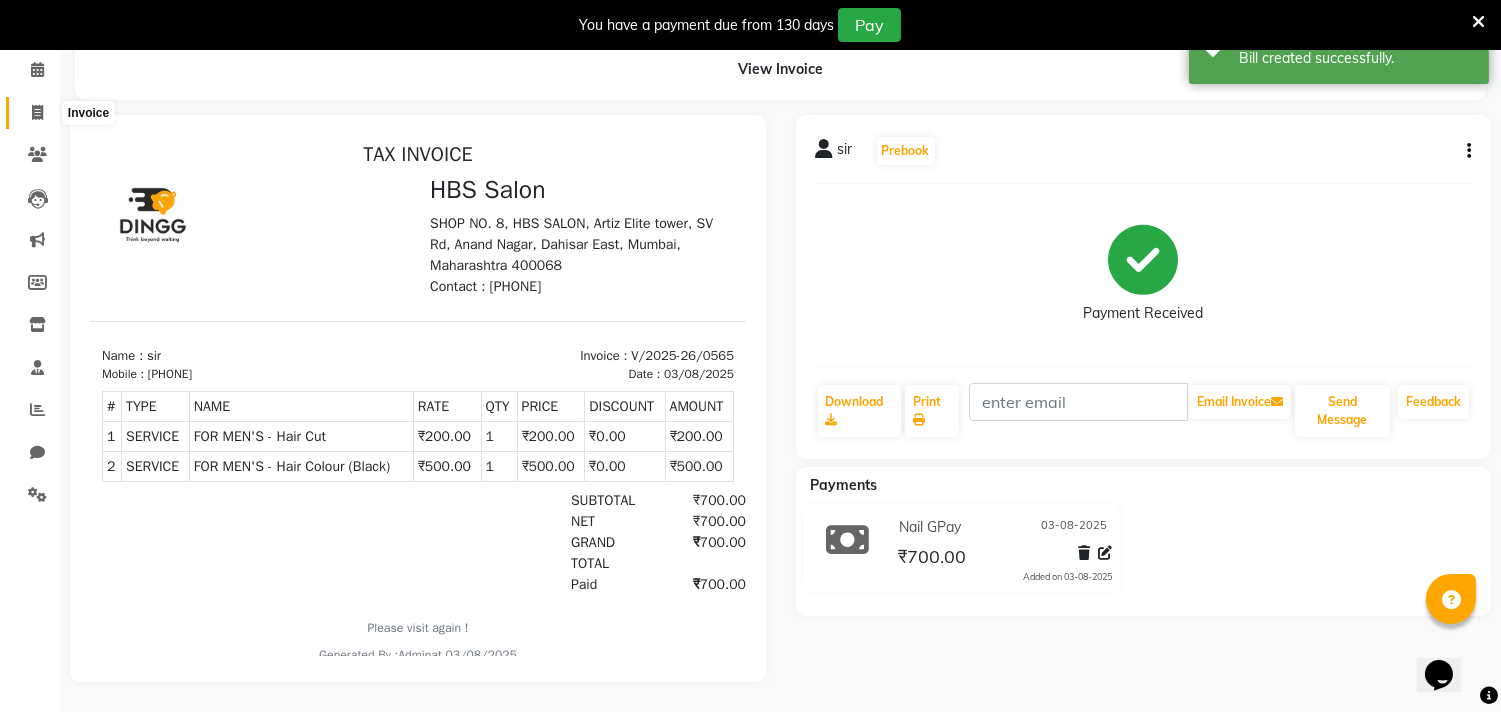 click 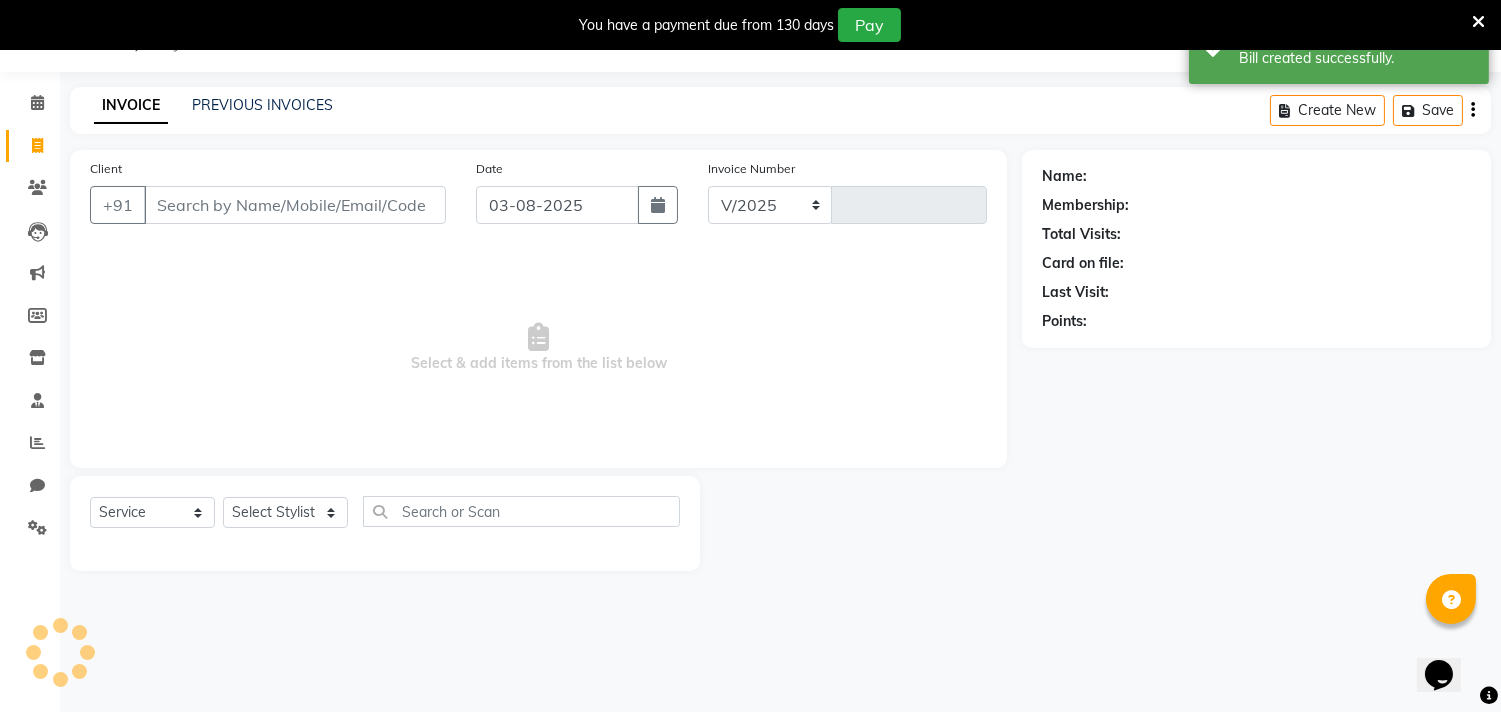 select on "7935" 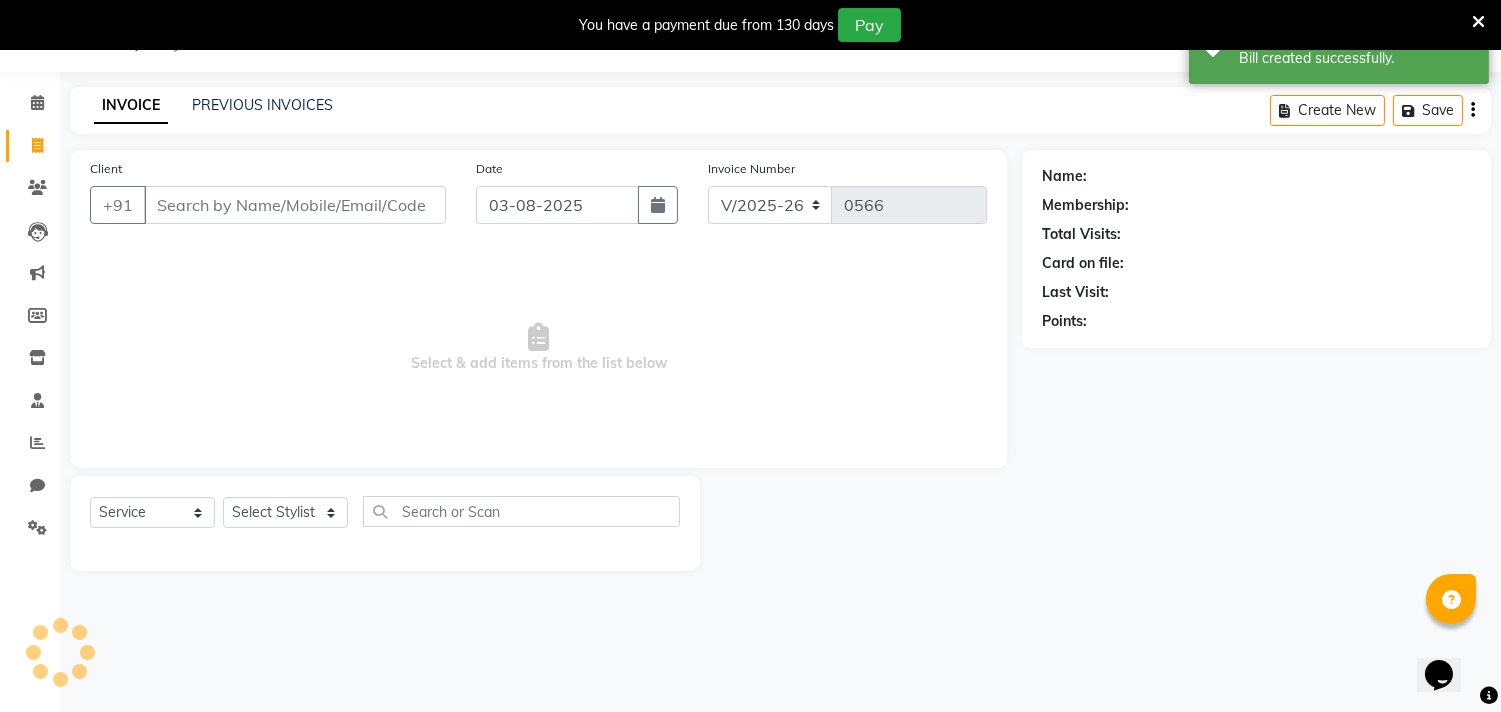 scroll, scrollTop: 50, scrollLeft: 0, axis: vertical 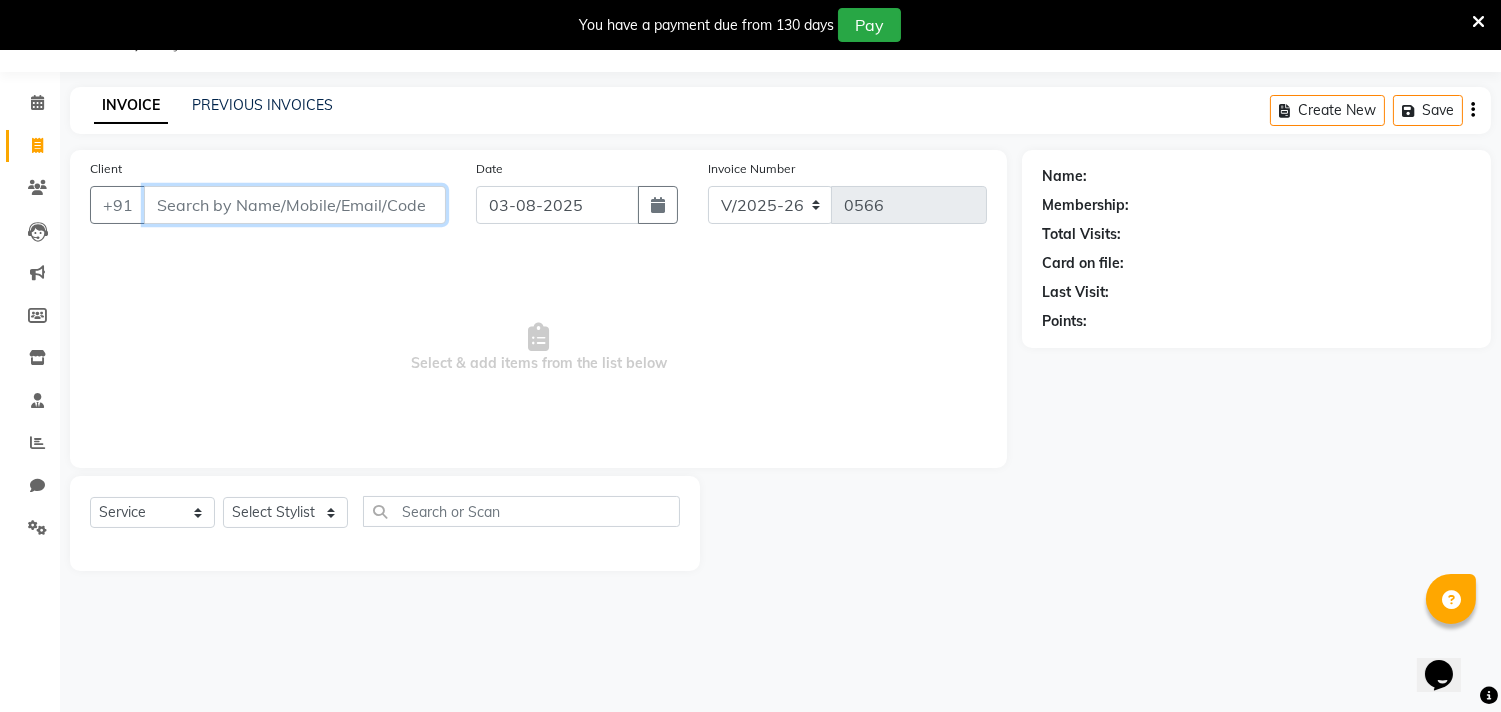 click on "Client" at bounding box center (295, 205) 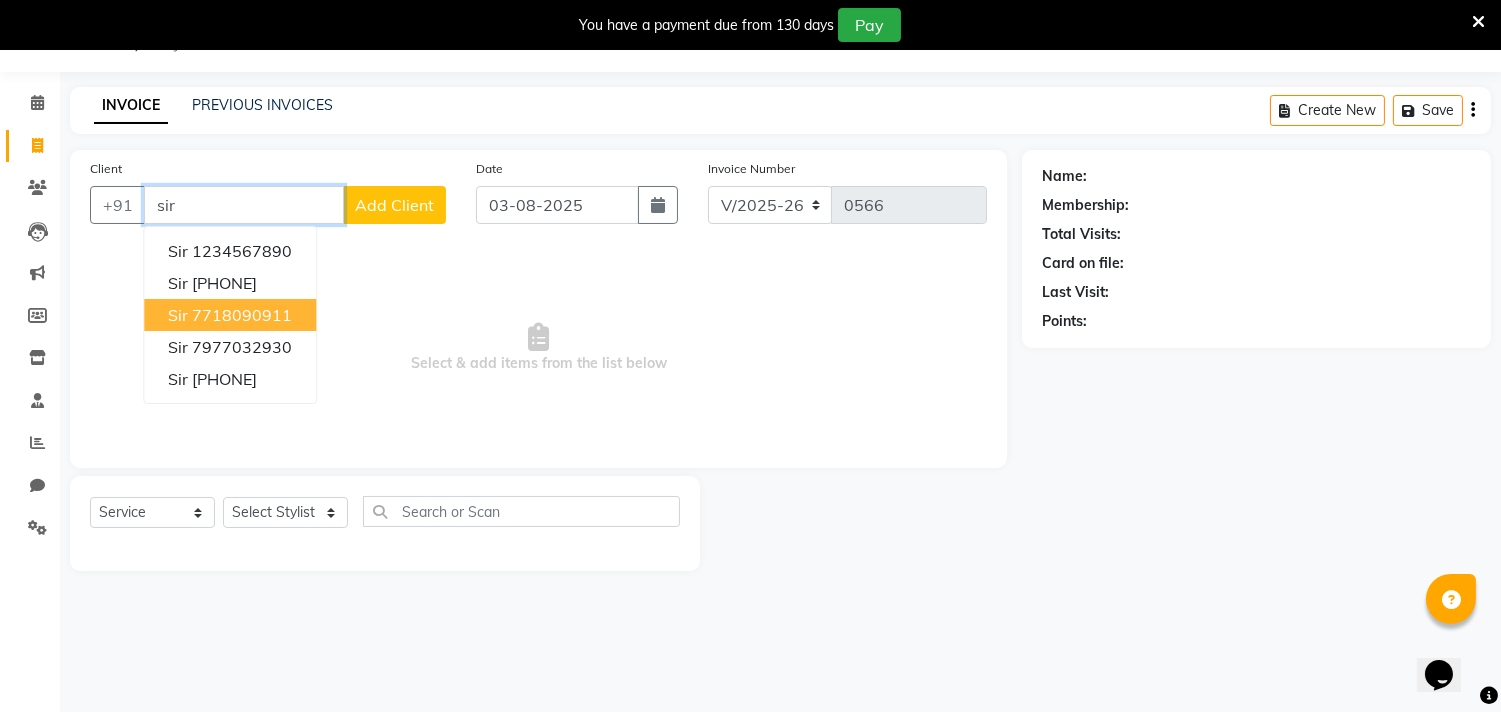 click on "7718090911" at bounding box center [242, 315] 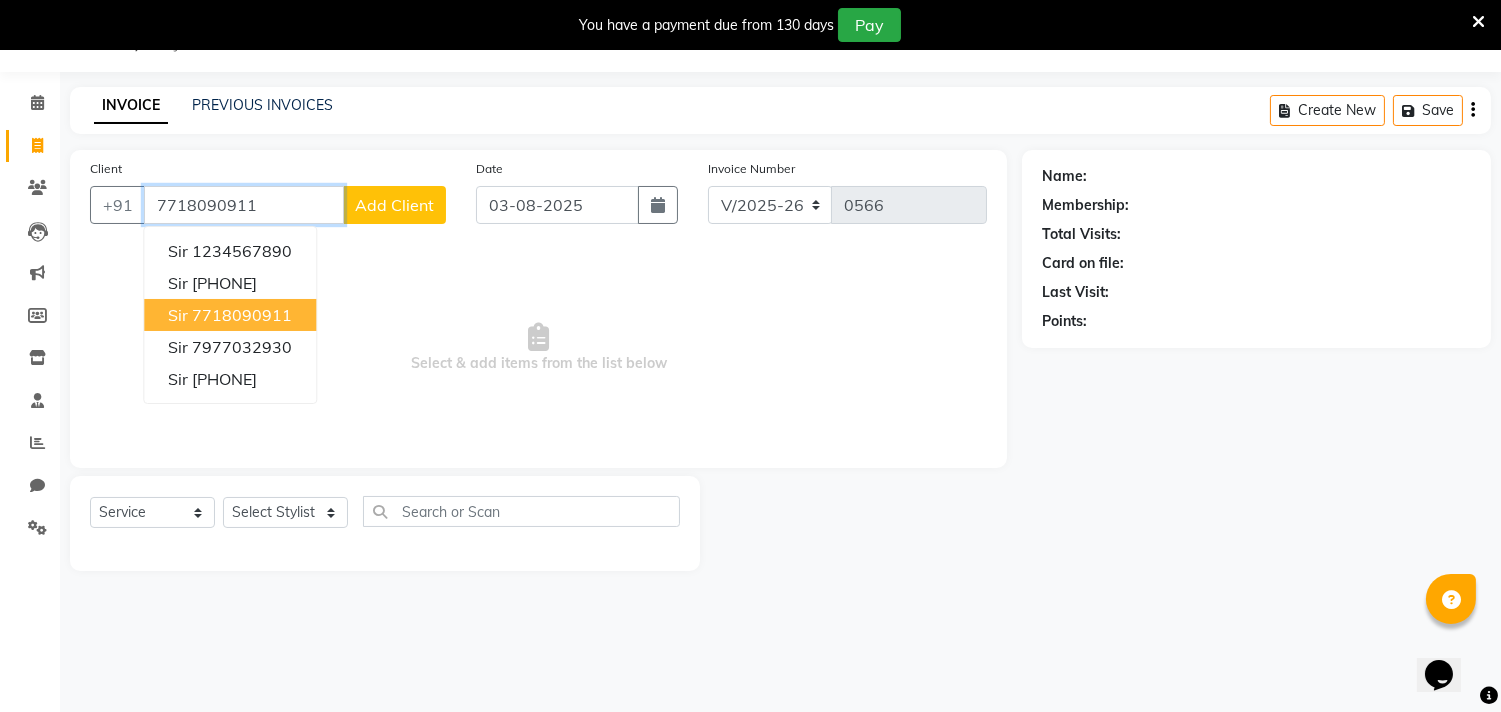 type on "7718090911" 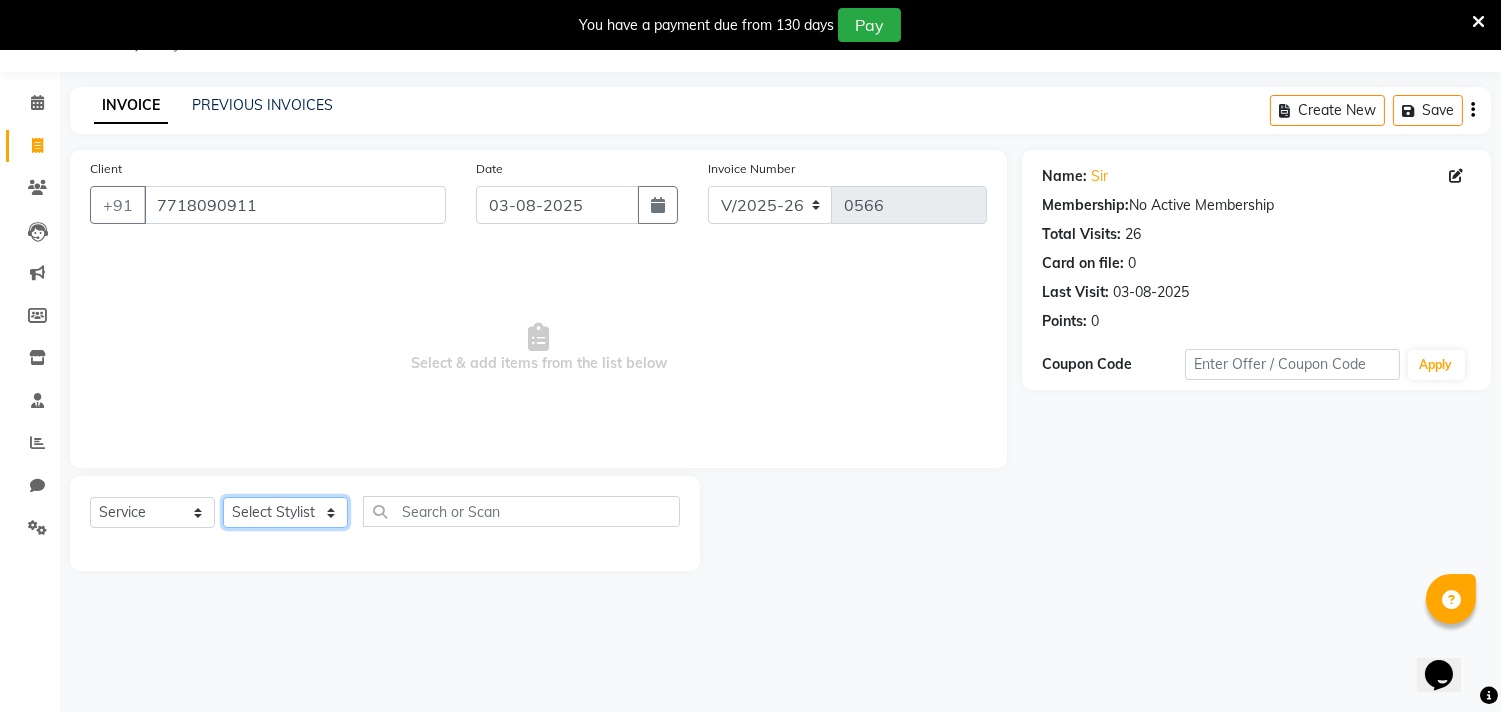 click on "Select Stylist alkasim Anash Dikishita Faizan FAIZE Haroon kaushal Sakiba Sunita Usha Usman Zeba" 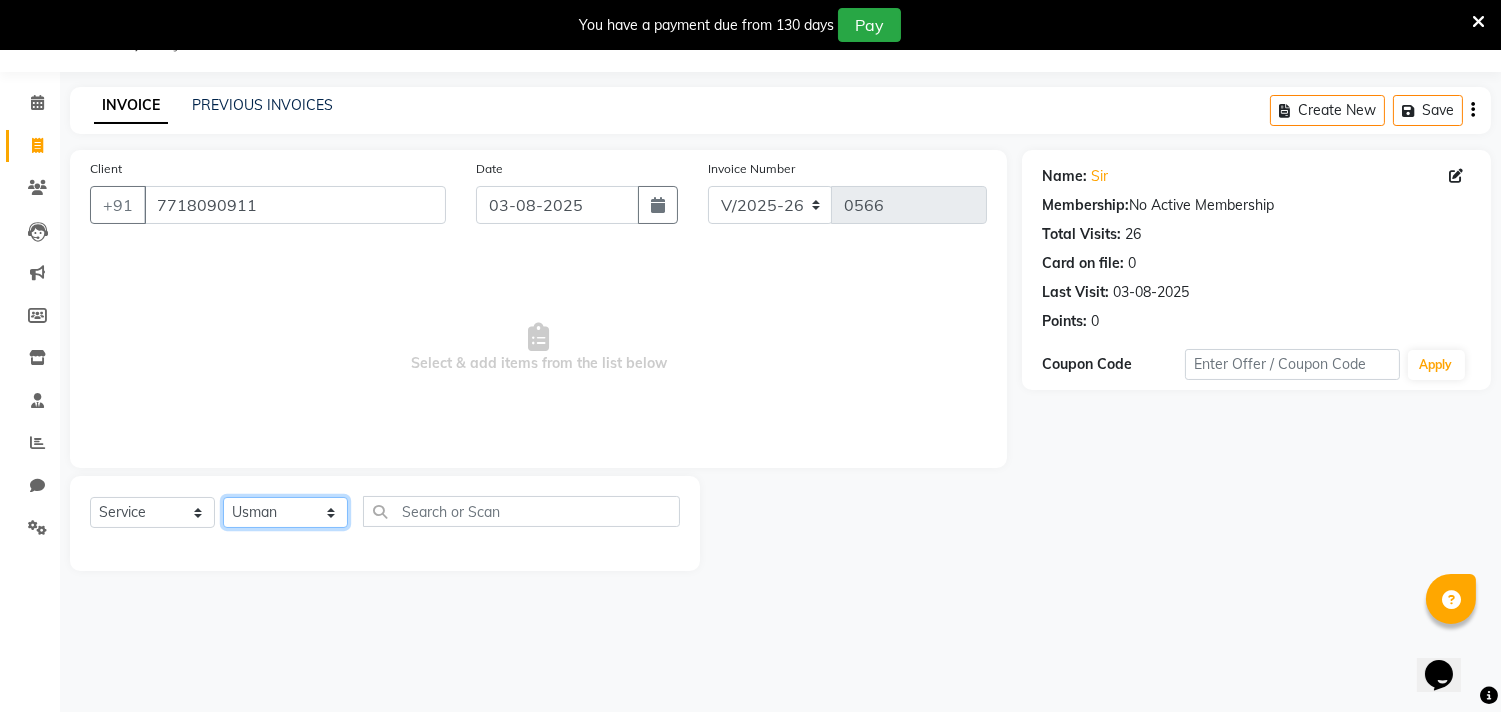 click on "Select Stylist alkasim Anash Dikishita Faizan FAIZE Haroon kaushal Sakiba Sunita Usha Usman Zeba" 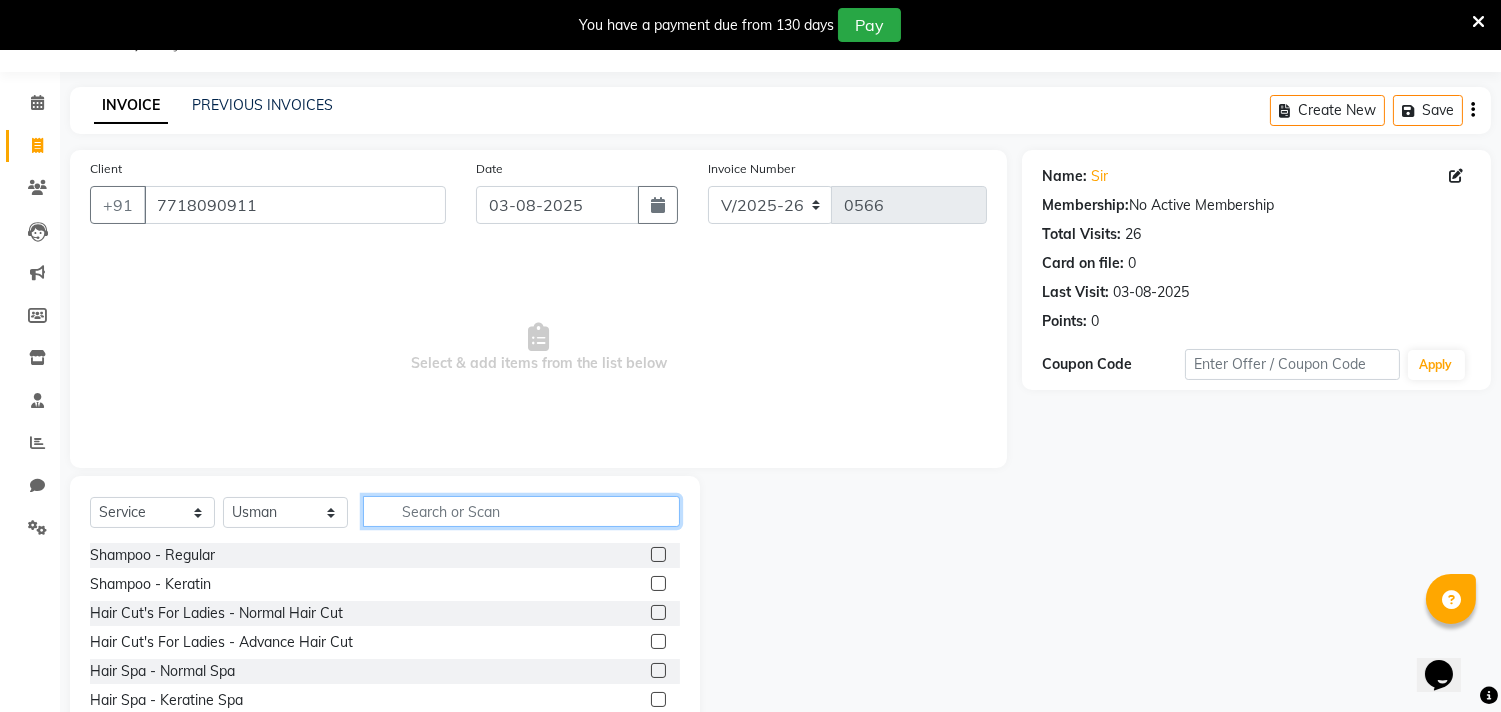 click 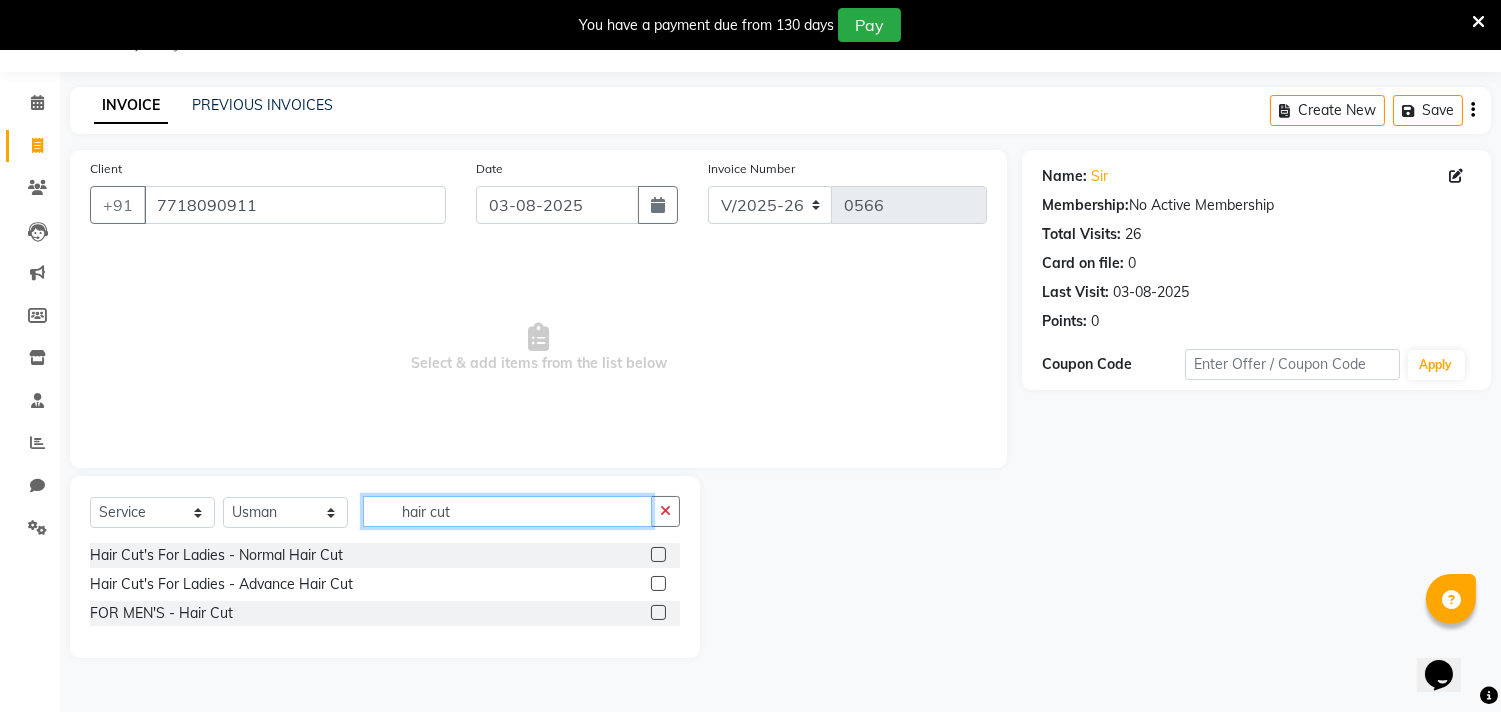 type on "hair cut" 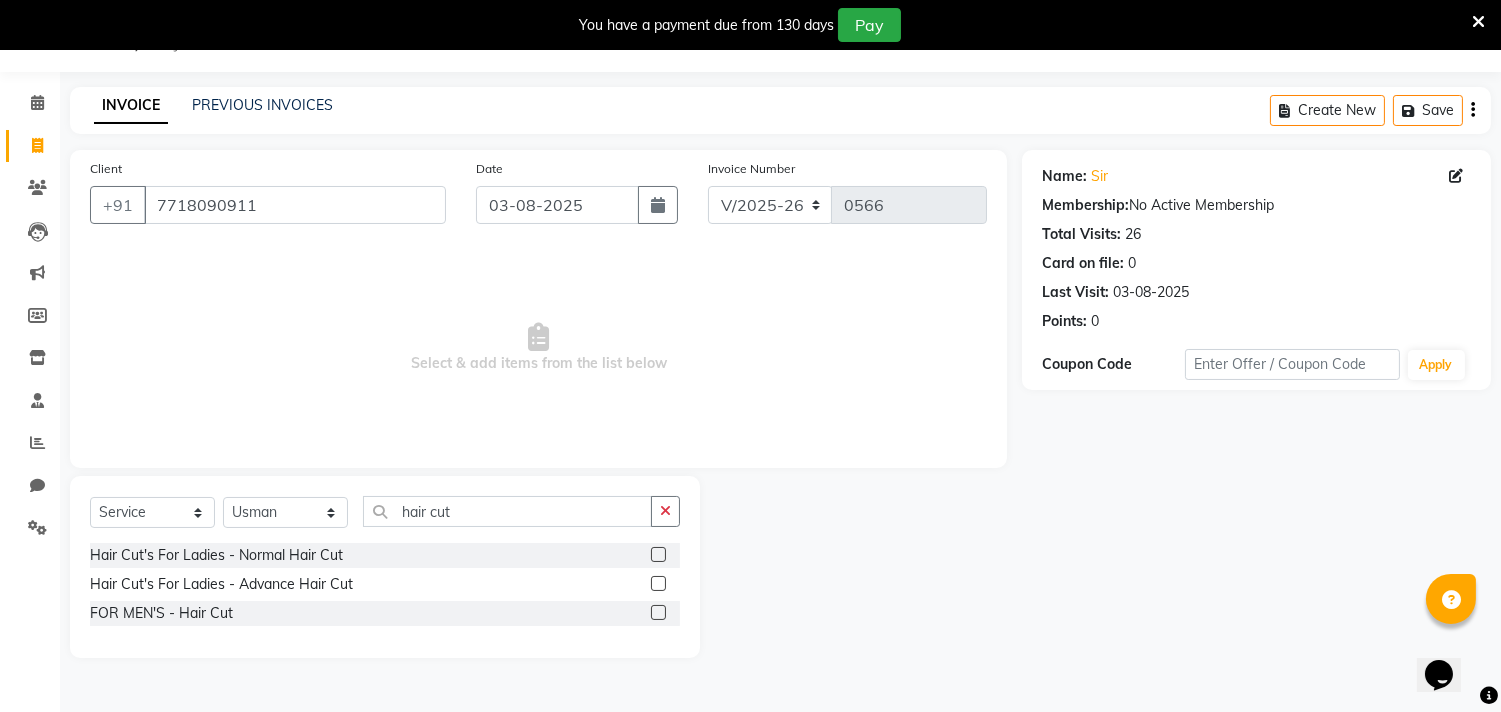click 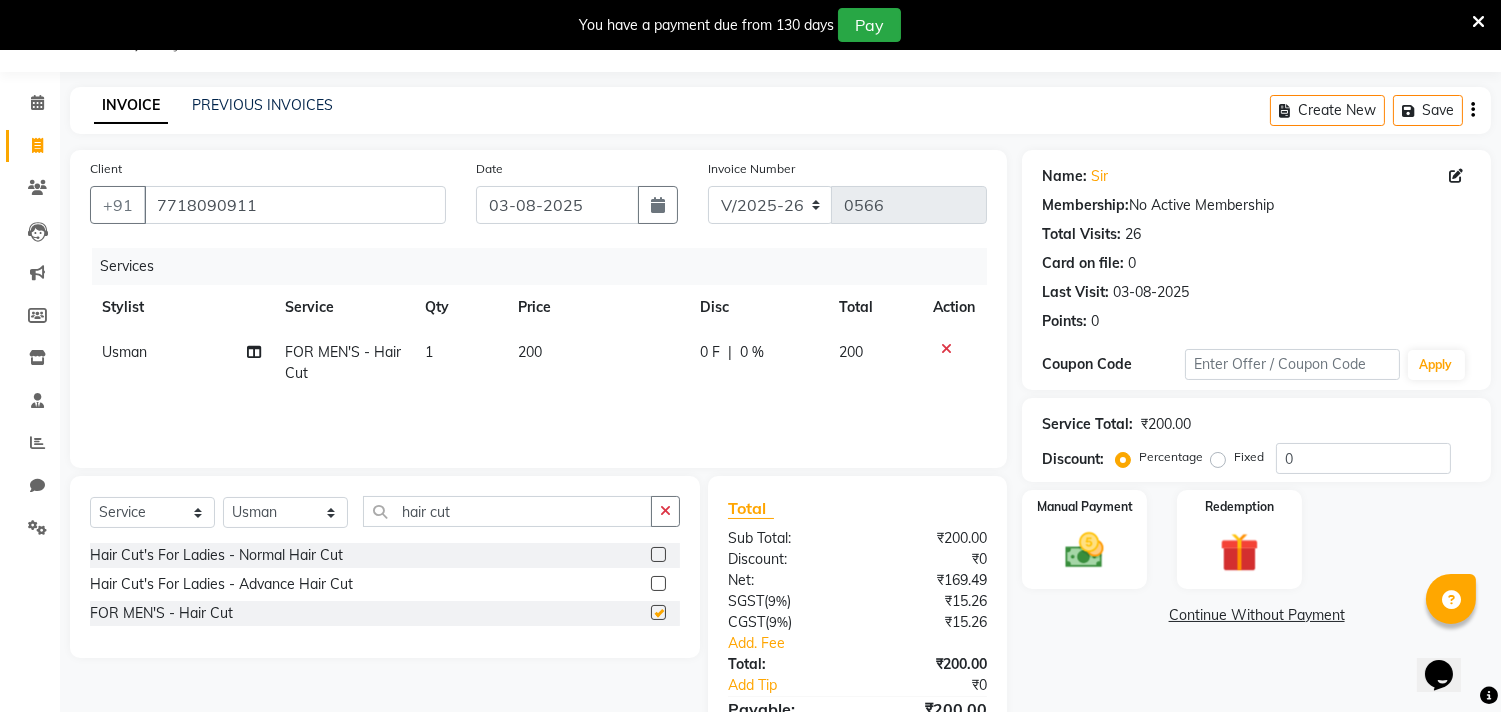 checkbox on "false" 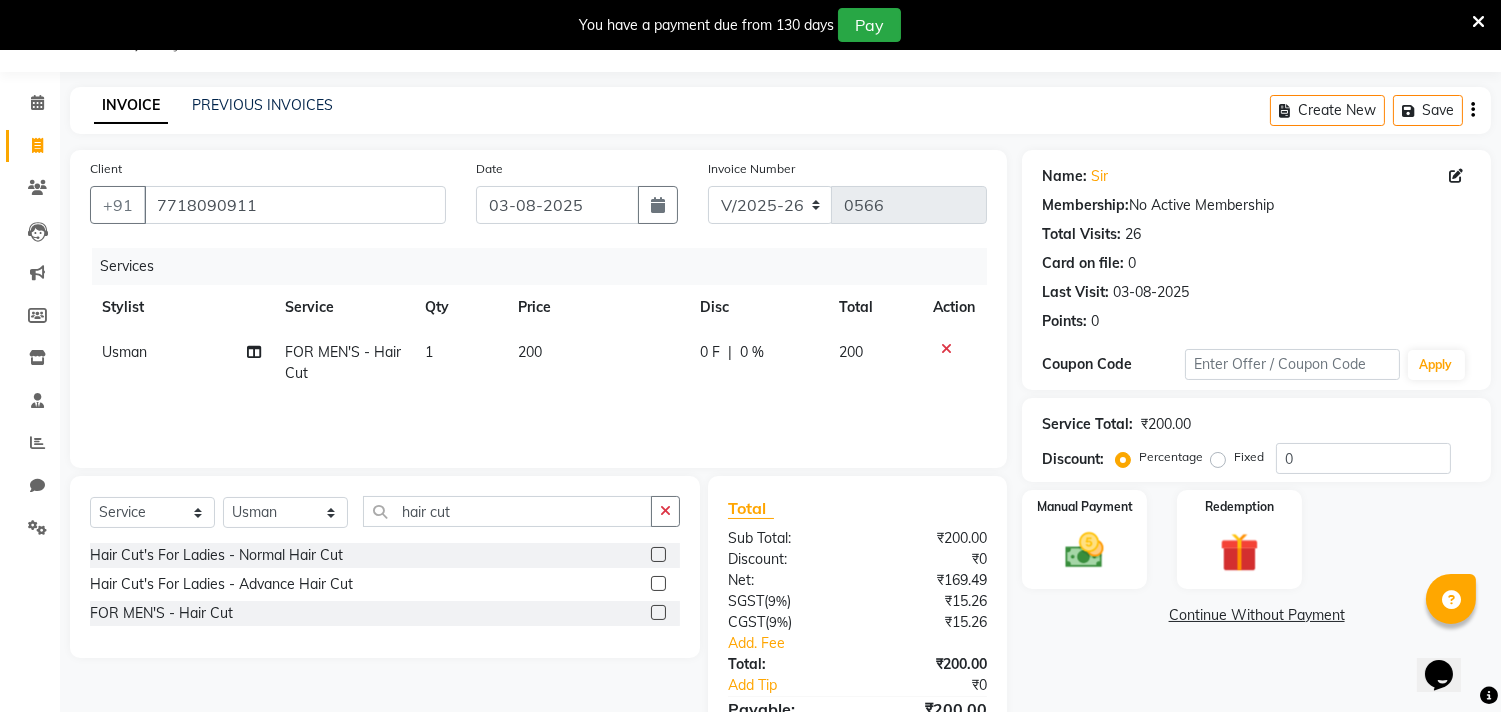 click on "Create New   Save" 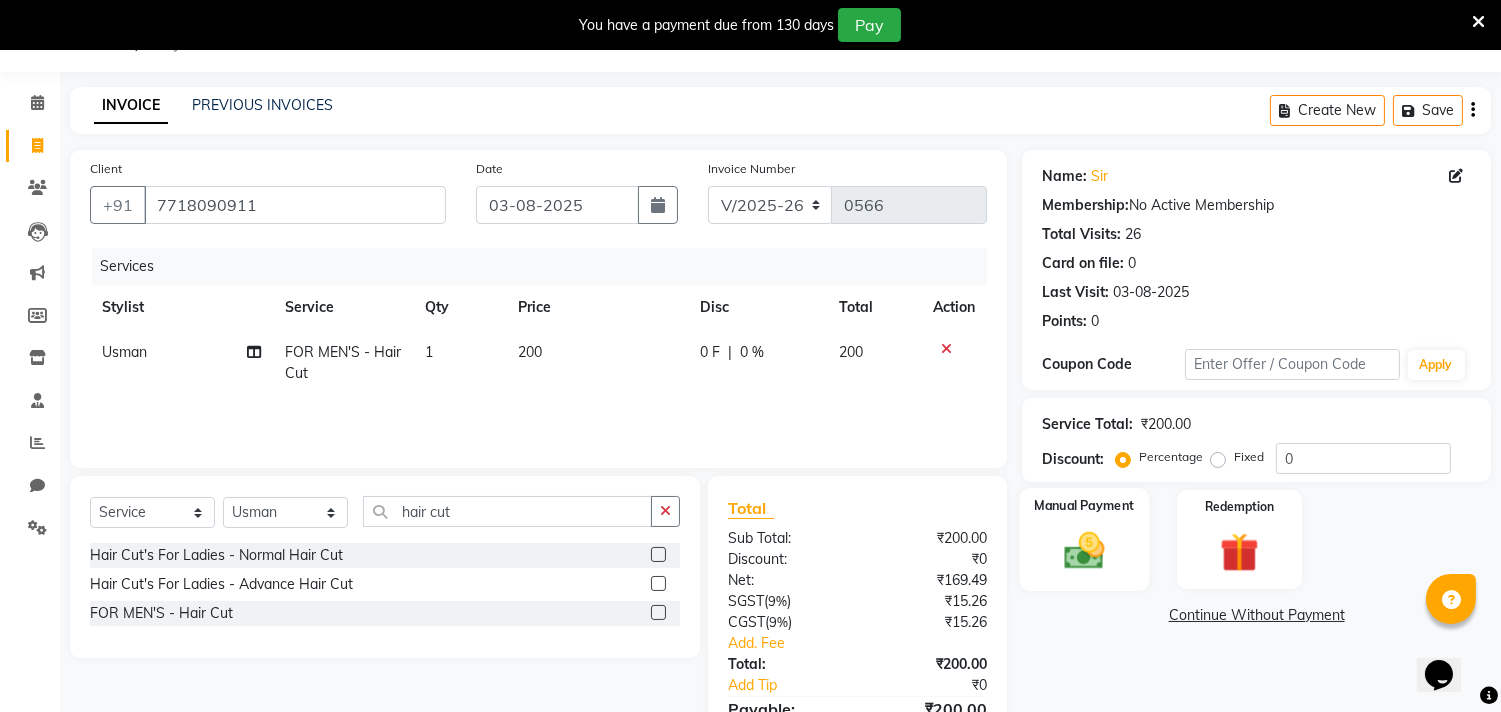 click 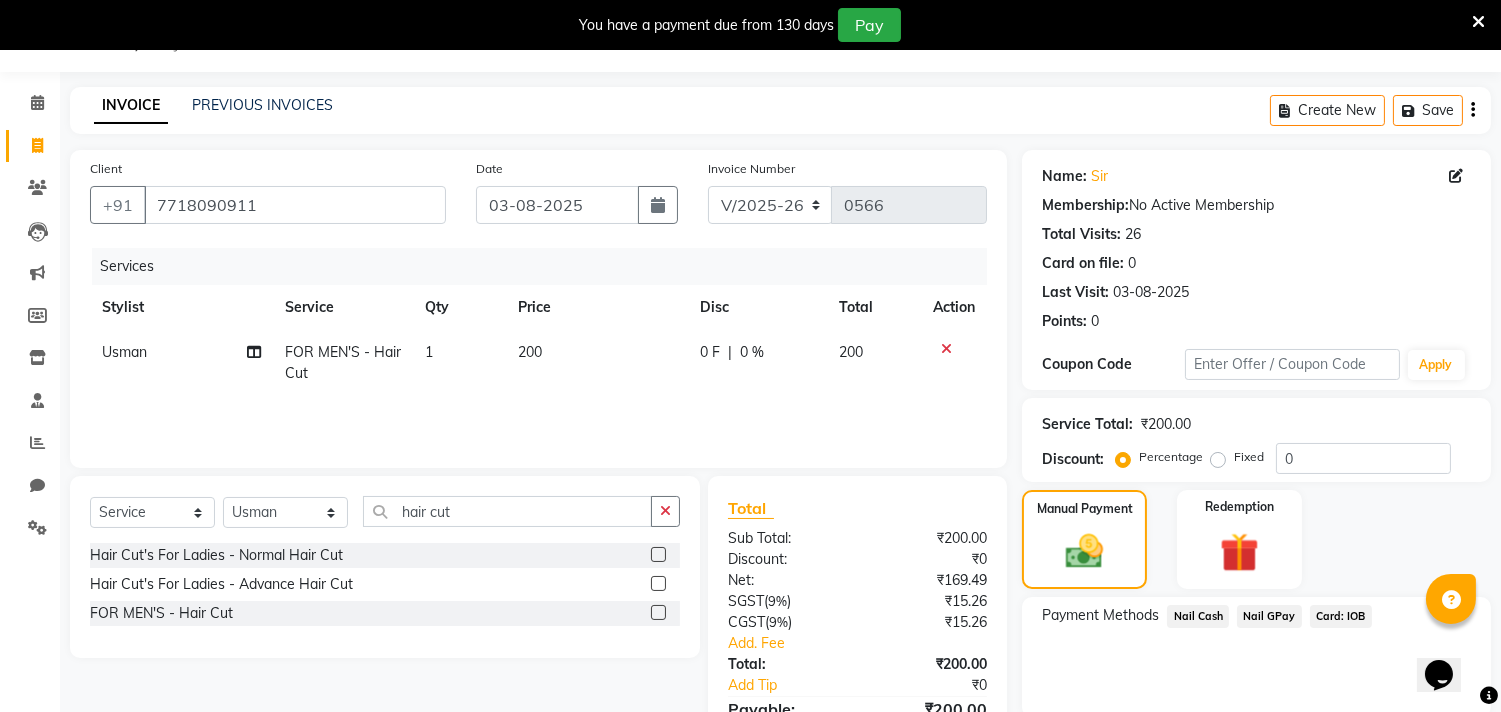 click 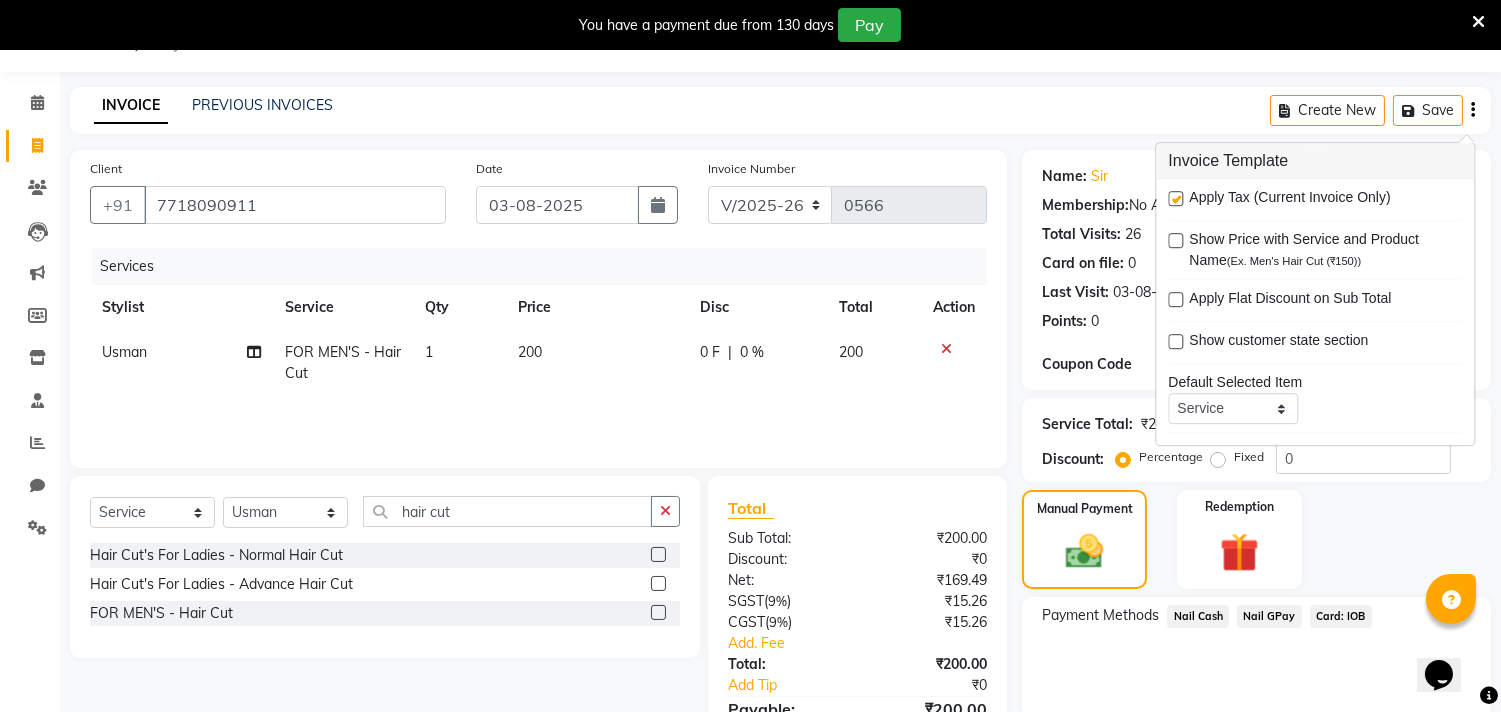 click at bounding box center (1175, 198) 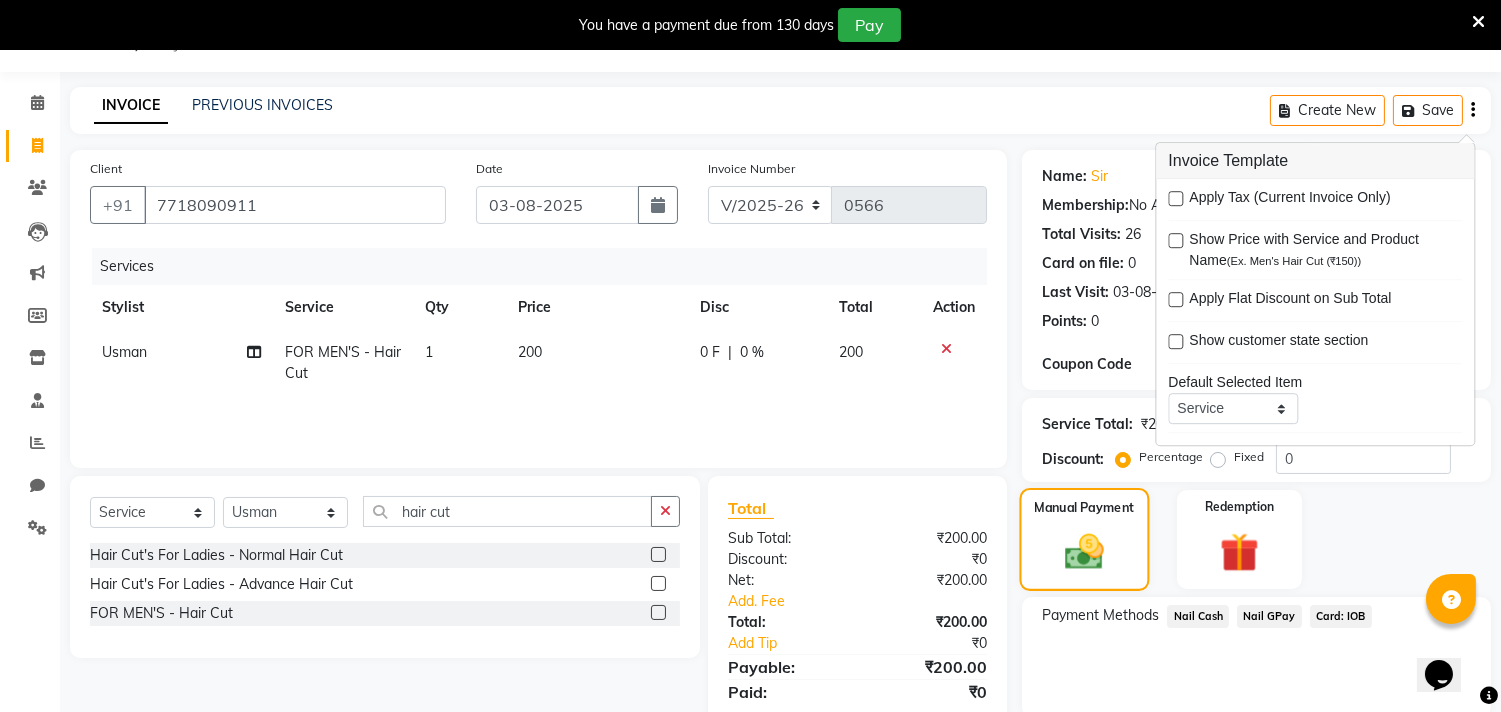click on "Manual Payment" 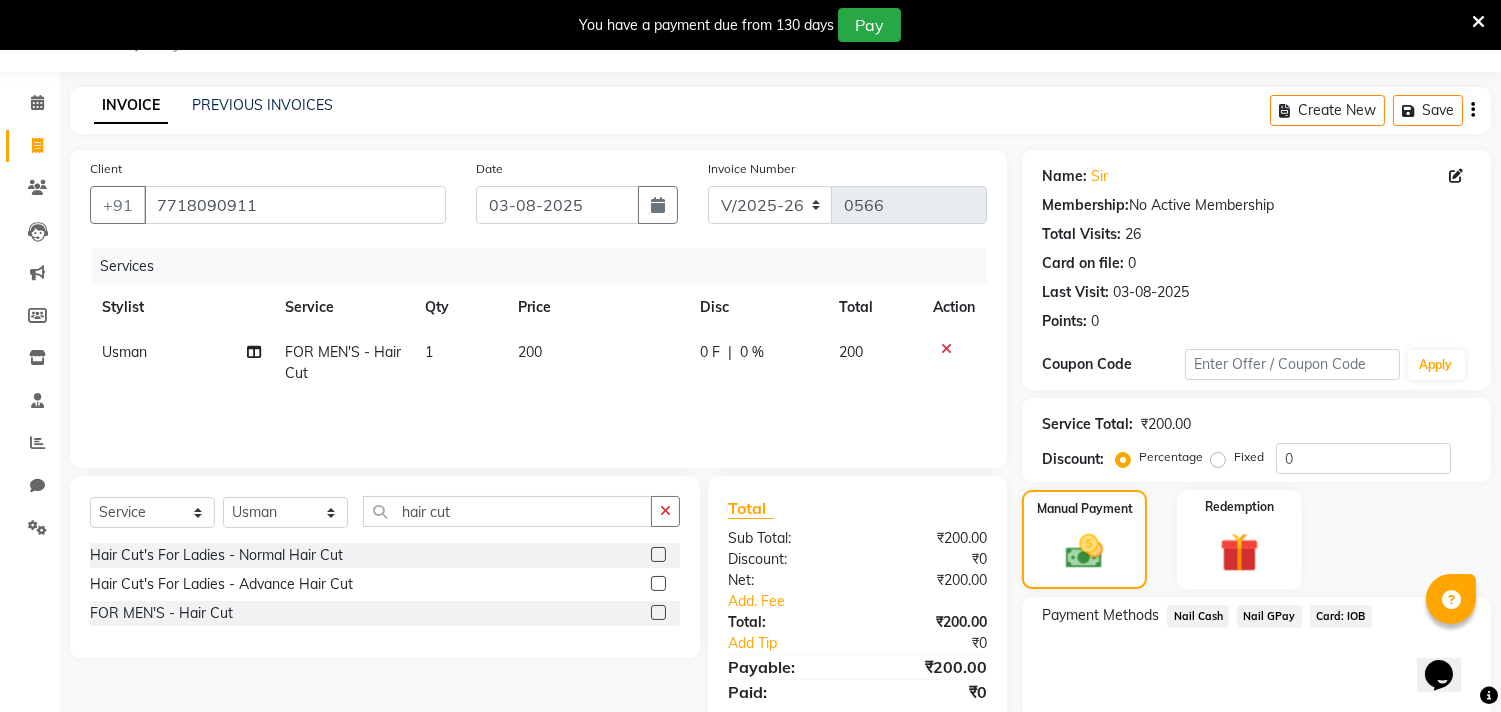 click on "Nail GPay" 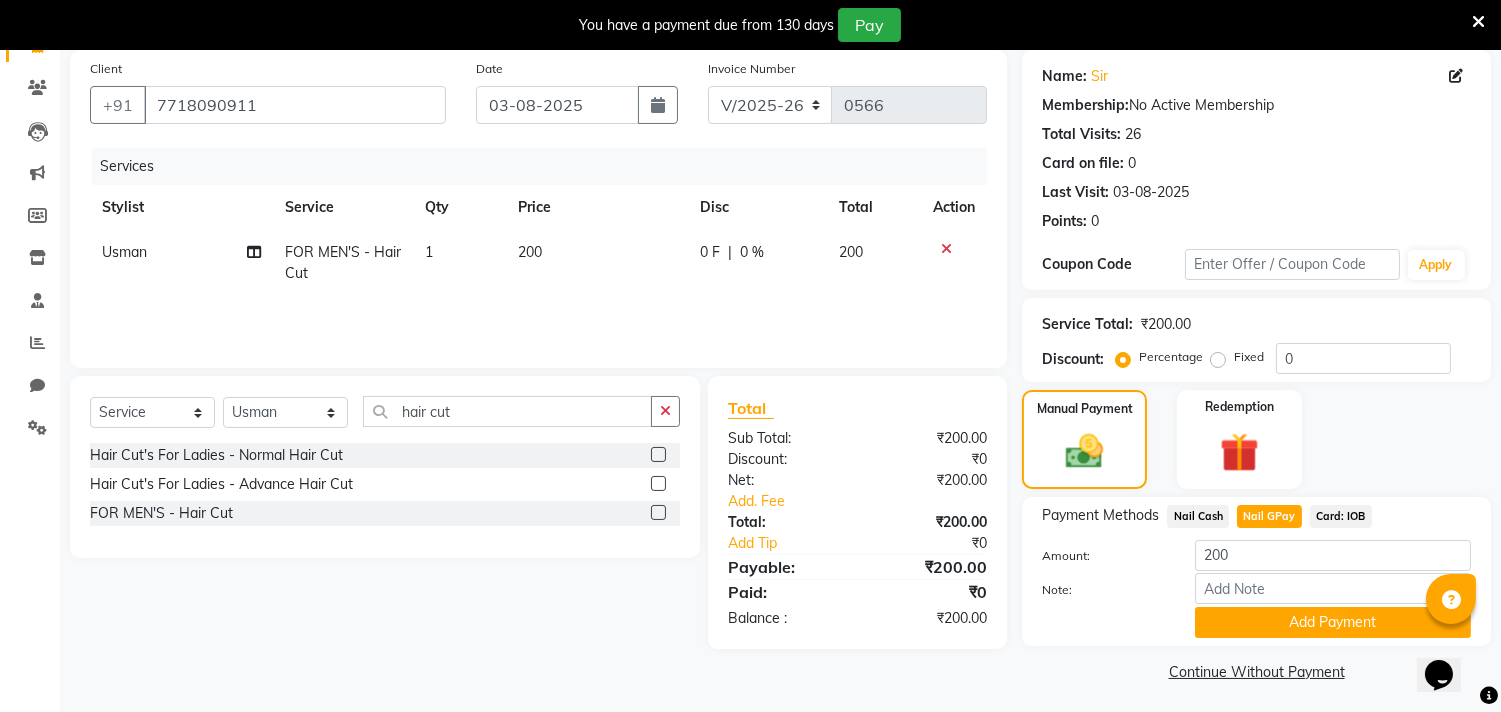scroll, scrollTop: 154, scrollLeft: 0, axis: vertical 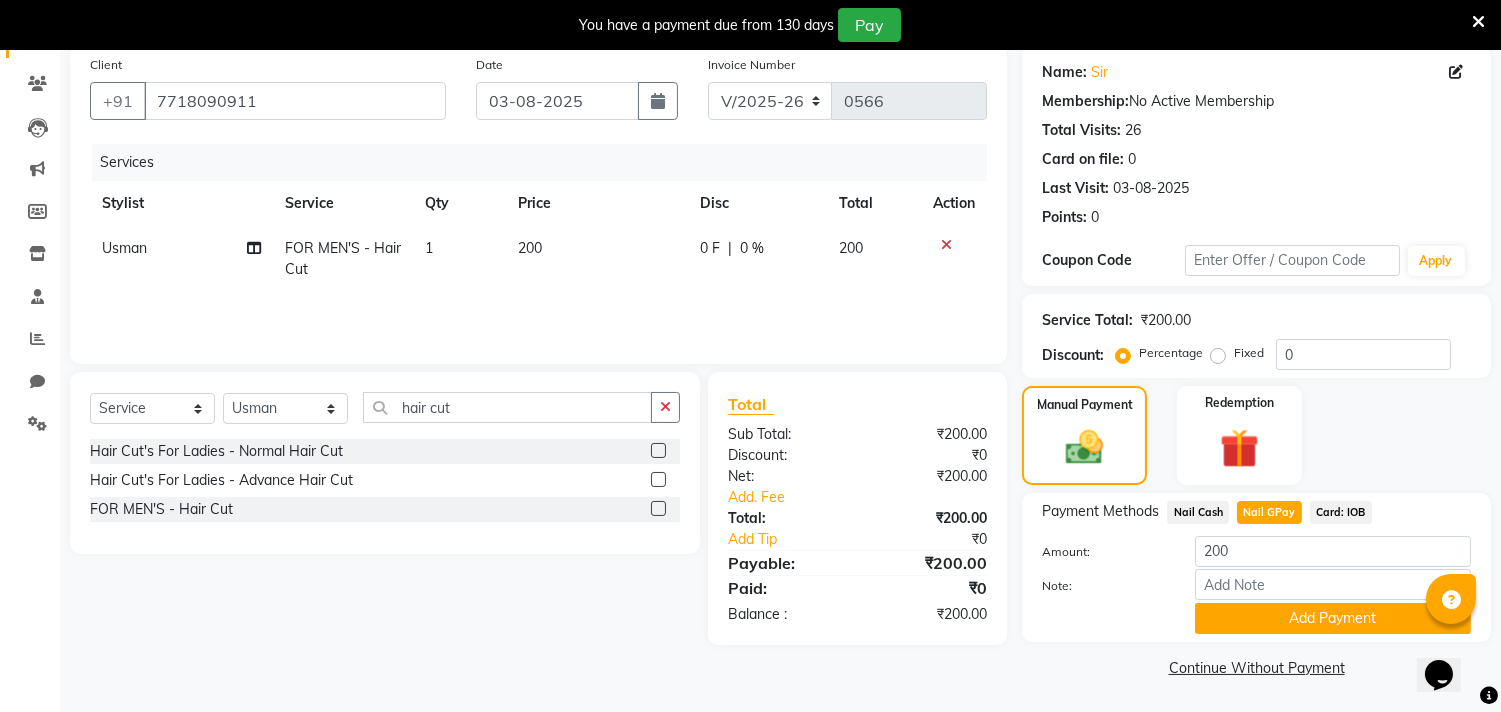 click on "Add Payment" 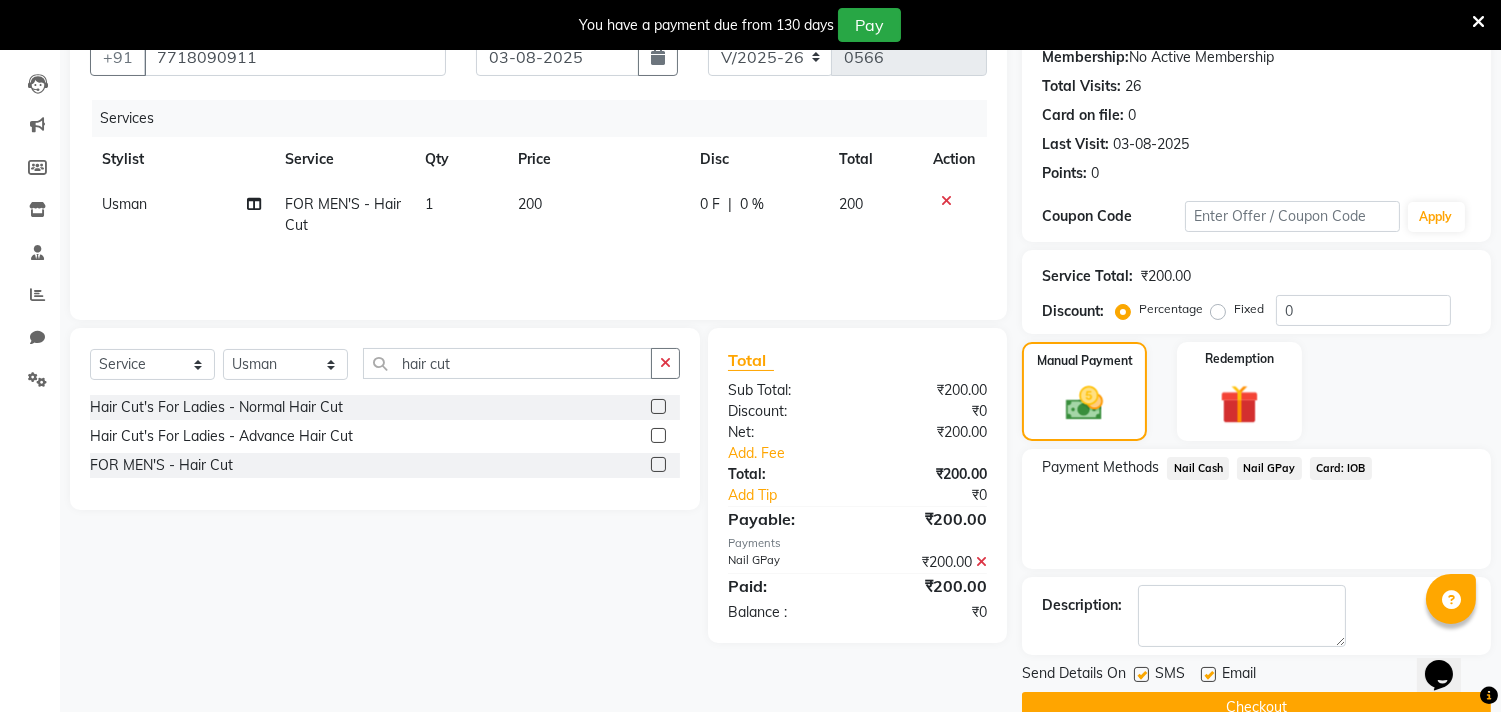 scroll, scrollTop: 237, scrollLeft: 0, axis: vertical 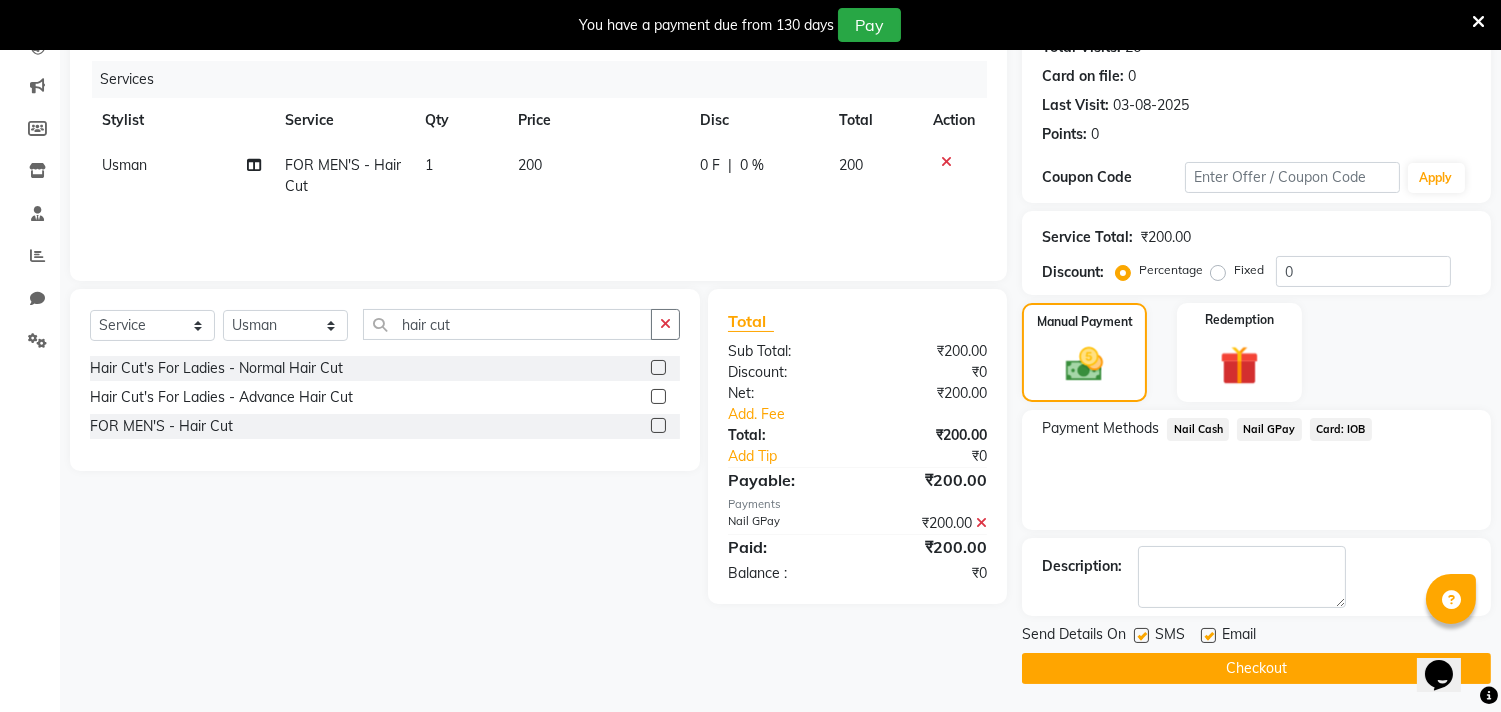 click on "Checkout" 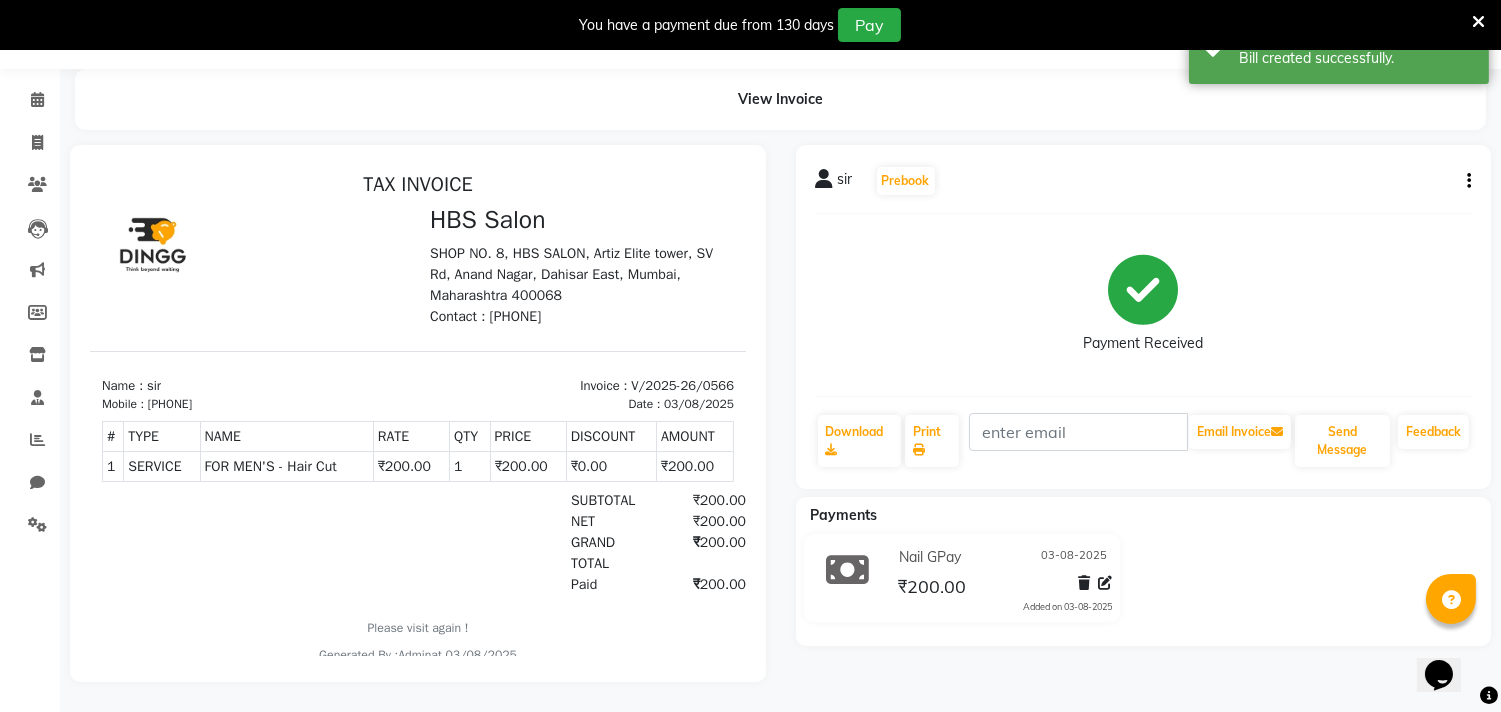 scroll, scrollTop: 0, scrollLeft: 0, axis: both 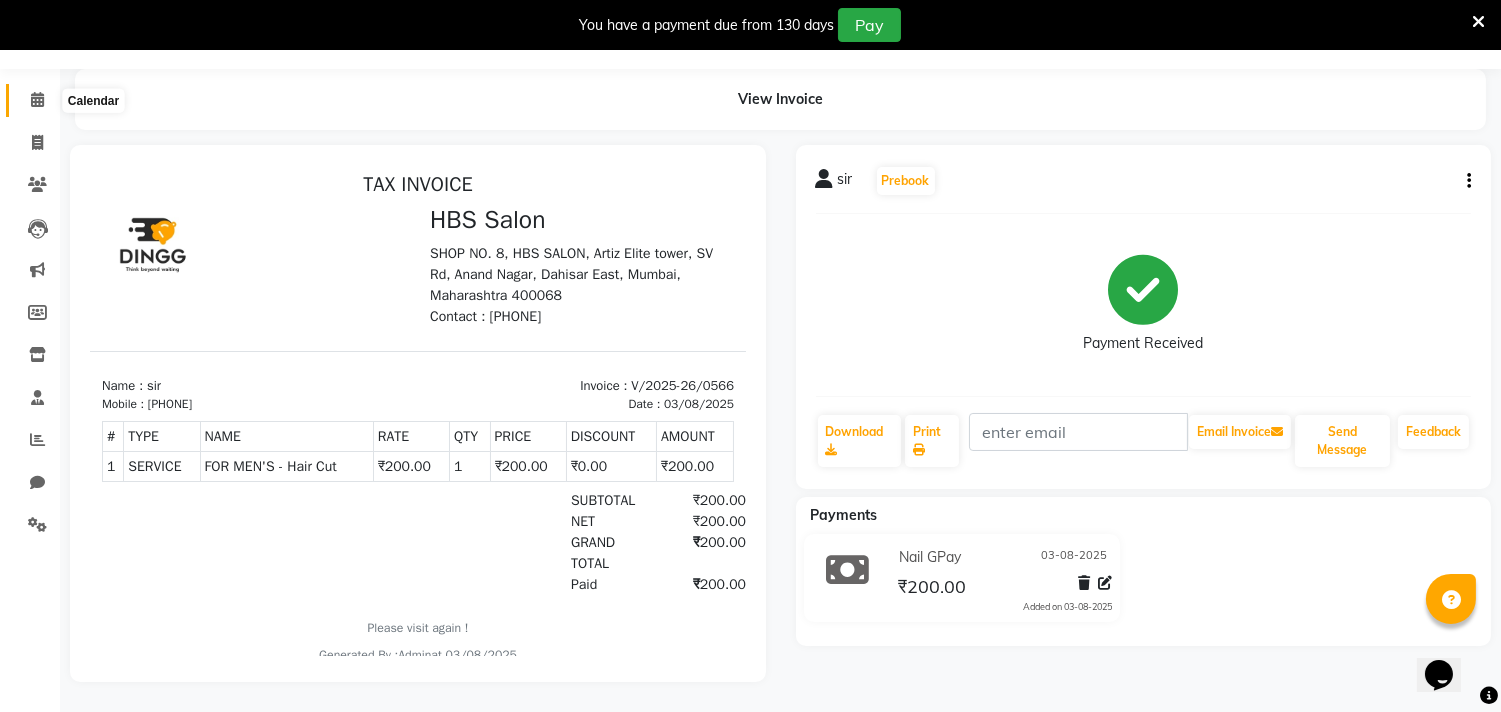 click 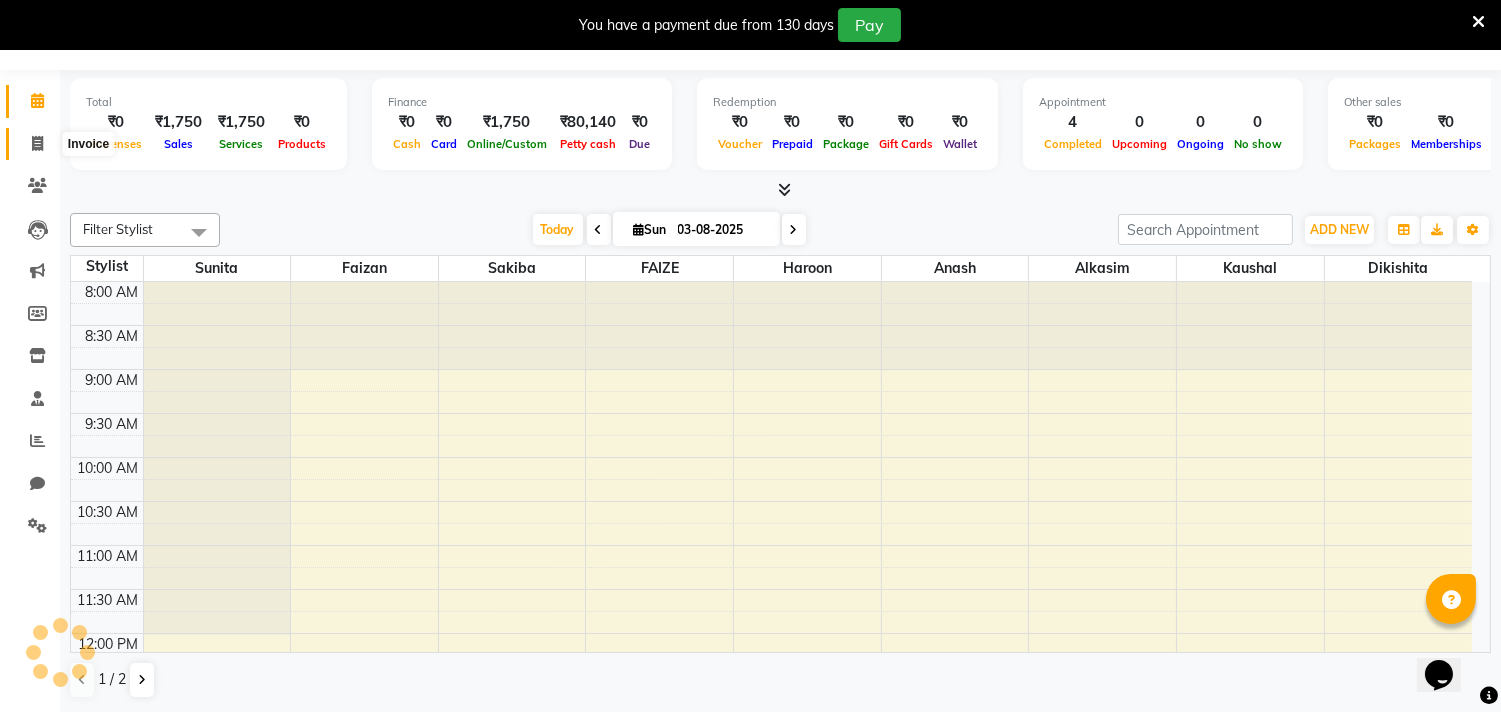 scroll, scrollTop: 50, scrollLeft: 0, axis: vertical 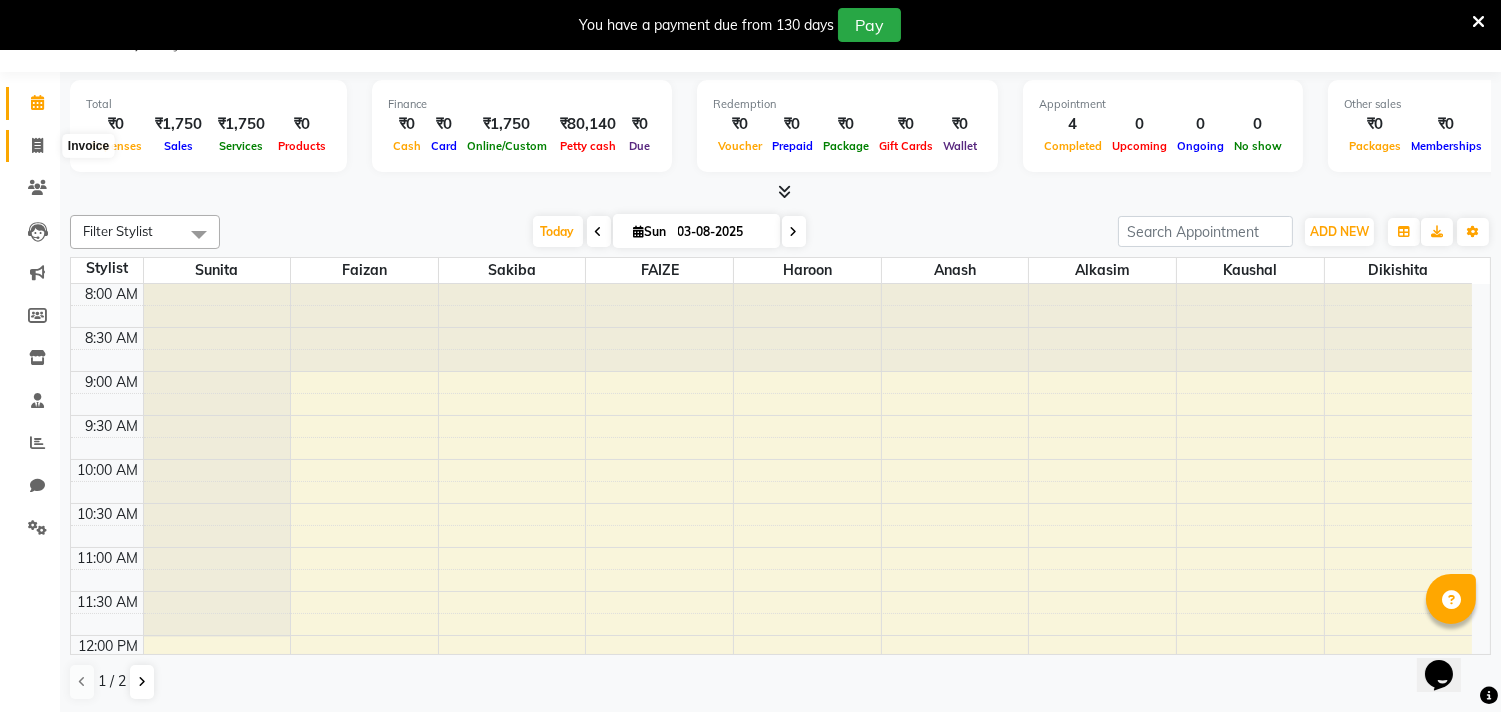 click 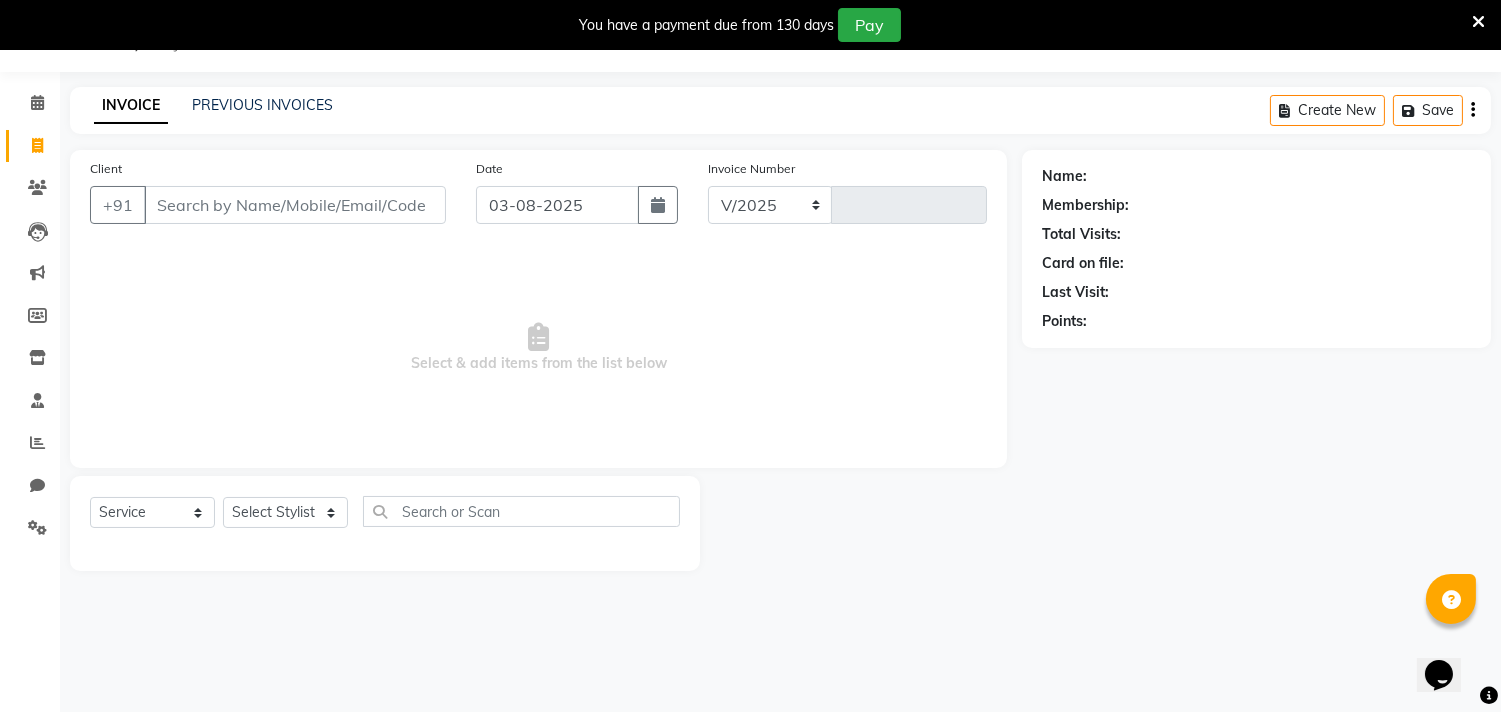 select on "7935" 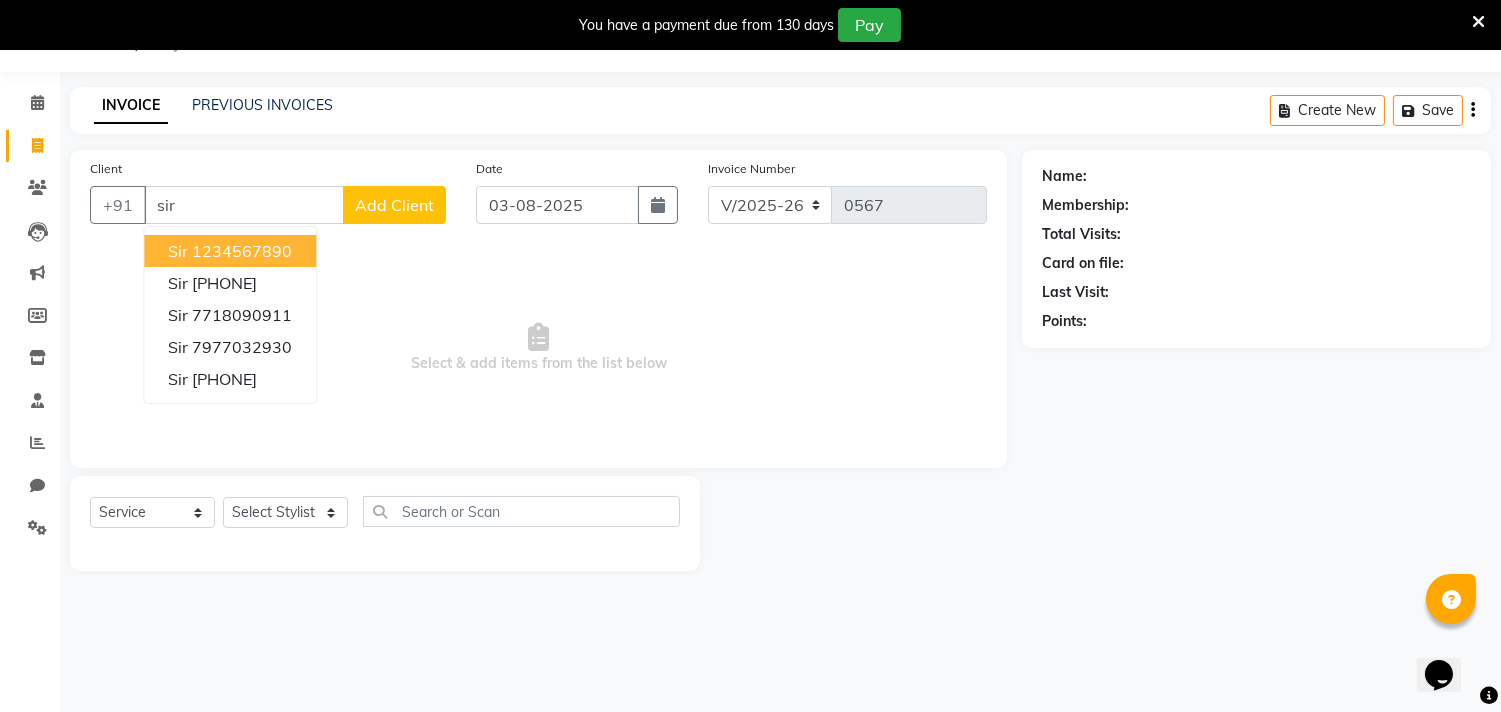 click on "sir" at bounding box center (244, 205) 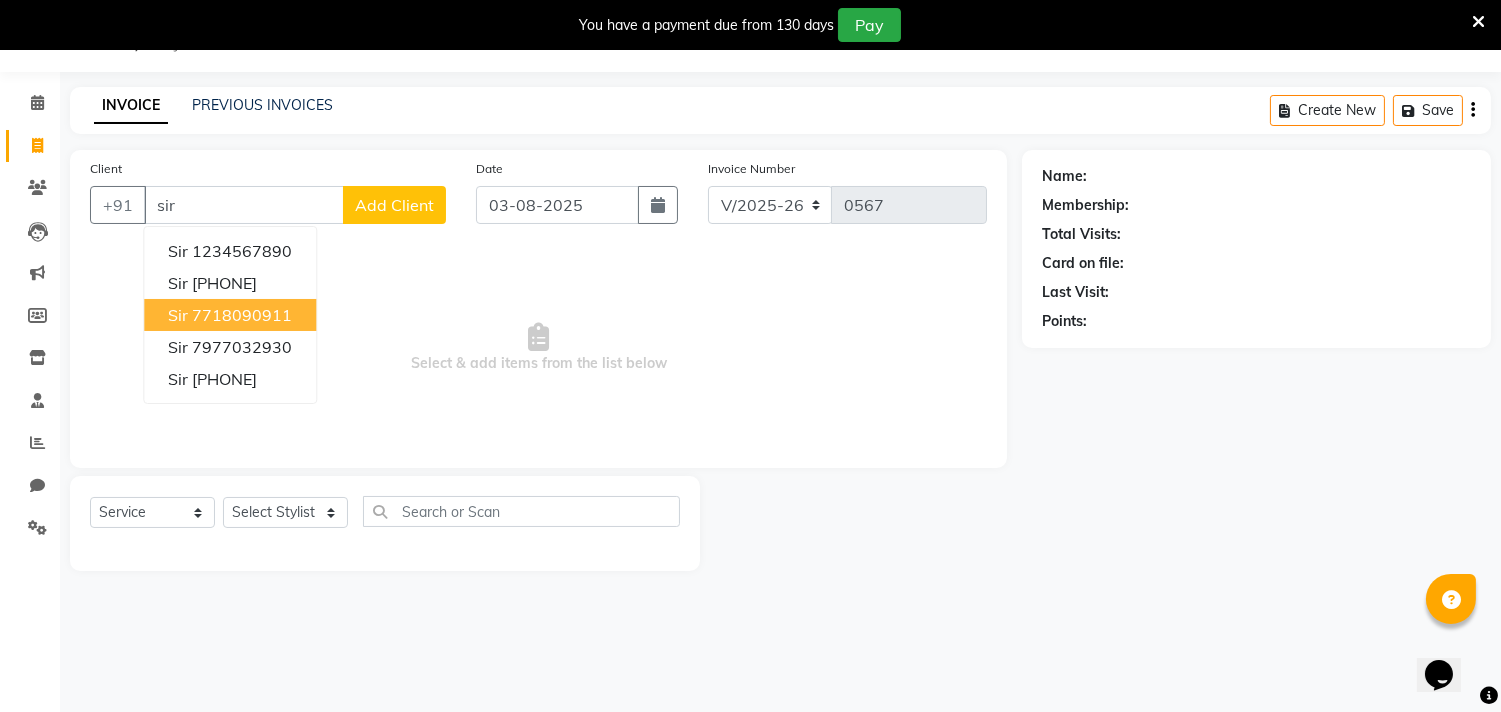 click on "sir  7718090911" at bounding box center (230, 315) 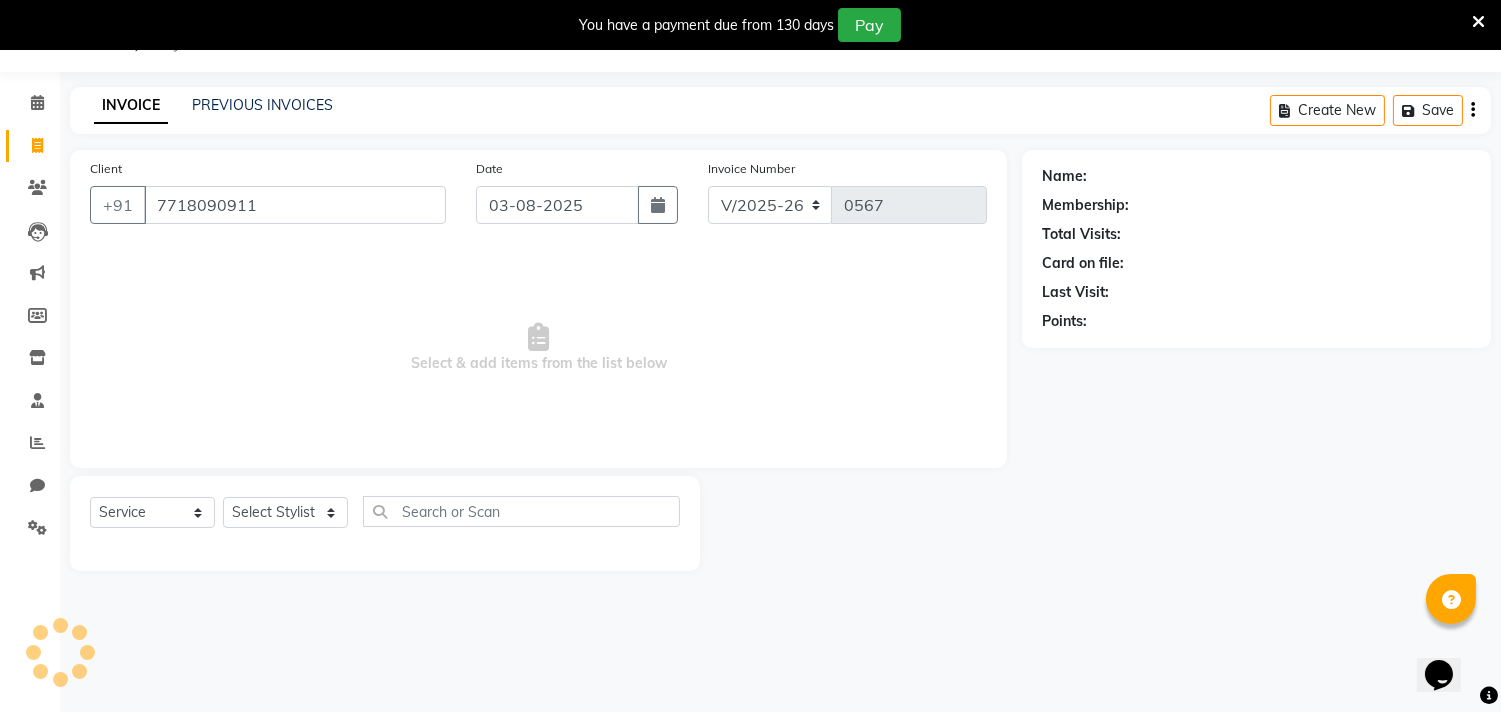 type on "7718090911" 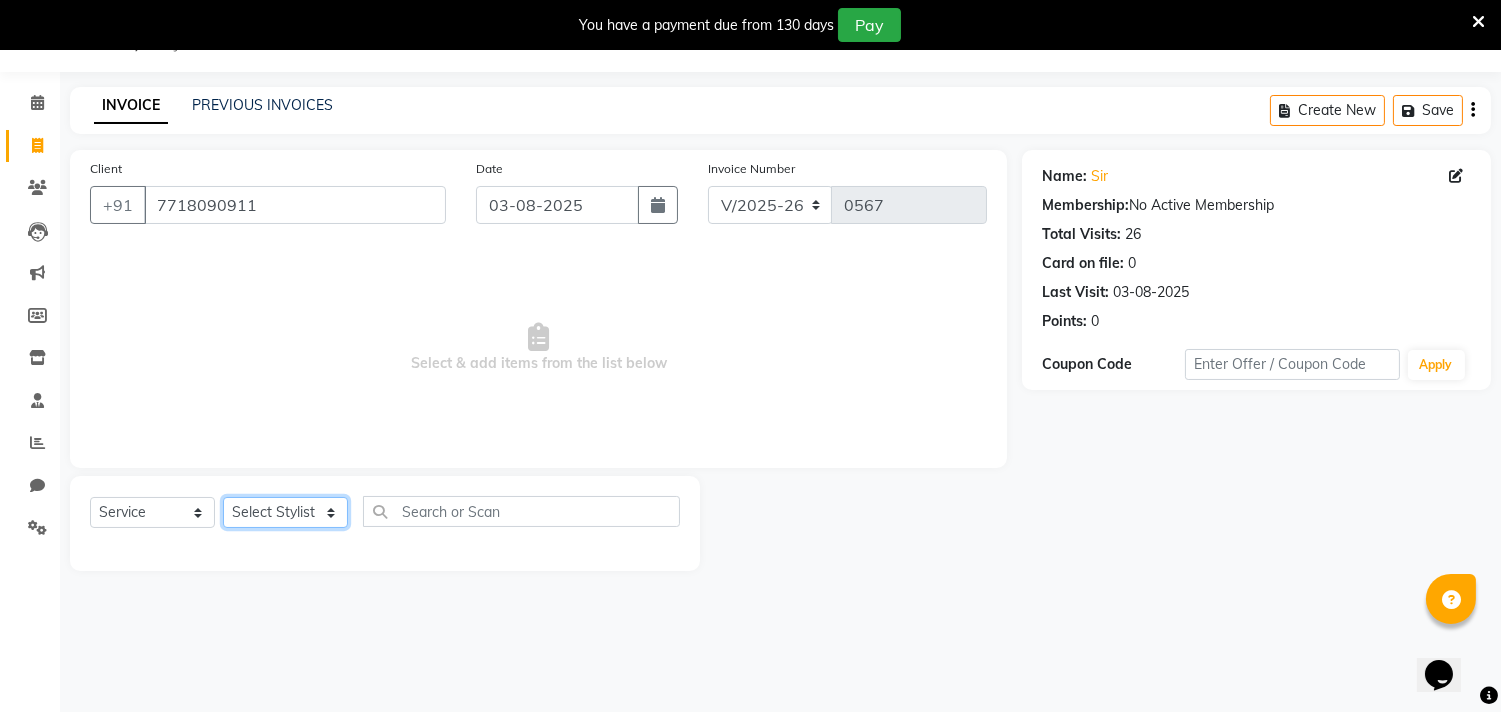 click on "Select Stylist alkasim Anash Dikishita Faizan FAIZE Haroon kaushal Sakiba Sunita Usha Usman Zeba" 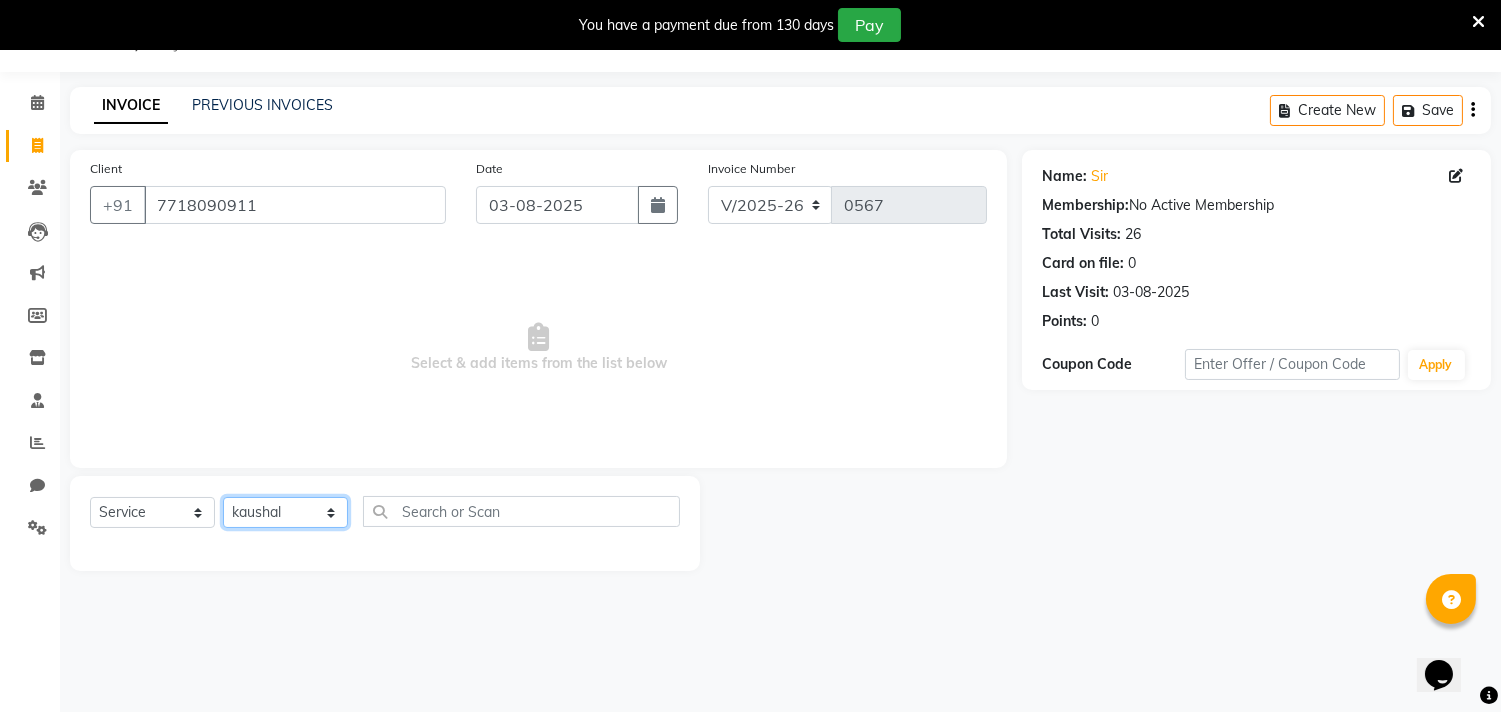 click on "Select Stylist alkasim Anash Dikishita Faizan FAIZE Haroon kaushal Sakiba Sunita Usha Usman Zeba" 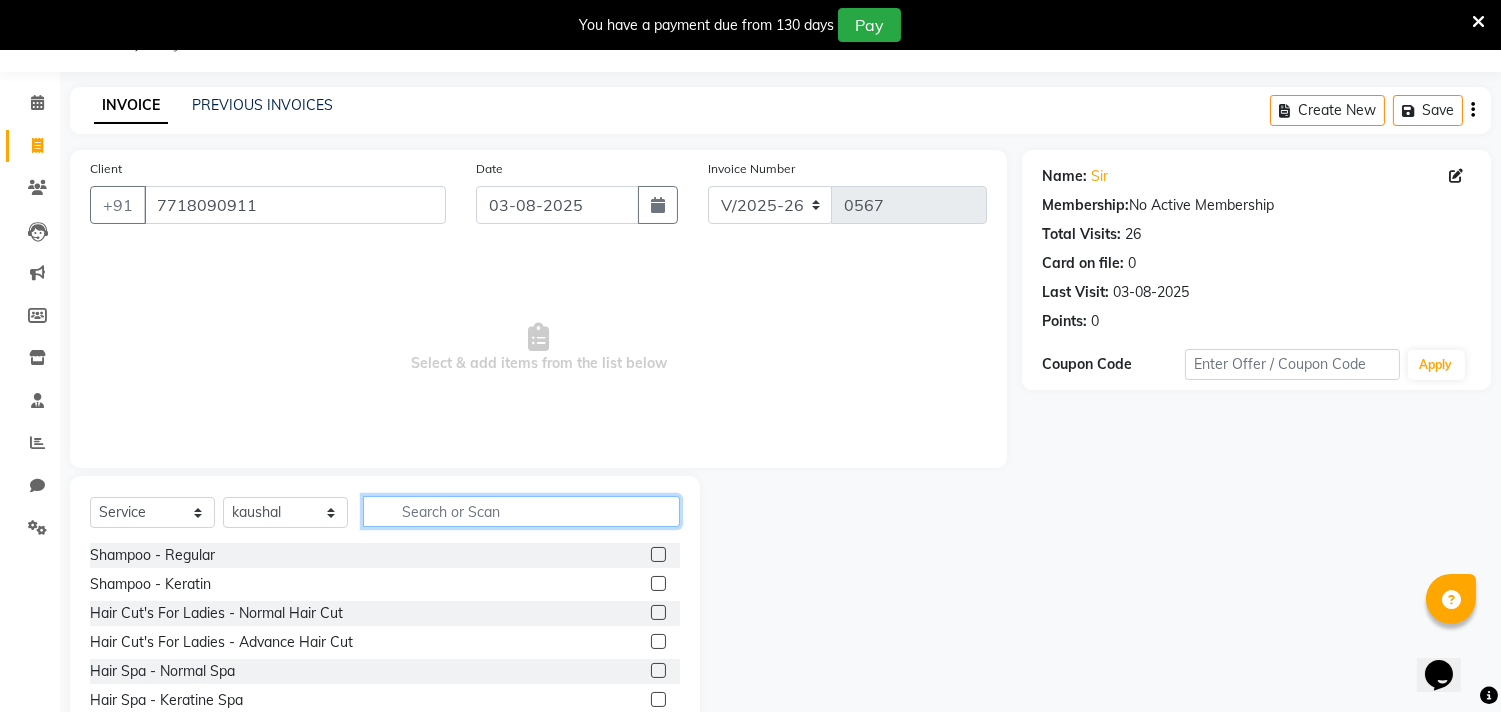 click 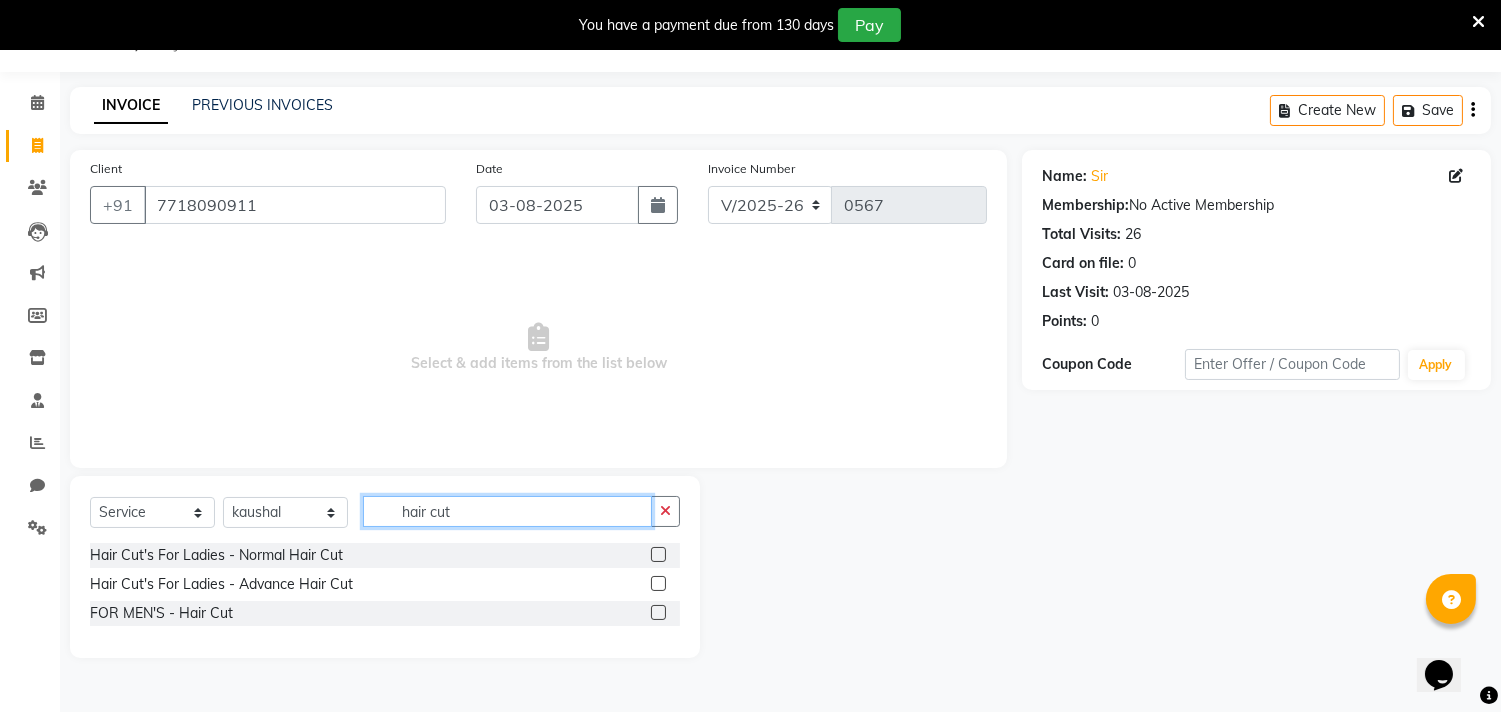 type on "hair cut" 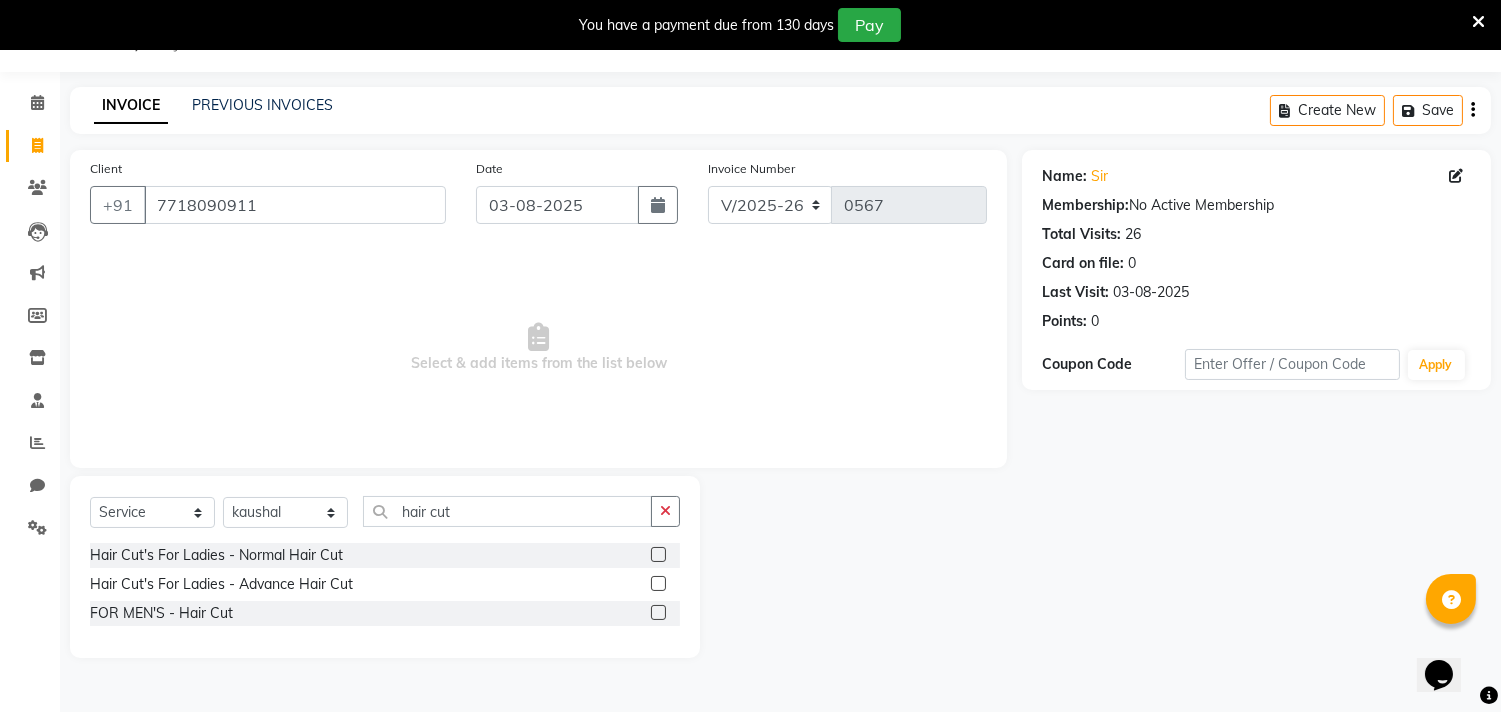 click 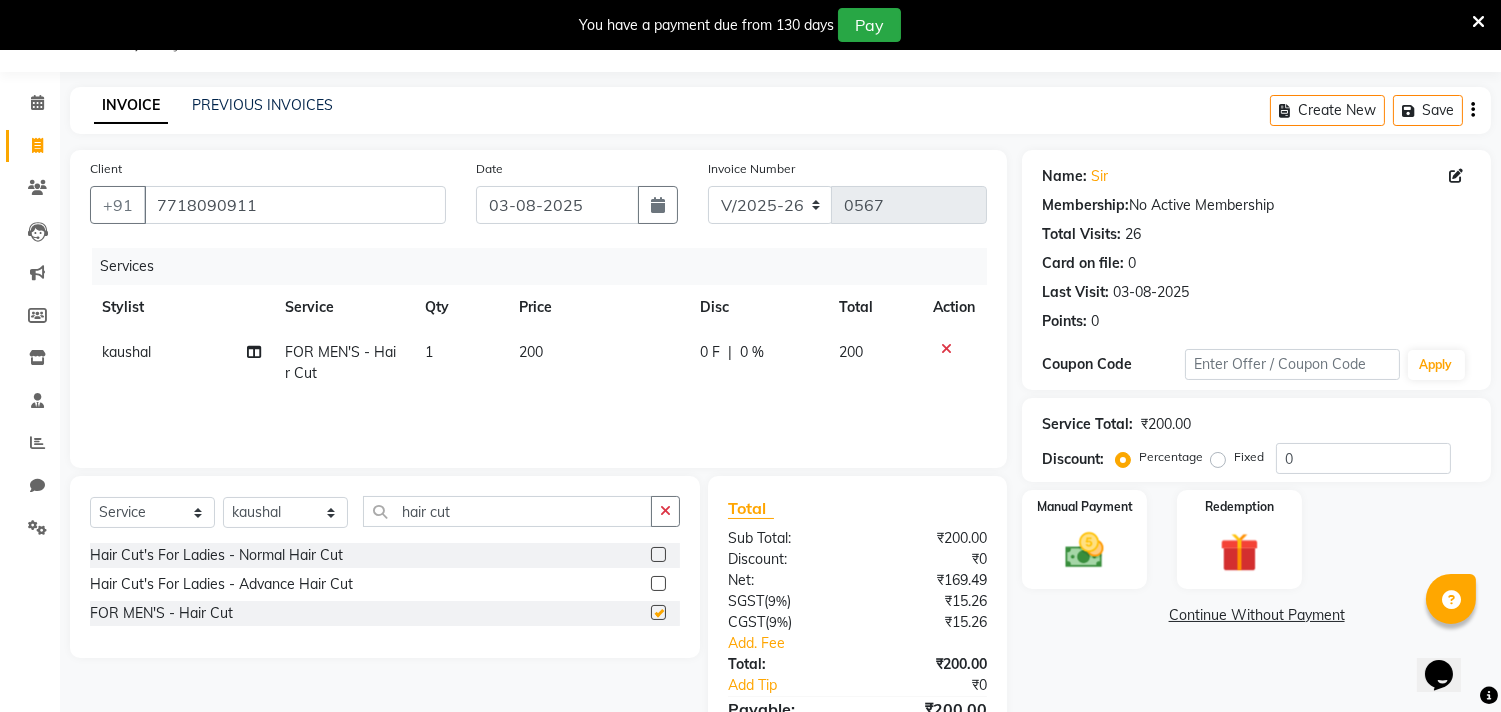 checkbox on "false" 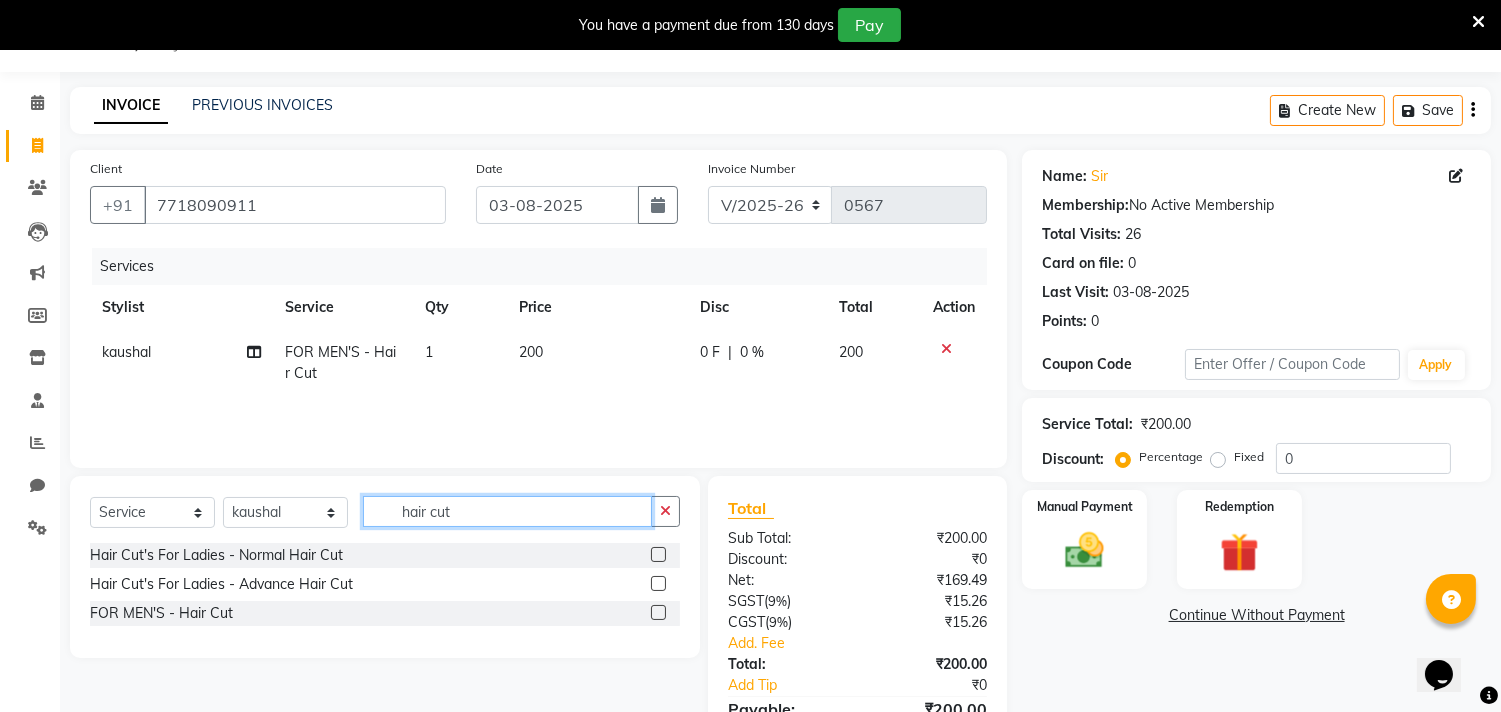 click on "hair cut" 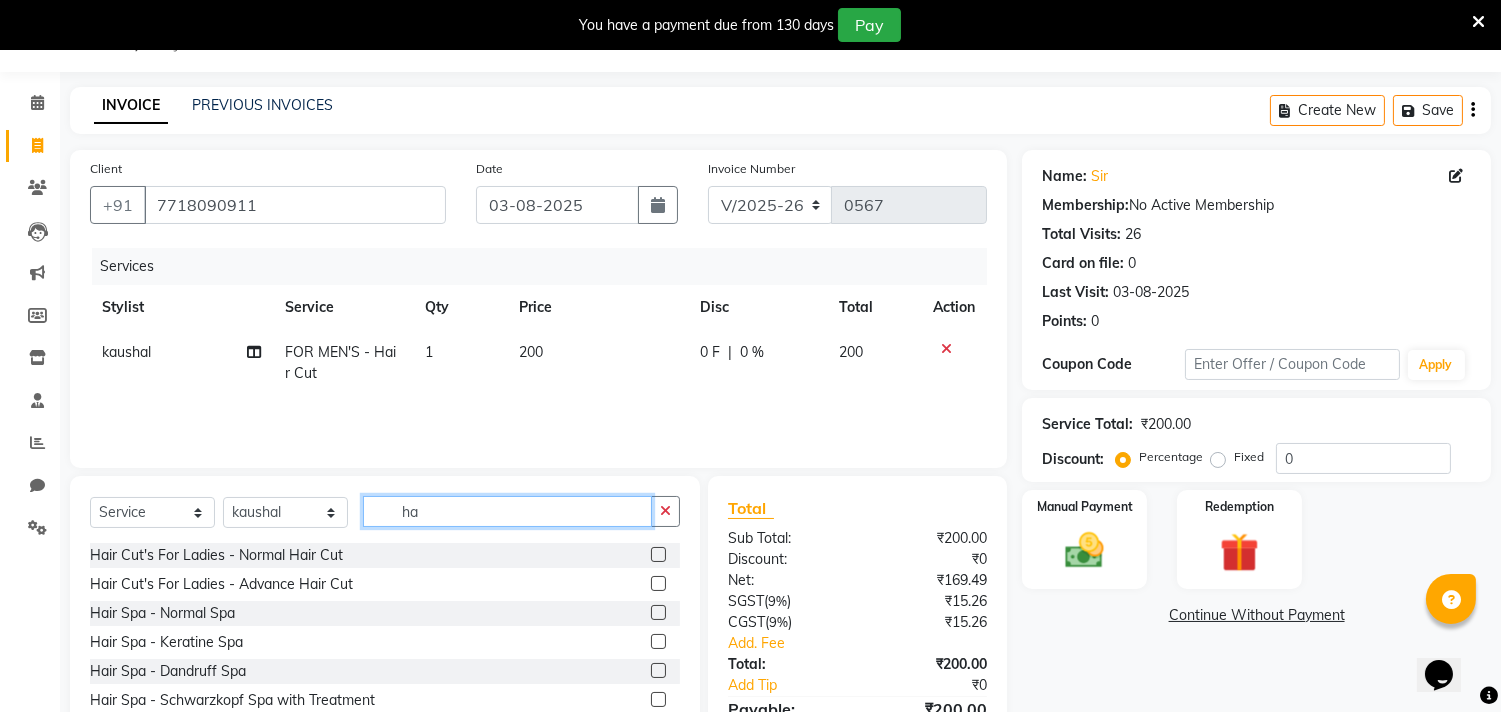 type on "h" 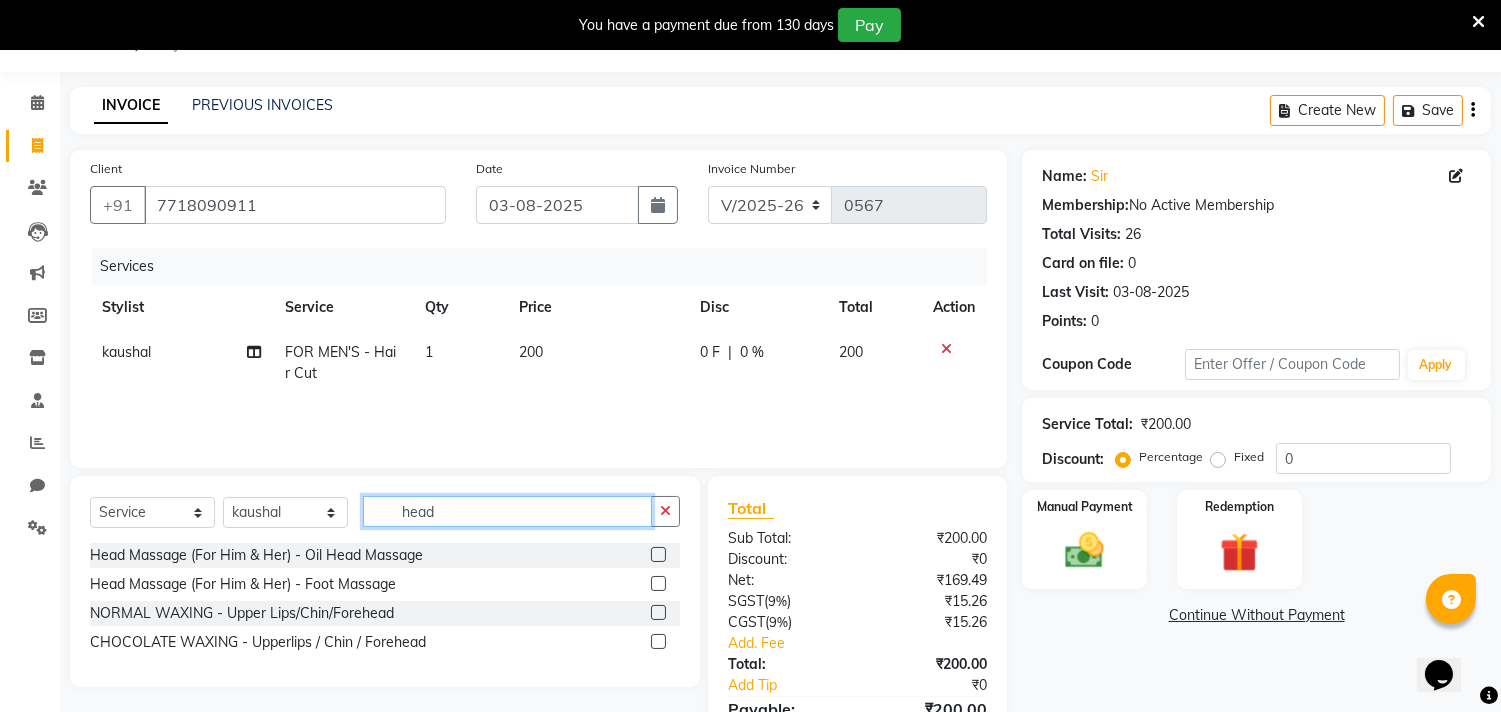 type on "head" 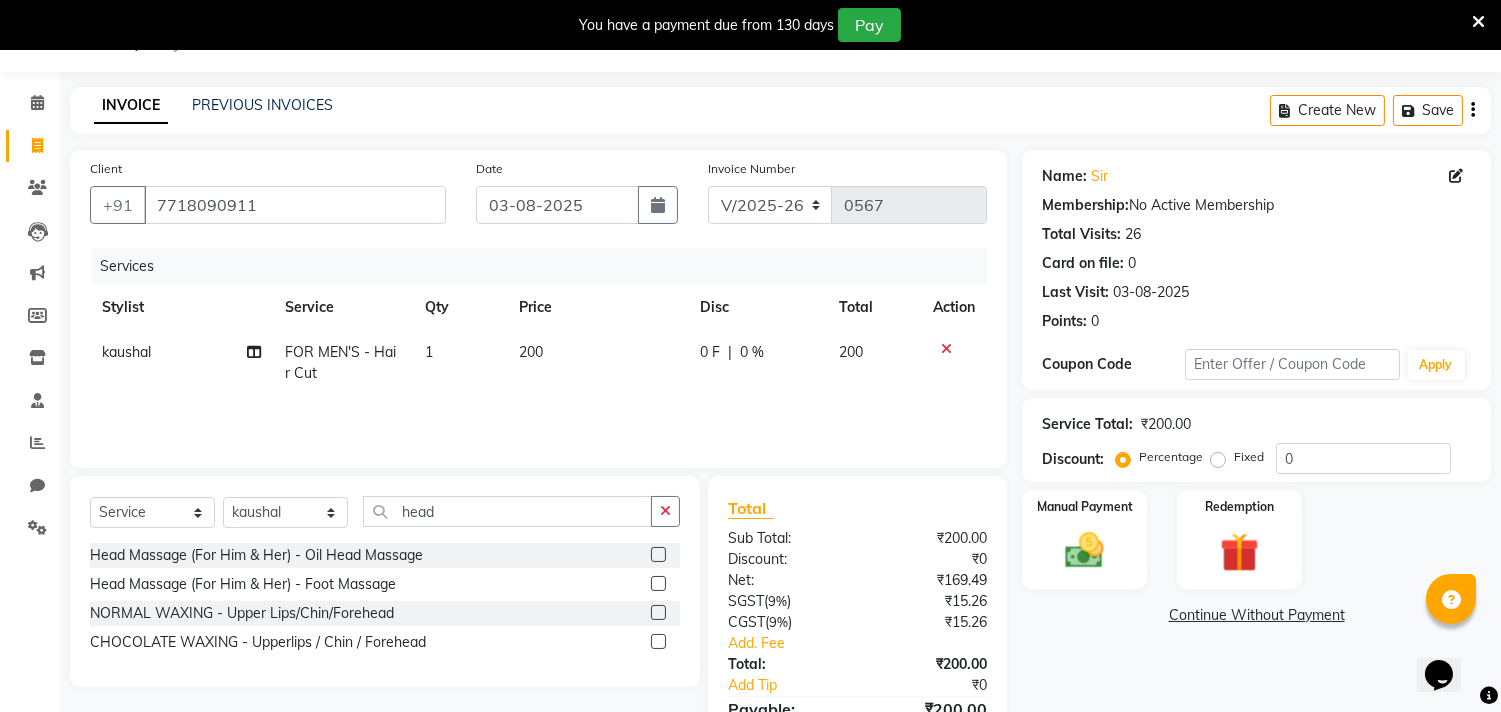 click 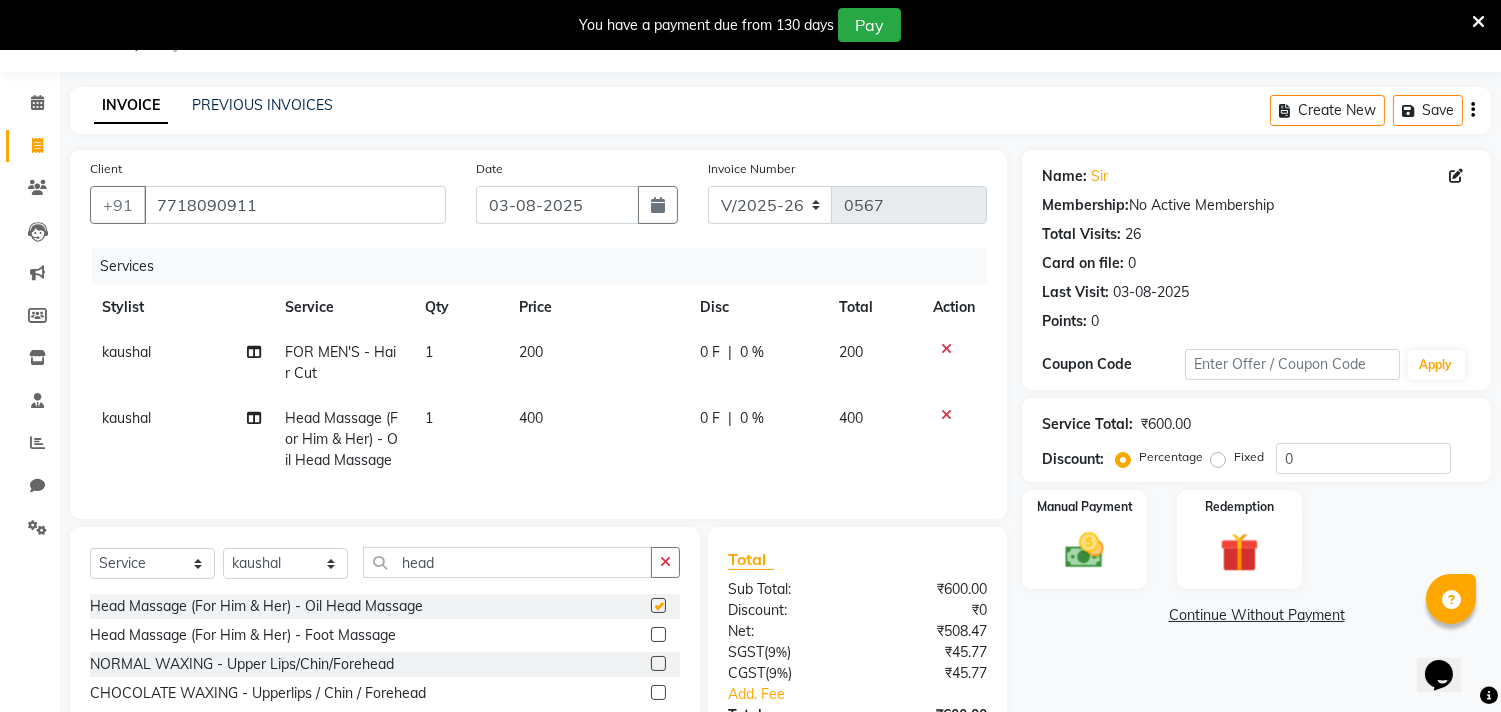 checkbox on "false" 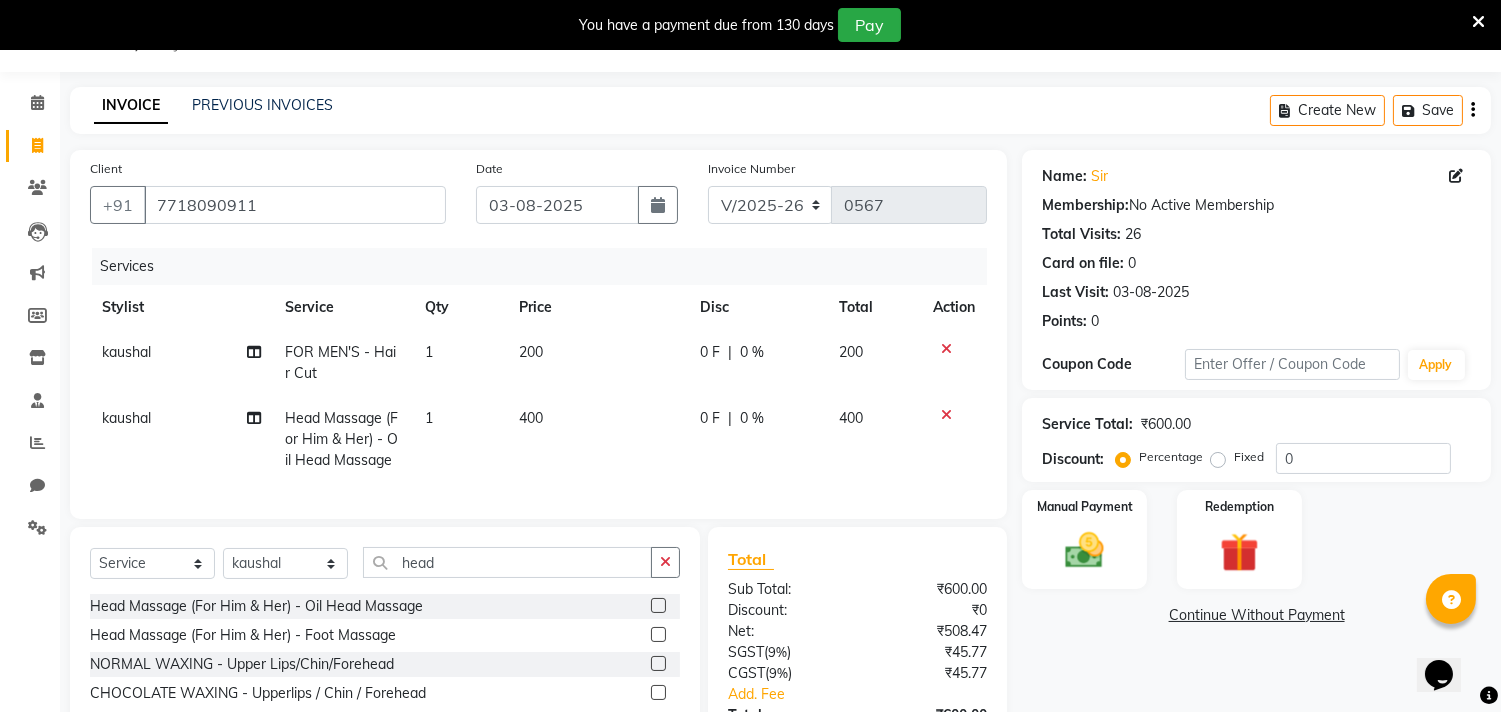 click on "400" 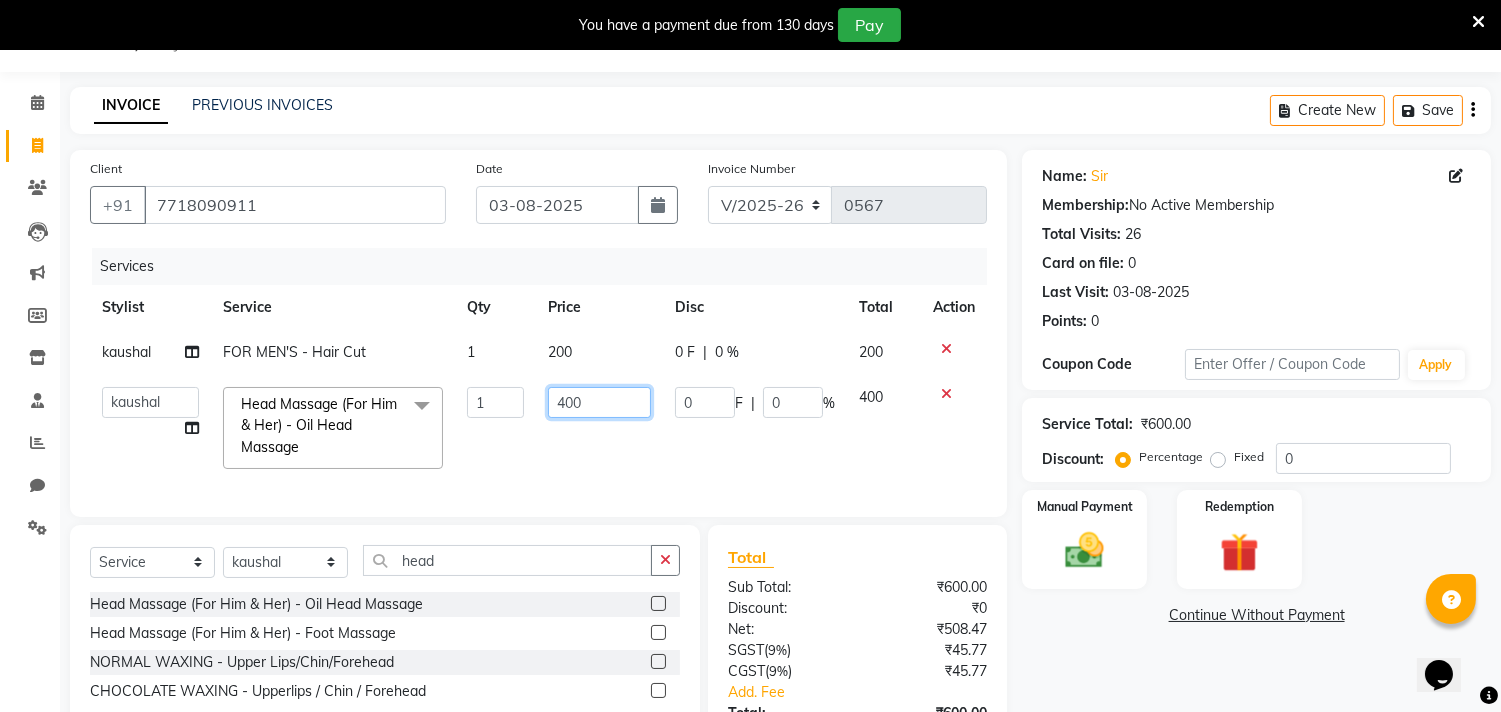 click on "400" 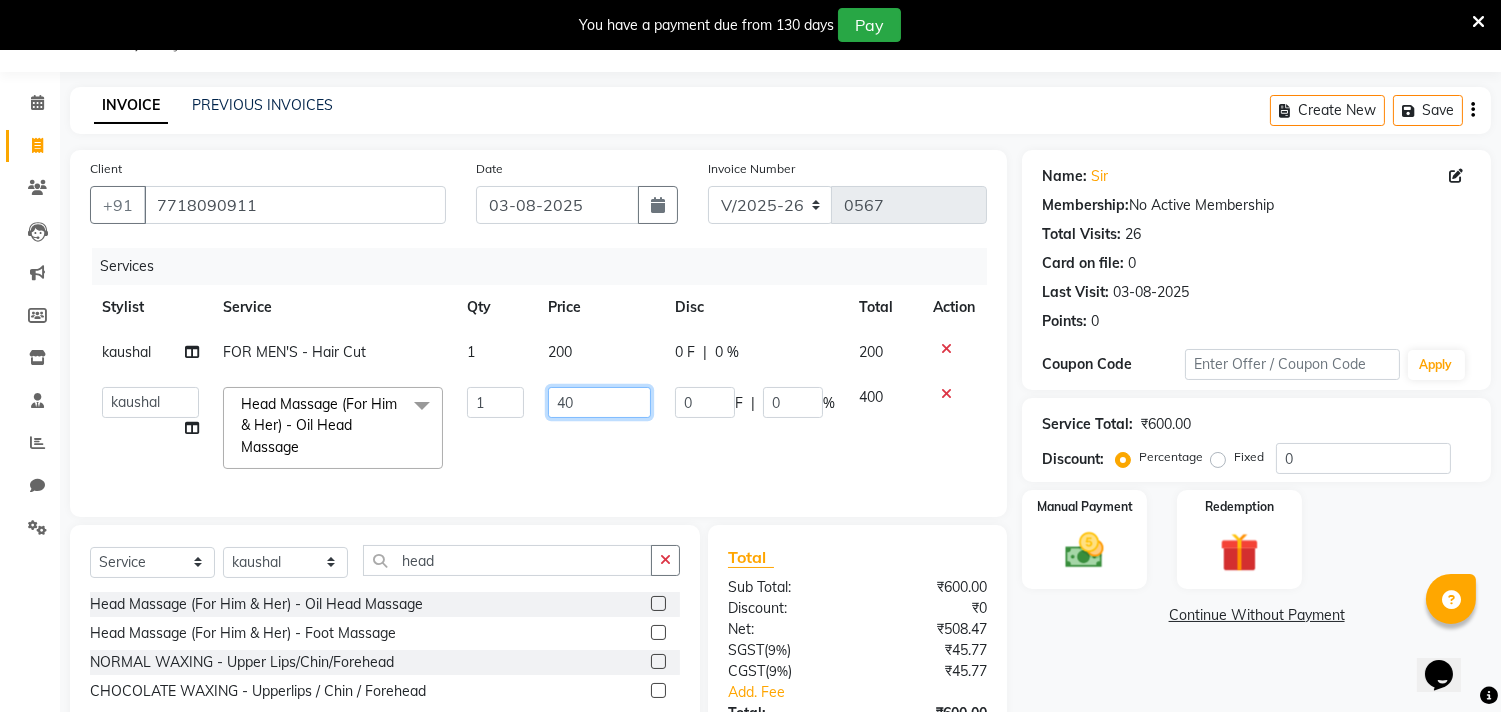 type on "4" 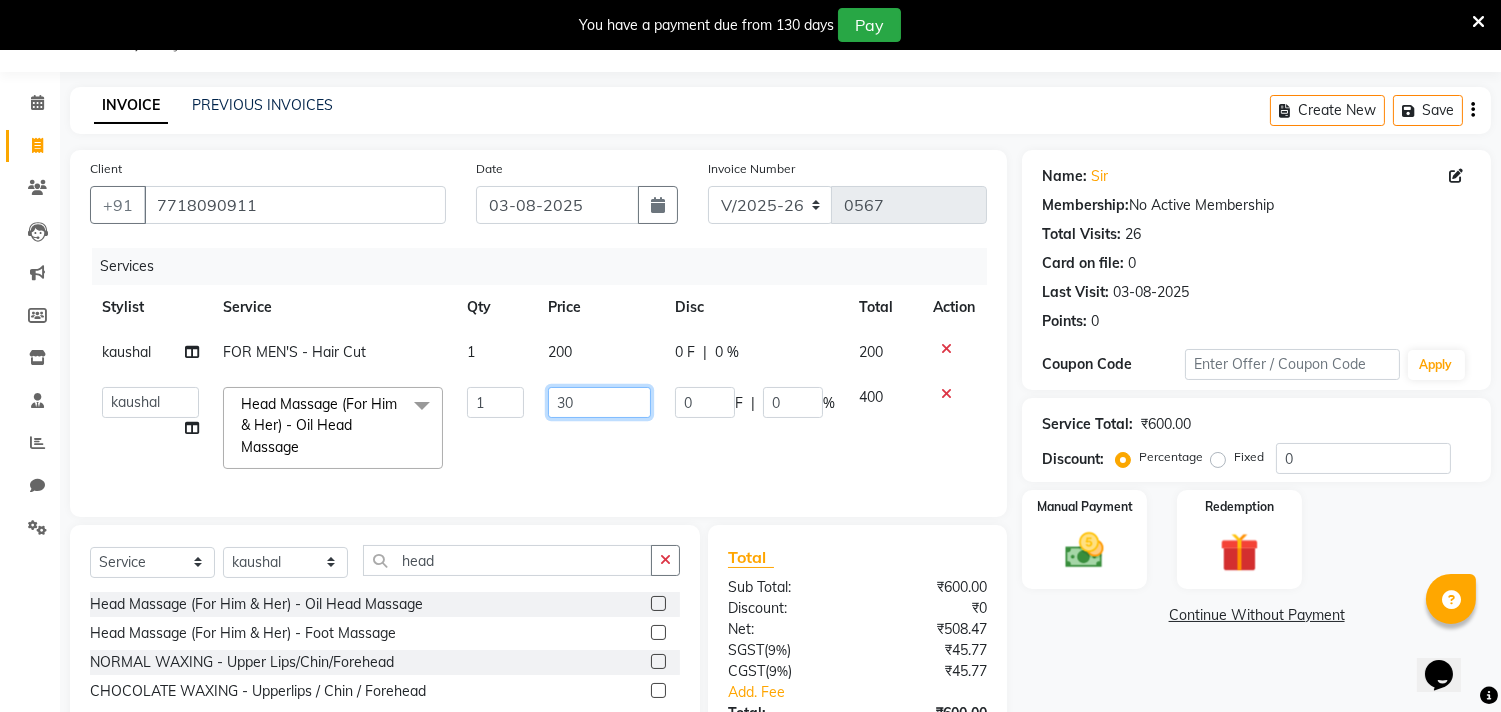 type on "300" 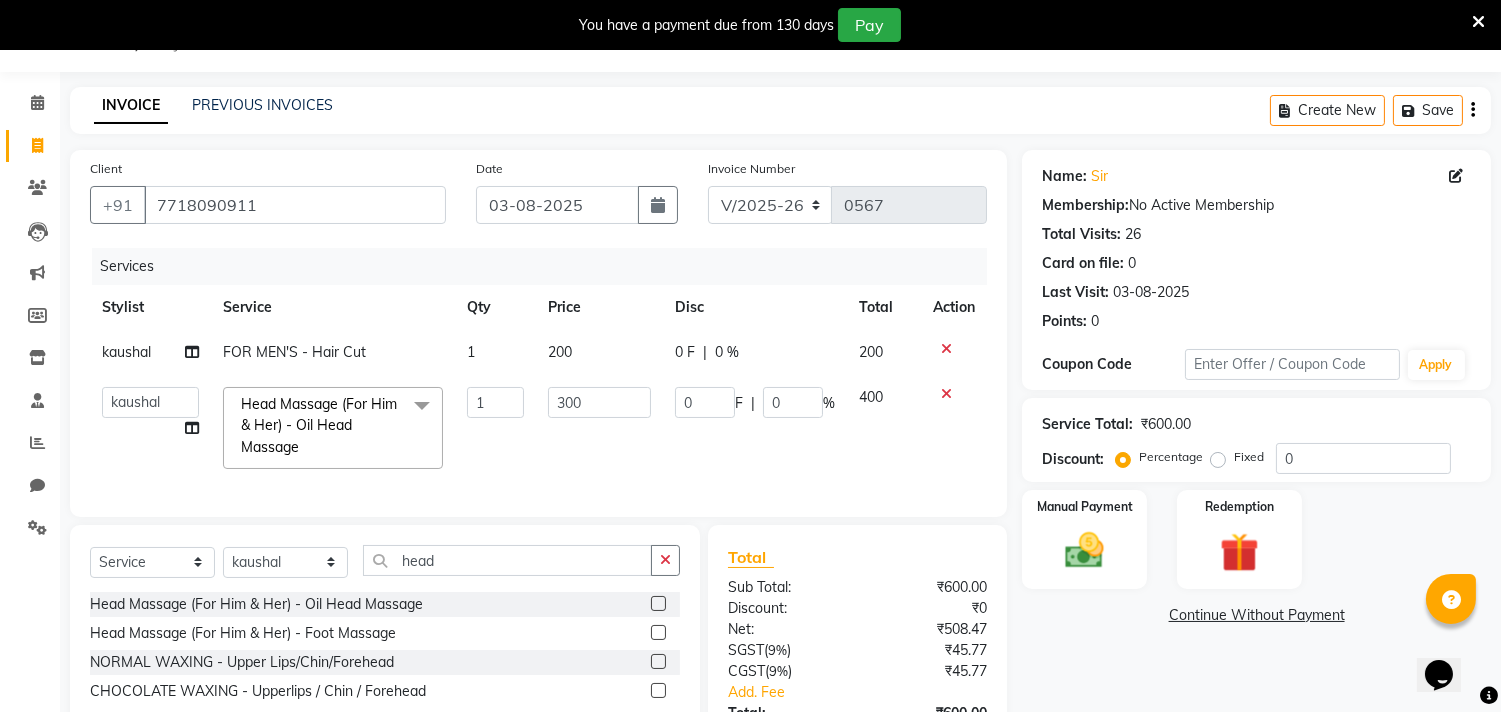 click on "sir, TK06, 12:25 PM-12:40 PM, FOR MEN'S - Beard,Head Massage (For Him & Her) - Oil Head Massage x Shampoo - Regular Shampoo - Keratin Hair Cut's For Ladies - Normal Hair Cut Hair Cut's For Ladies - Advance Hair Cut Hair Spa - Normal Spa Hair Spa - Keratine Spa Hair Spa - Dandruff Spa Hair Spa - Schwarzkopf Spa with Treatment BLOW DRY (STYLING) - In turn Blow Dry BLOW DRY (STYLING) - Out Turn Blow Dry BLOW DRY (STYLING) - Straight Blow Dry BLOW DRY (STYLING) - Ironing BLOW DRY (STYLING) - Tong's Hair Colour (For Ladies) - Root Touch Up Hair Colour (For Ladies) - Global (black) Hair Treatment - Keratin 1" 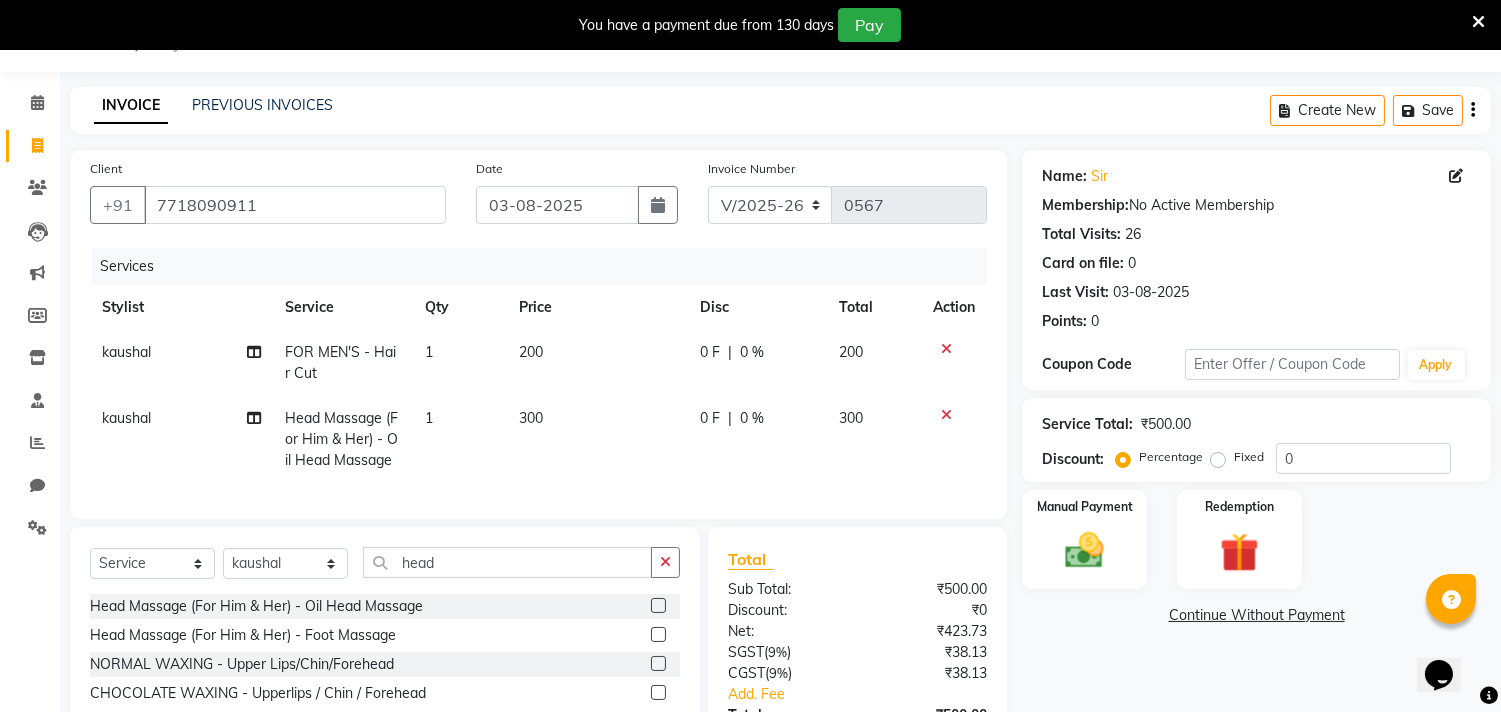 click 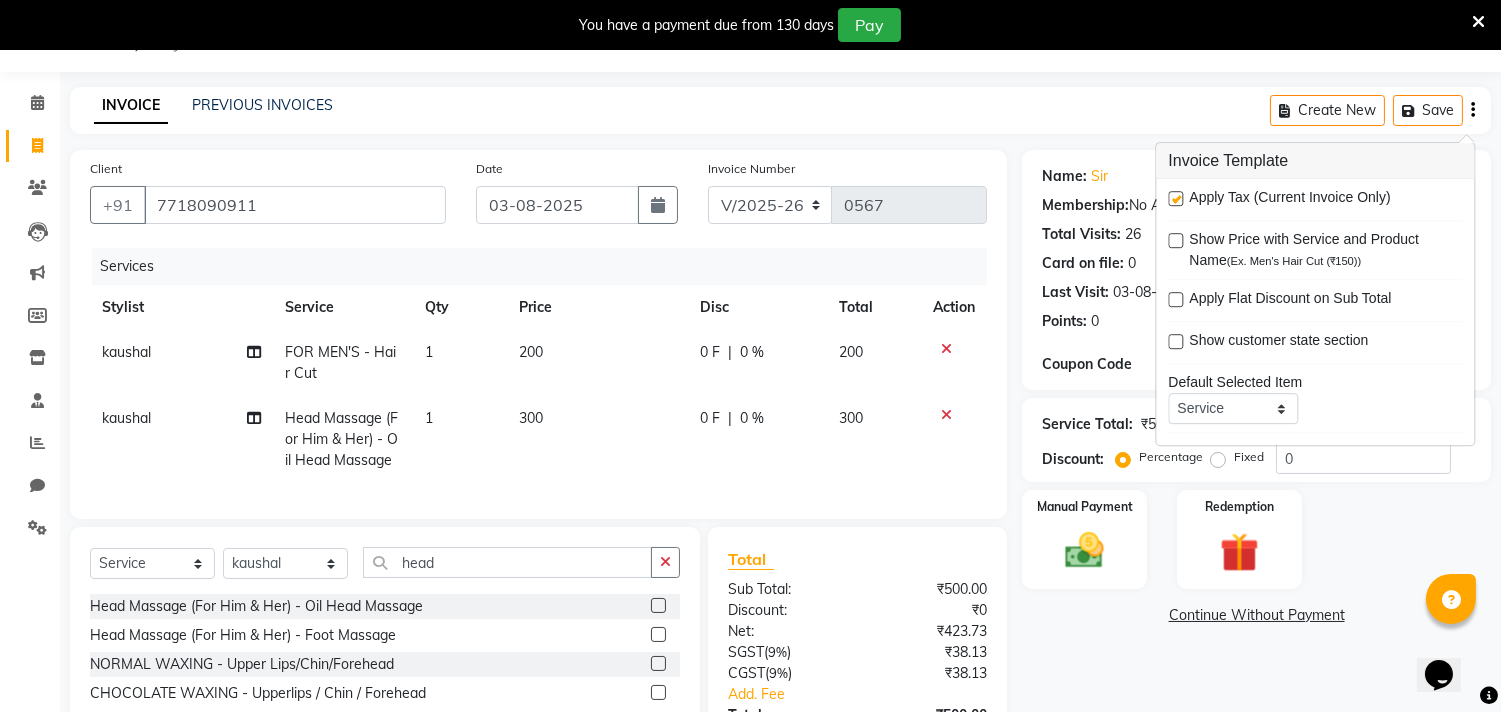 click at bounding box center (1175, 198) 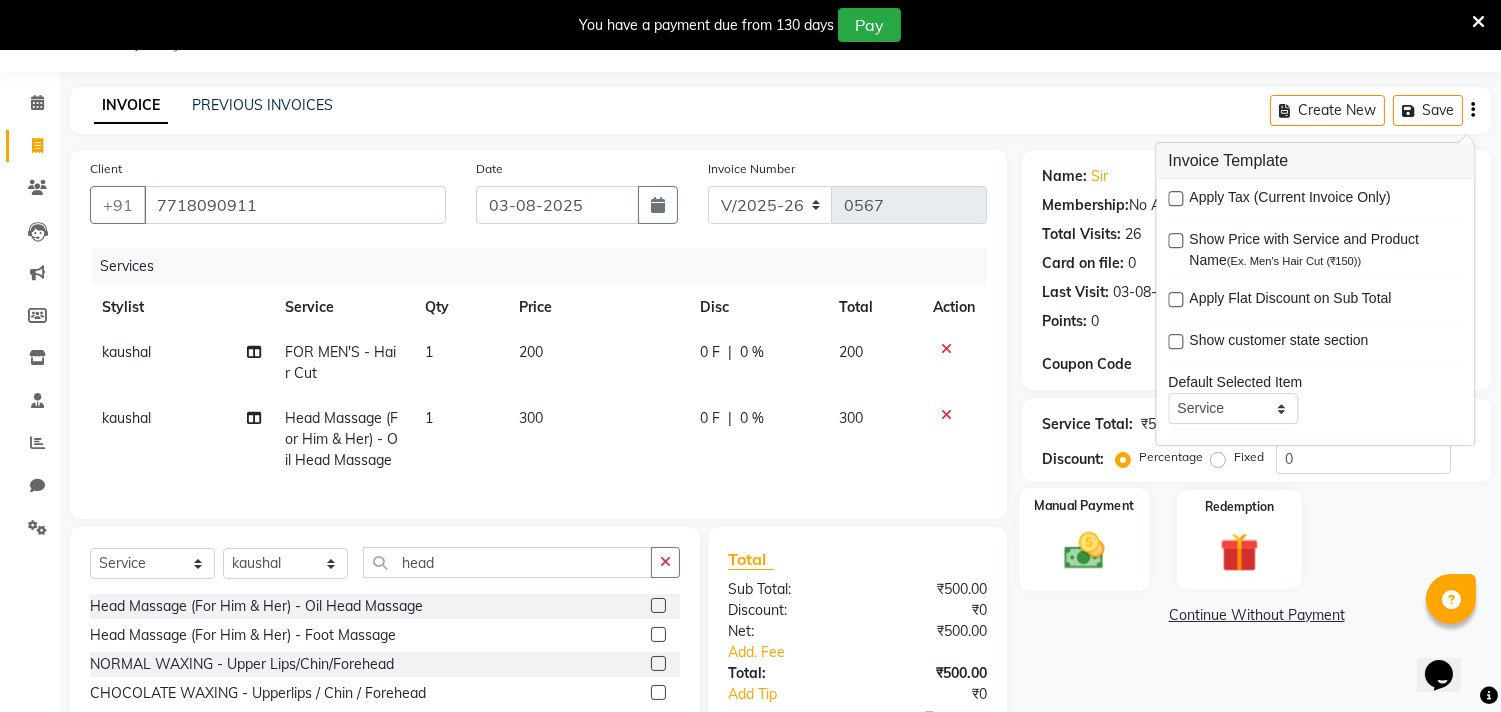 click 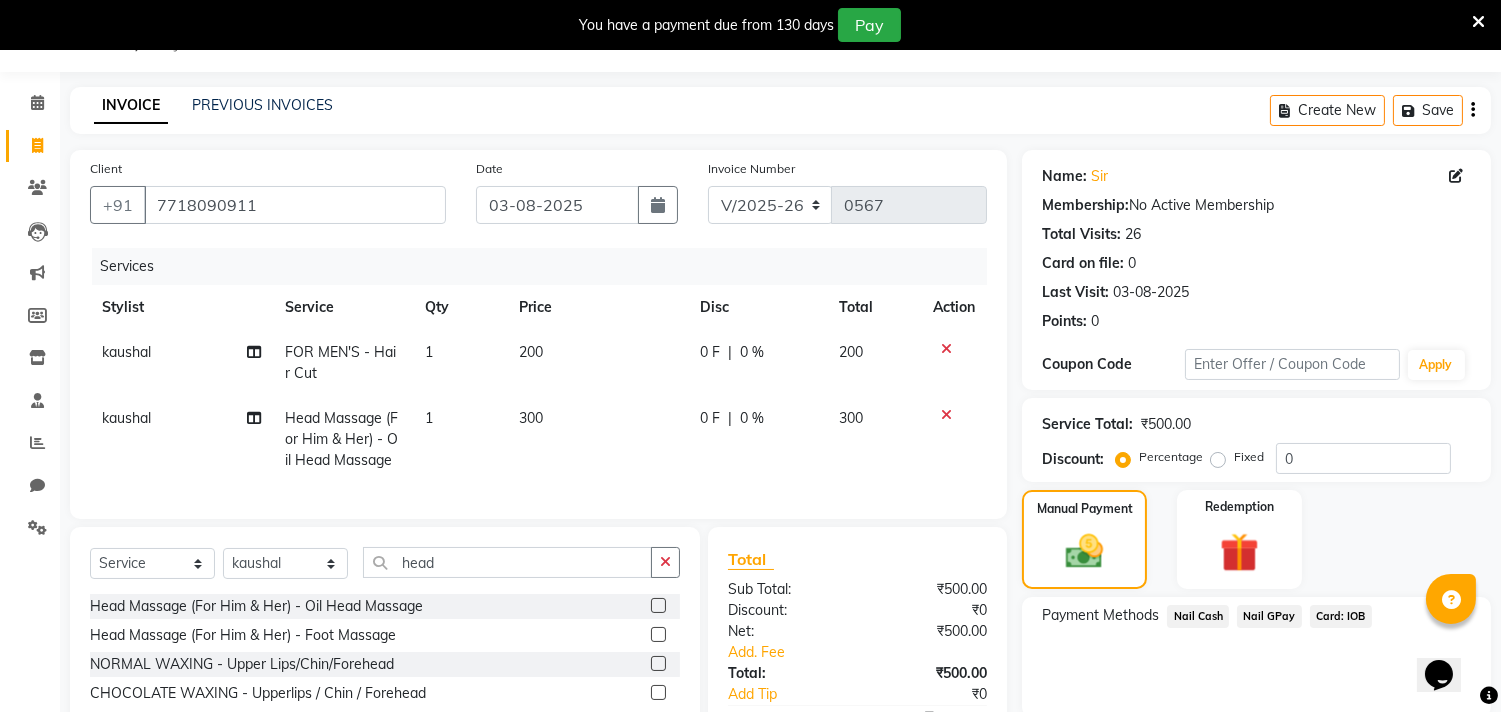 click on "Nail Cash" 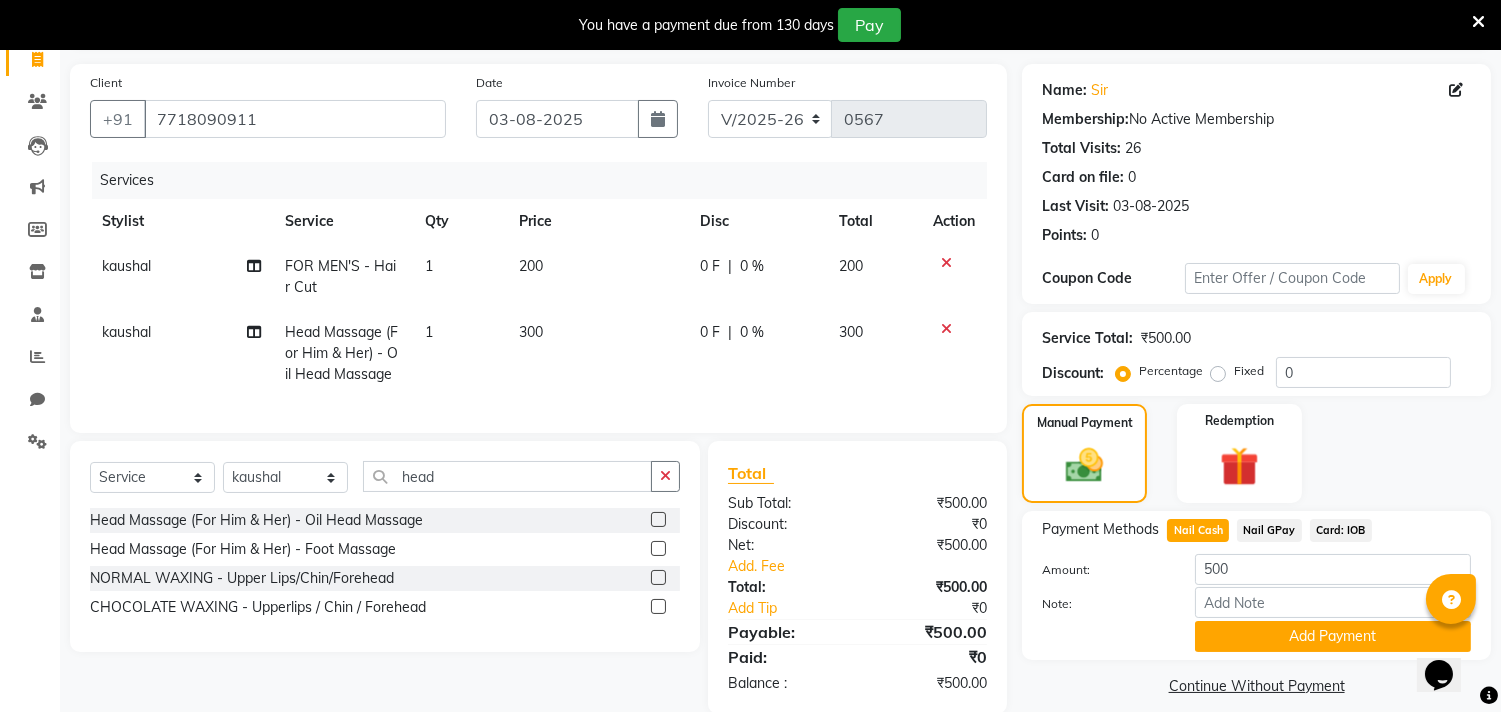 scroll, scrollTop: 138, scrollLeft: 0, axis: vertical 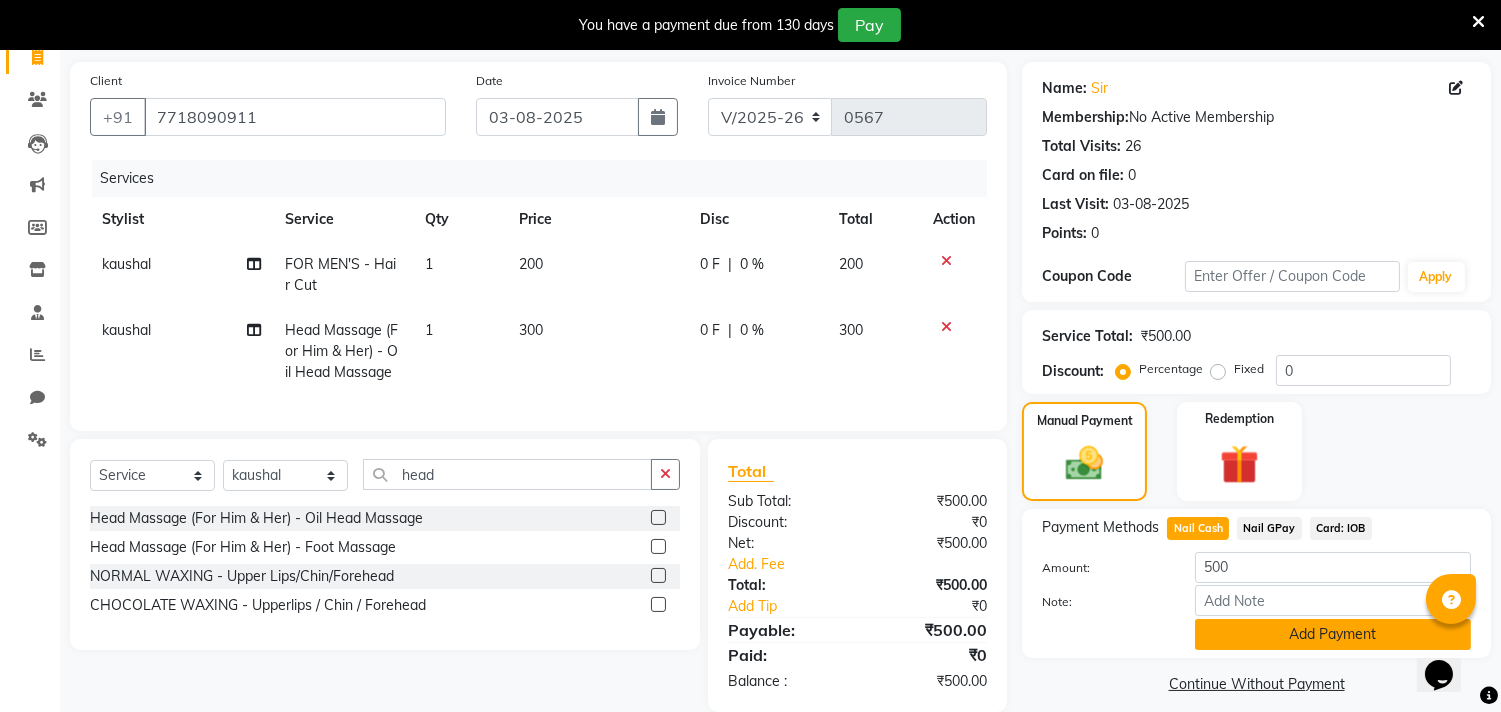 click on "Add Payment" 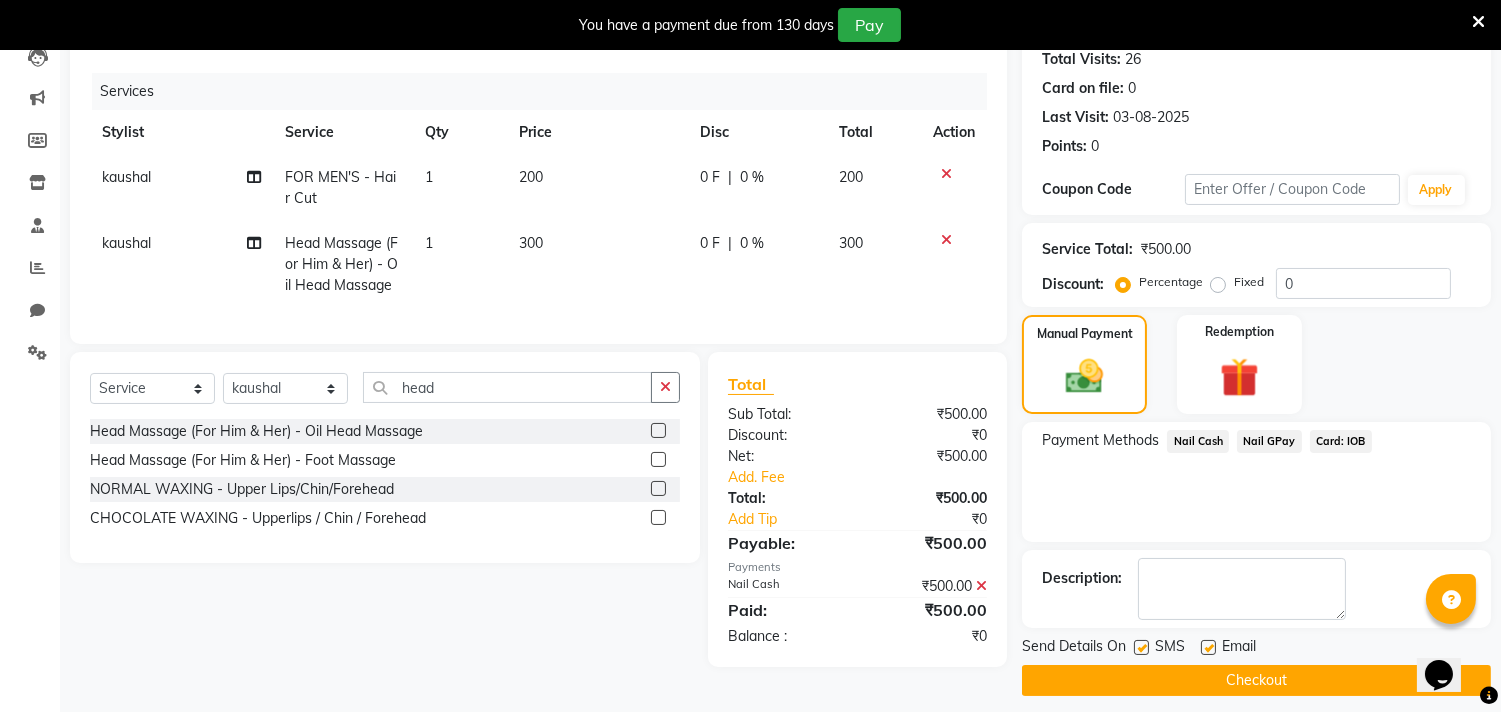 scroll, scrollTop: 227, scrollLeft: 0, axis: vertical 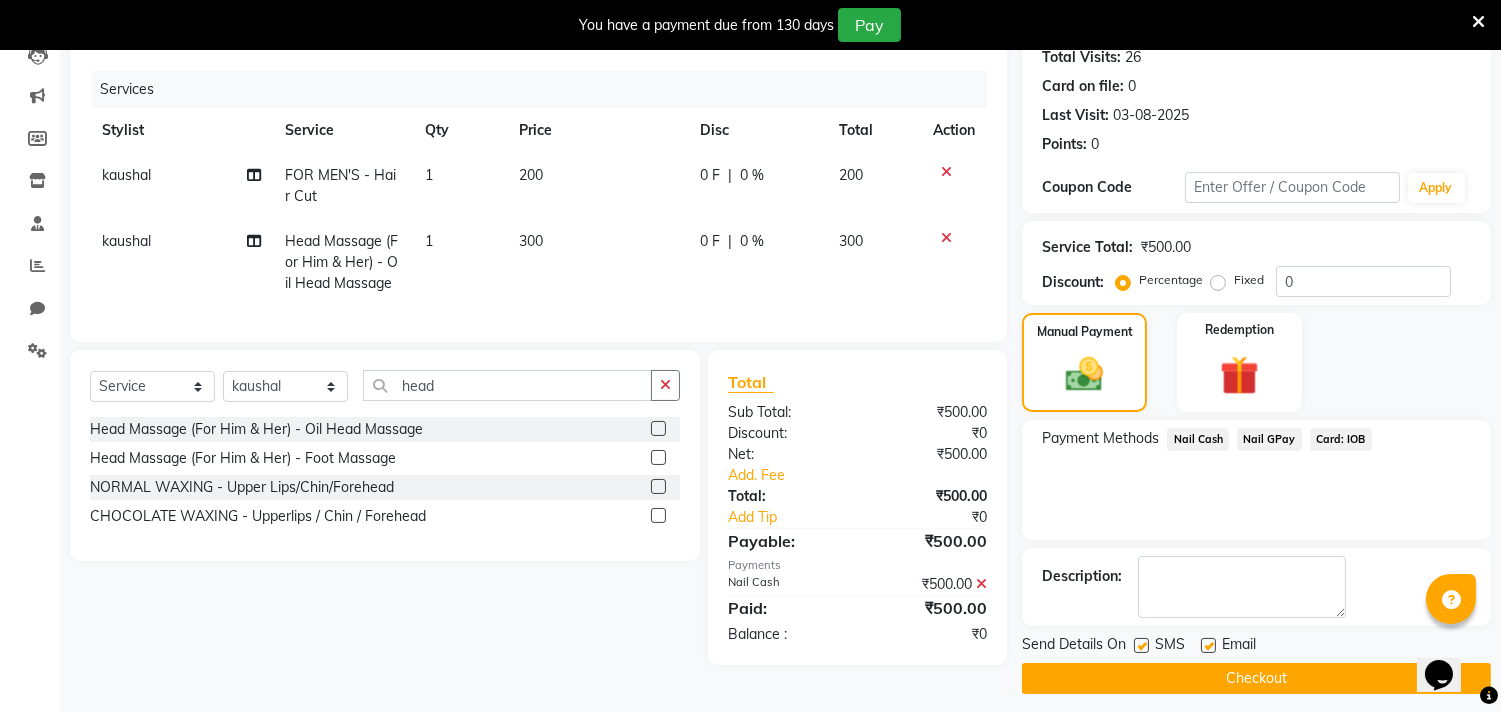click on "Checkout" 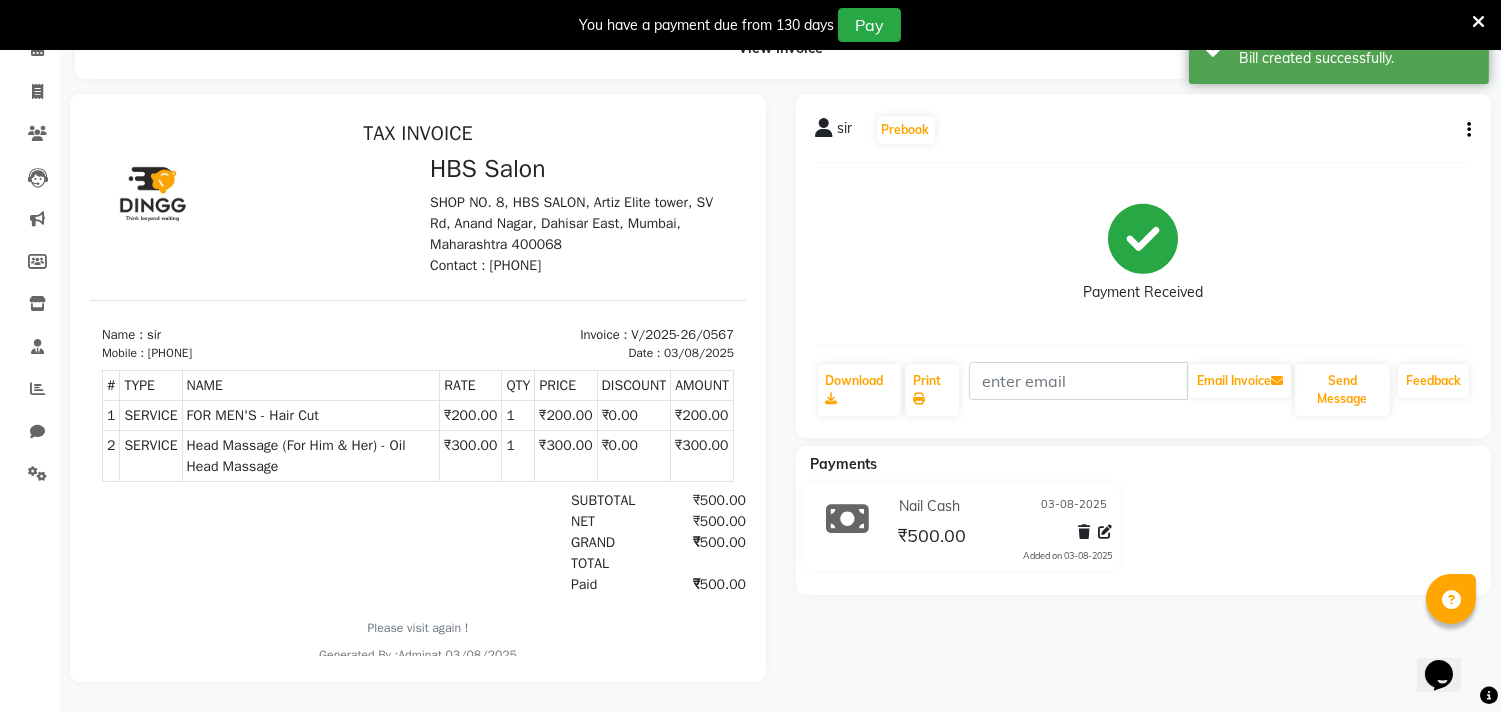 scroll, scrollTop: 0, scrollLeft: 0, axis: both 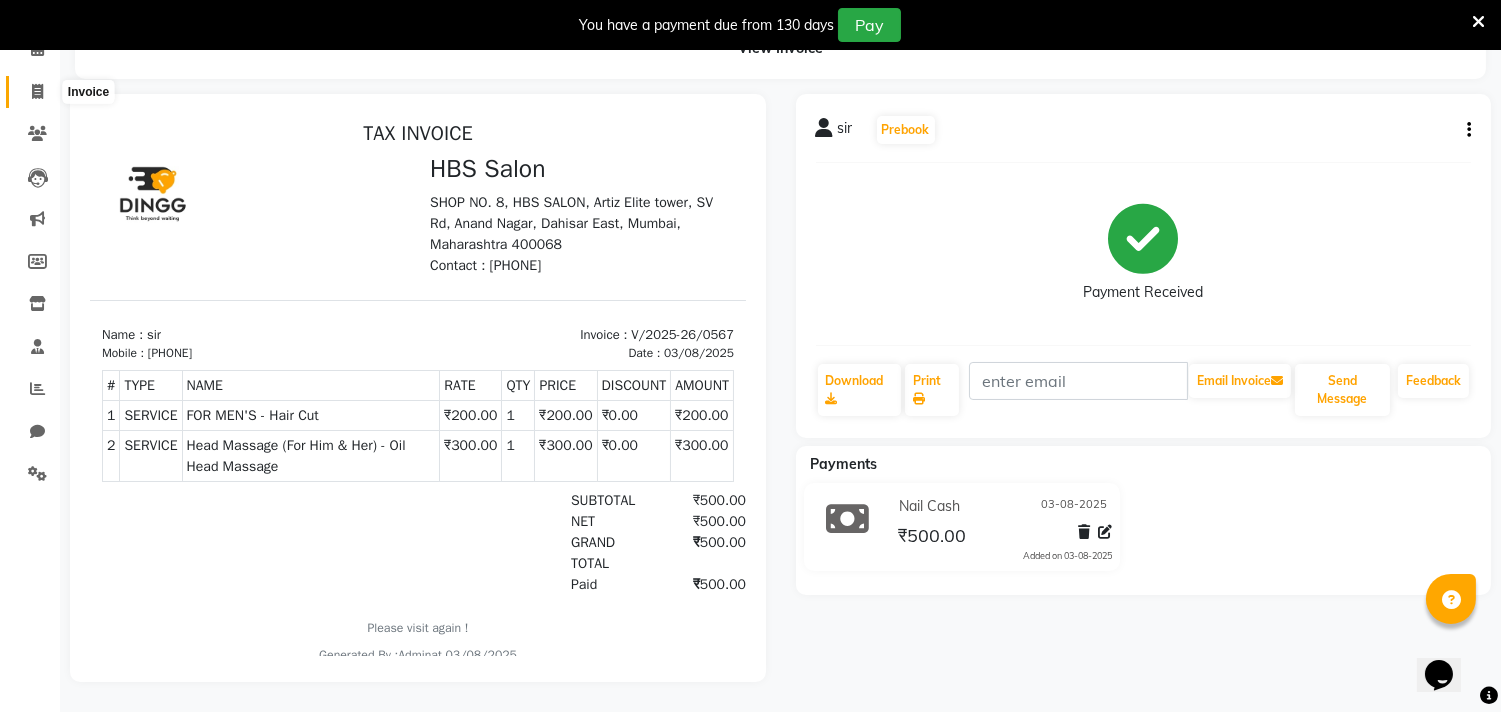click 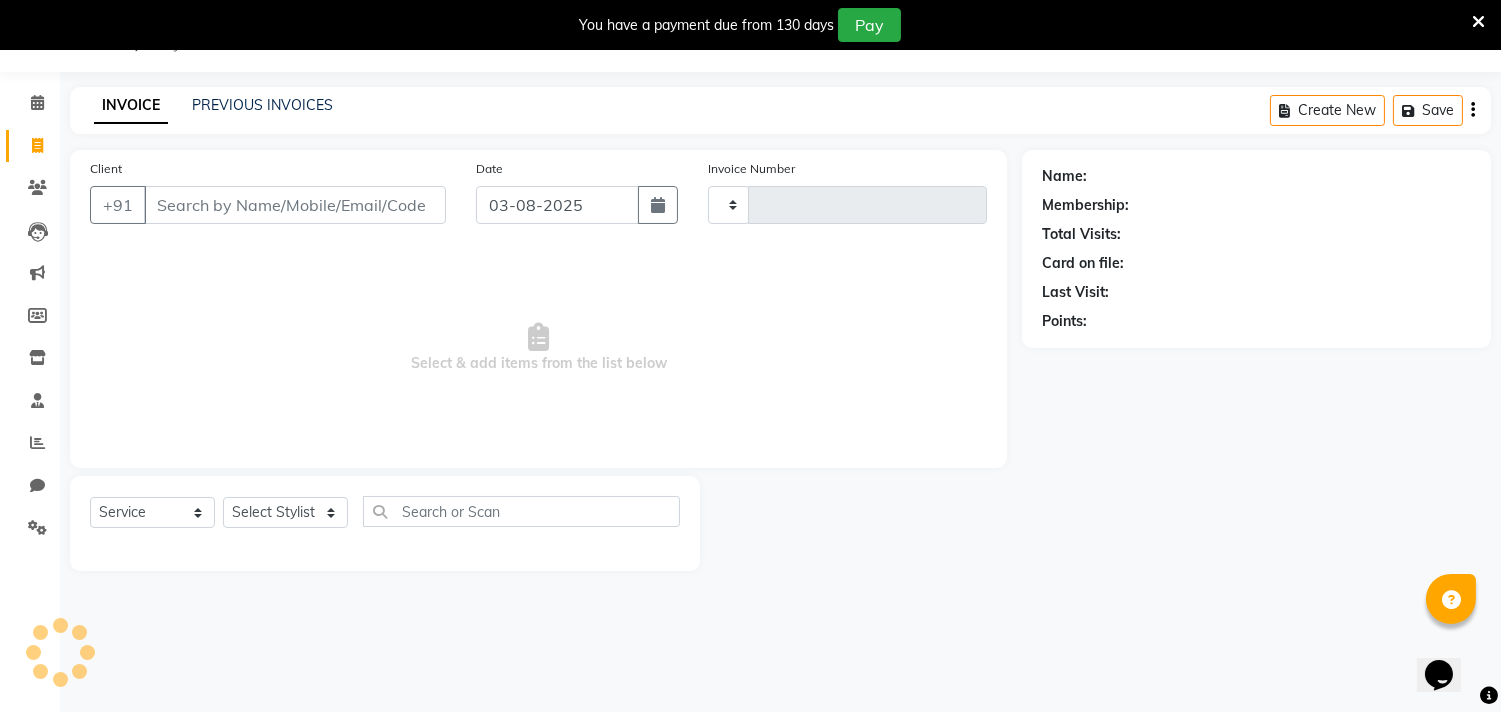 type on "0568" 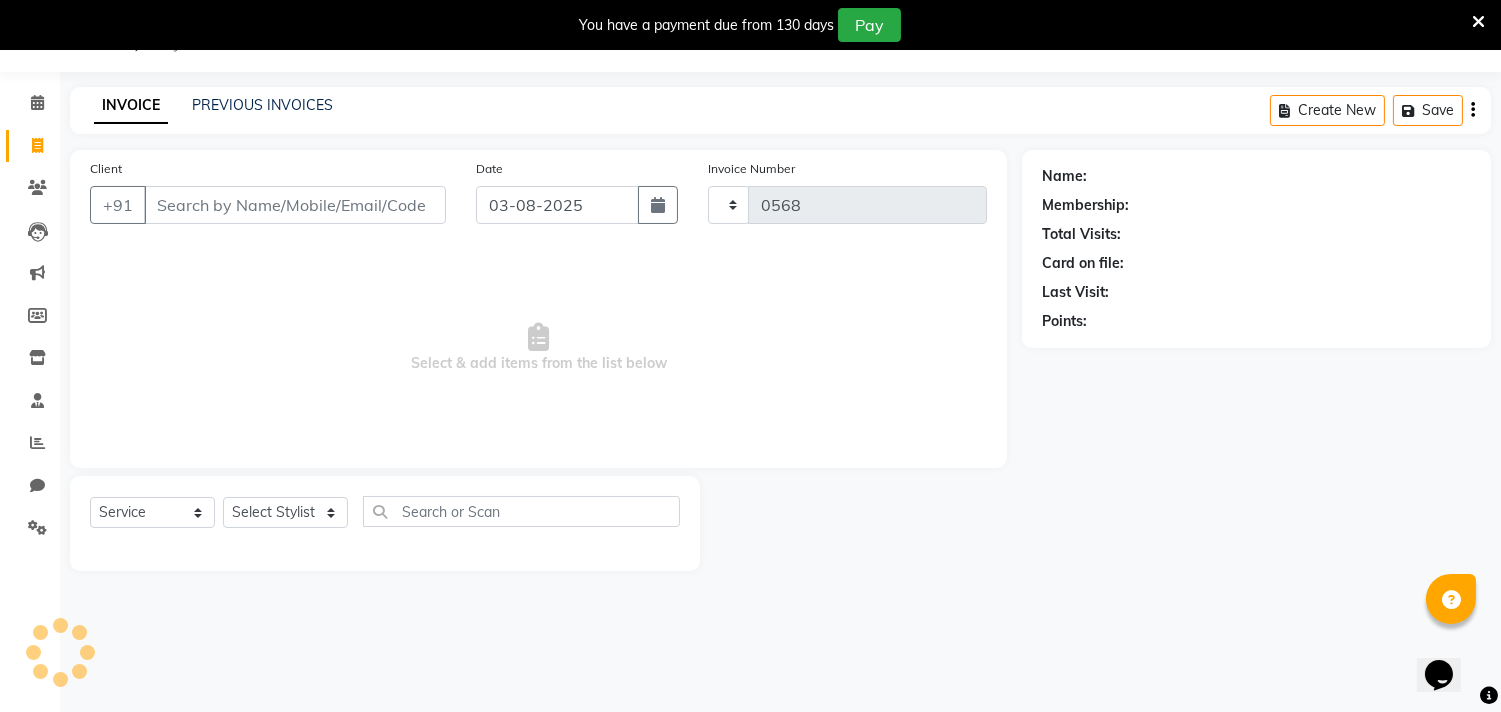 select on "7935" 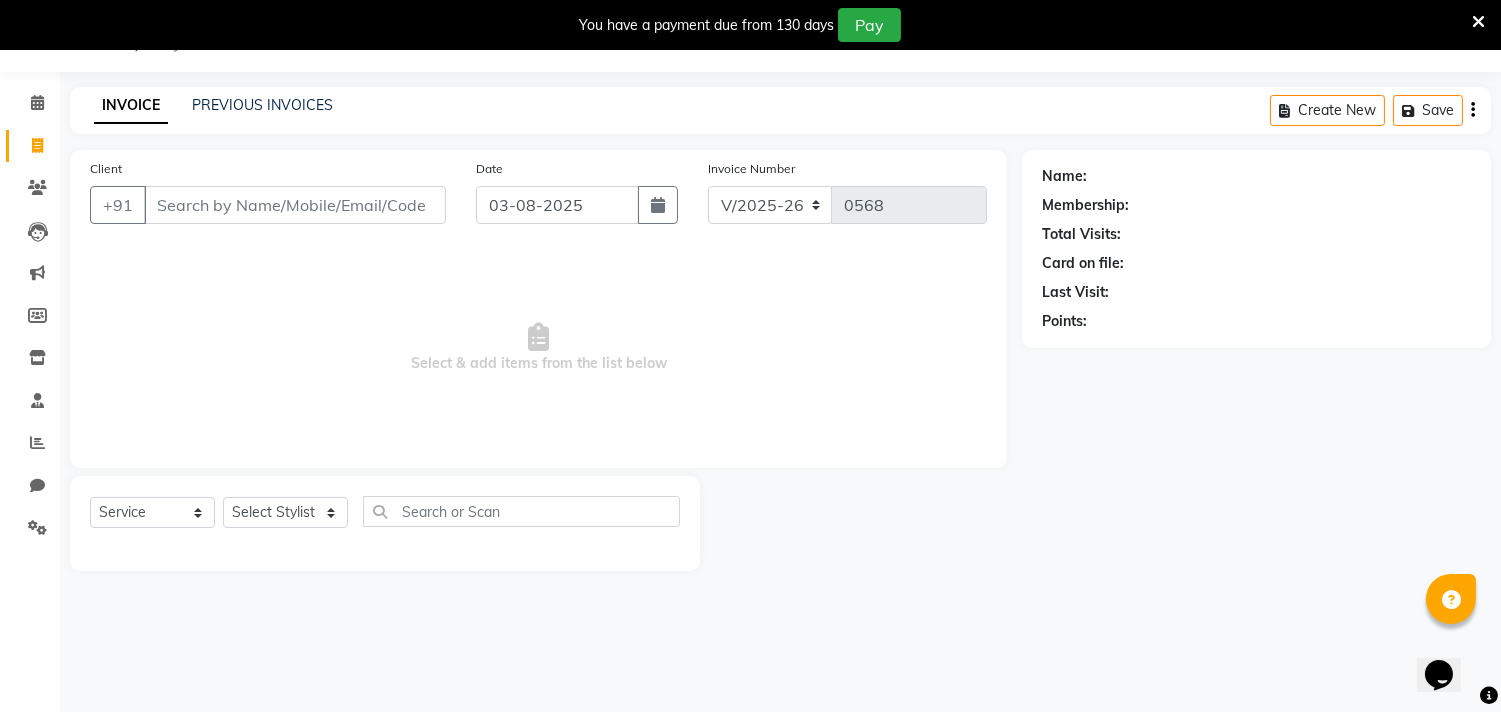 scroll, scrollTop: 50, scrollLeft: 0, axis: vertical 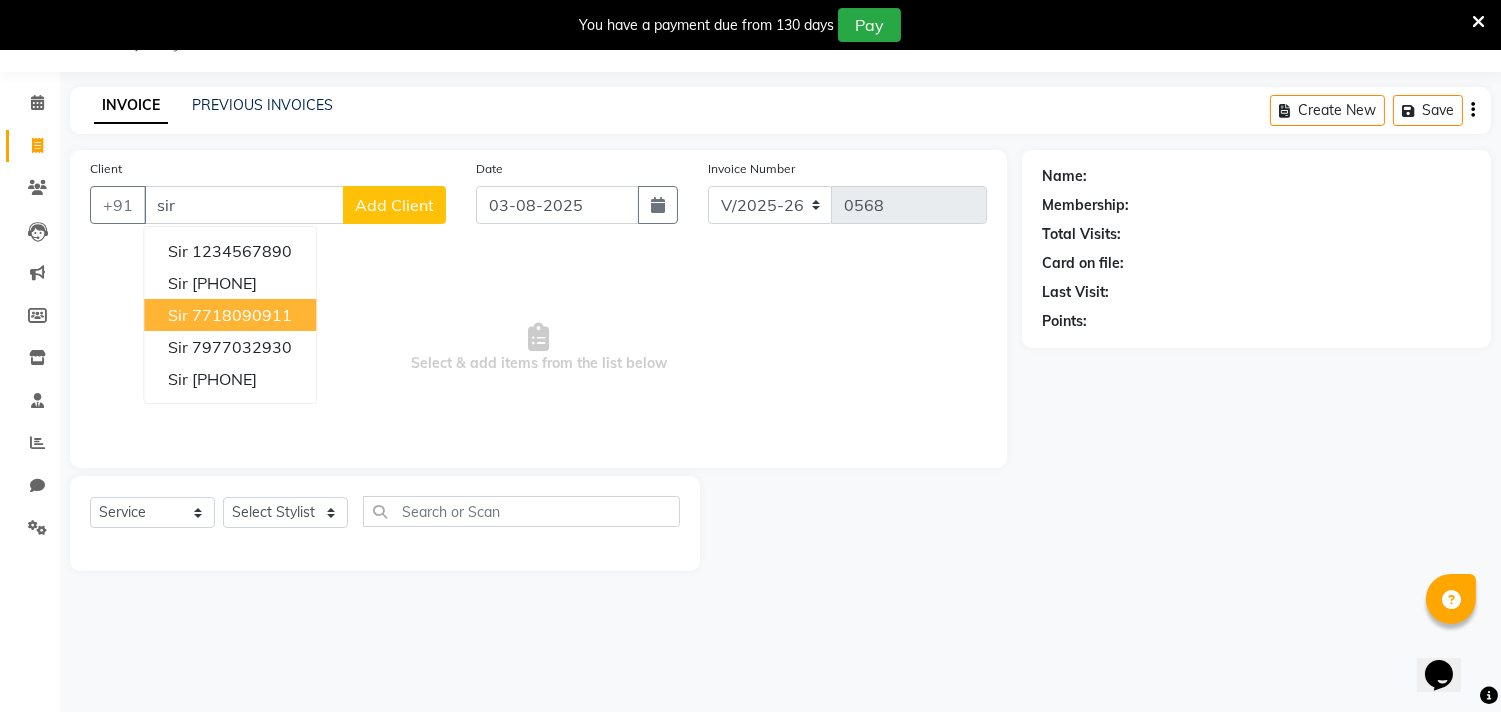 click on "7718090911" at bounding box center [242, 315] 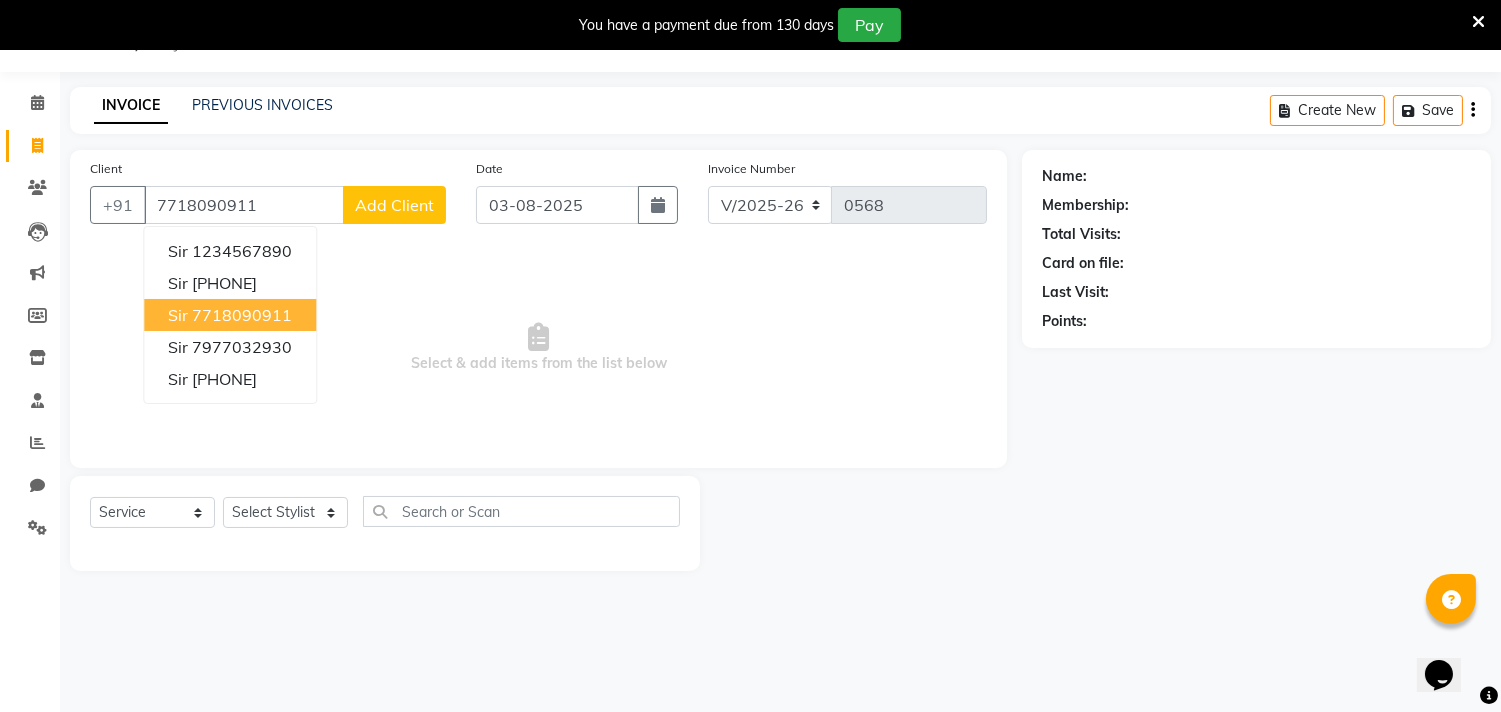 type on "7718090911" 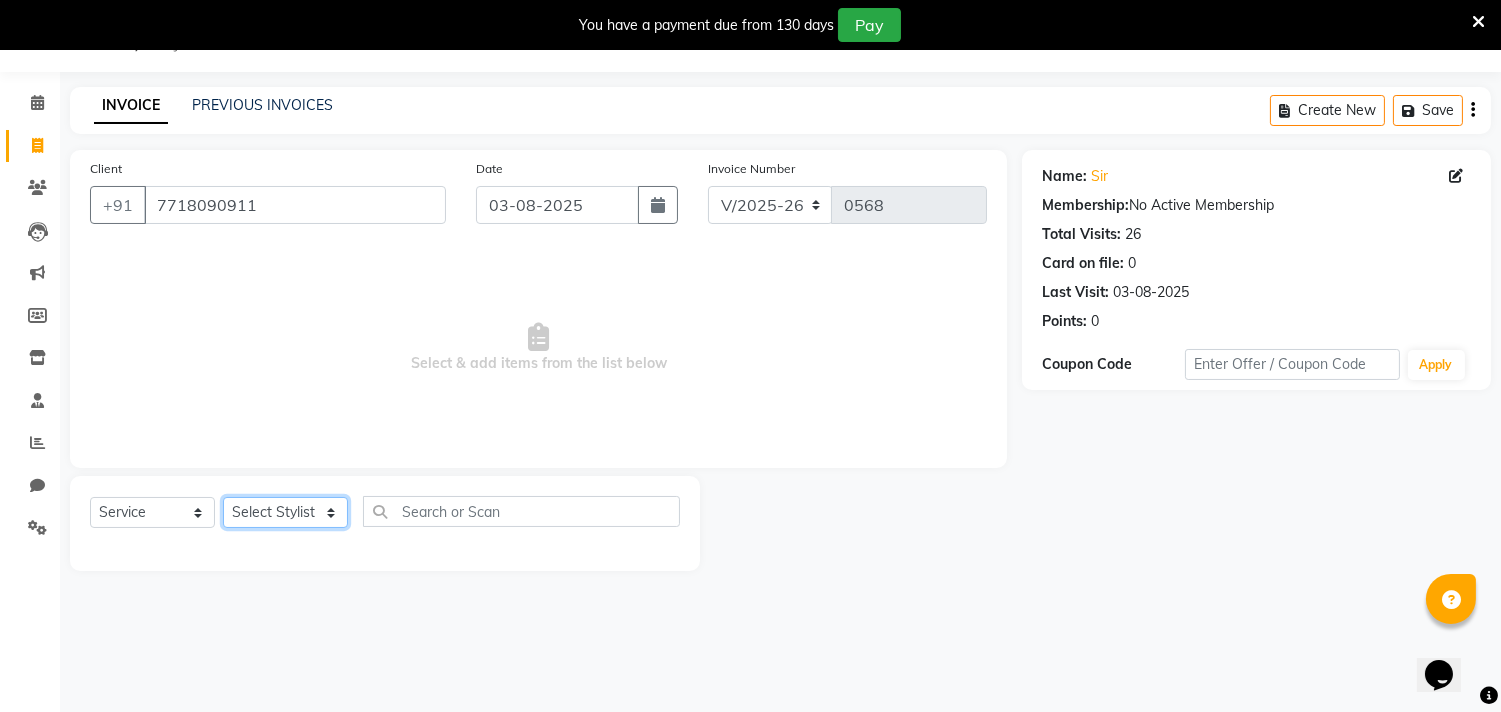 click on "Select Stylist alkasim Anash Dikishita Faizan FAIZE Haroon kaushal Sakiba Sunita Usha Usman Zeba" 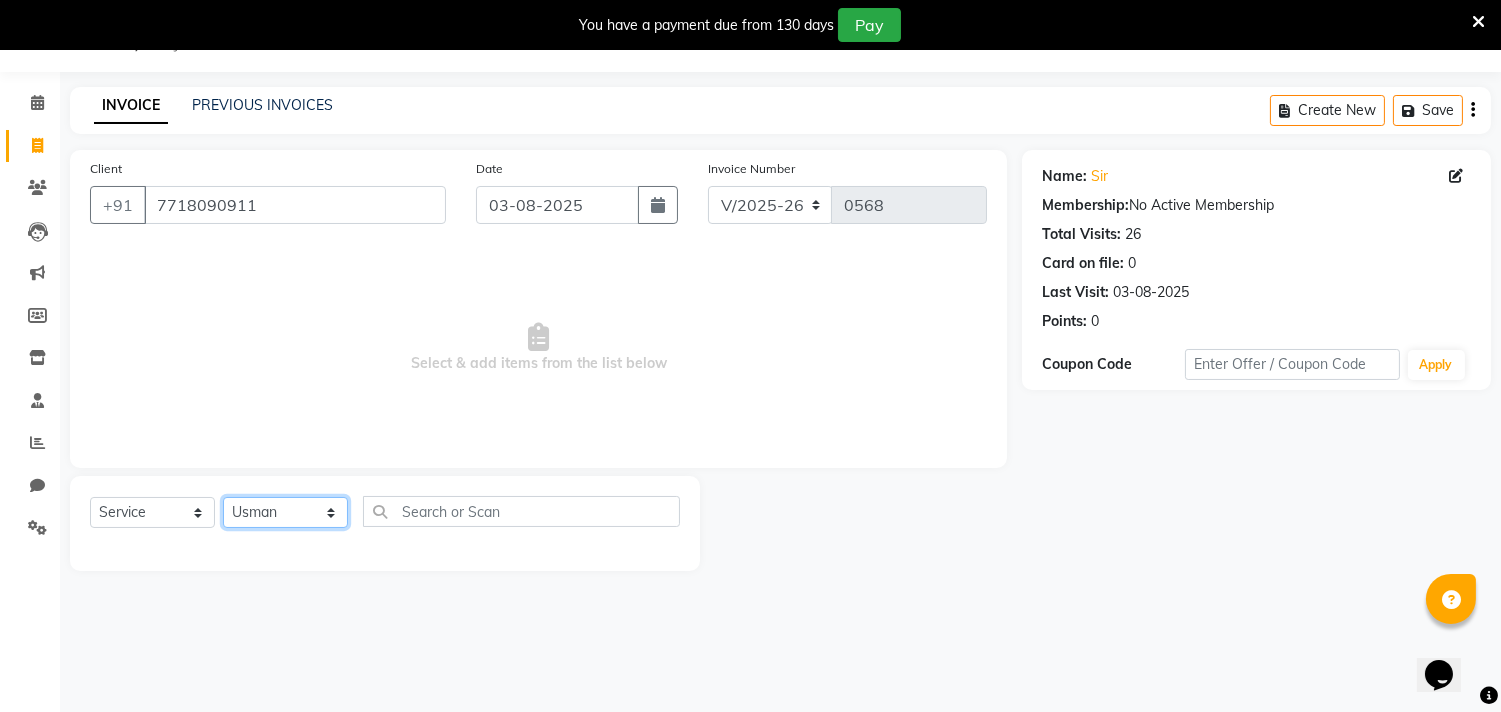 click on "Select Stylist alkasim Anash Dikishita Faizan FAIZE Haroon kaushal Sakiba Sunita Usha Usman Zeba" 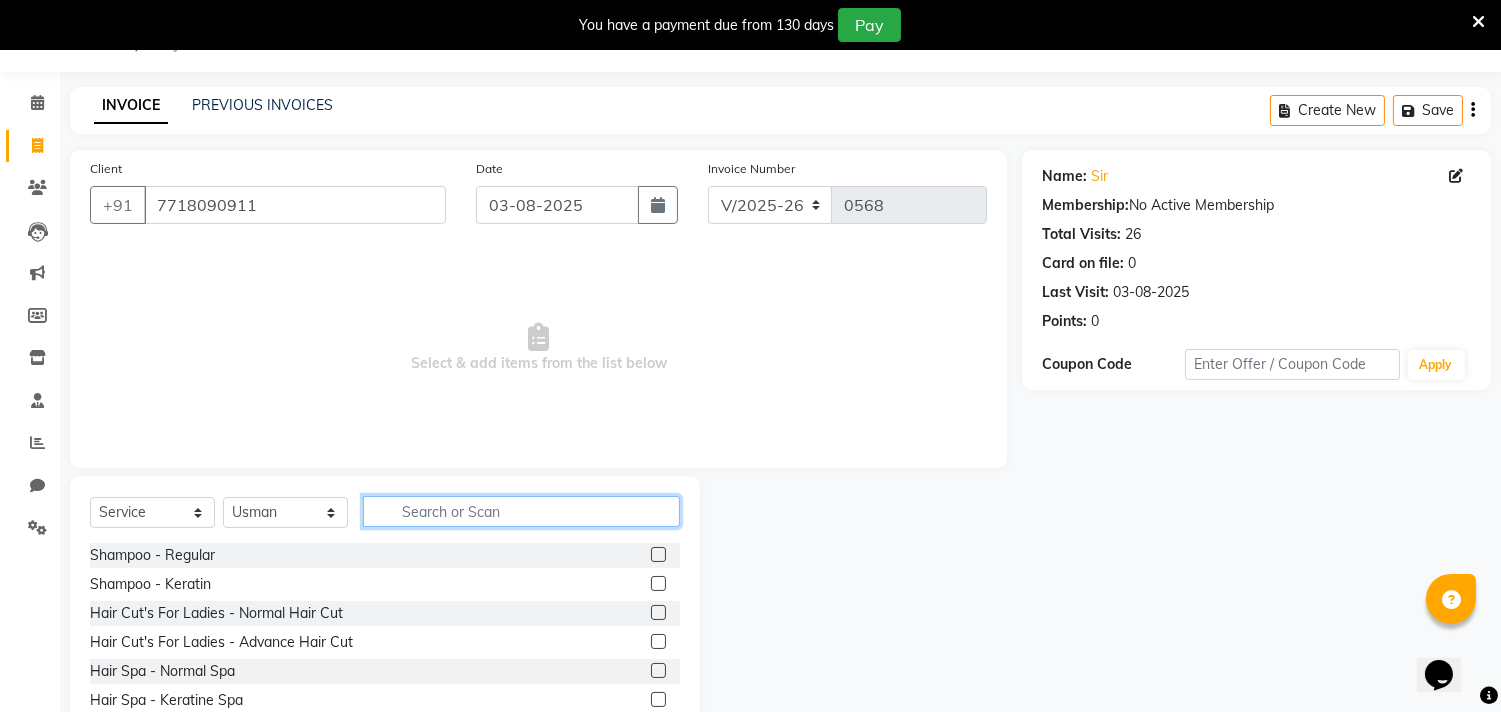click 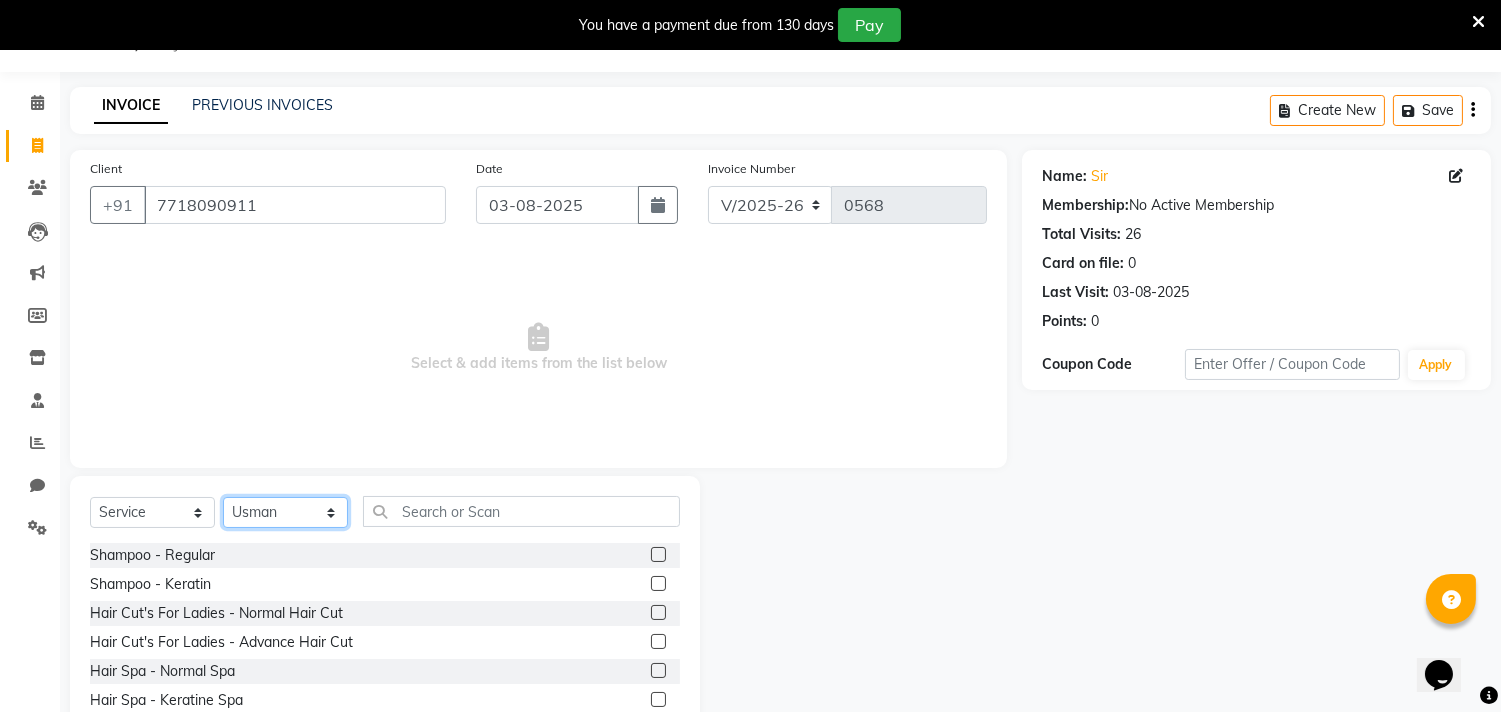 click on "Select Stylist alkasim Anash Dikishita Faizan FAIZE Haroon kaushal Sakiba Sunita Usha Usman Zeba" 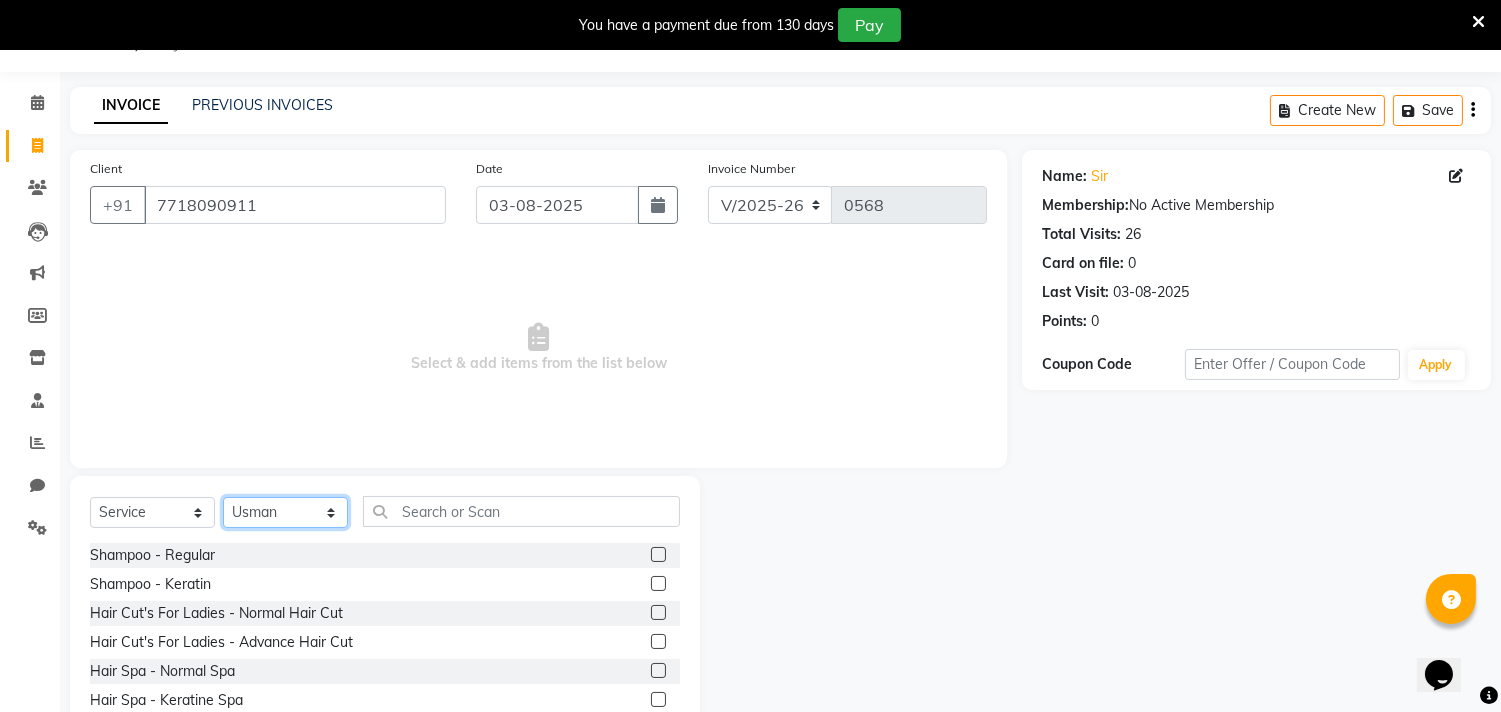 select on "80335" 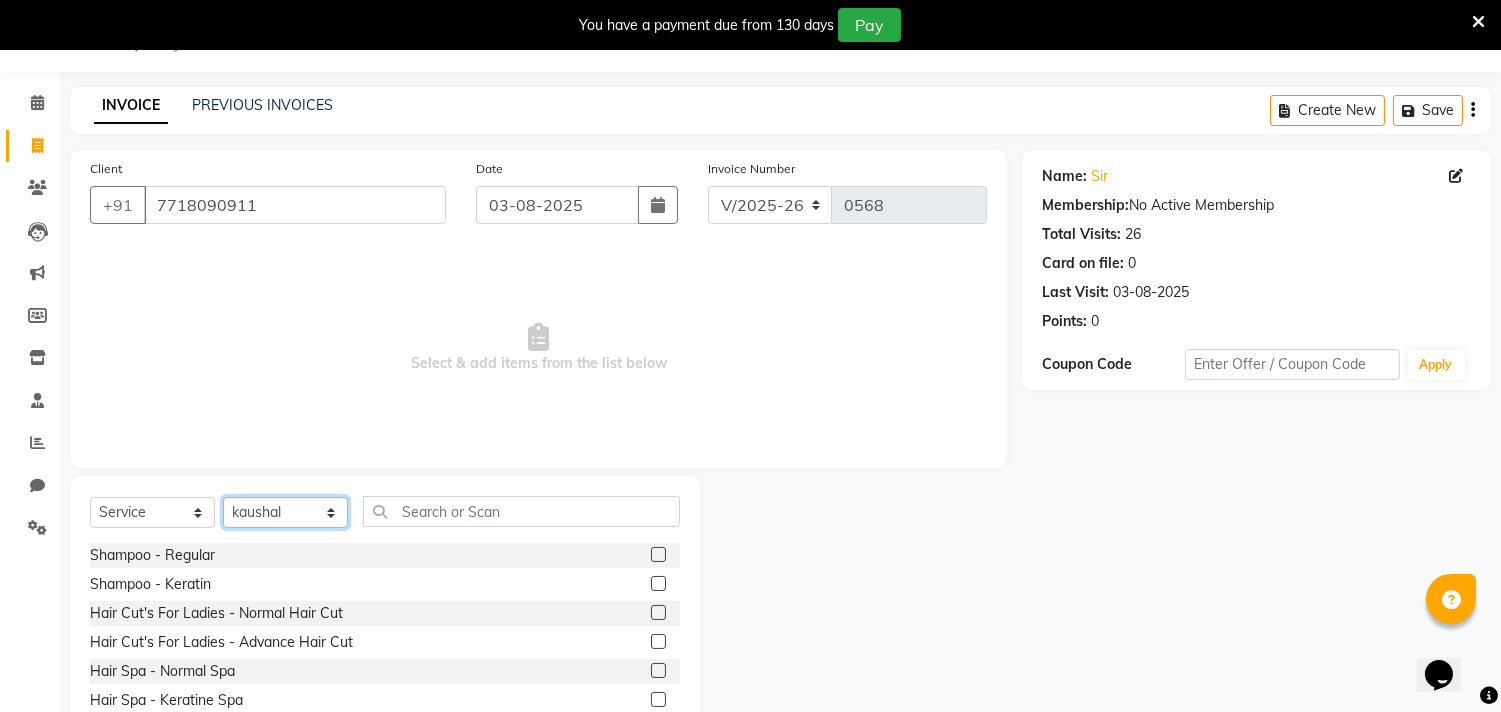 click on "Select Stylist alkasim Anash Dikishita Faizan FAIZE Haroon kaushal Sakiba Sunita Usha Usman Zeba" 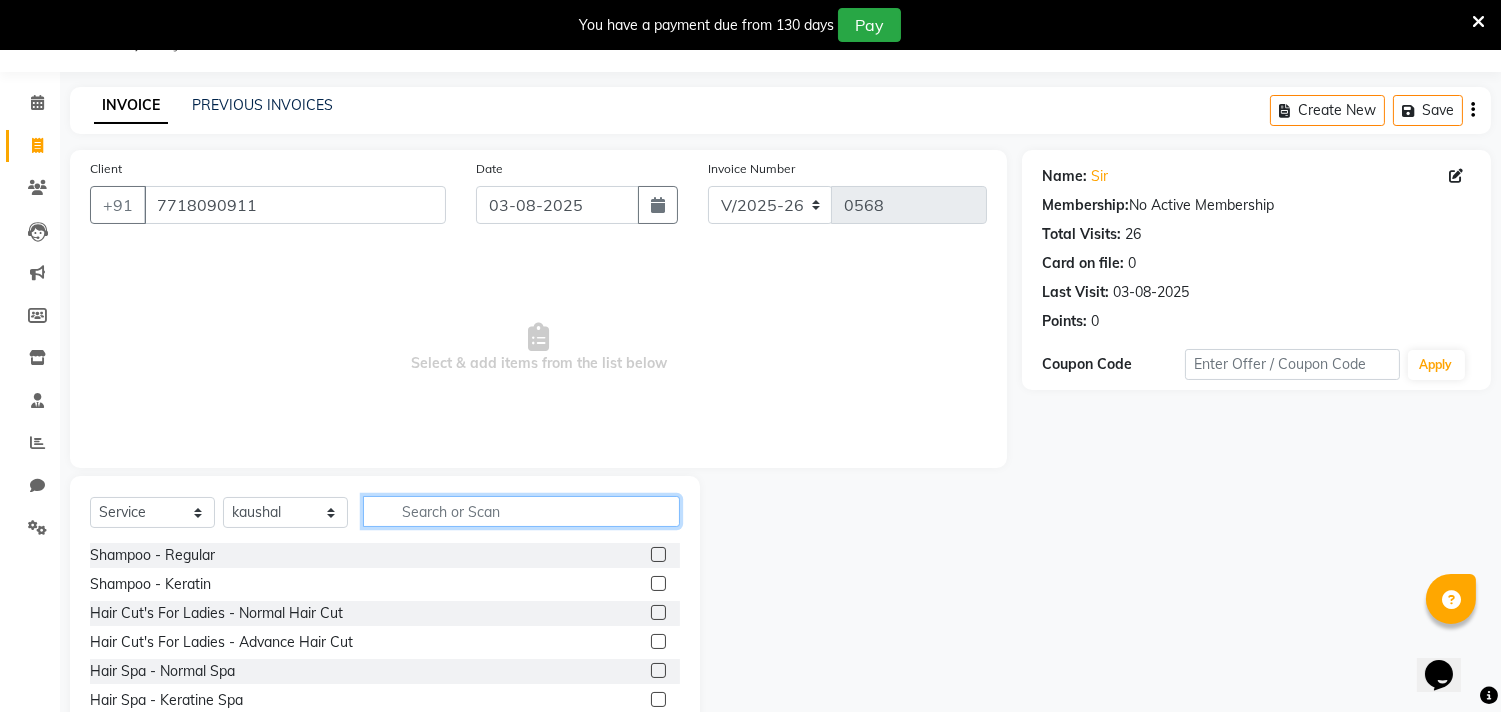 click 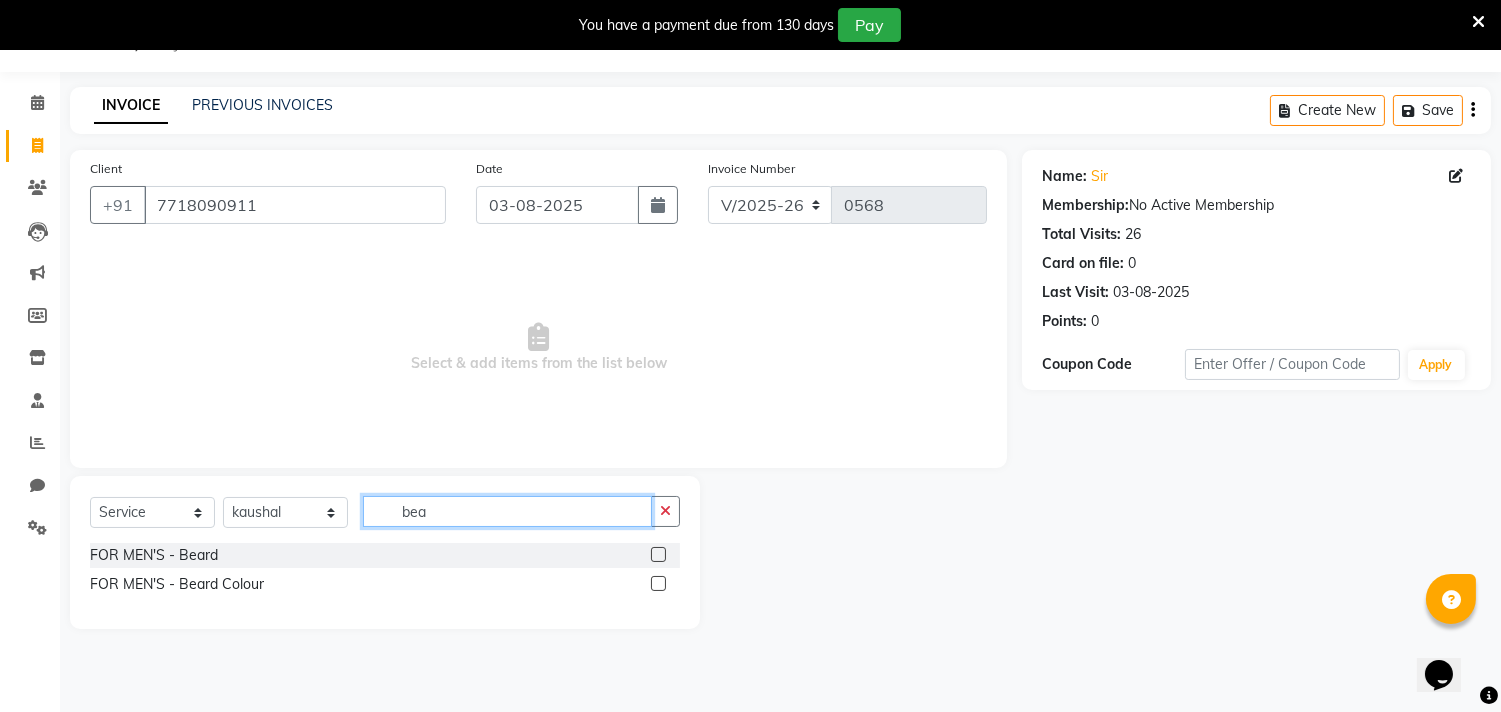 type on "bea" 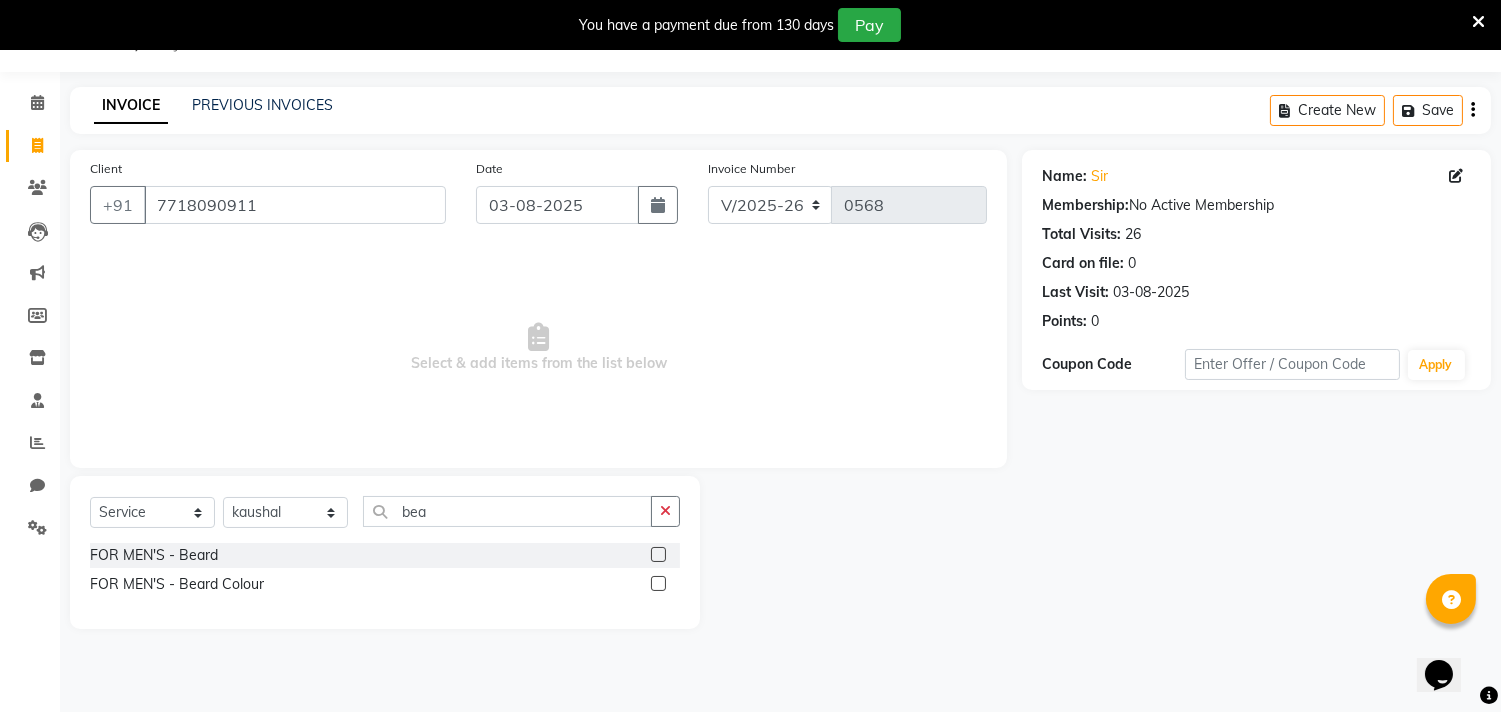 click 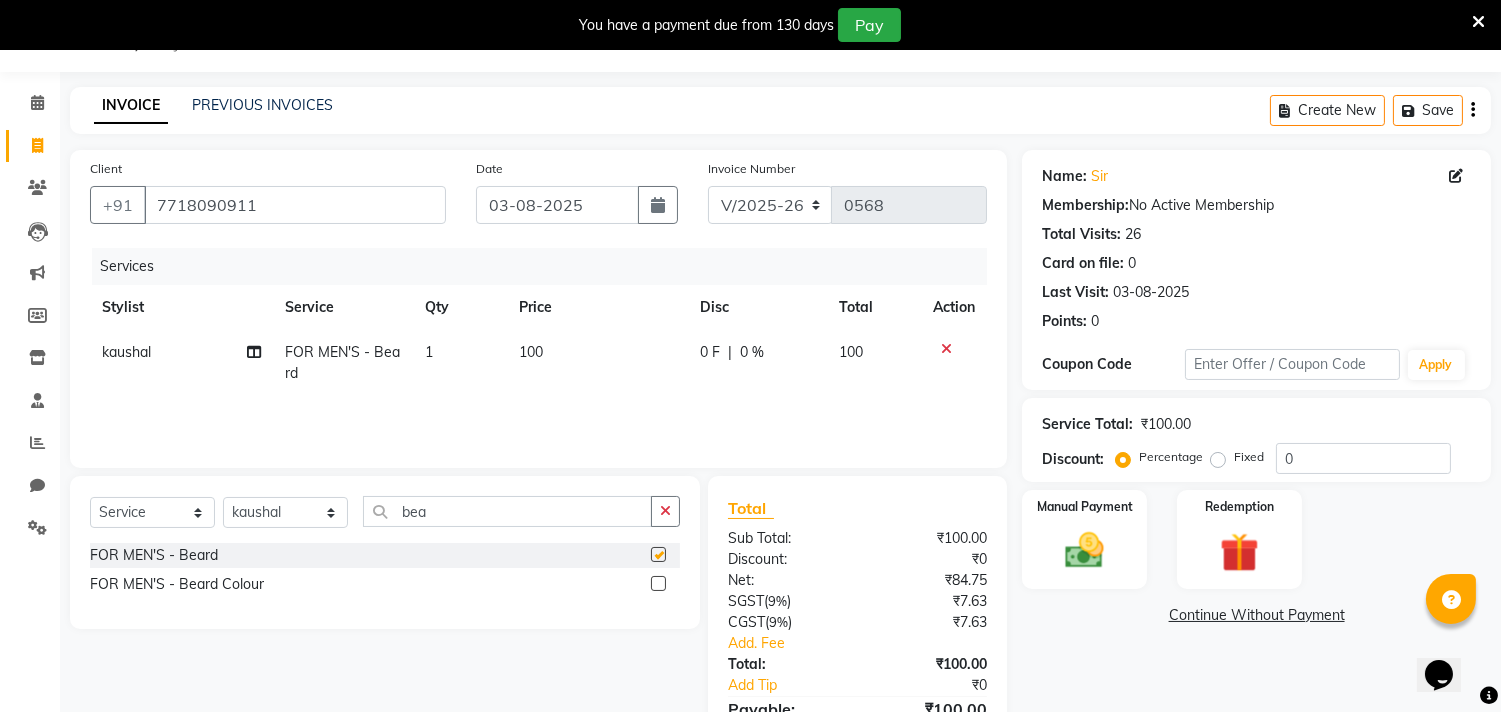 checkbox on "false" 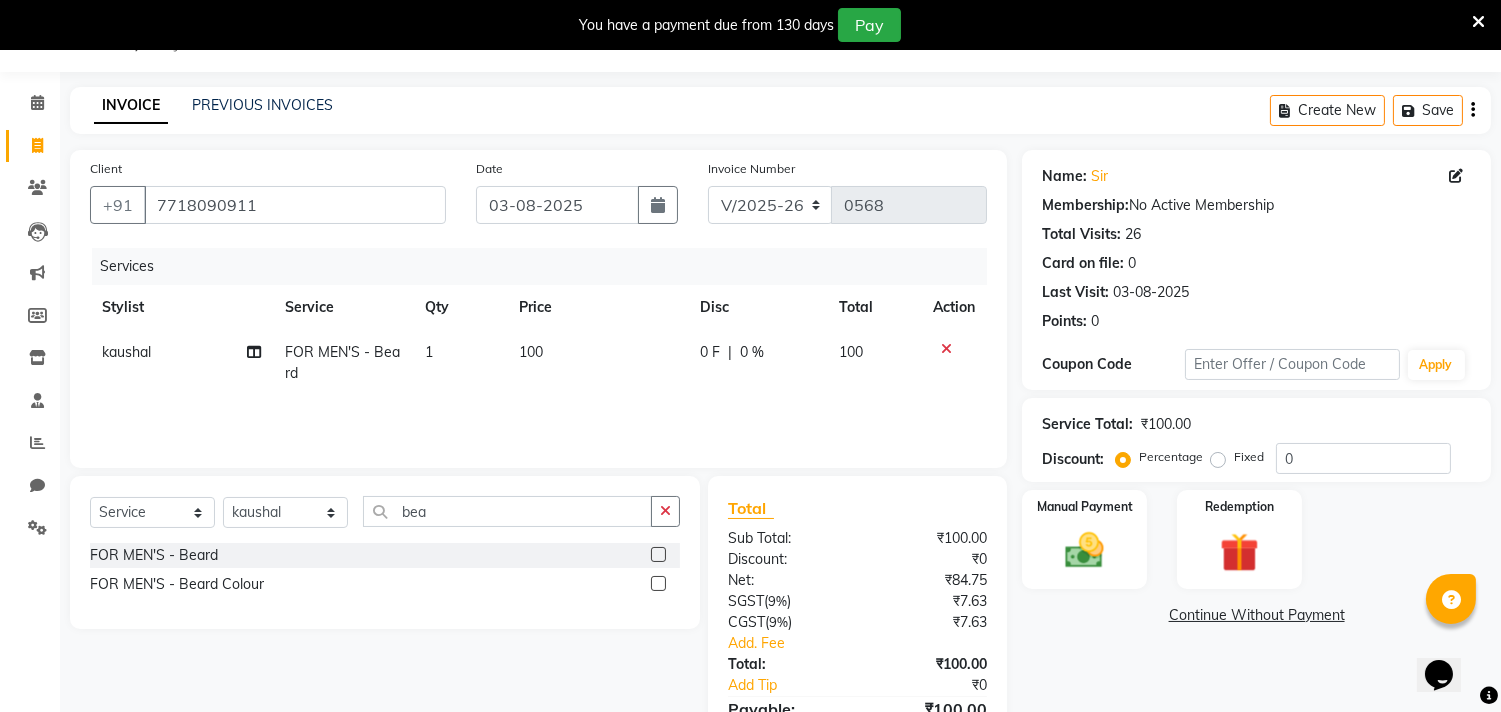 click on "Create New   Save" 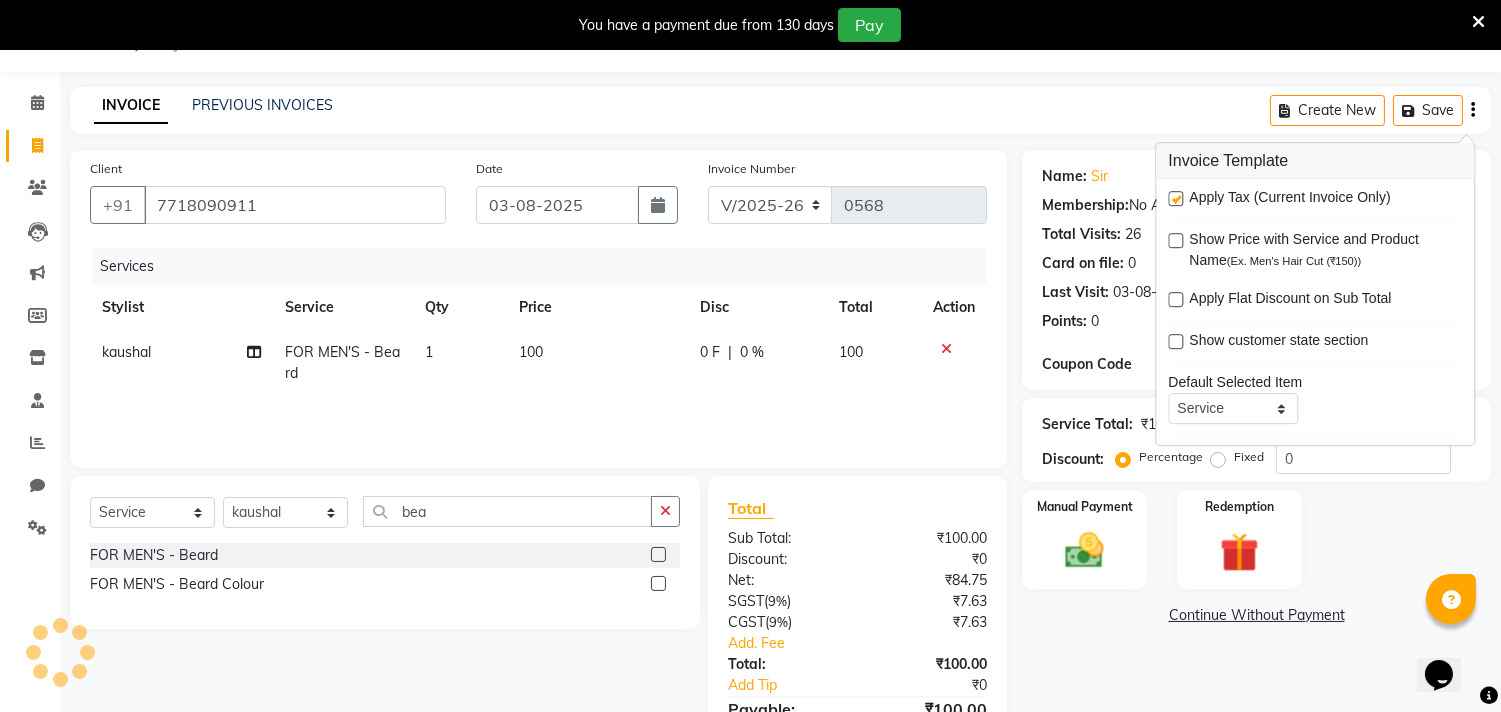 click at bounding box center (1175, 198) 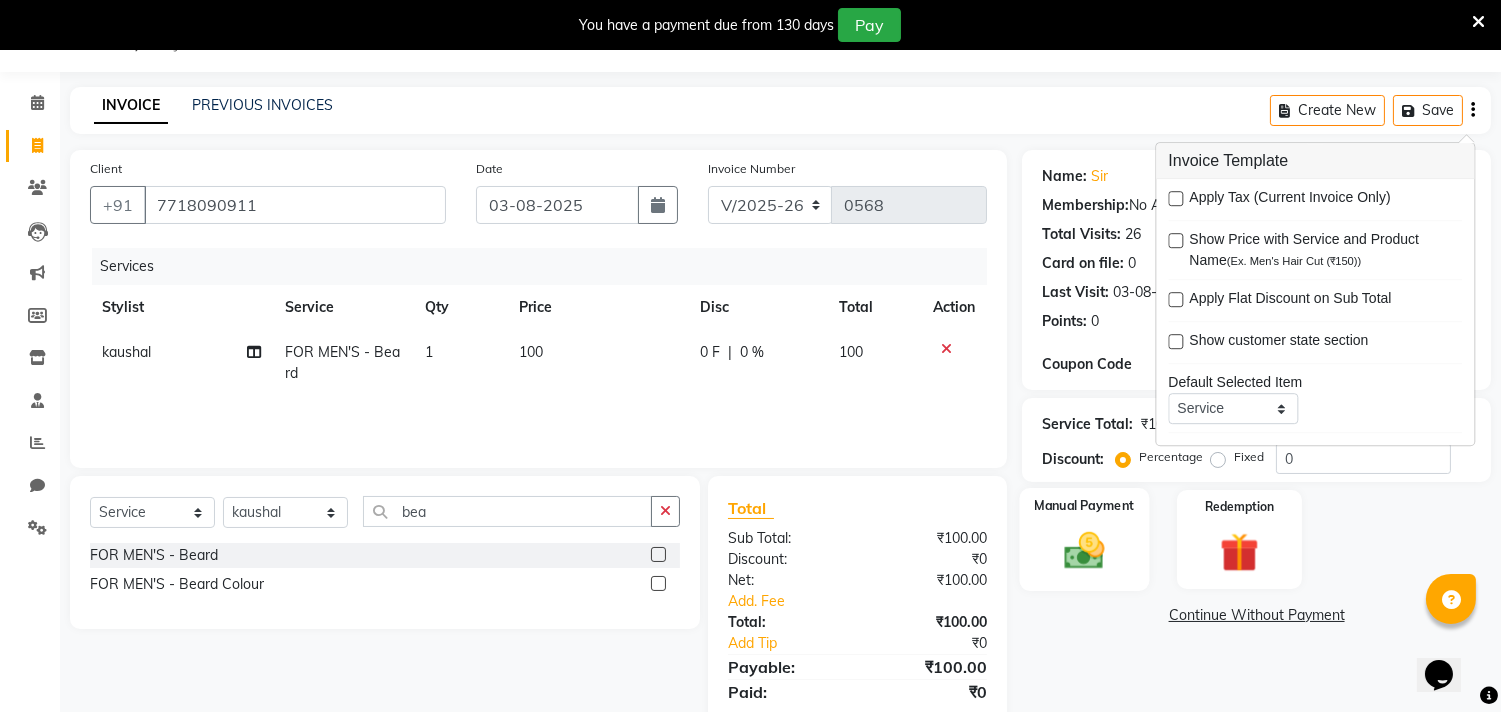click 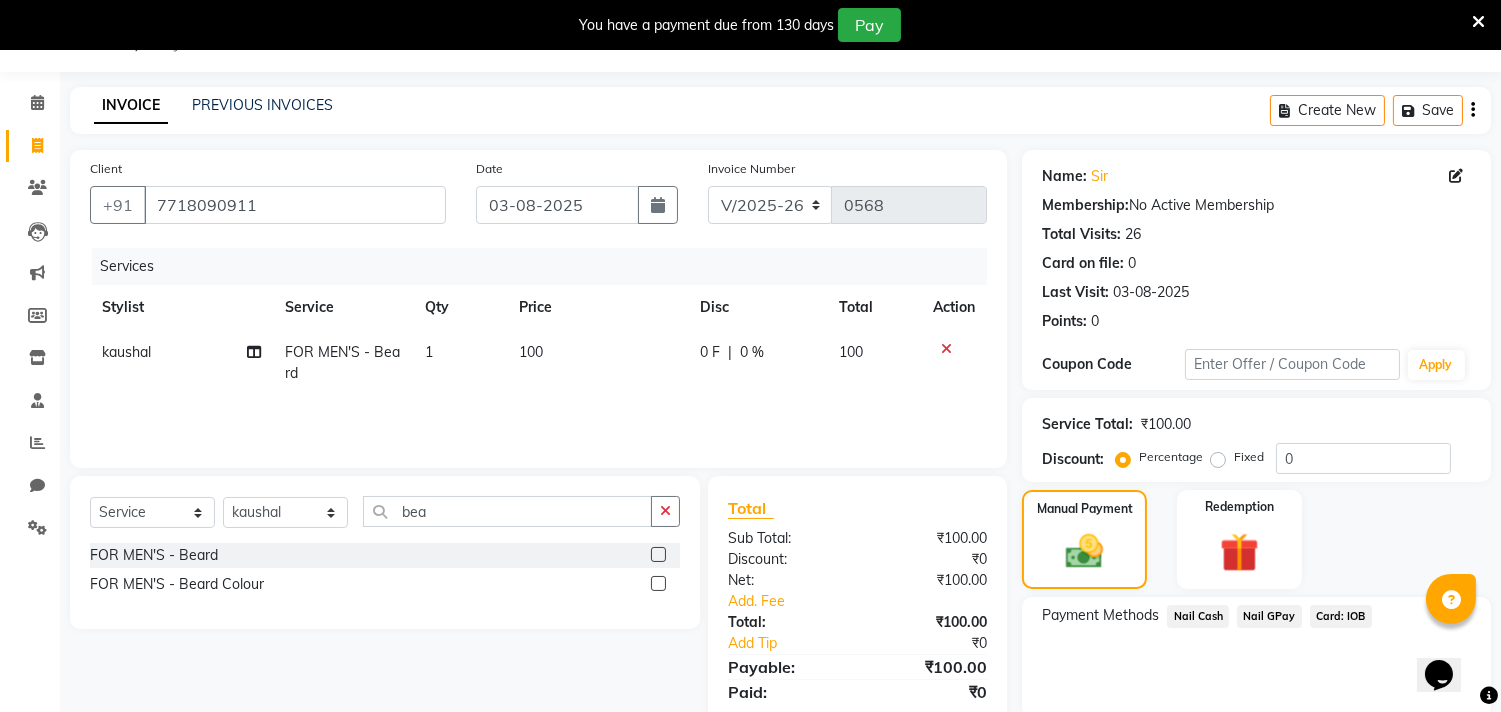 click on "Nail Cash" 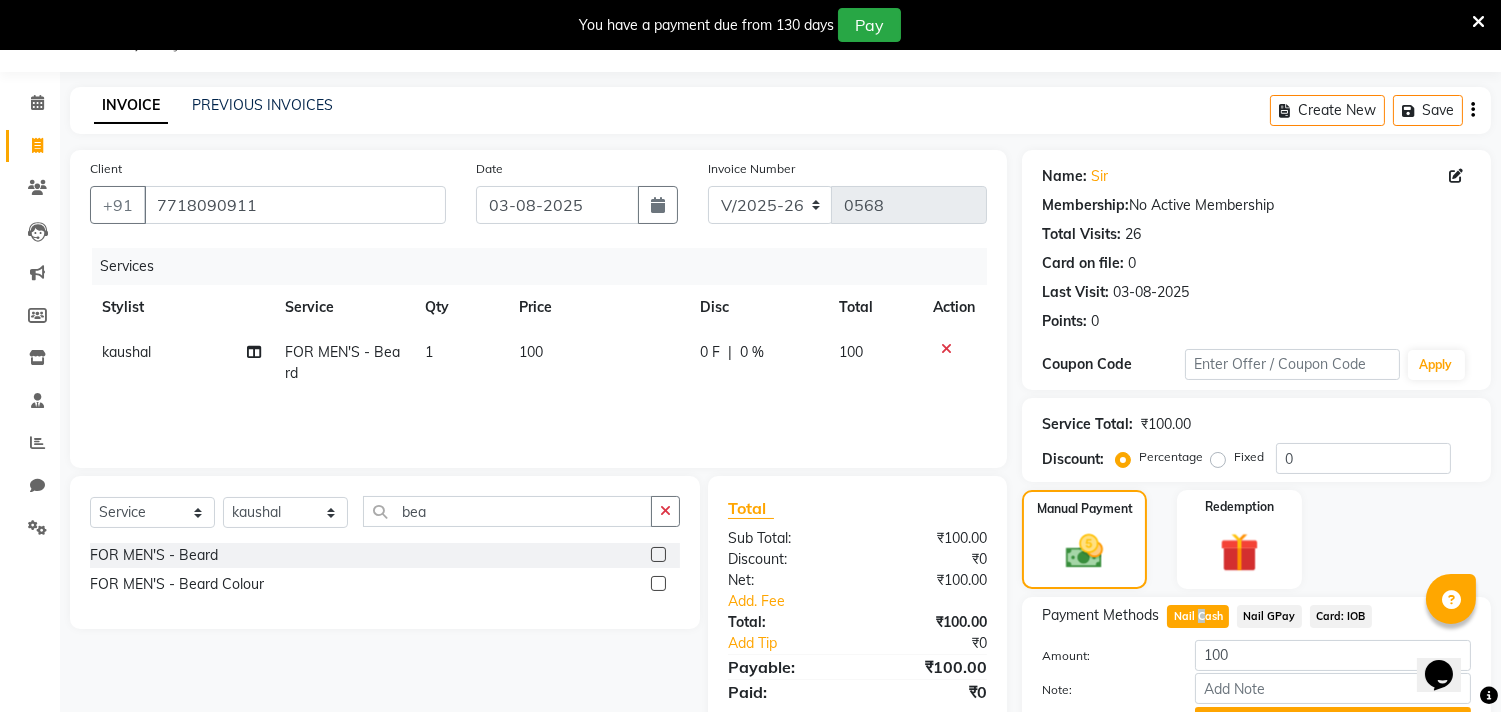 click on "Nail Cash" 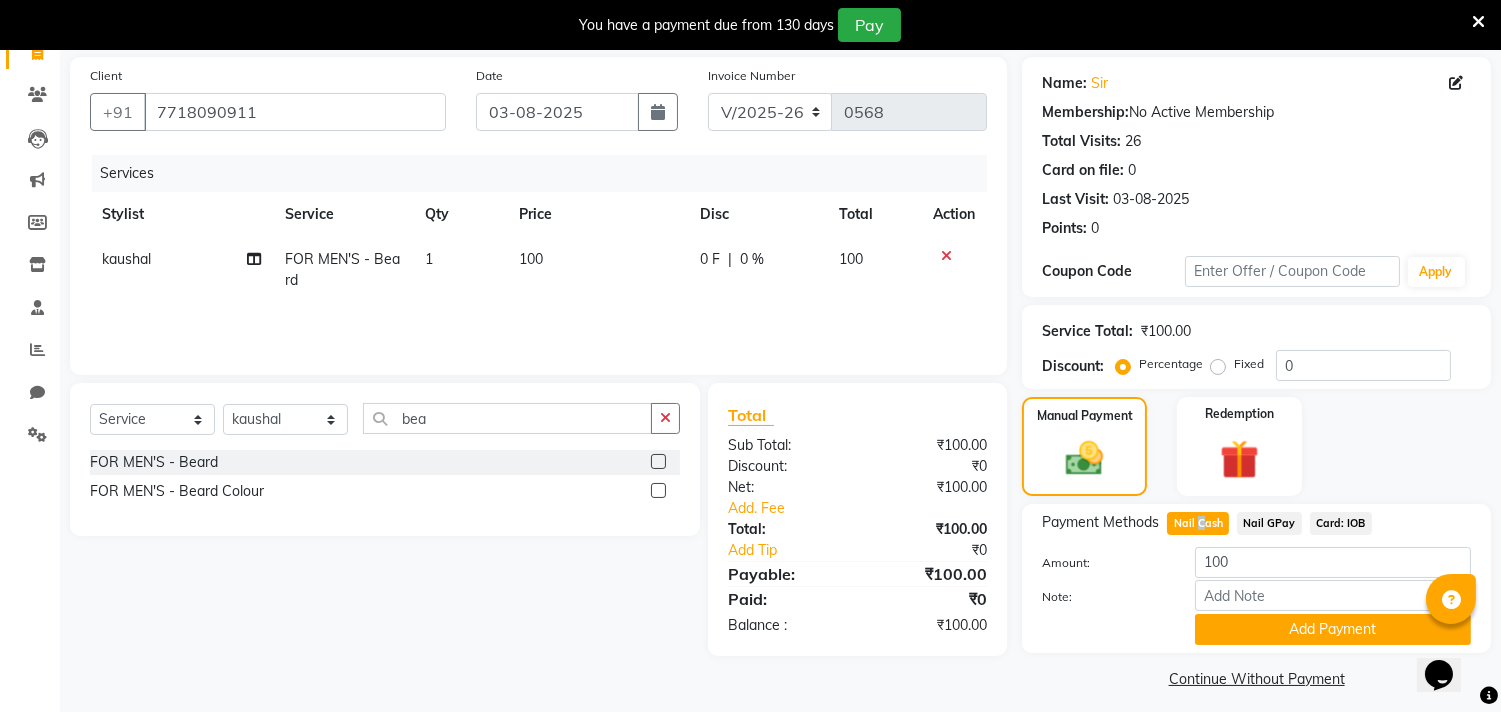scroll, scrollTop: 154, scrollLeft: 0, axis: vertical 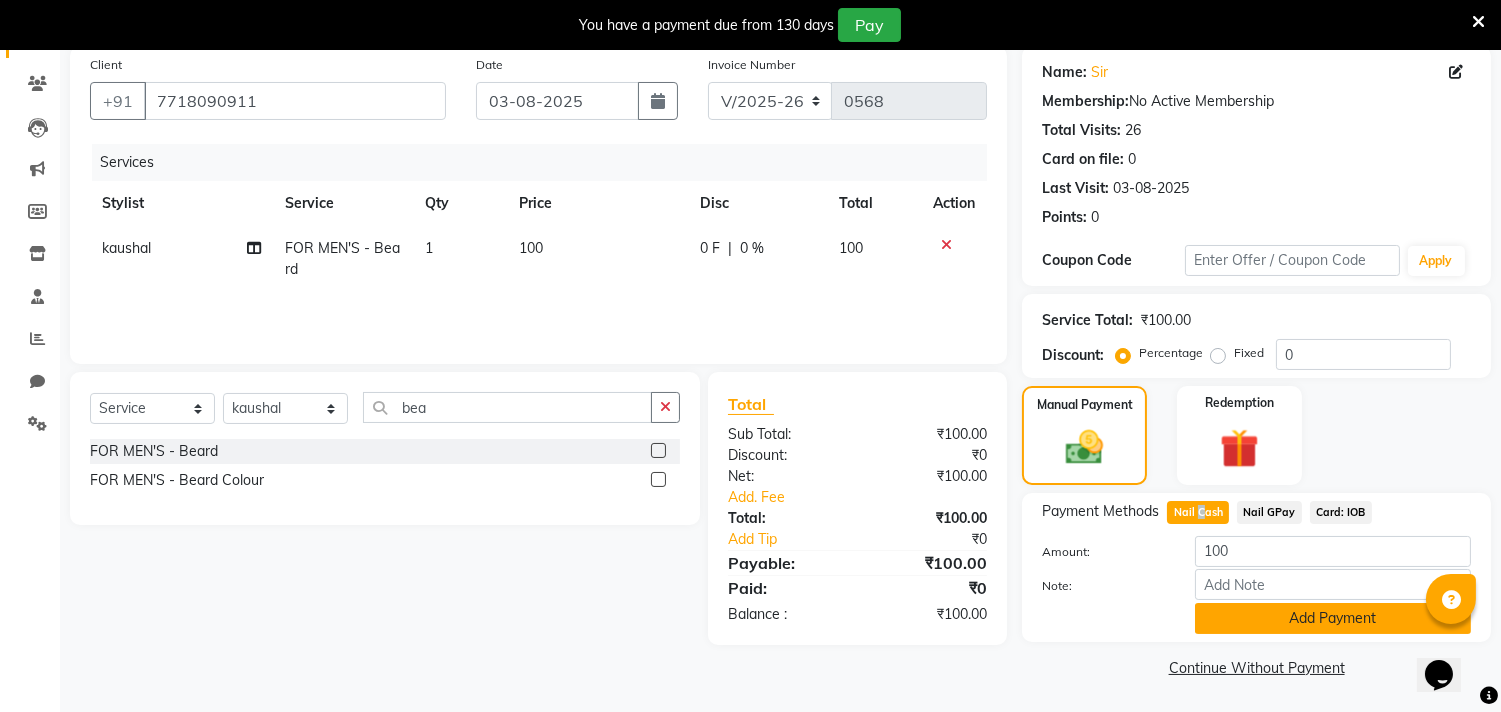 click on "Add Payment" 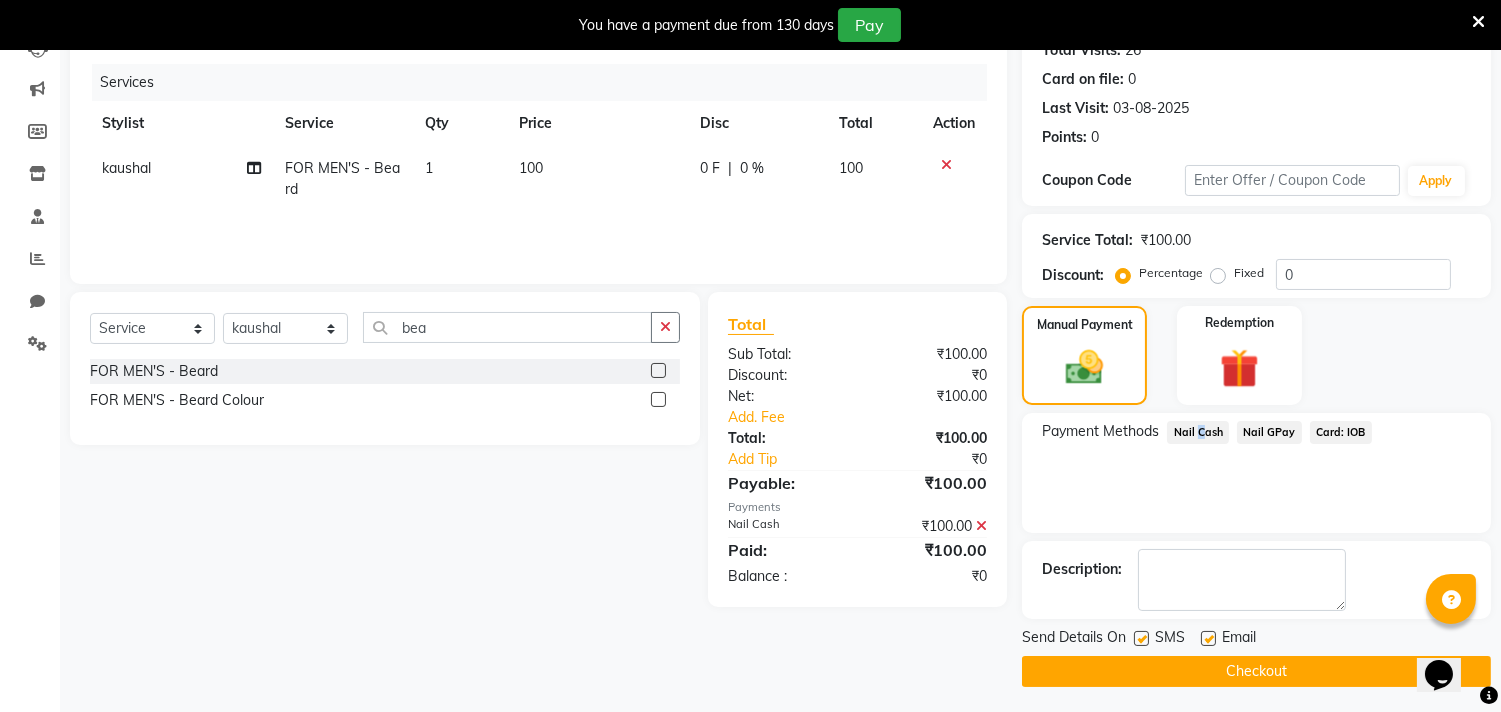 scroll, scrollTop: 237, scrollLeft: 0, axis: vertical 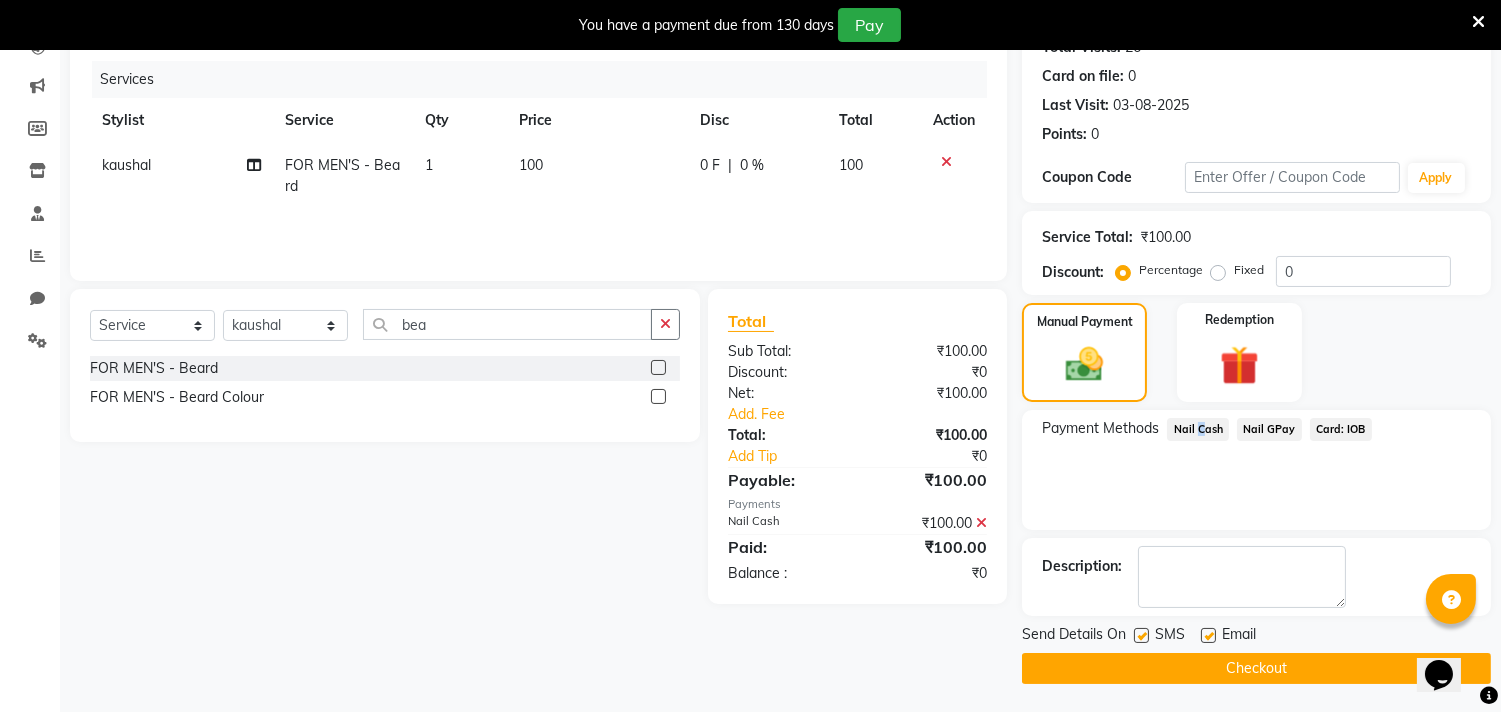 click on "Checkout" 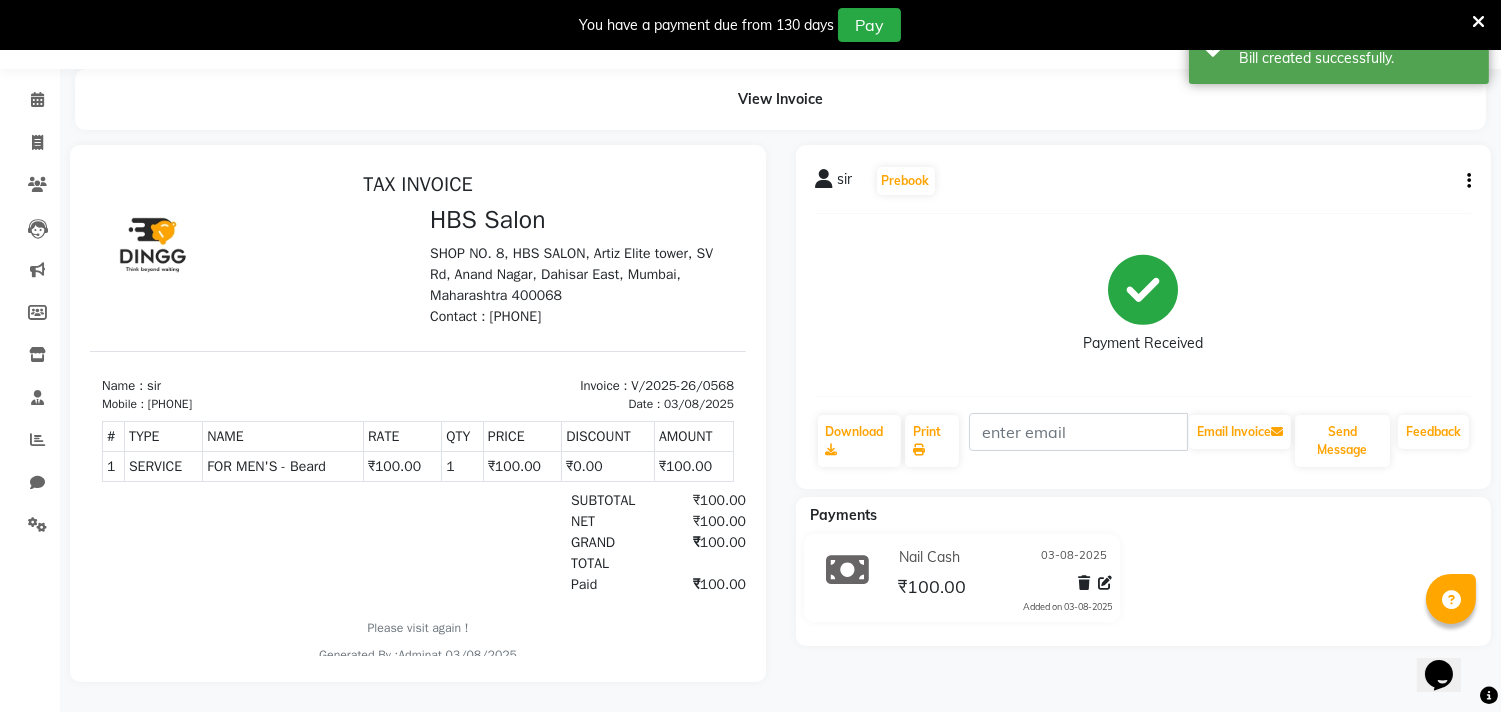 scroll, scrollTop: 0, scrollLeft: 0, axis: both 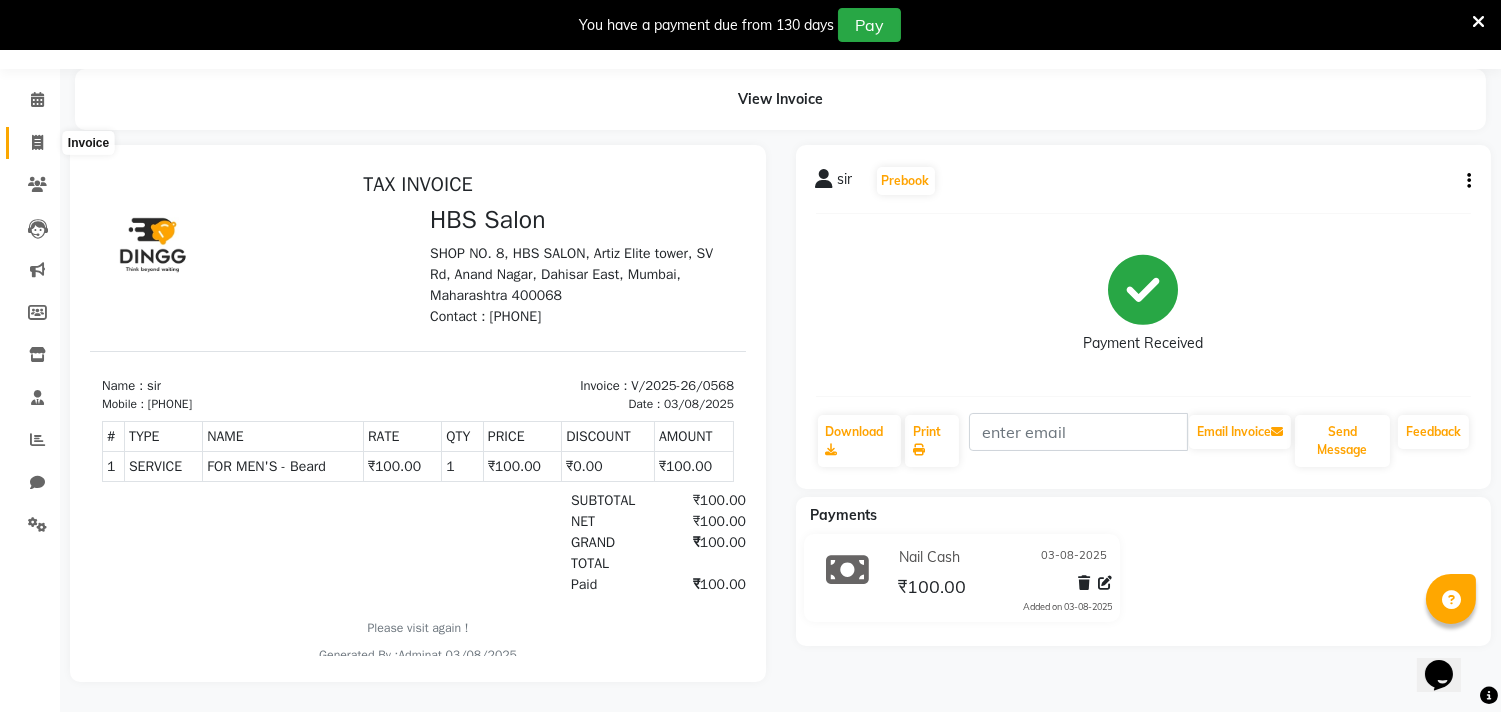 click 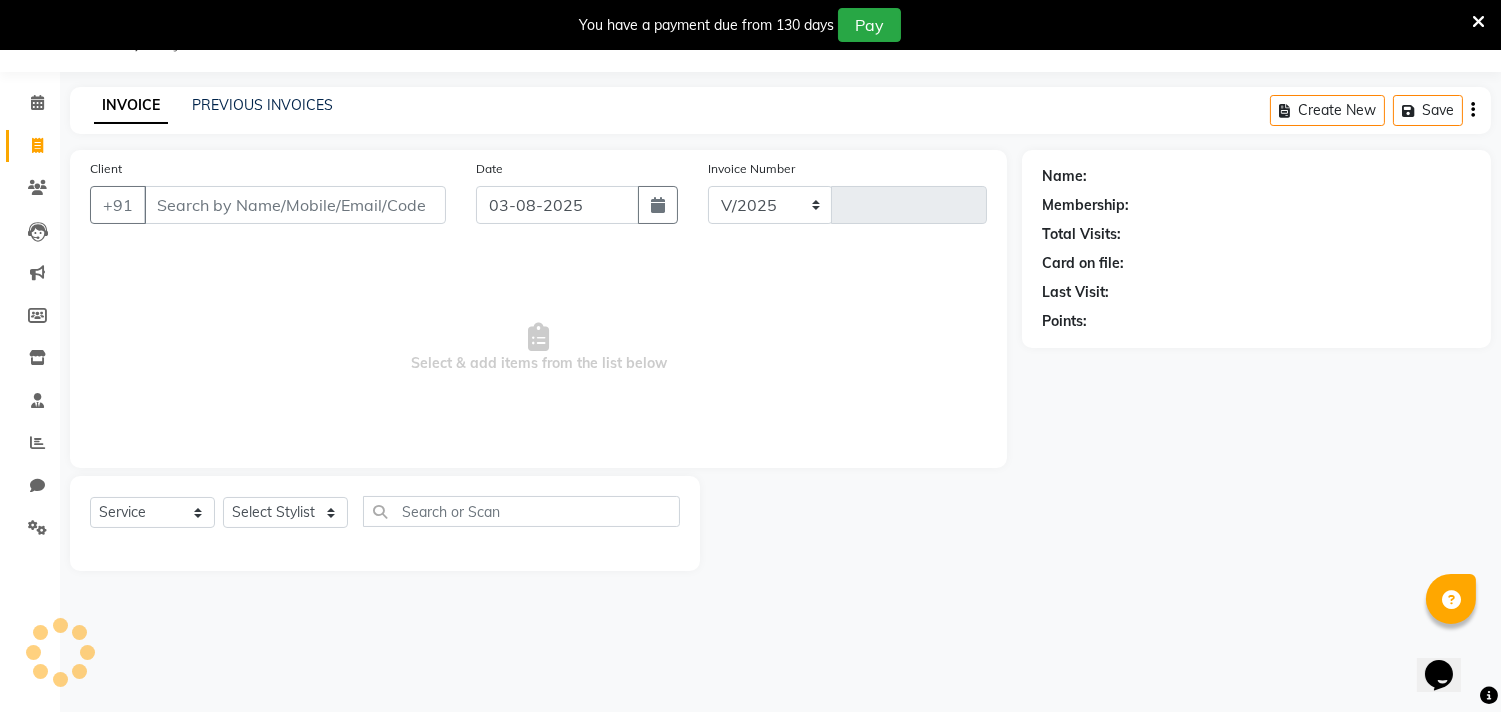 select on "7935" 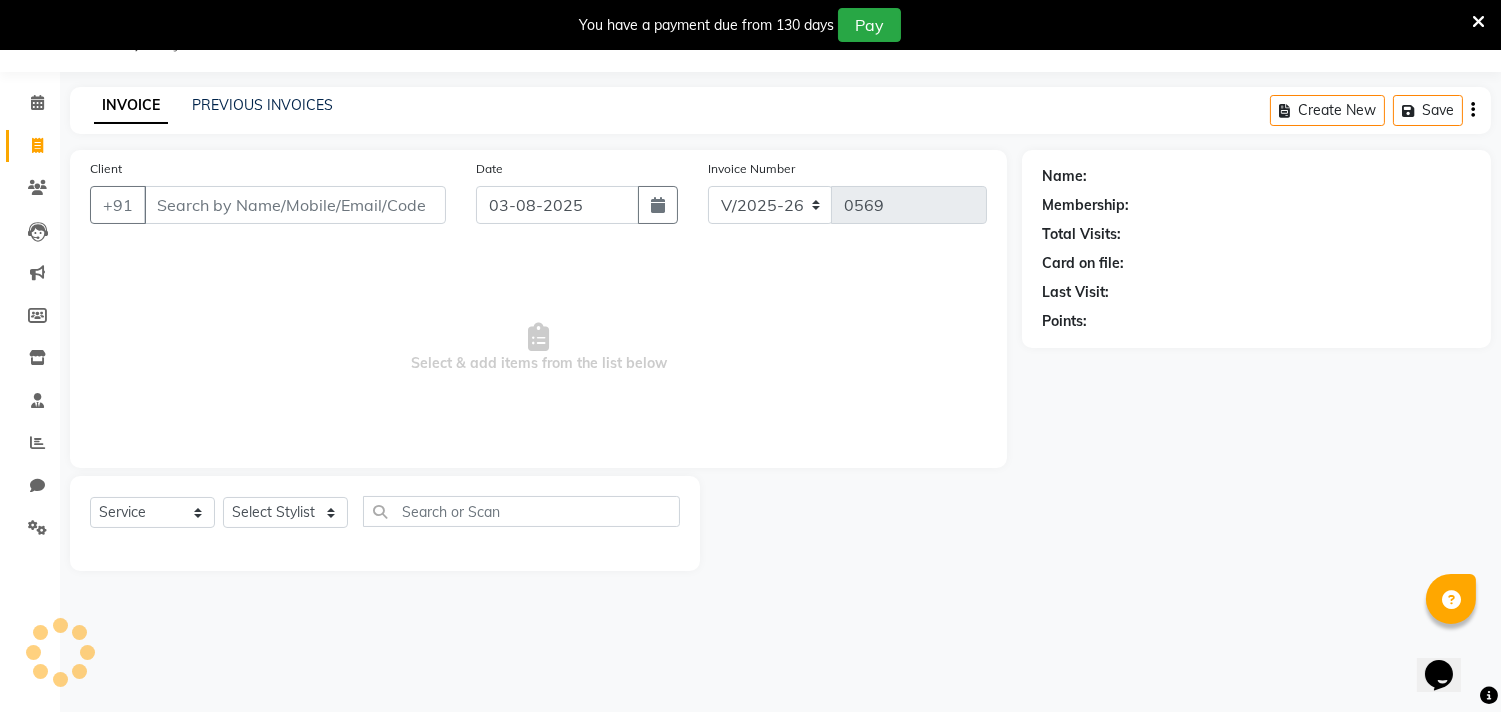 scroll, scrollTop: 50, scrollLeft: 0, axis: vertical 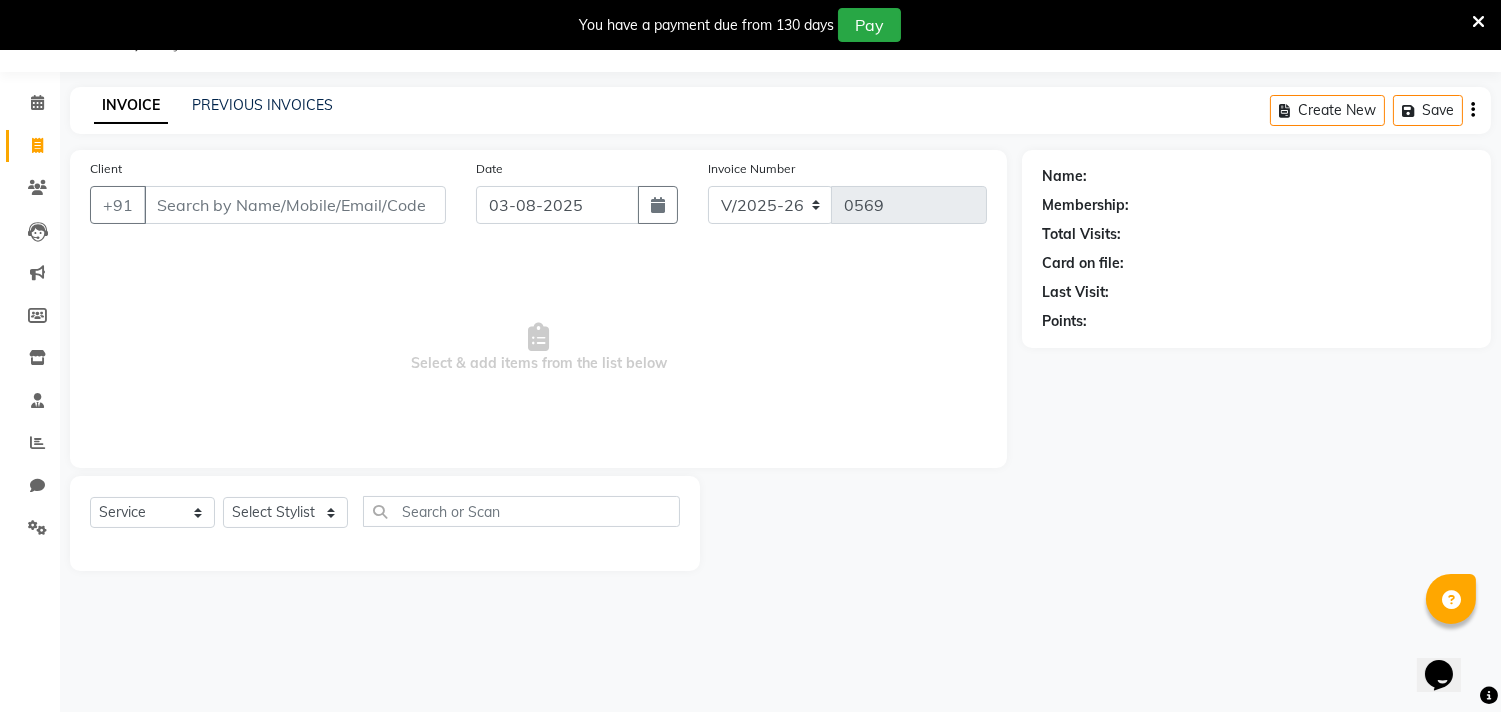 click on "Client" at bounding box center [295, 205] 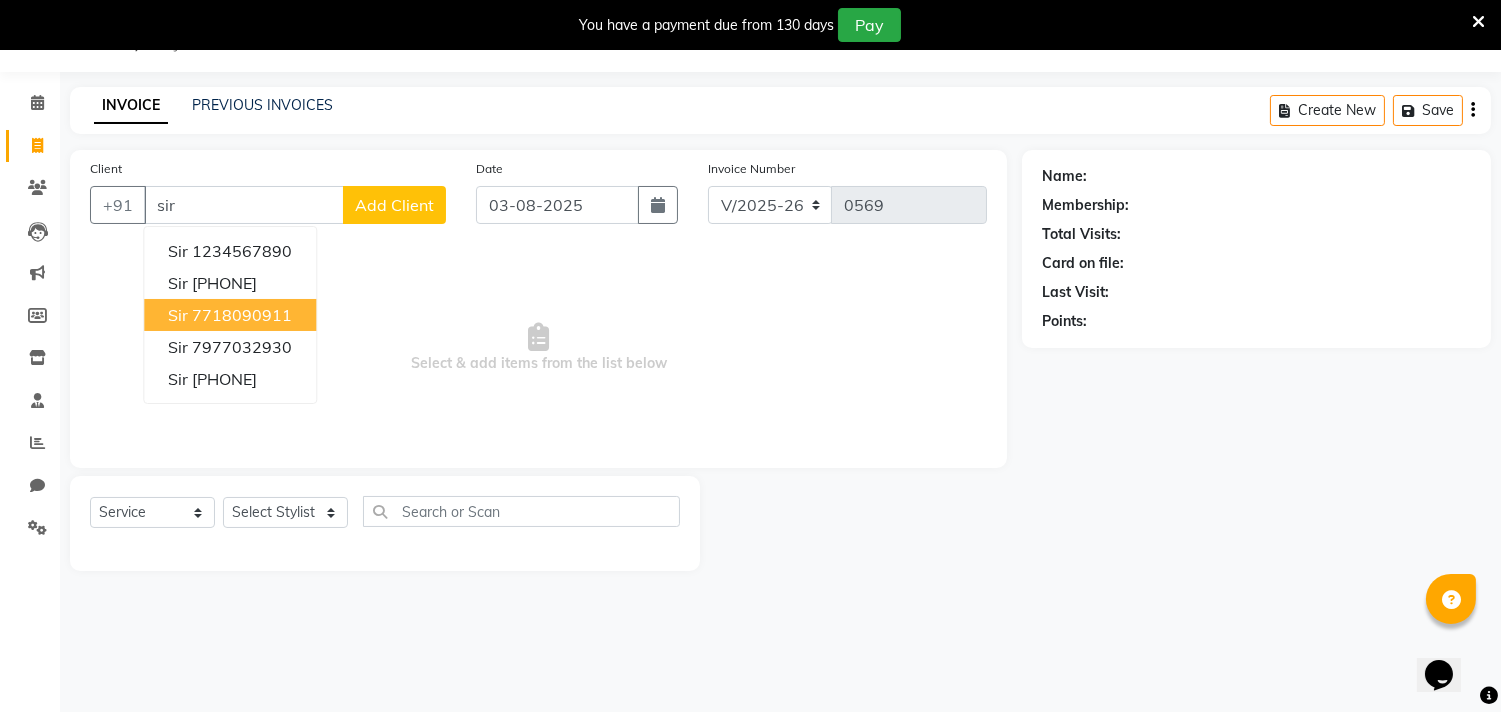 click on "7718090911" at bounding box center (242, 315) 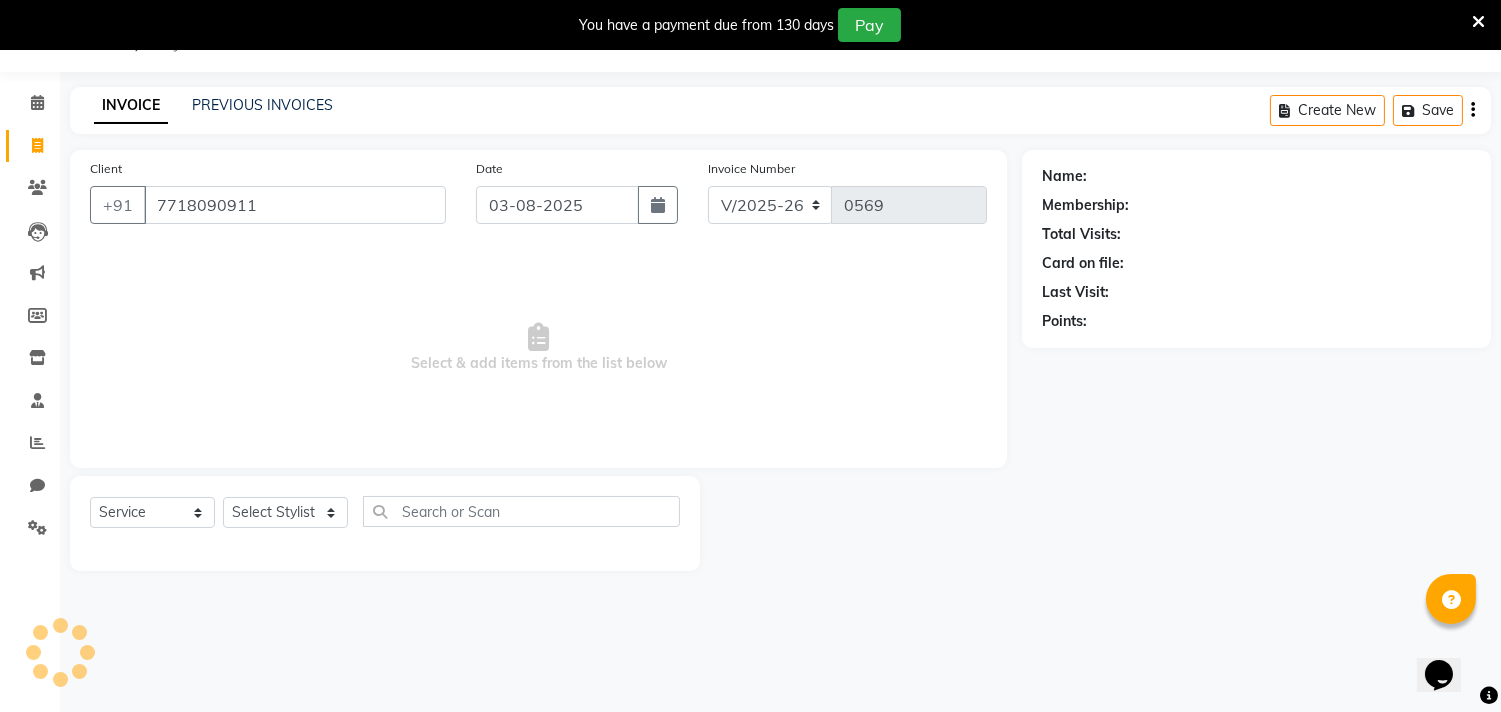 type on "7718090911" 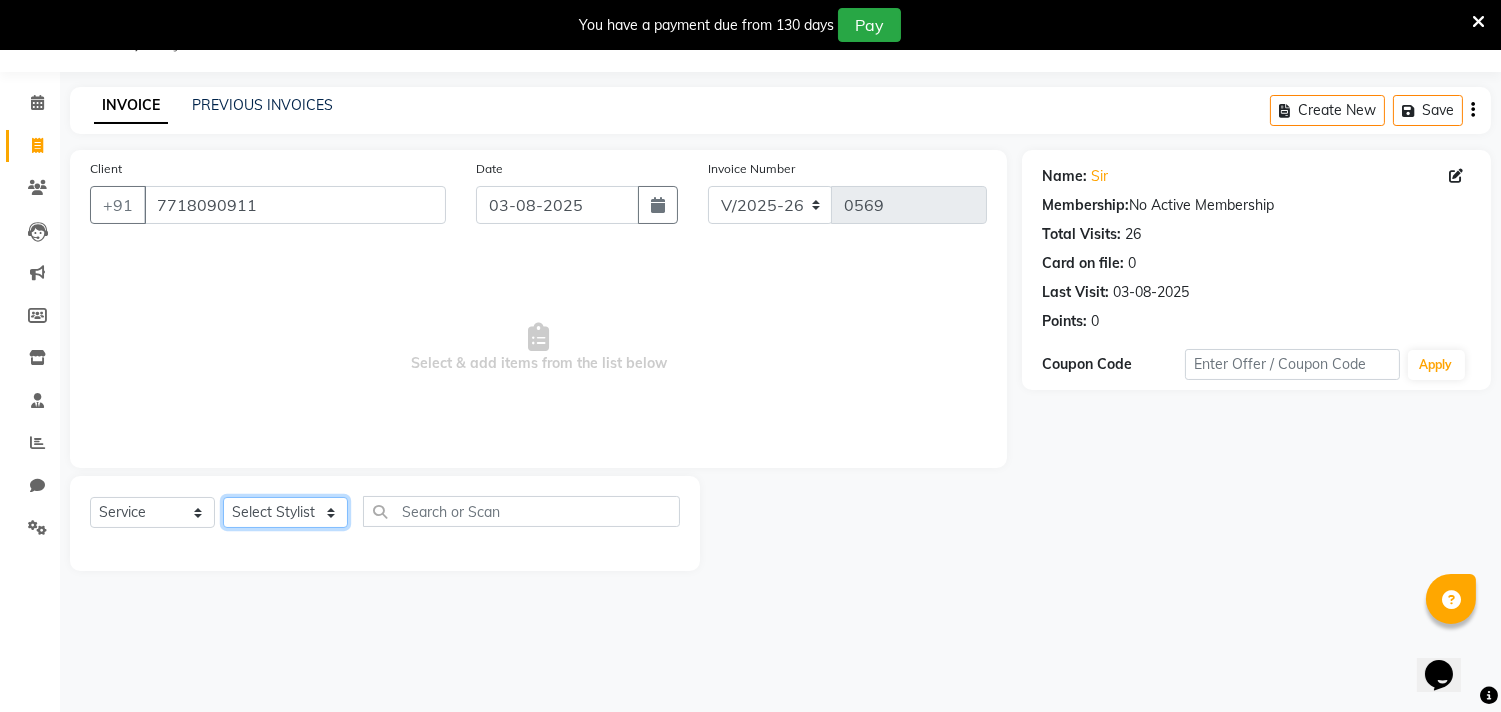 click on "Select Stylist alkasim Anash Dikishita Faizan FAIZE Haroon kaushal Sakiba Sunita Usha Usman Zeba" 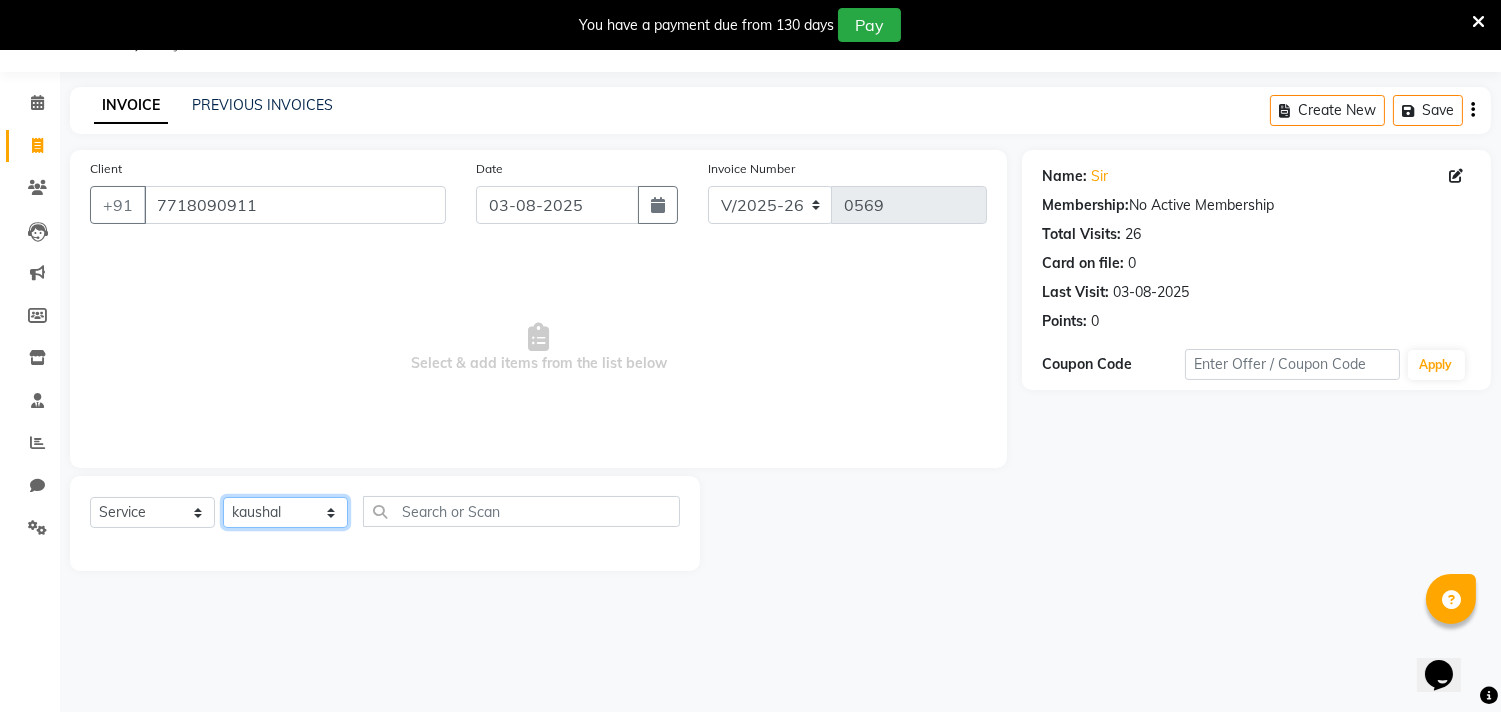 click on "Select Stylist alkasim Anash Dikishita Faizan FAIZE Haroon kaushal Sakiba Sunita Usha Usman Zeba" 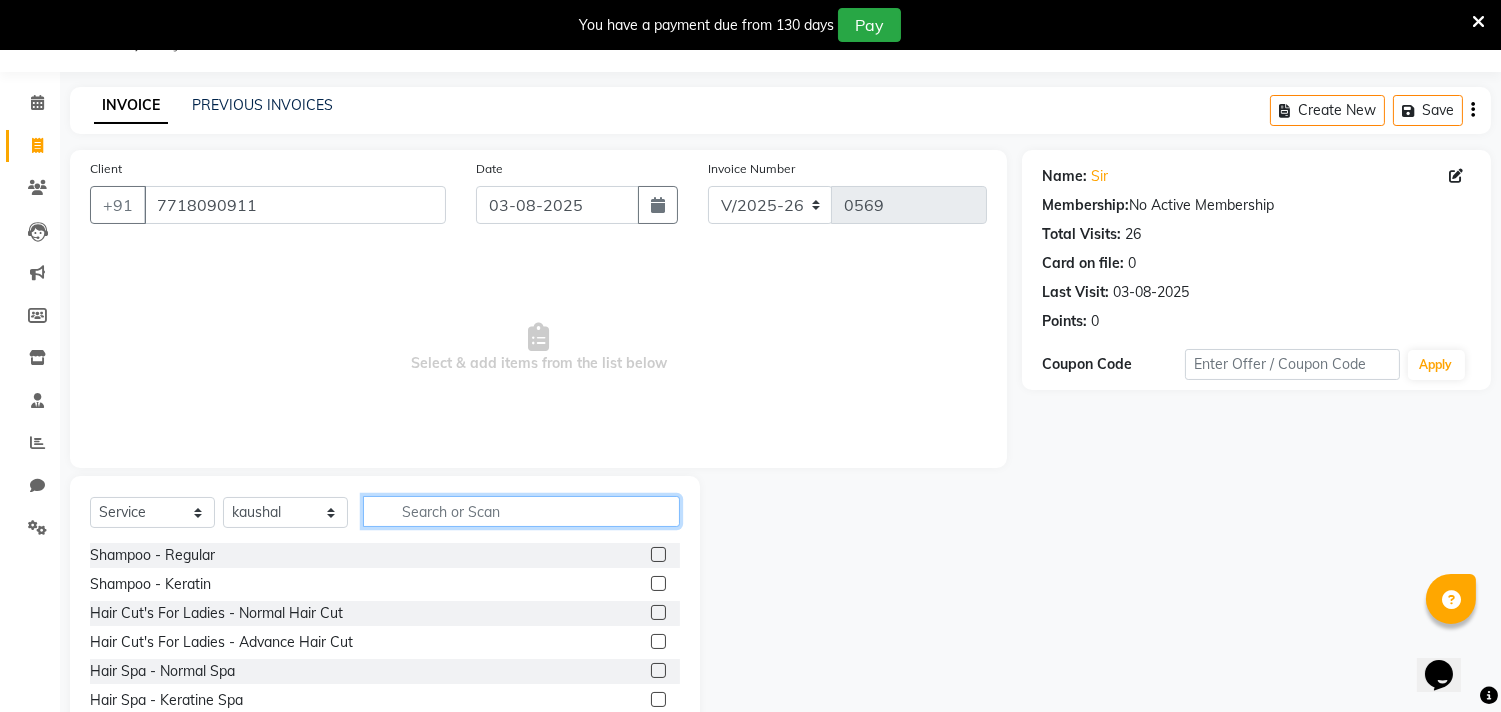click 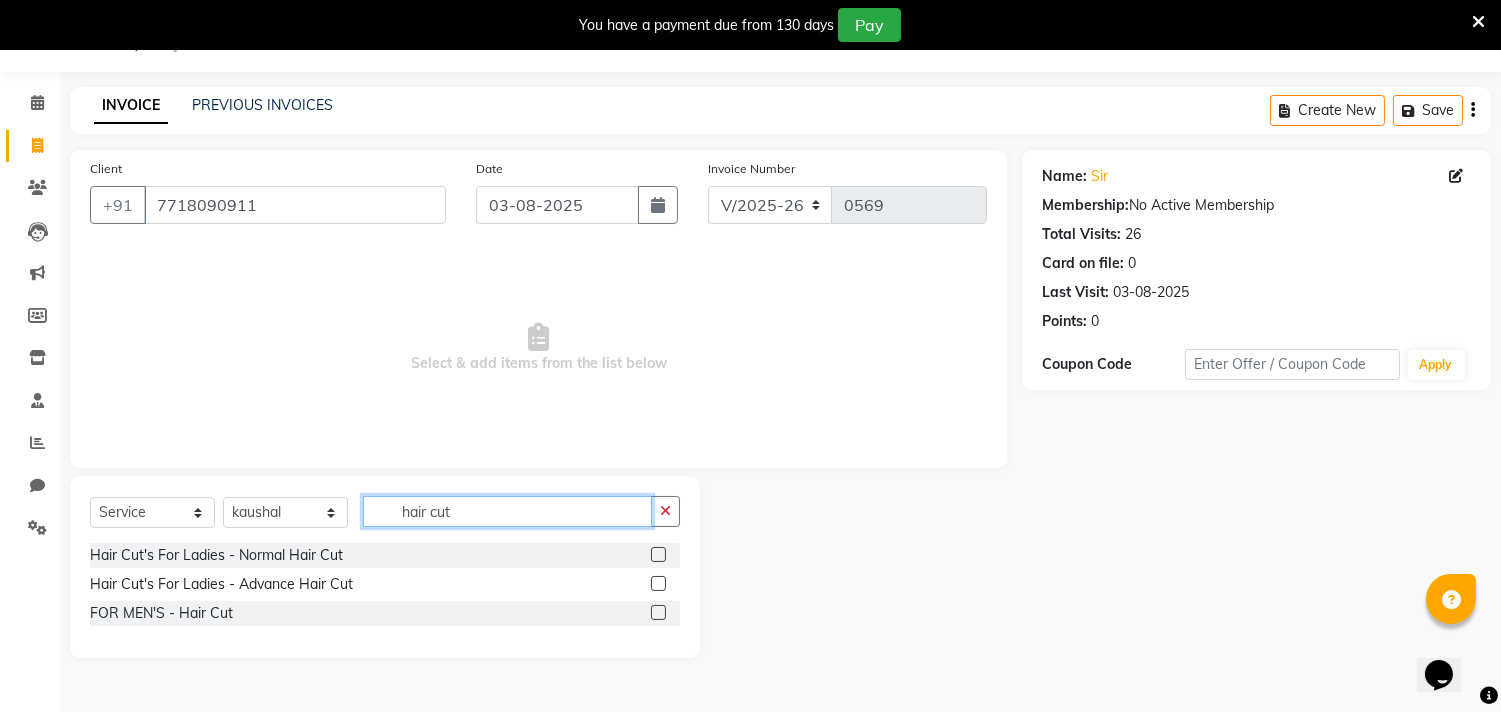 type on "hair cut" 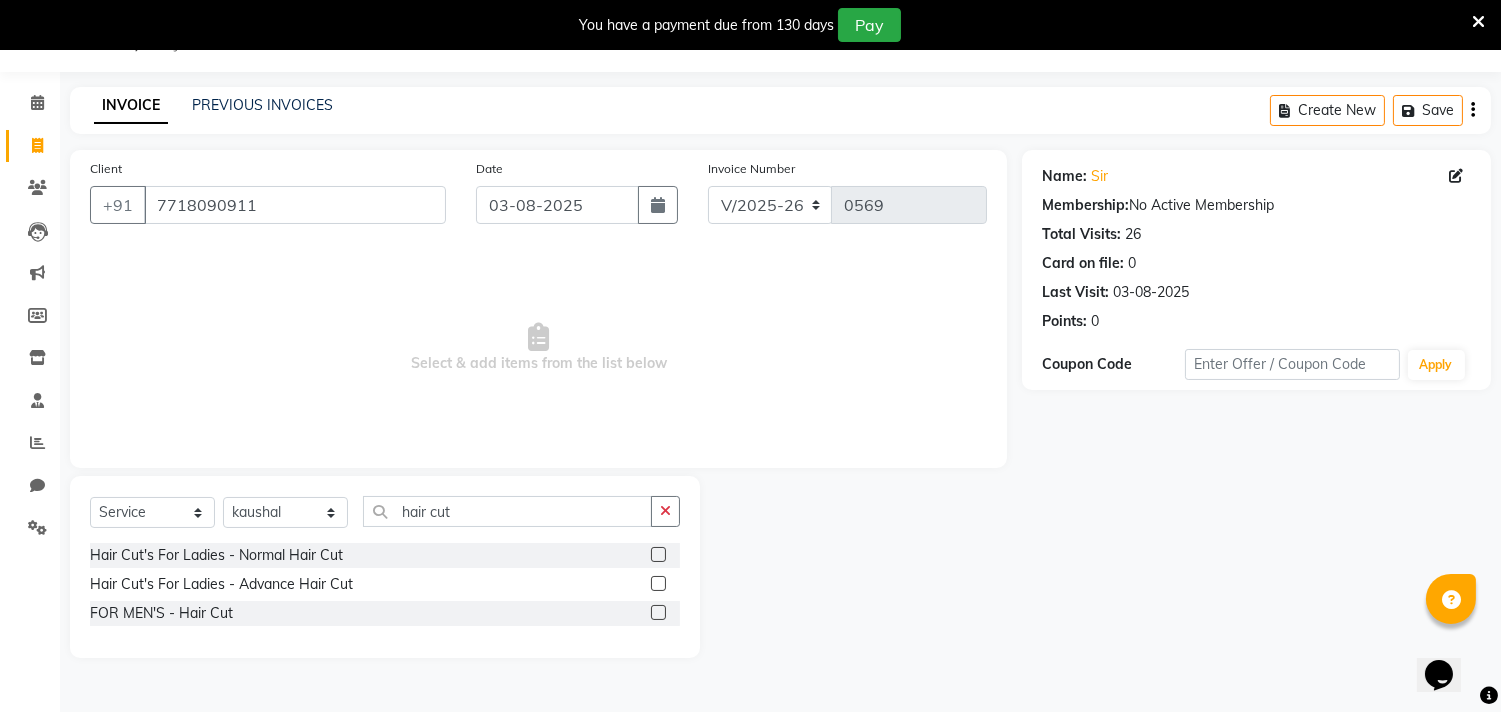 click 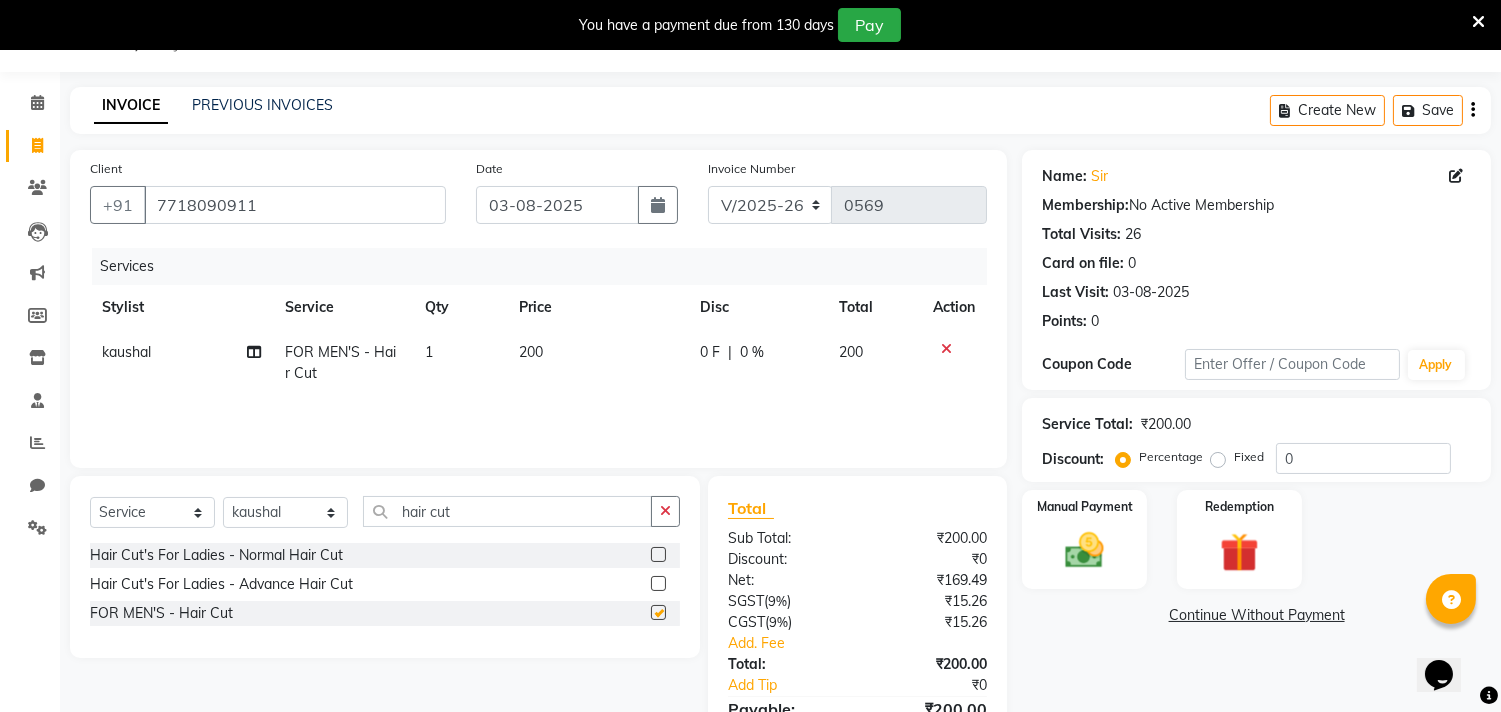 checkbox on "false" 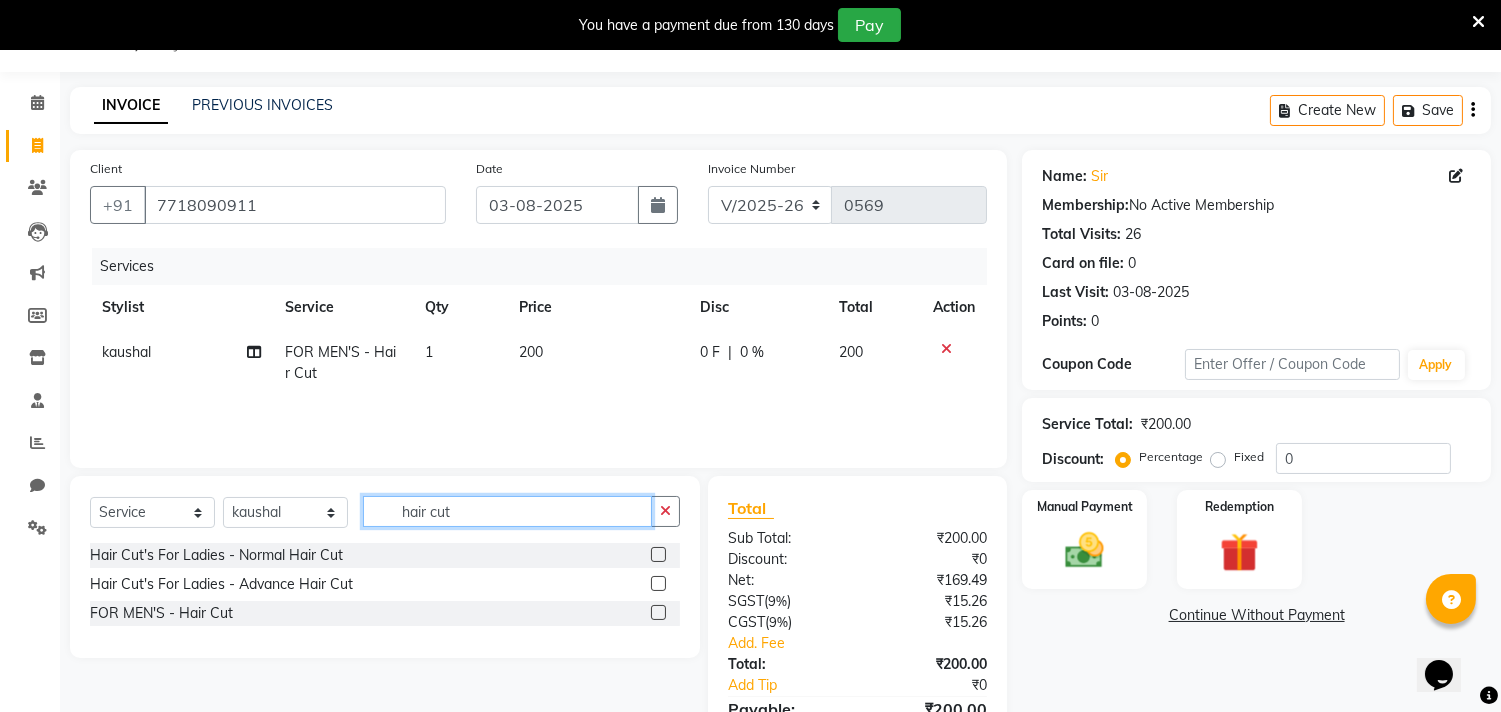 click on "hair cut" 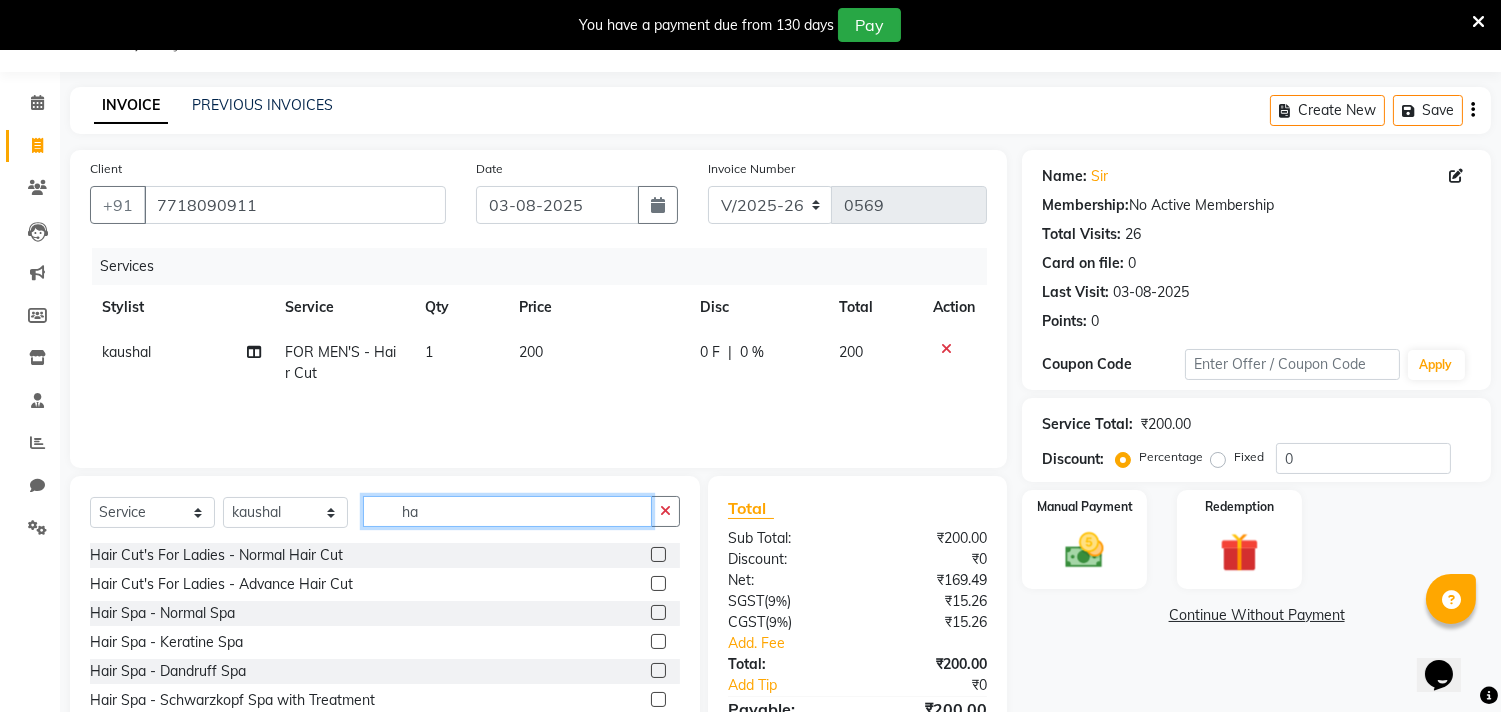 type on "h" 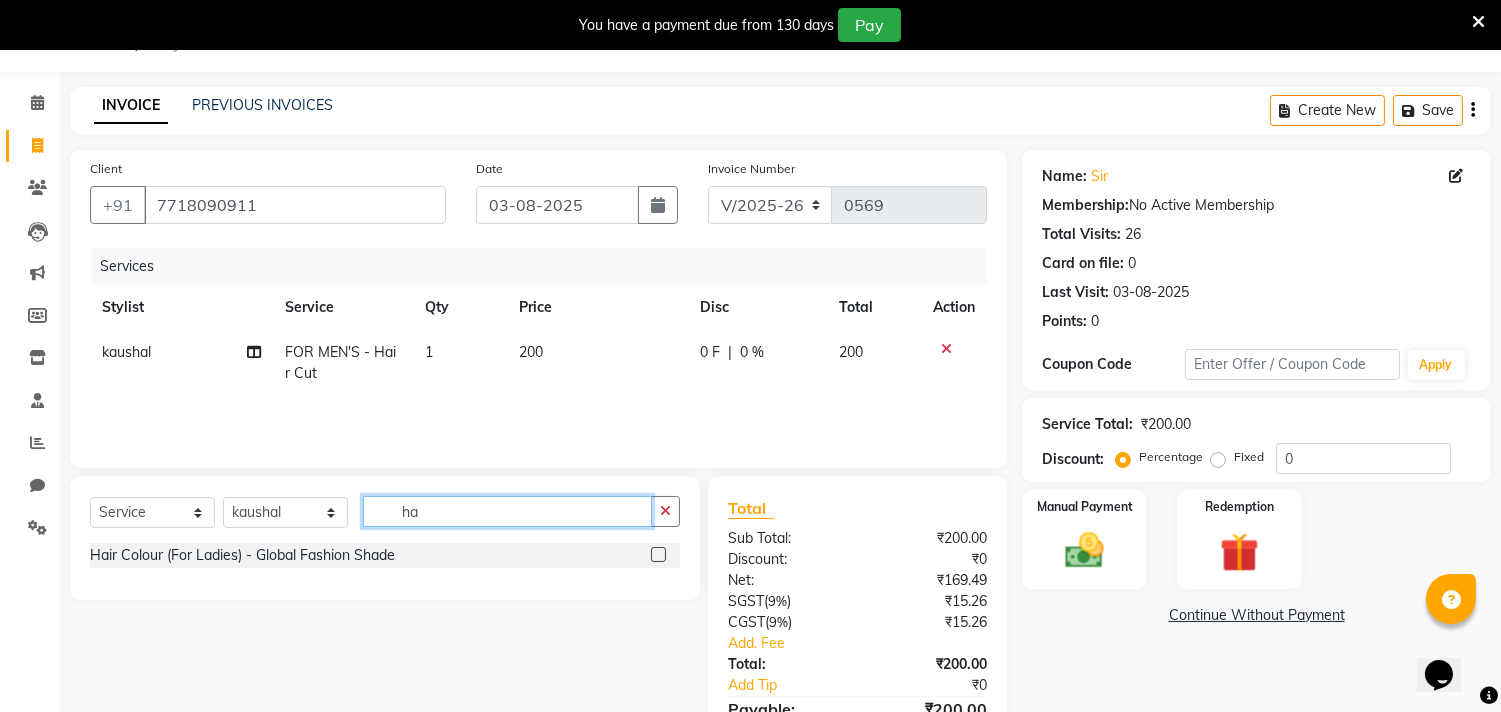 type on "h" 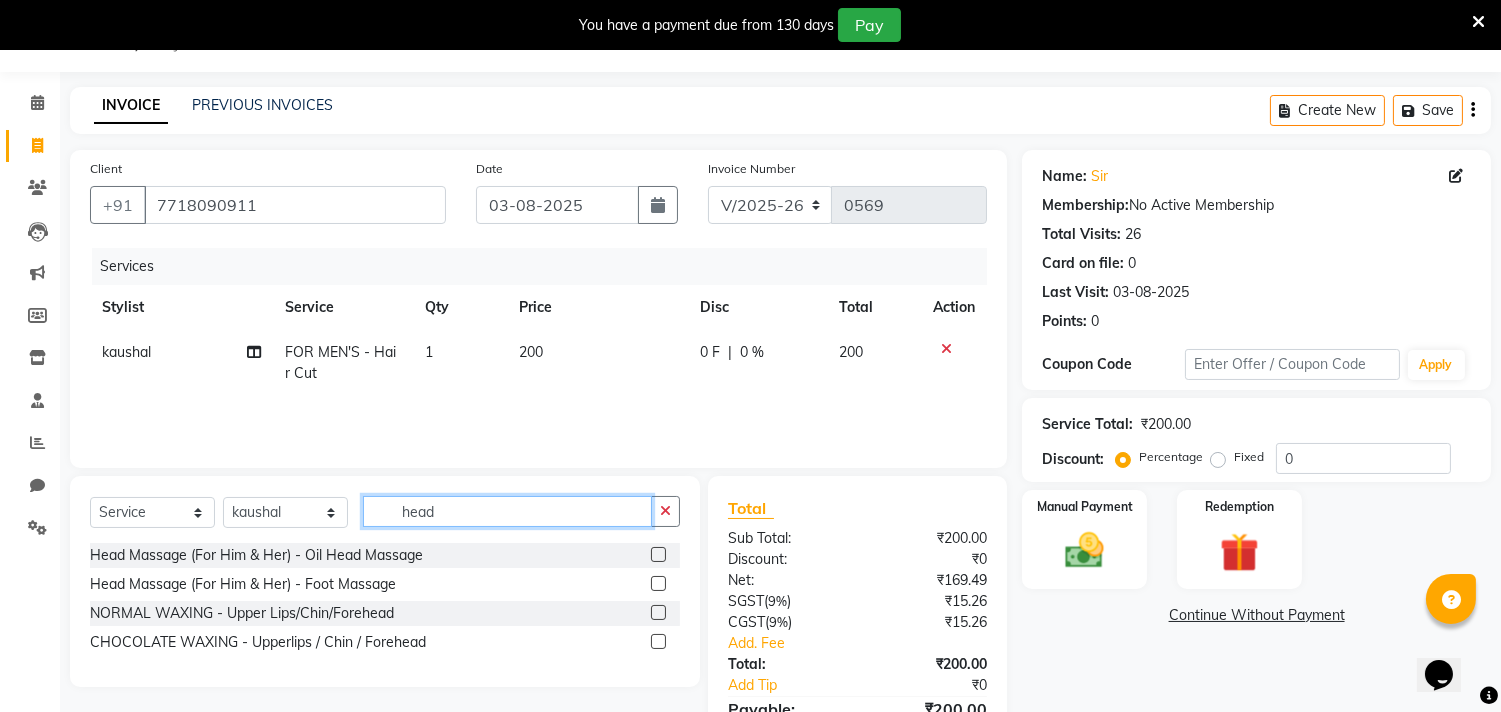 type on "head" 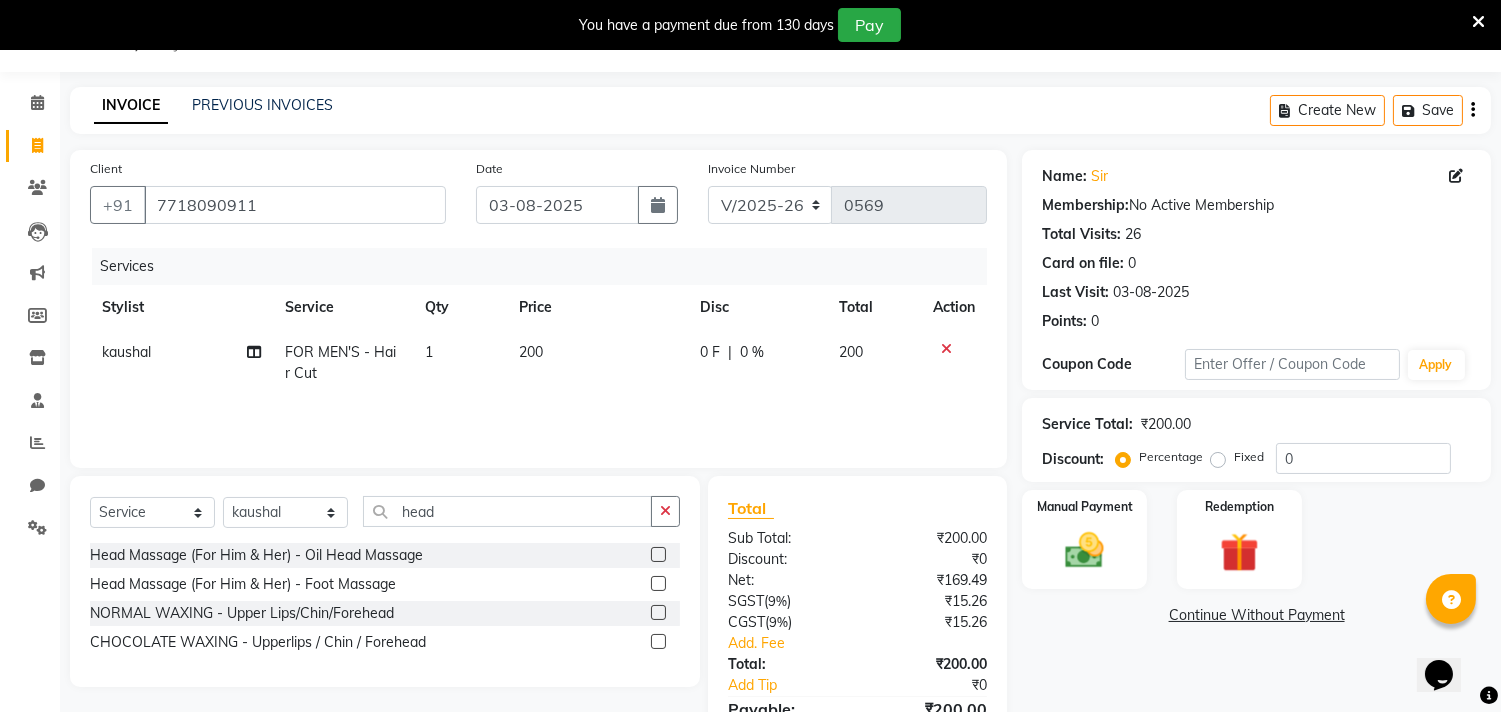 click 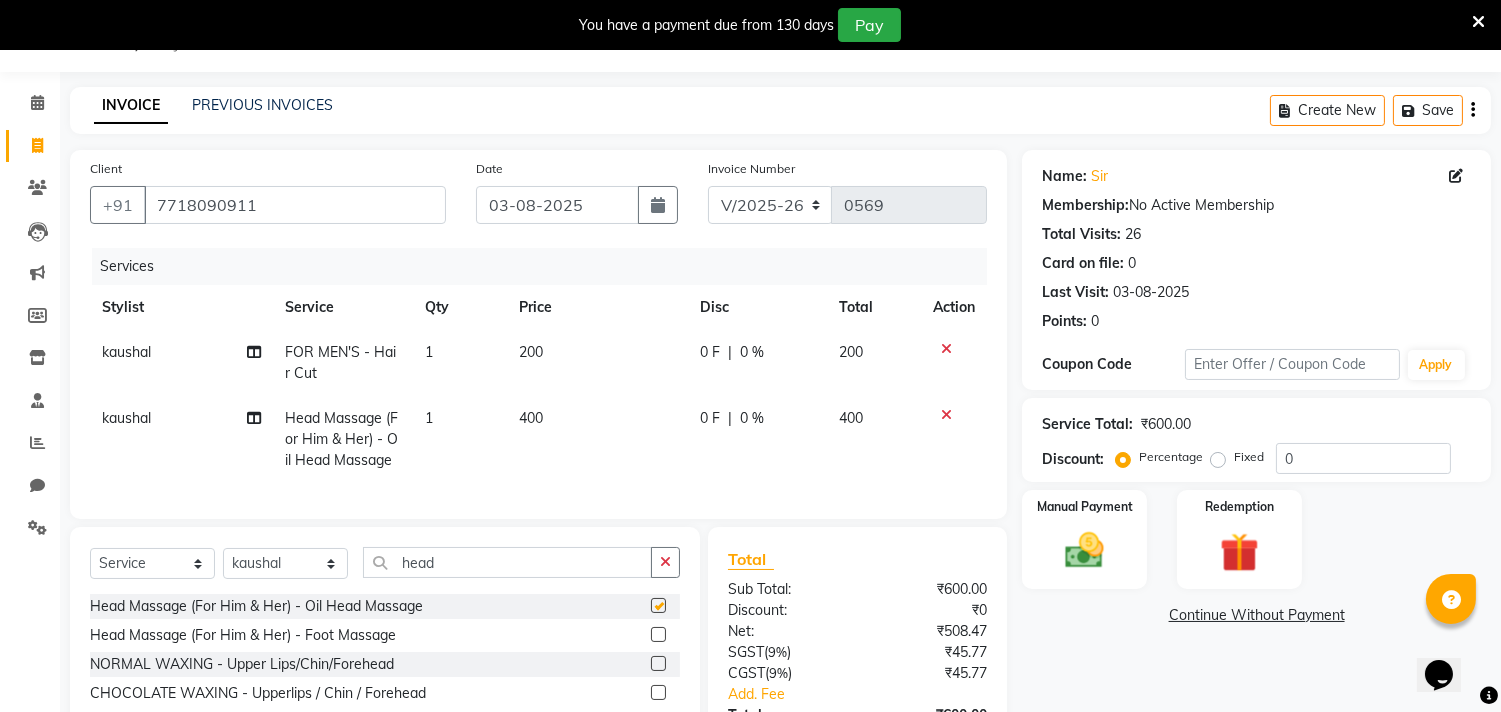 checkbox on "false" 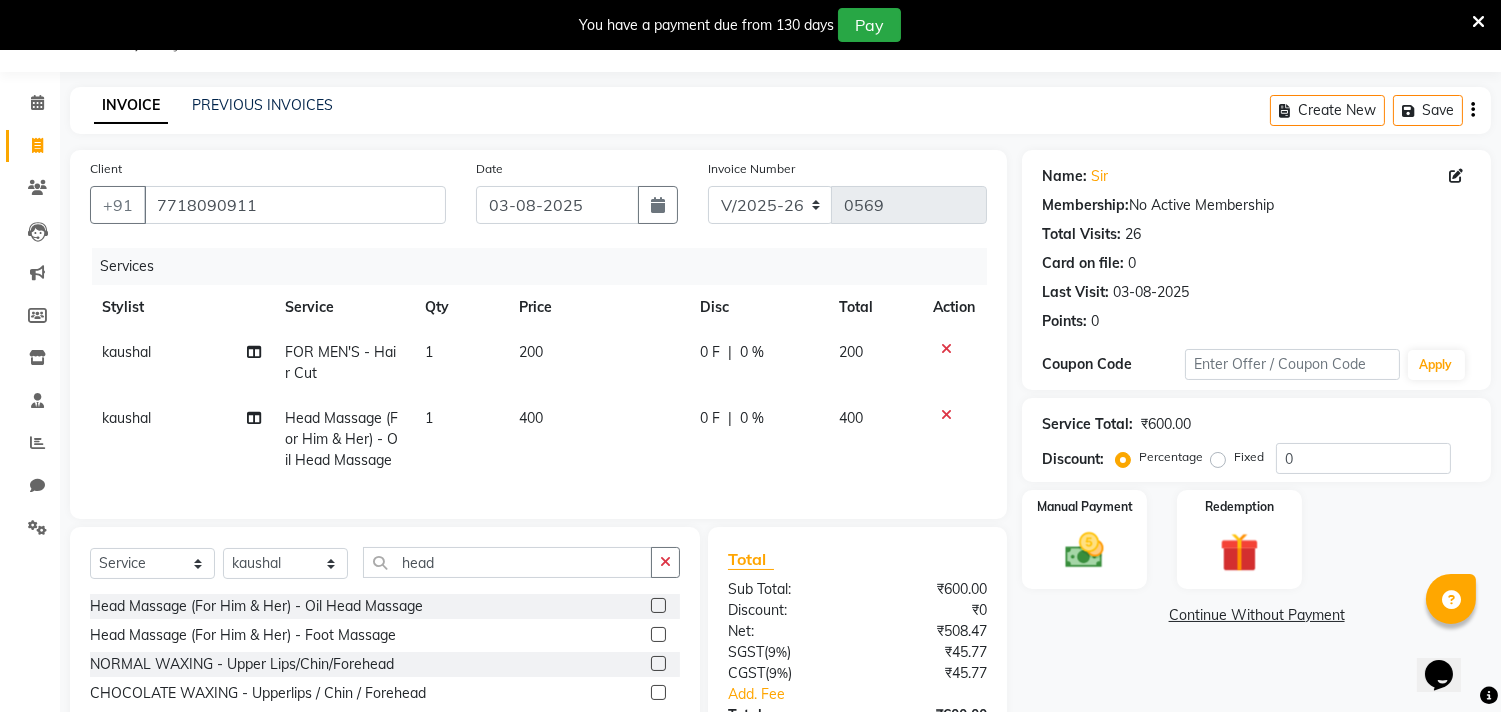 click 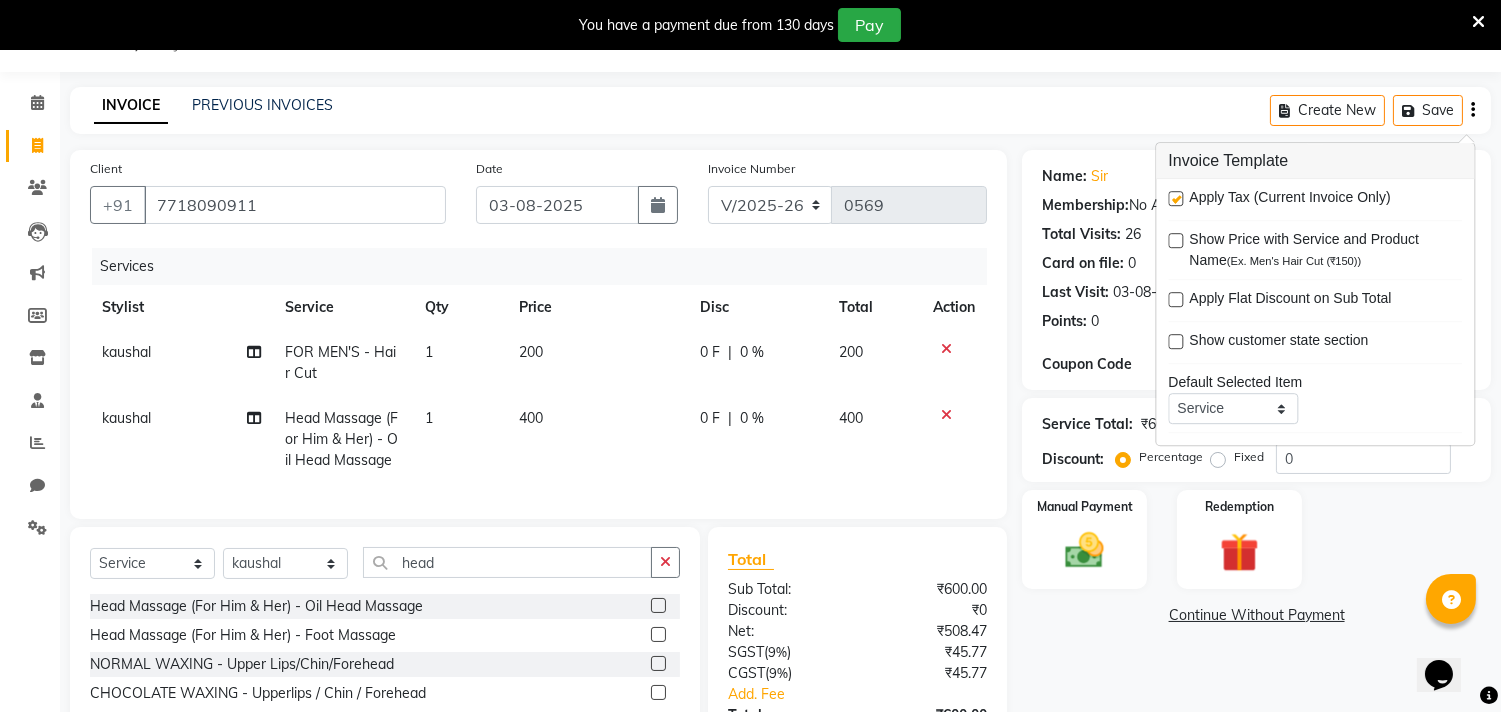 click at bounding box center (1175, 198) 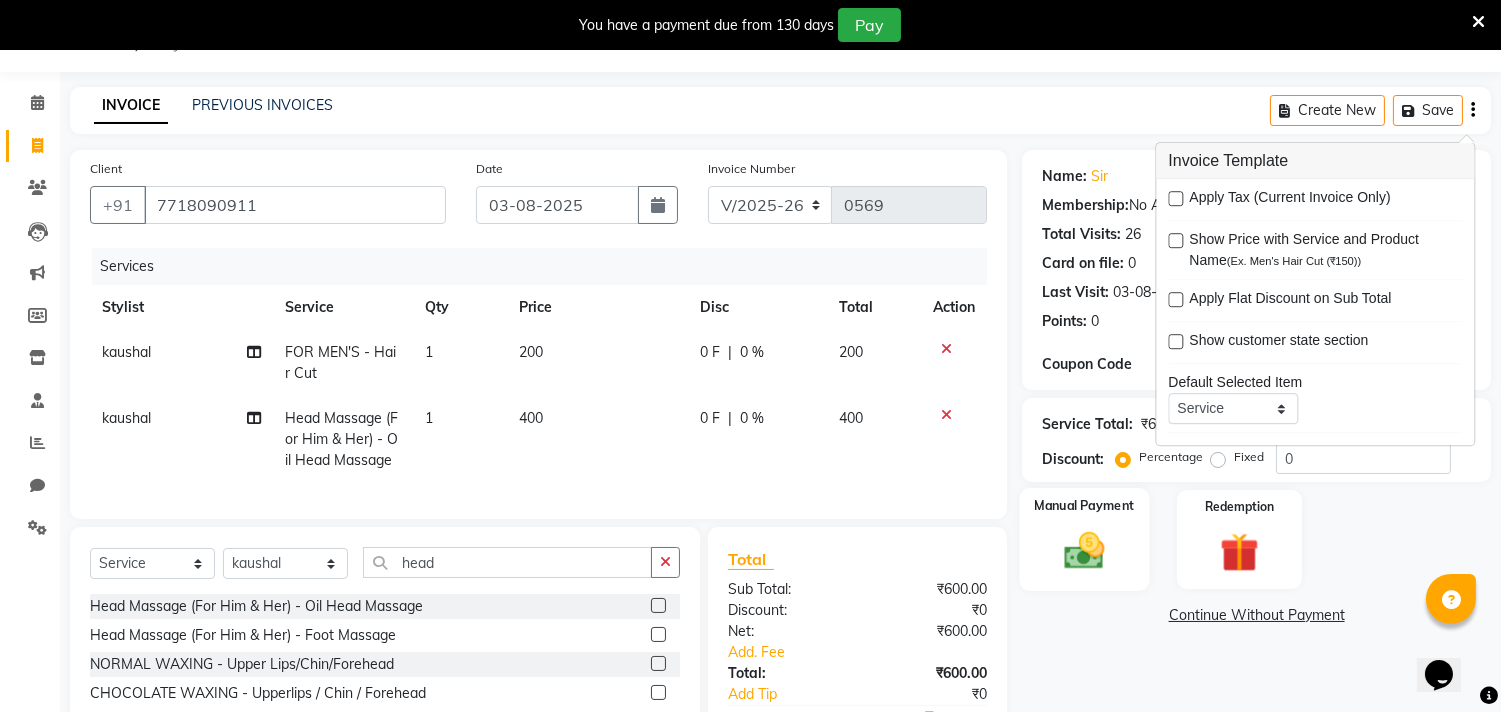 click 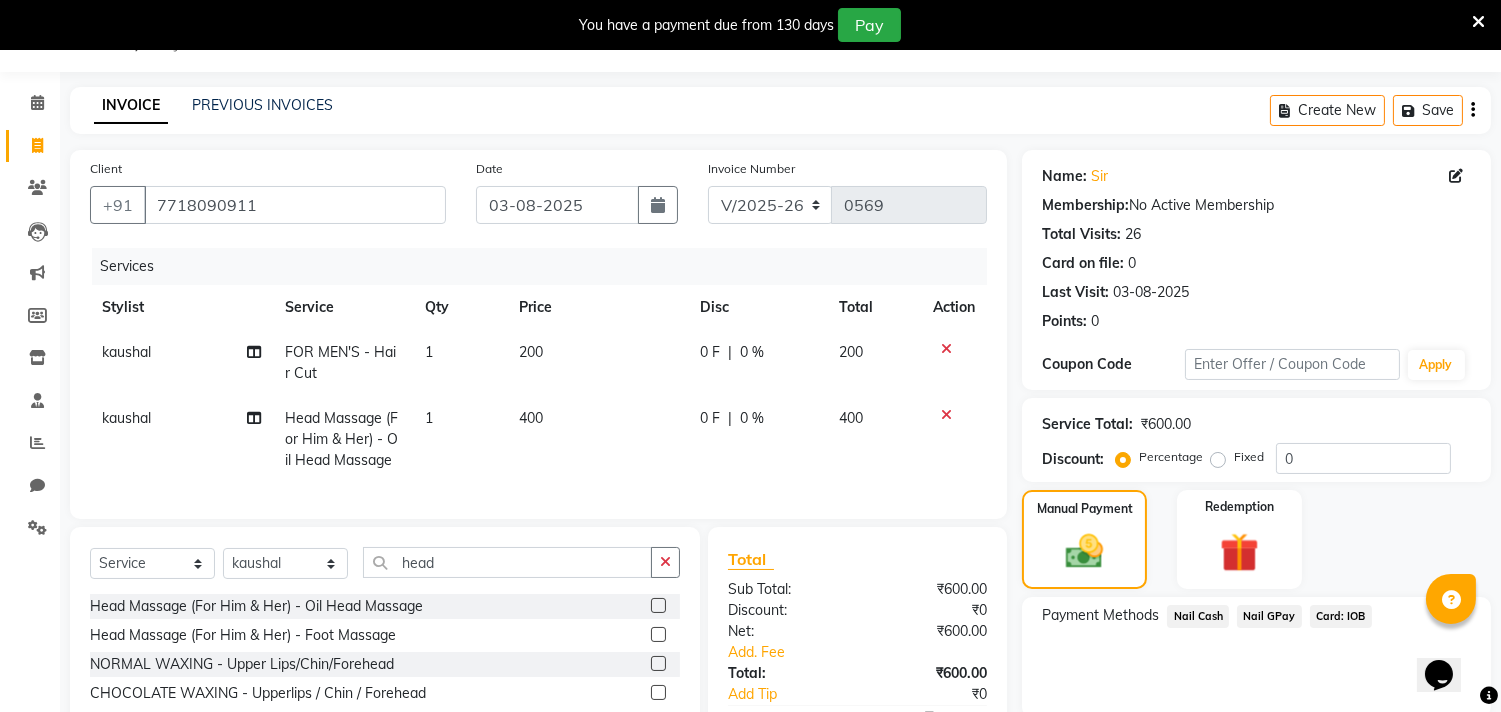 click on "Nail GPay" 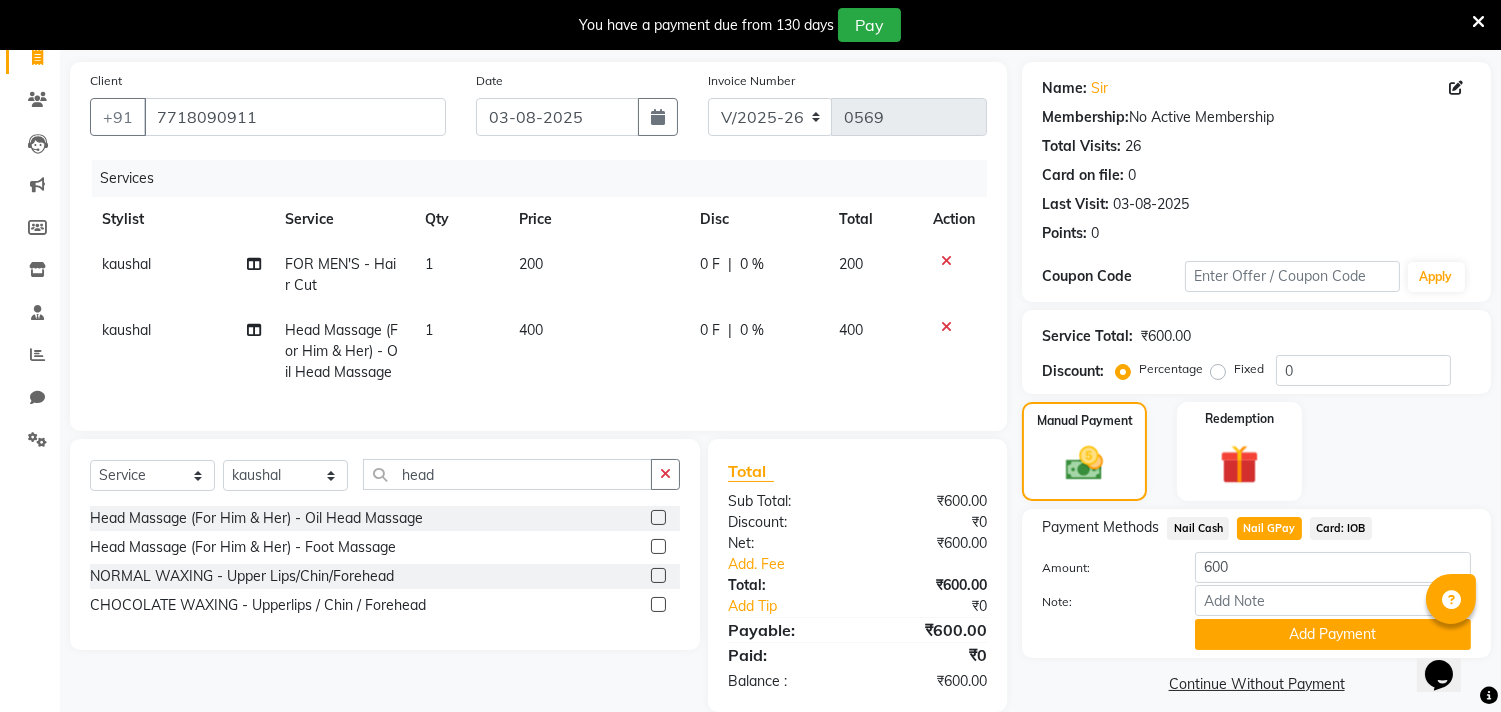 scroll, scrollTop: 184, scrollLeft: 0, axis: vertical 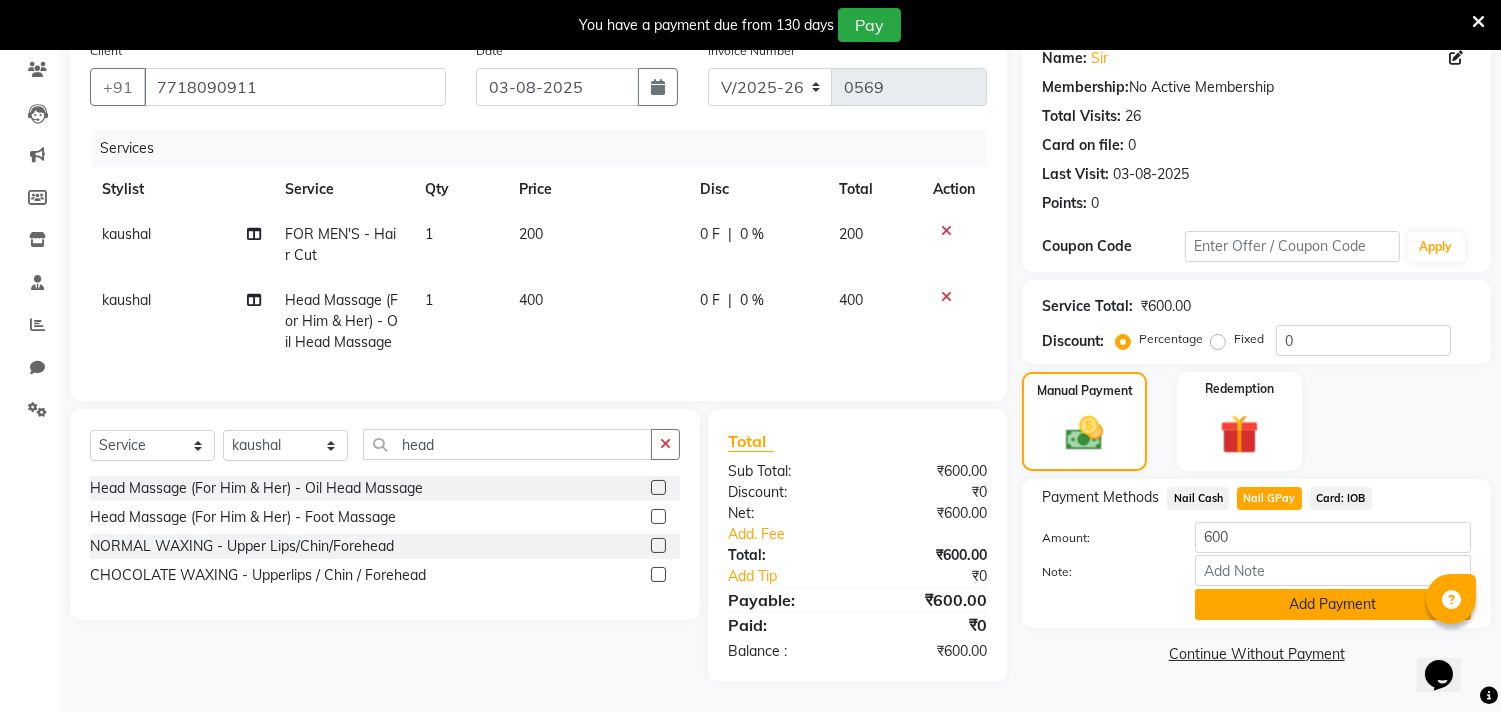 click on "Add Payment" 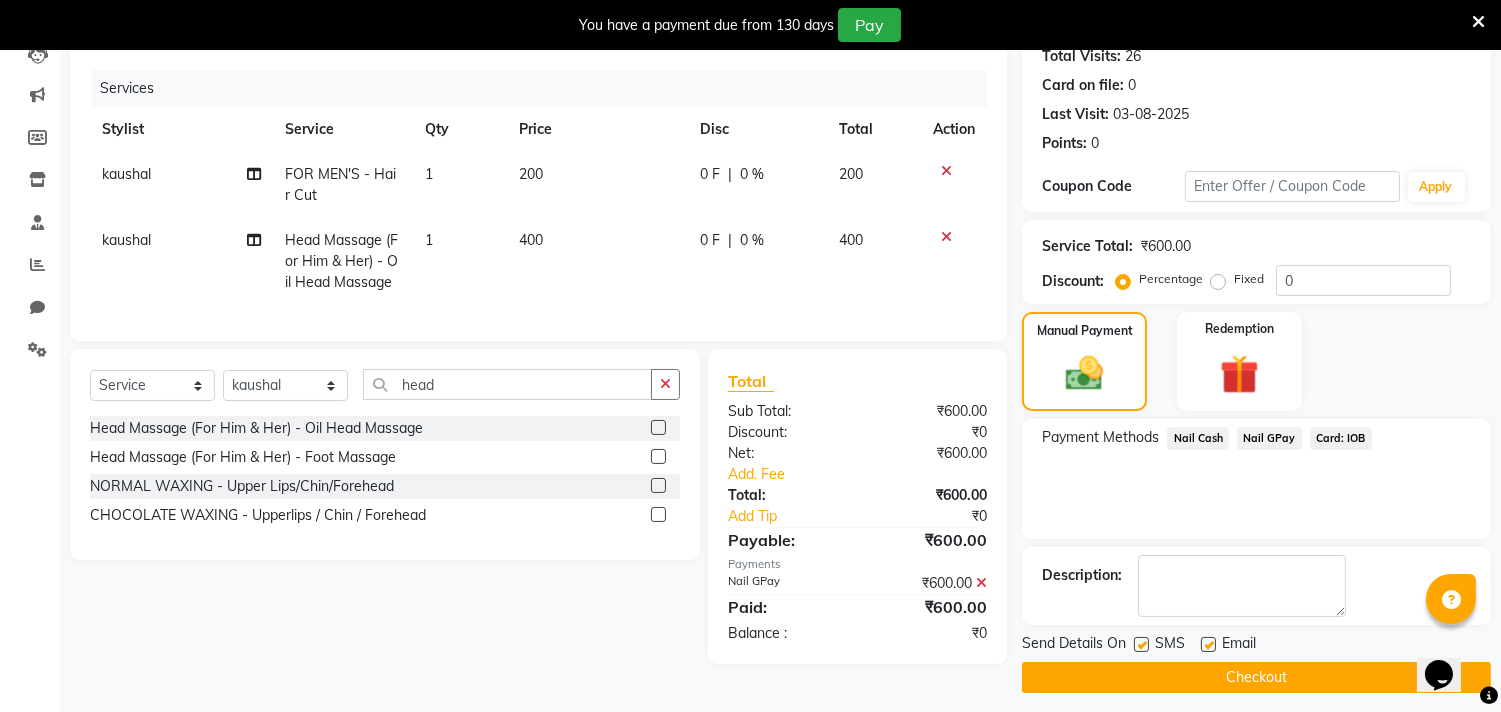 scroll, scrollTop: 237, scrollLeft: 0, axis: vertical 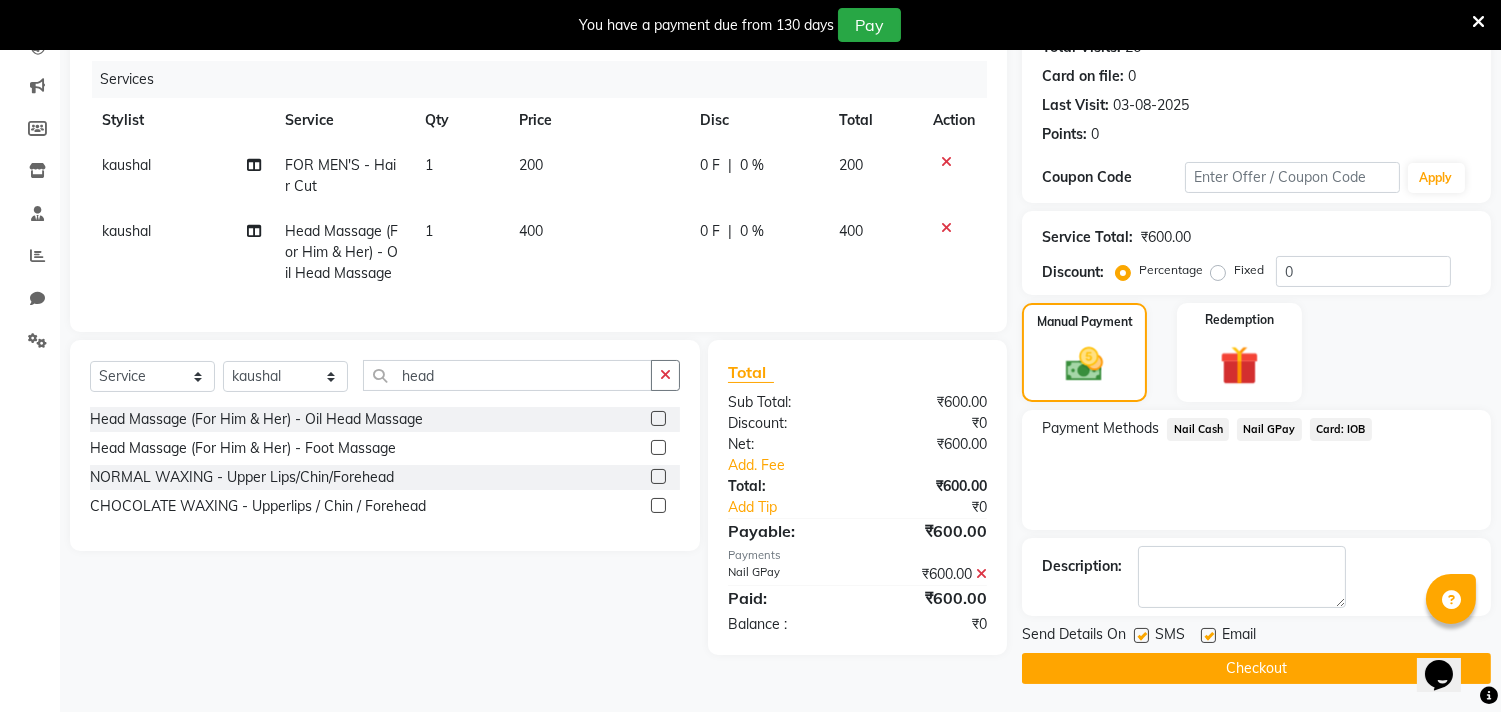 click on "Checkout" 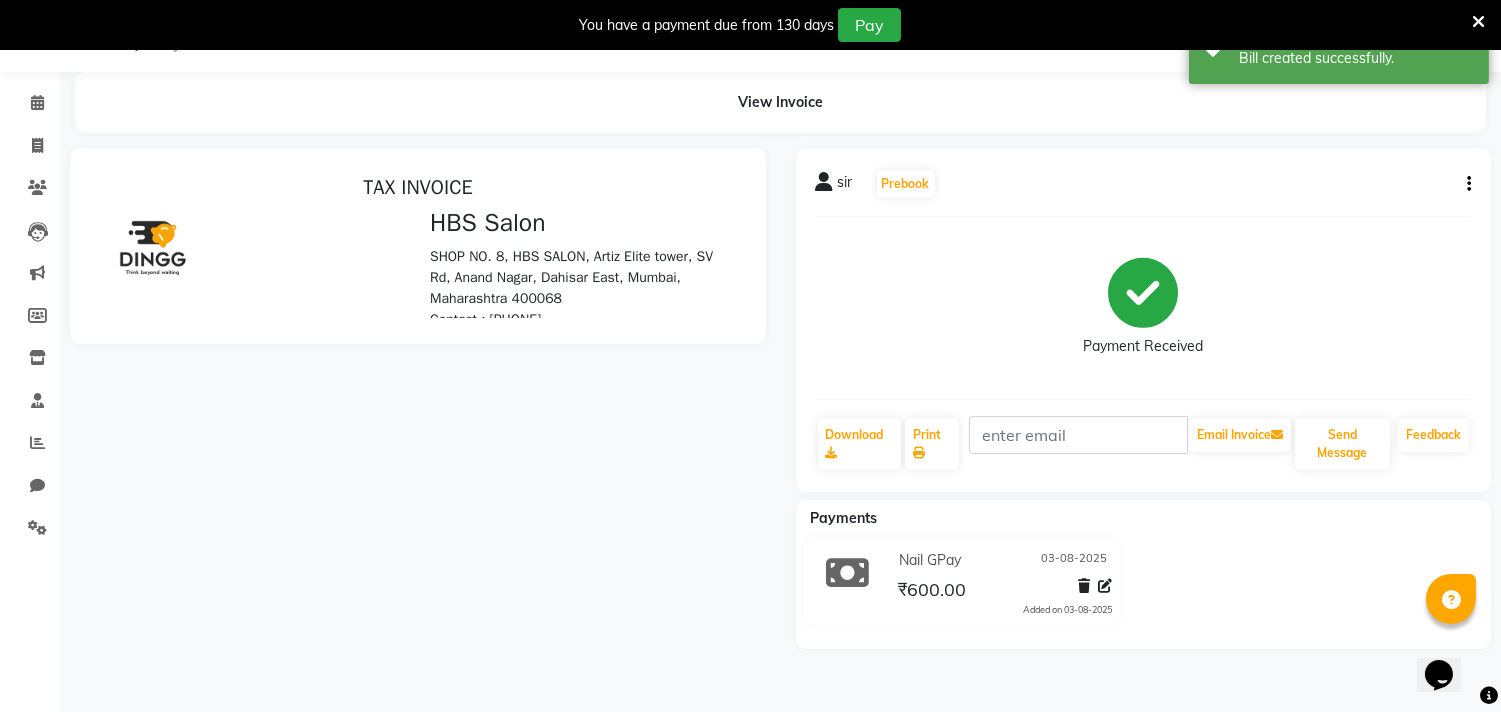 scroll, scrollTop: 0, scrollLeft: 0, axis: both 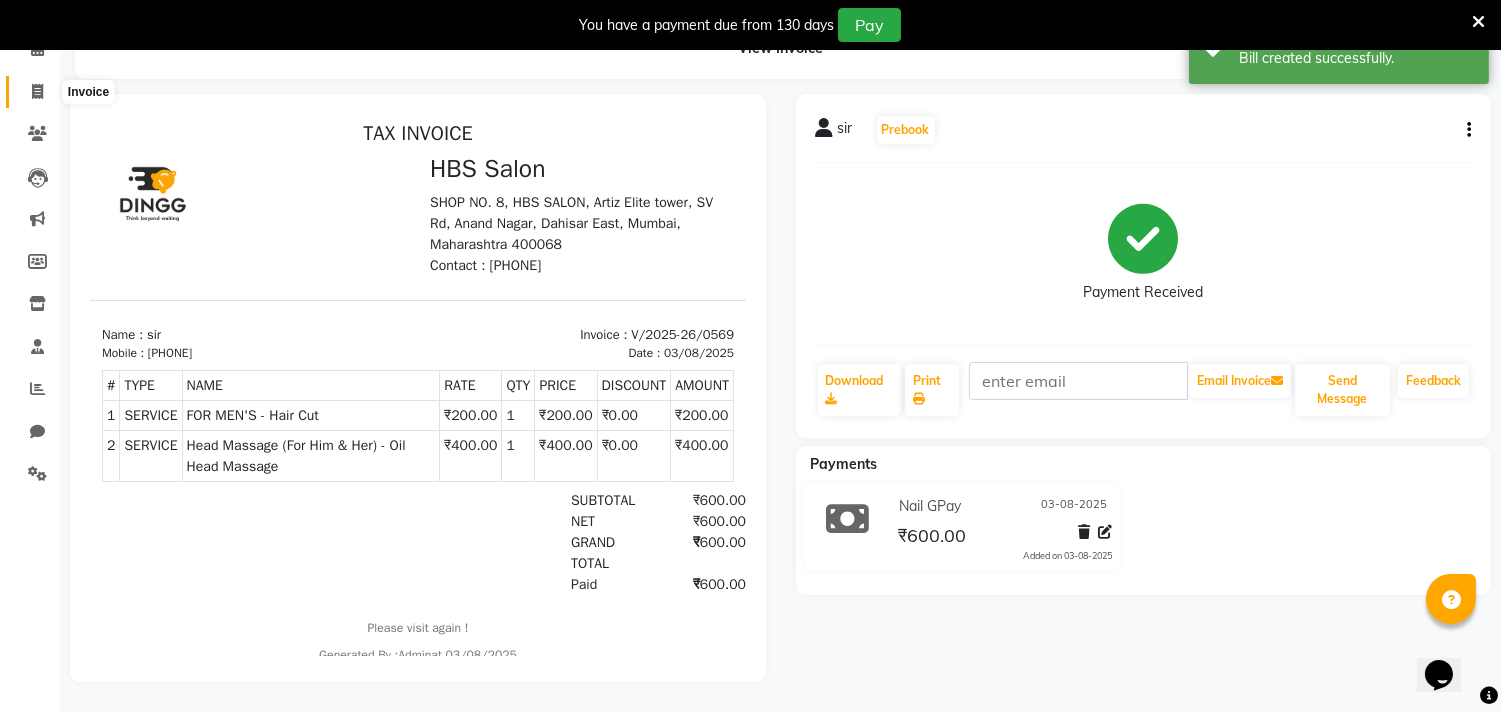 click 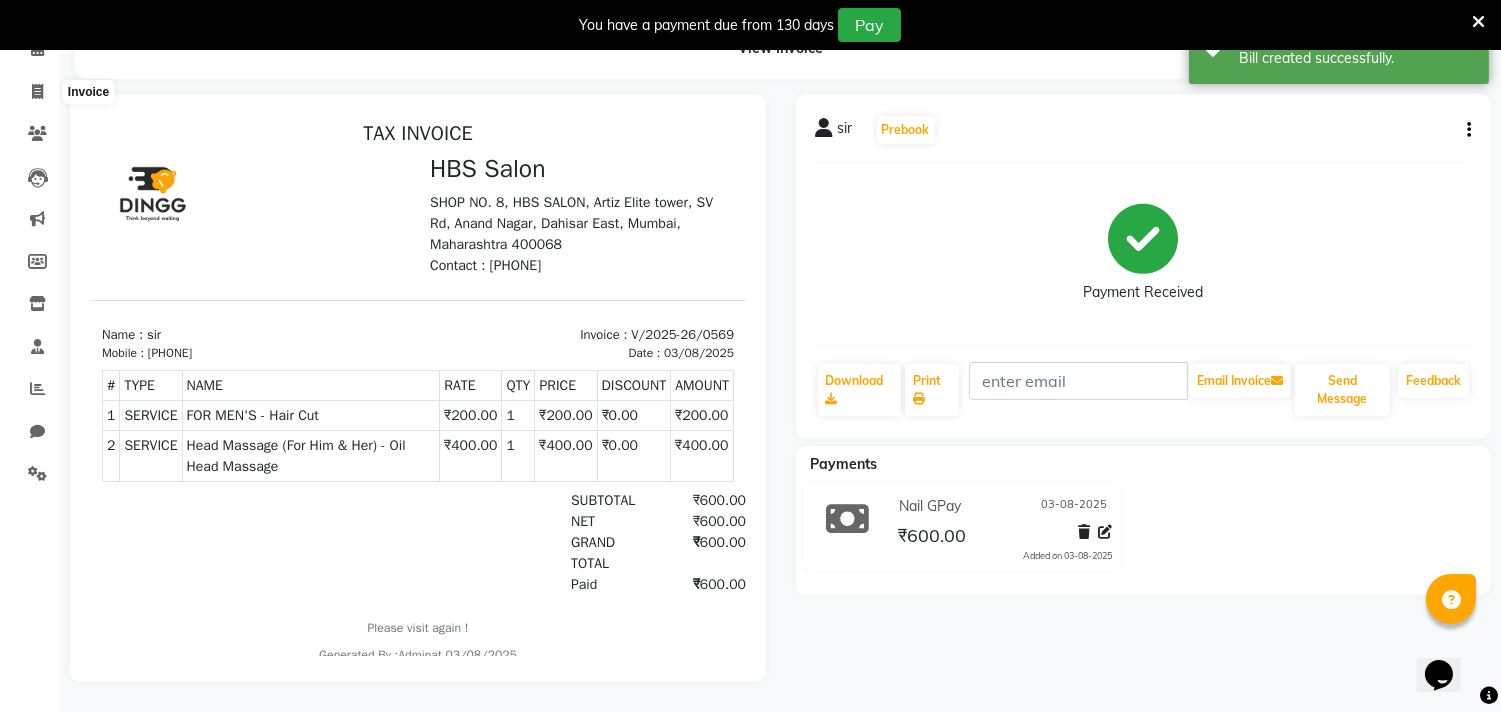 select on "service" 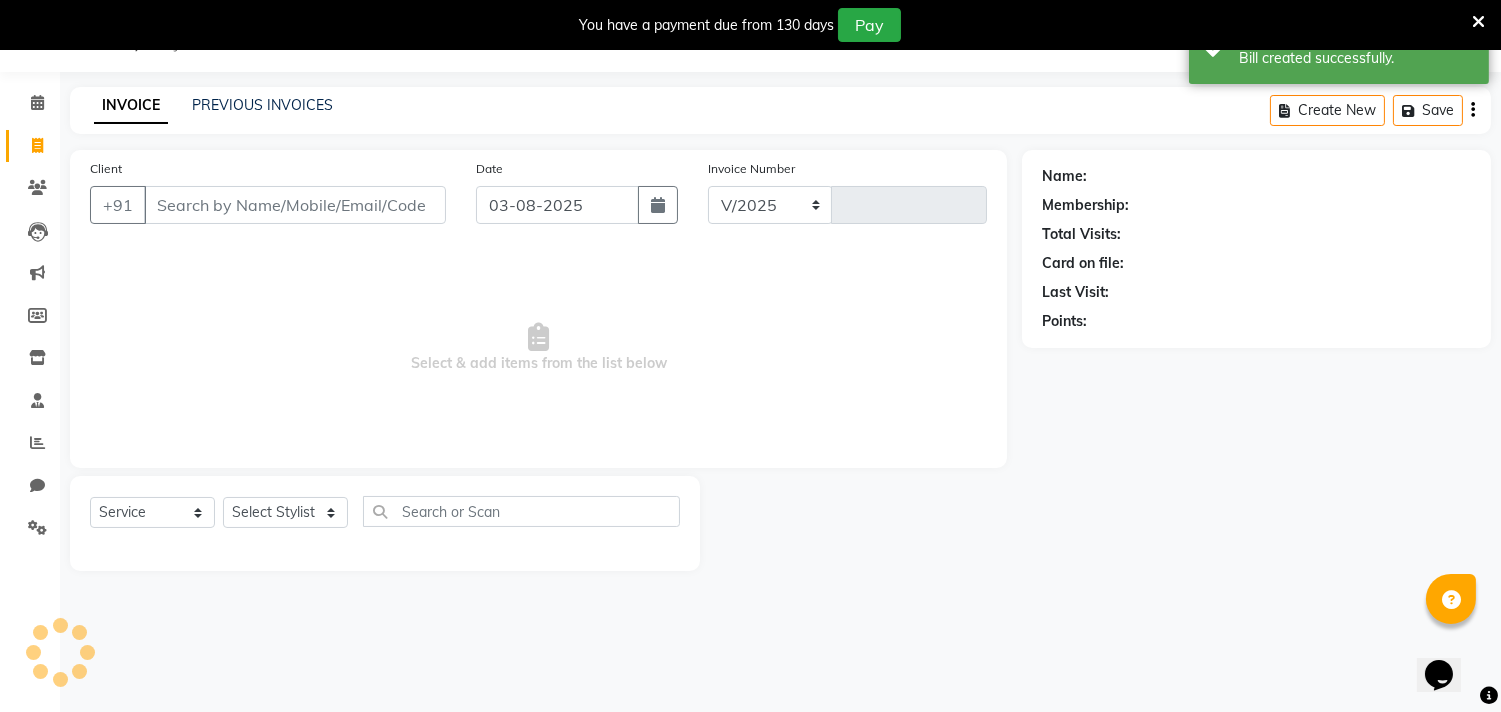 select on "7935" 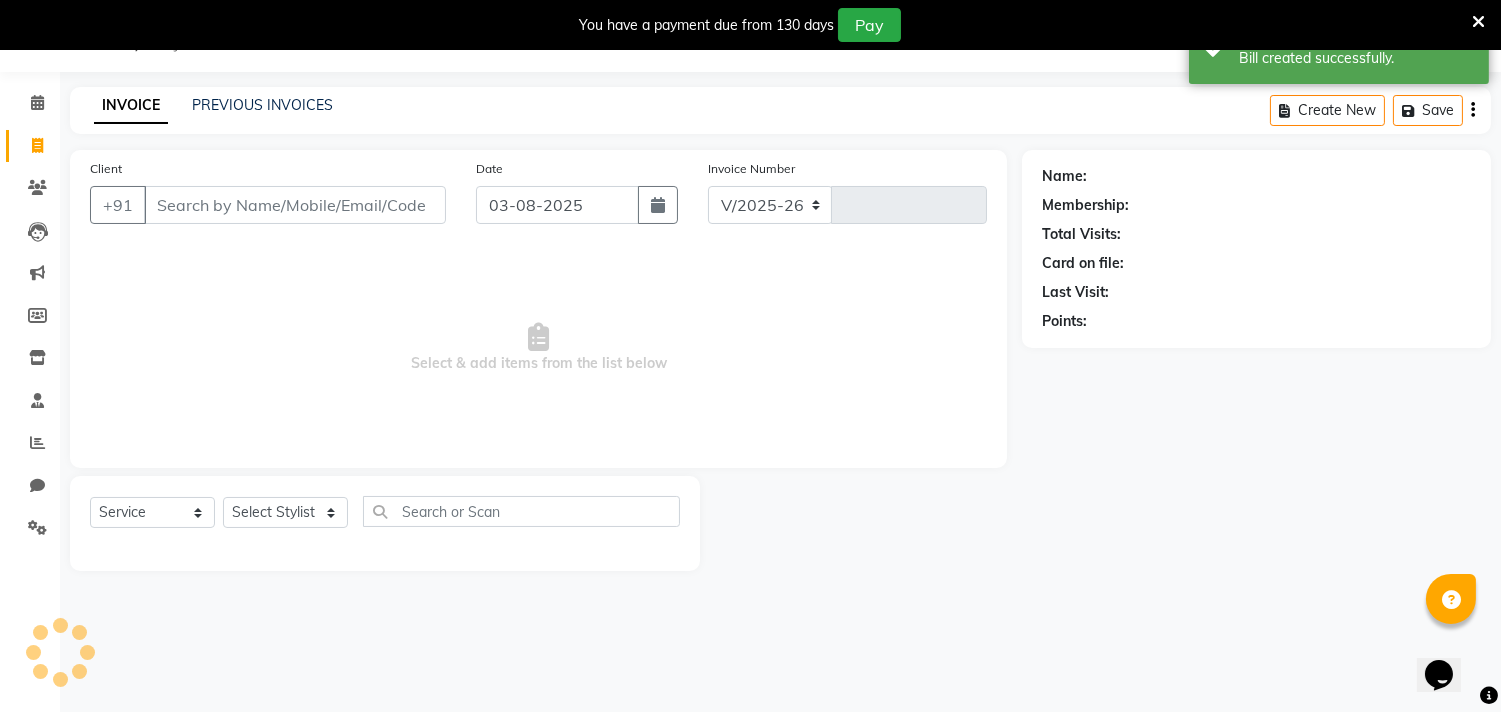 type on "0570" 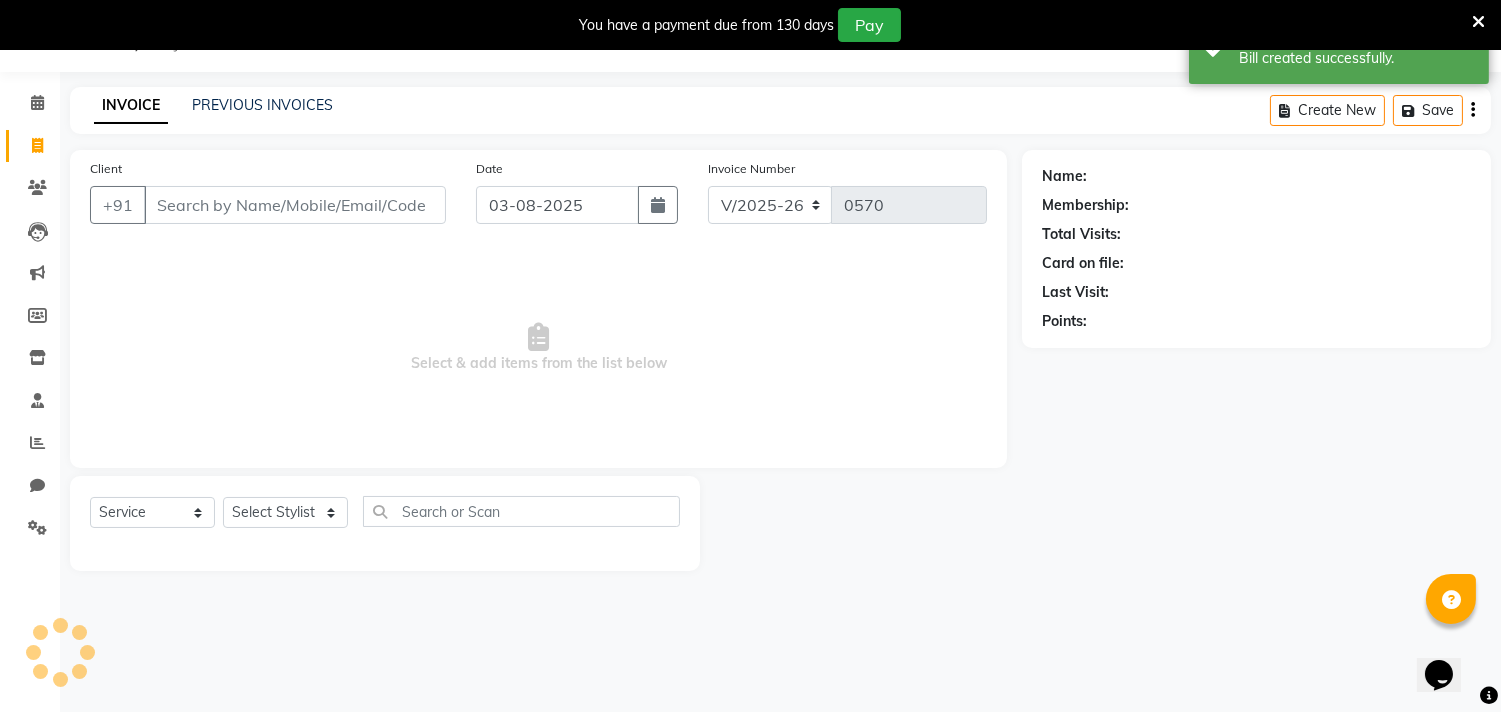 scroll, scrollTop: 50, scrollLeft: 0, axis: vertical 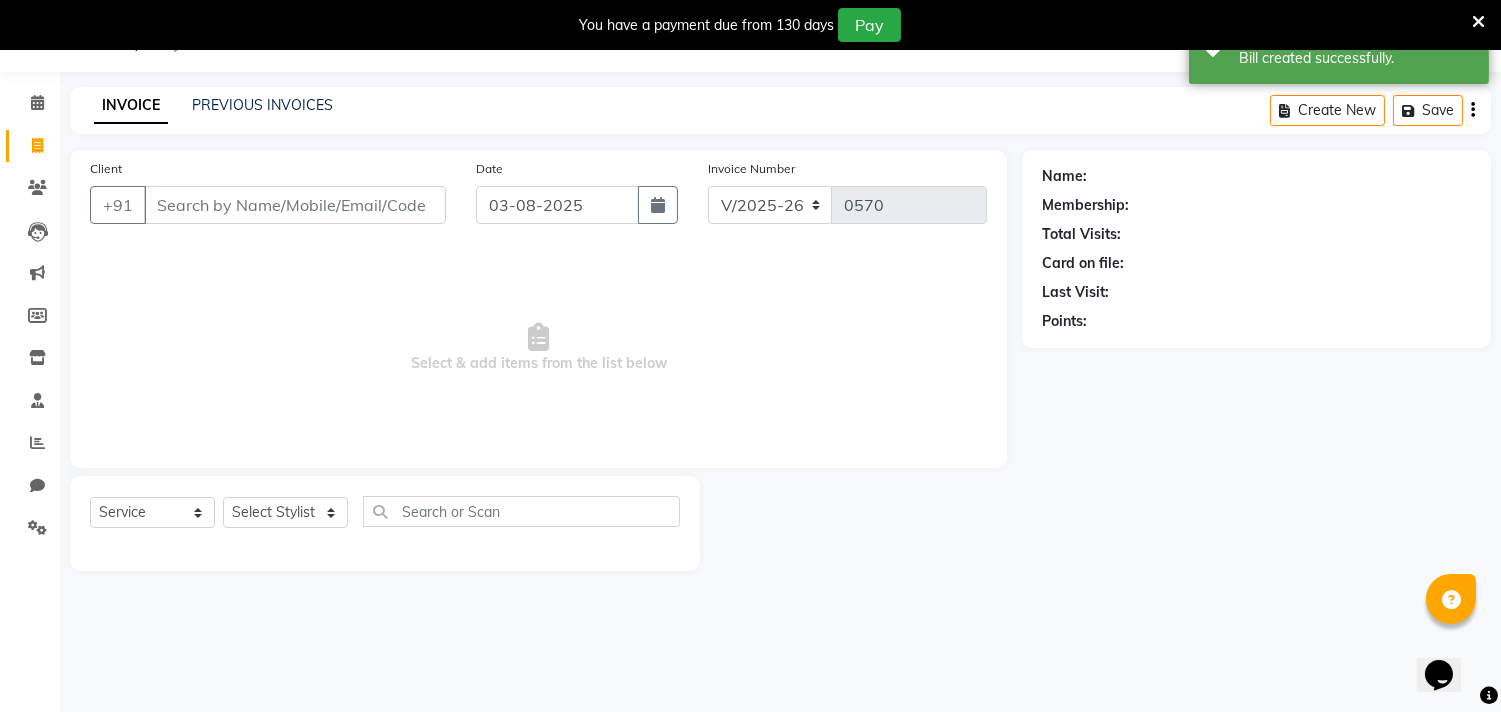 click on "Client" at bounding box center (295, 205) 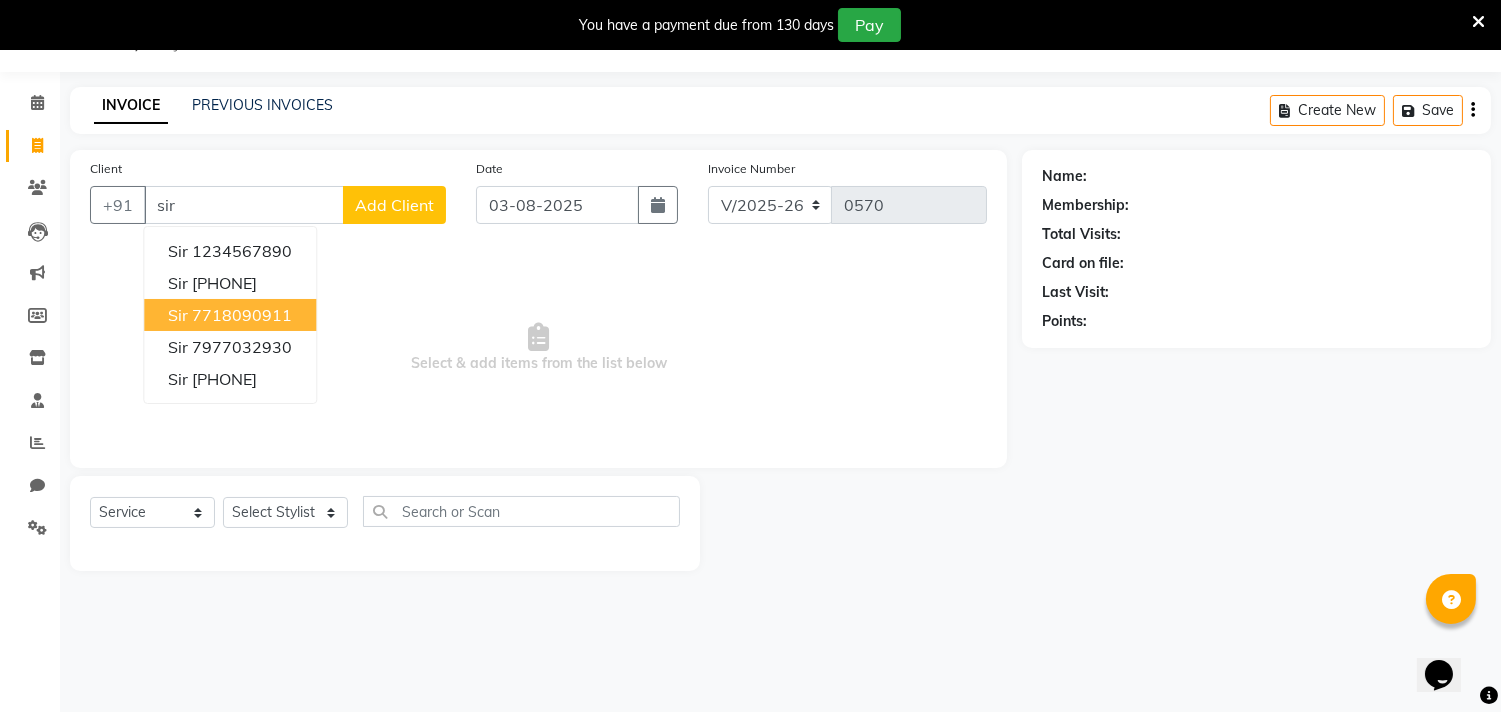 click on "7718090911" at bounding box center [242, 315] 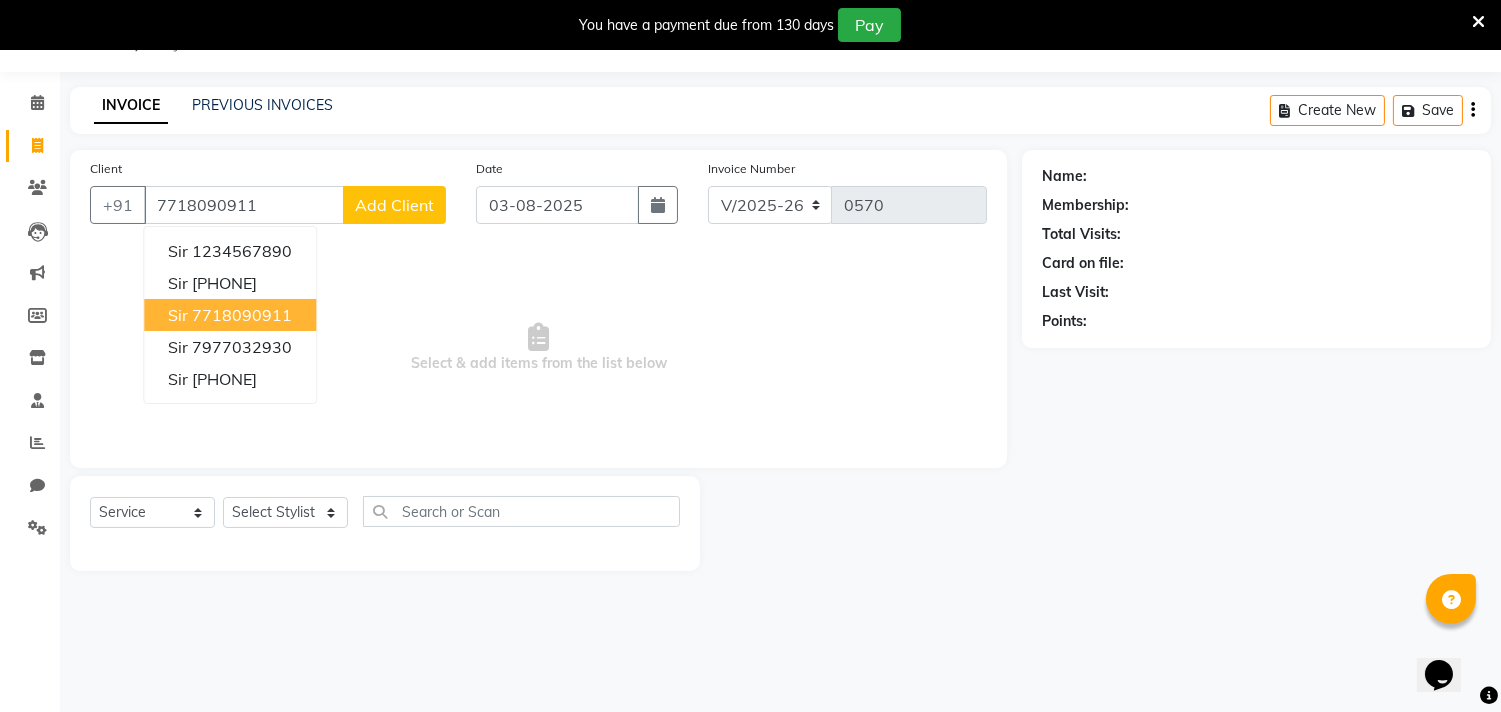 type on "7718090911" 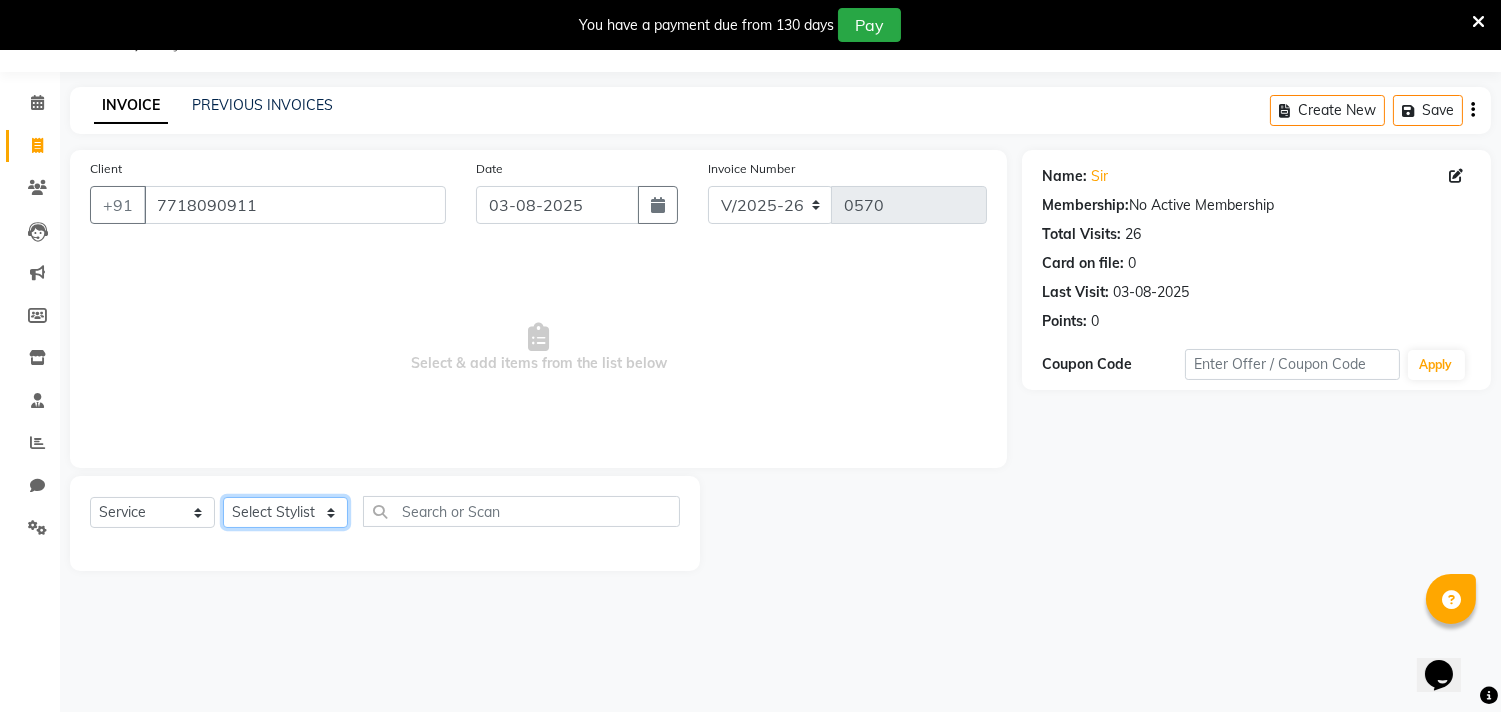 click on "Select Stylist alkasim Anash Dikishita Faizan FAIZE Haroon kaushal Sakiba Sunita Usha Usman Zeba" 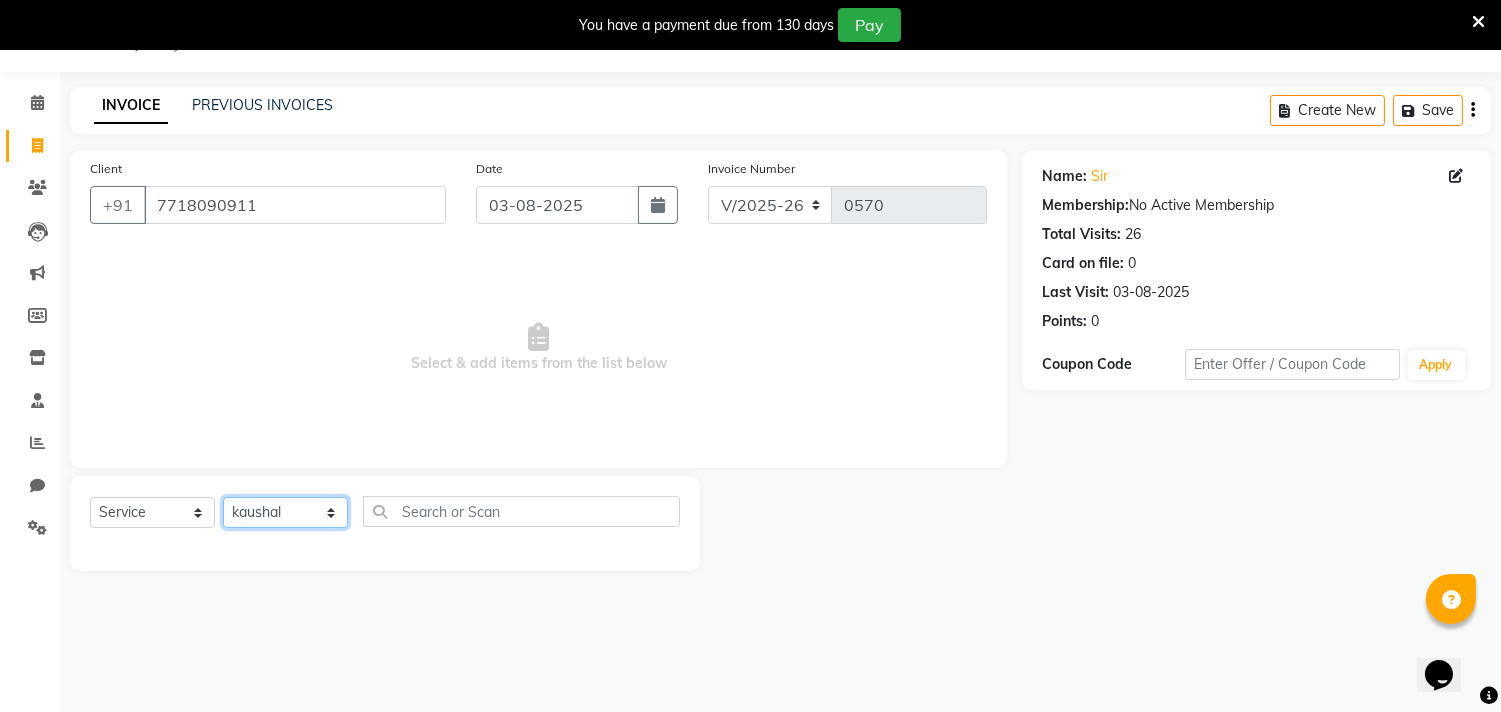click on "Select Stylist alkasim Anash Dikishita Faizan FAIZE Haroon kaushal Sakiba Sunita Usha Usman Zeba" 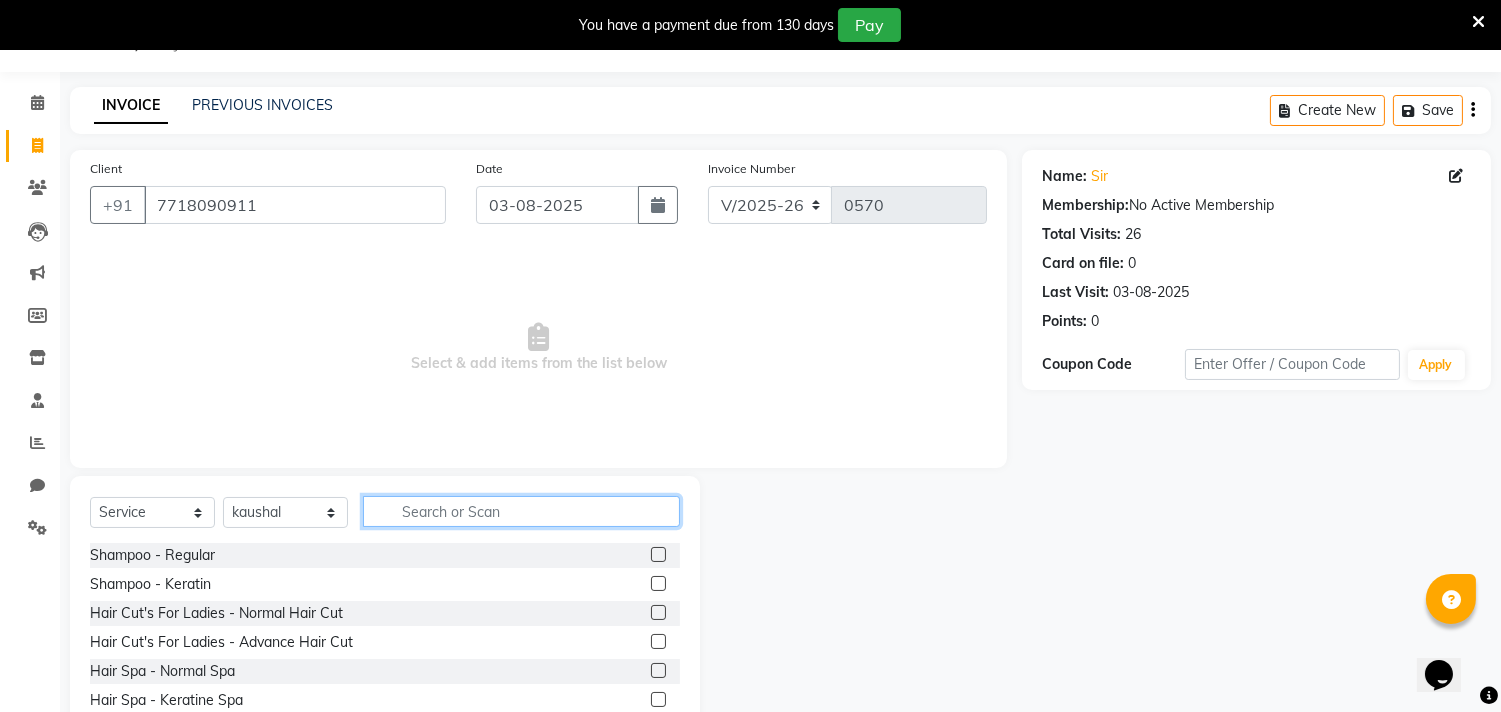 click 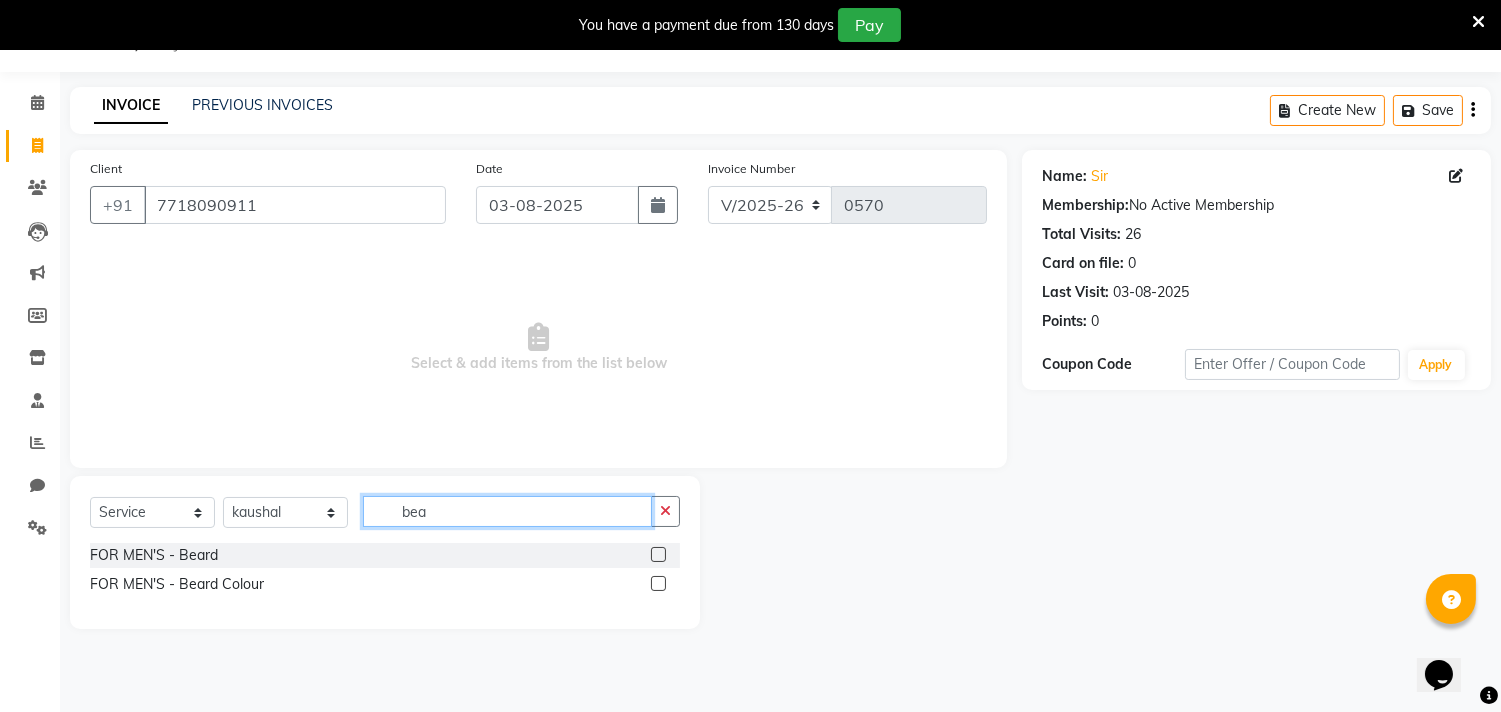 type on "bea" 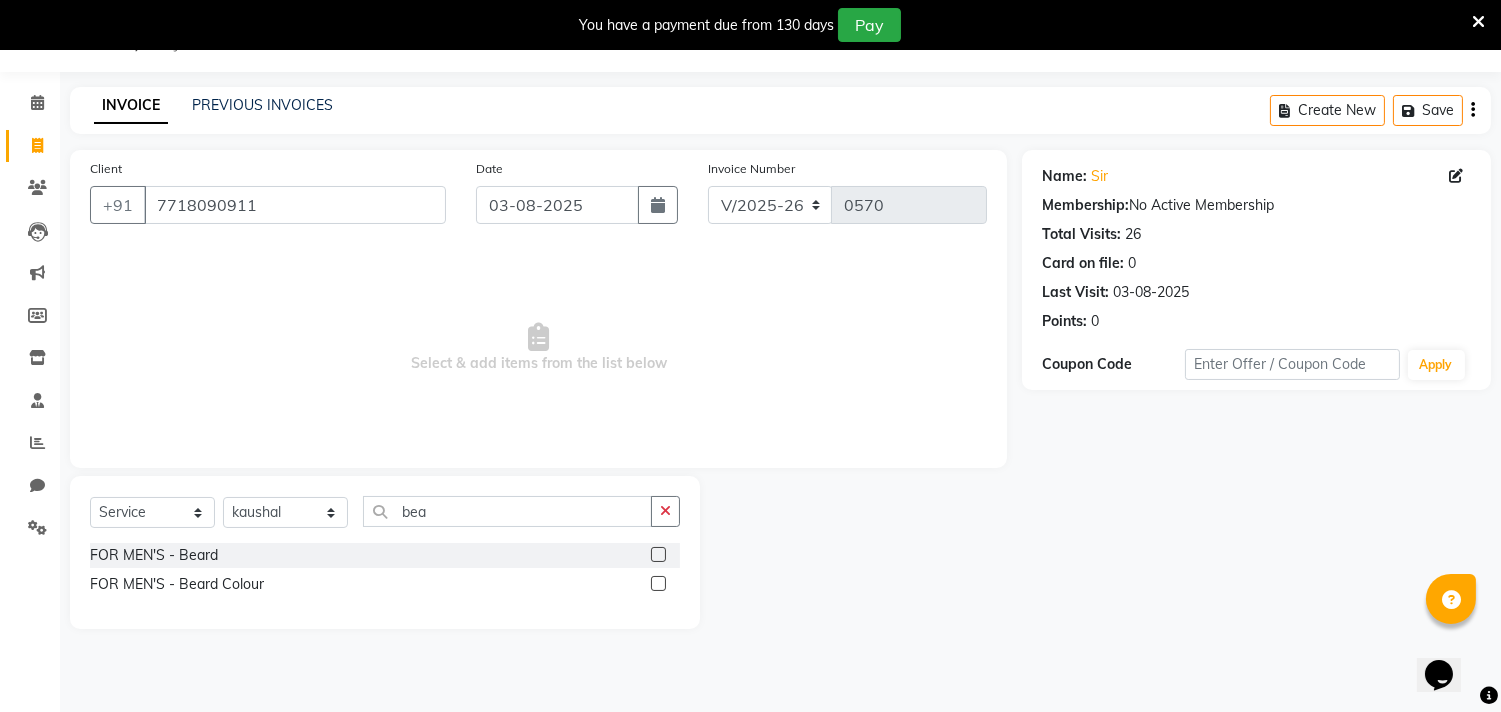 click 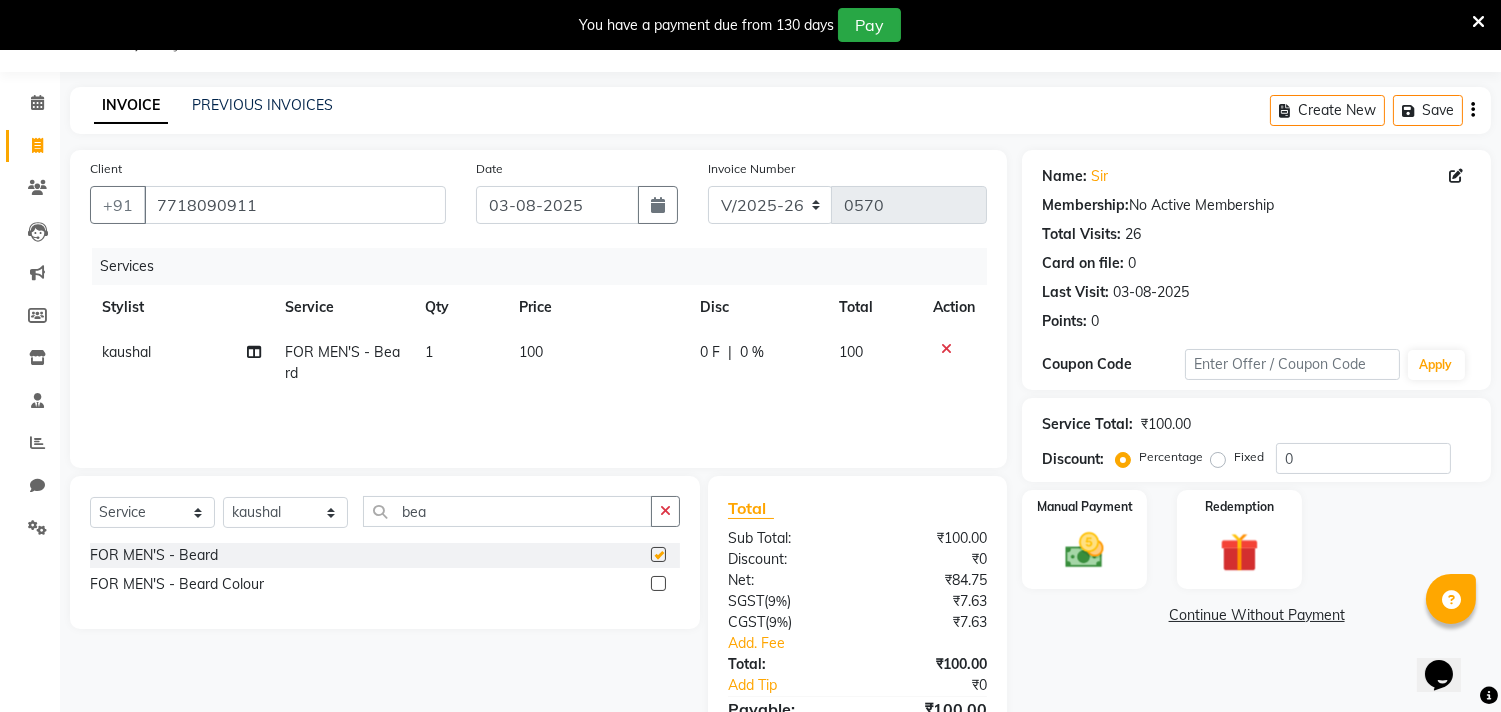 checkbox on "false" 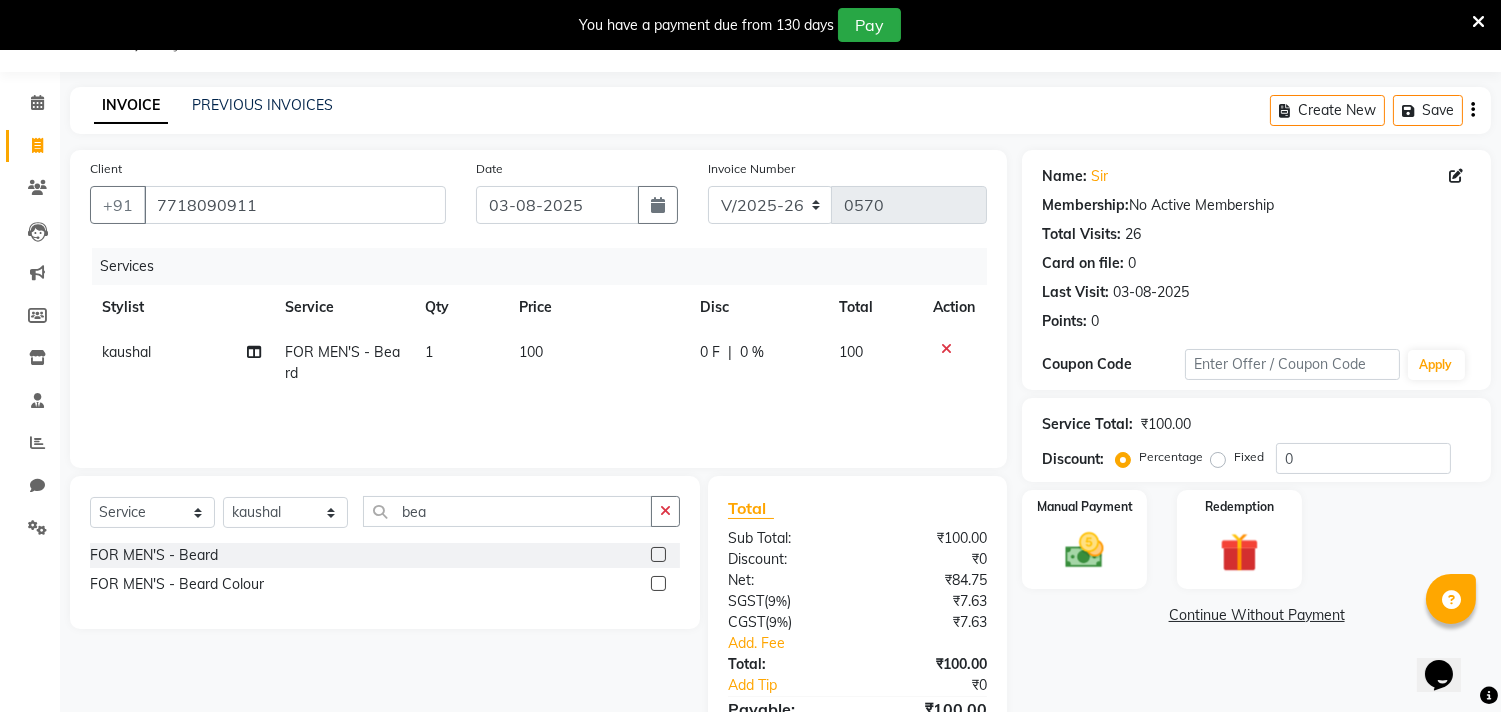 click on "Create New   Save" 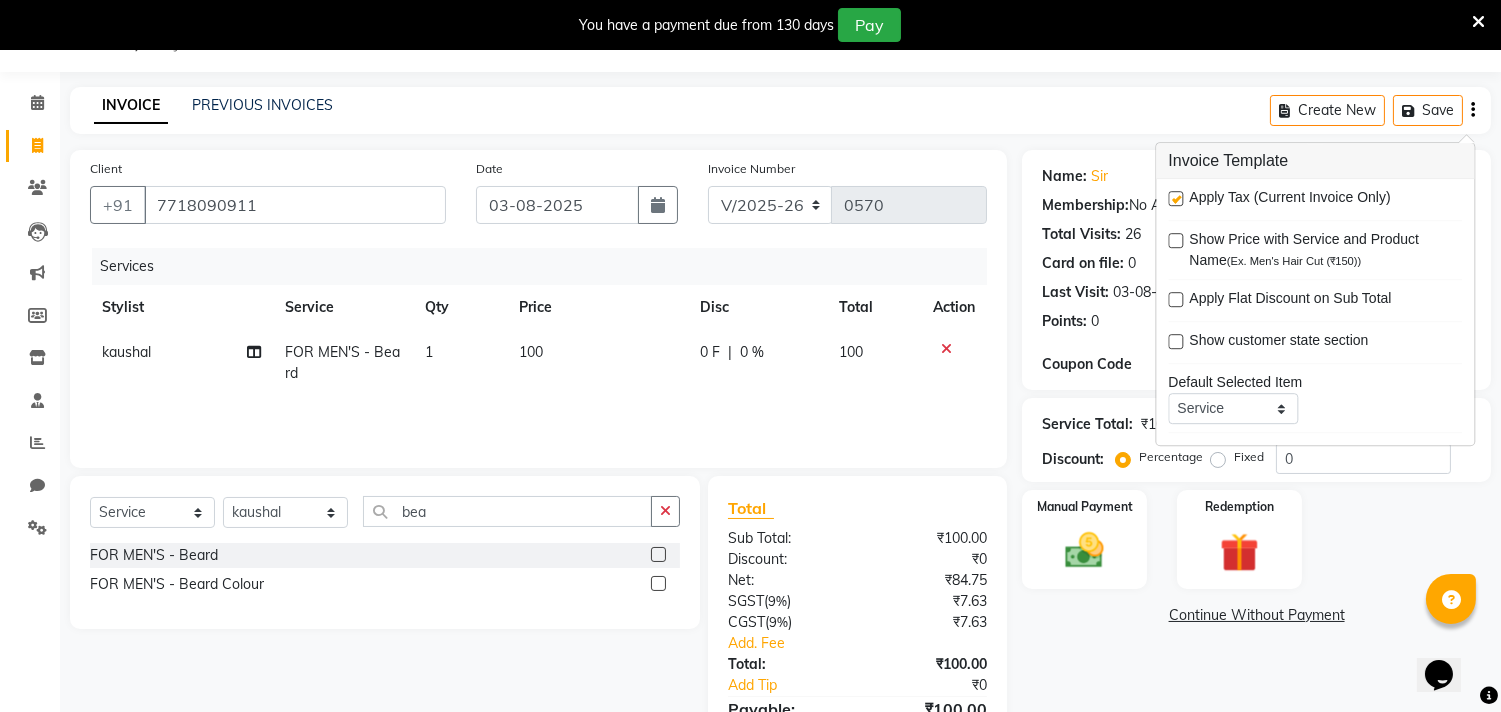 click at bounding box center [1175, 198] 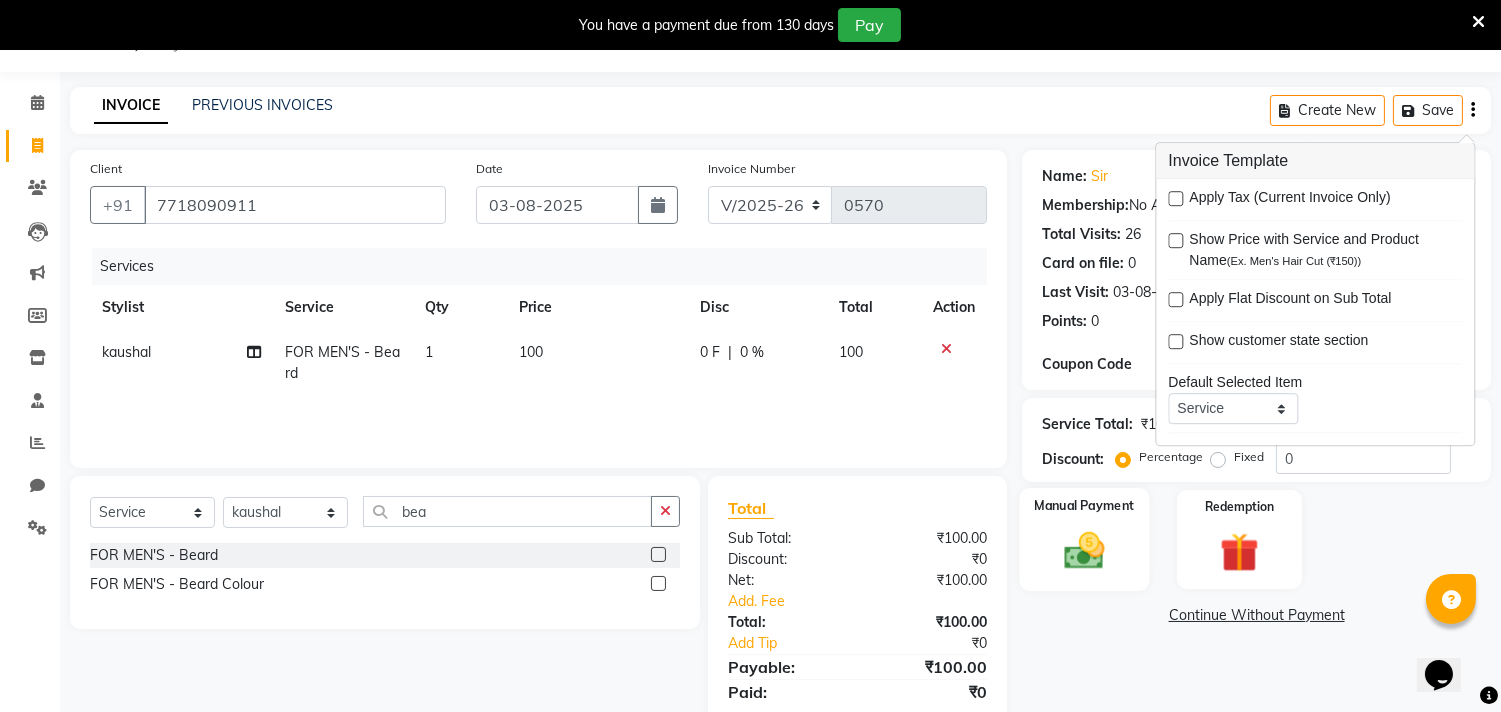 click 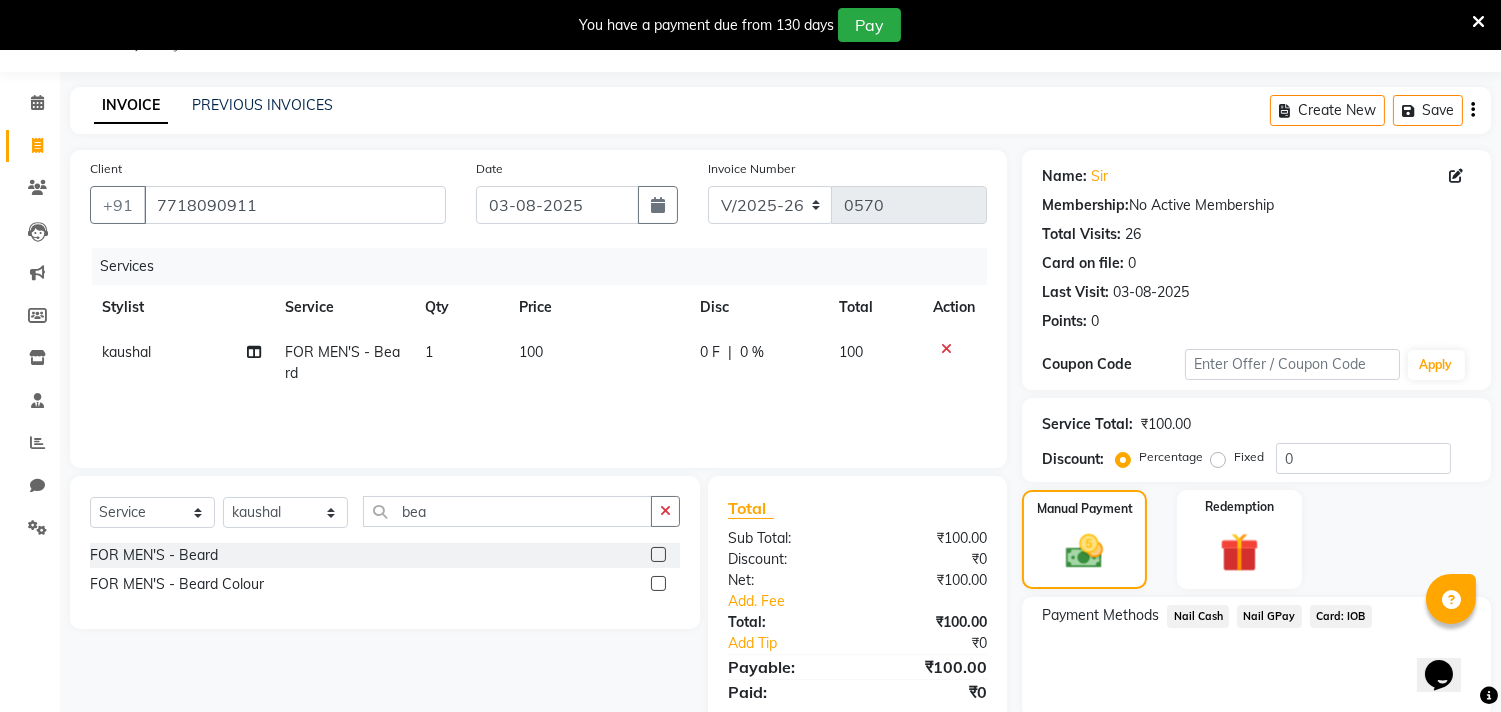click on "Nail GPay" 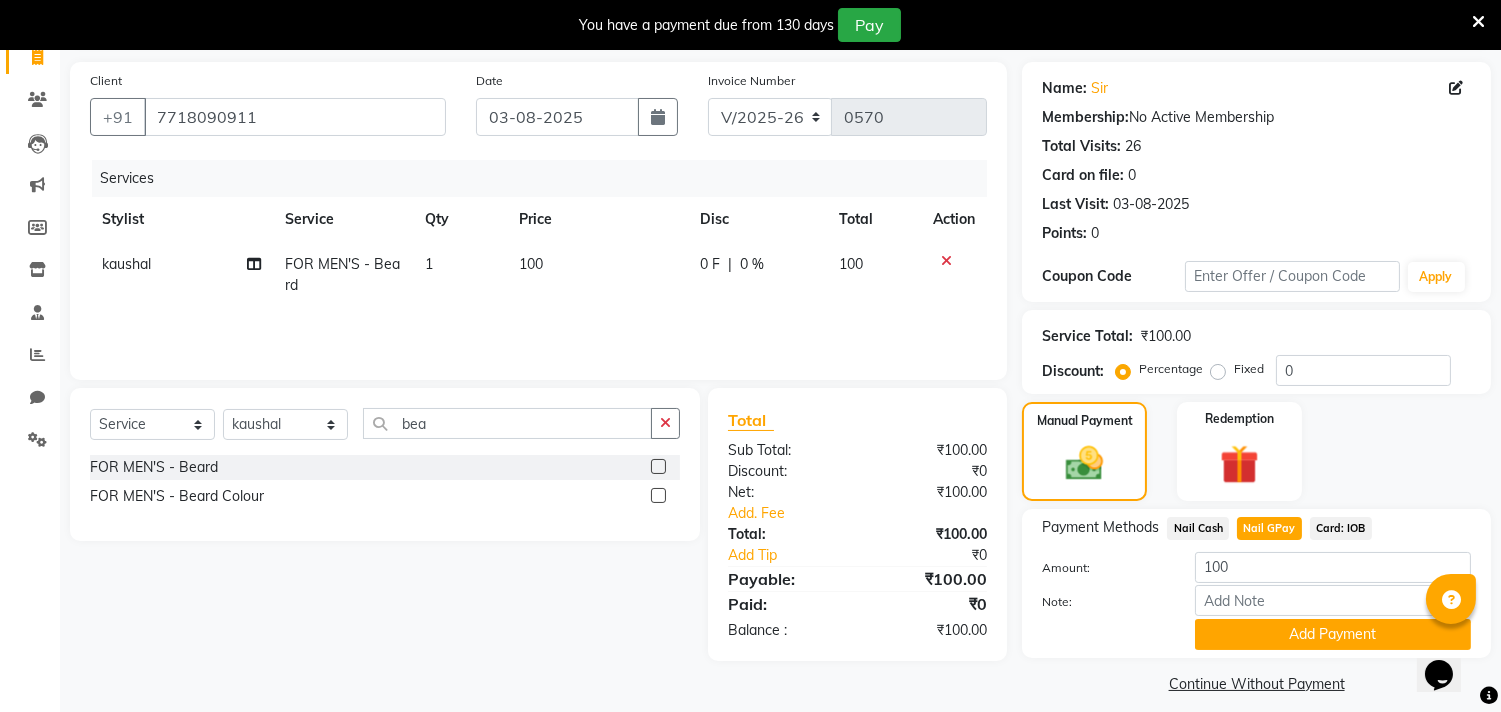 scroll, scrollTop: 154, scrollLeft: 0, axis: vertical 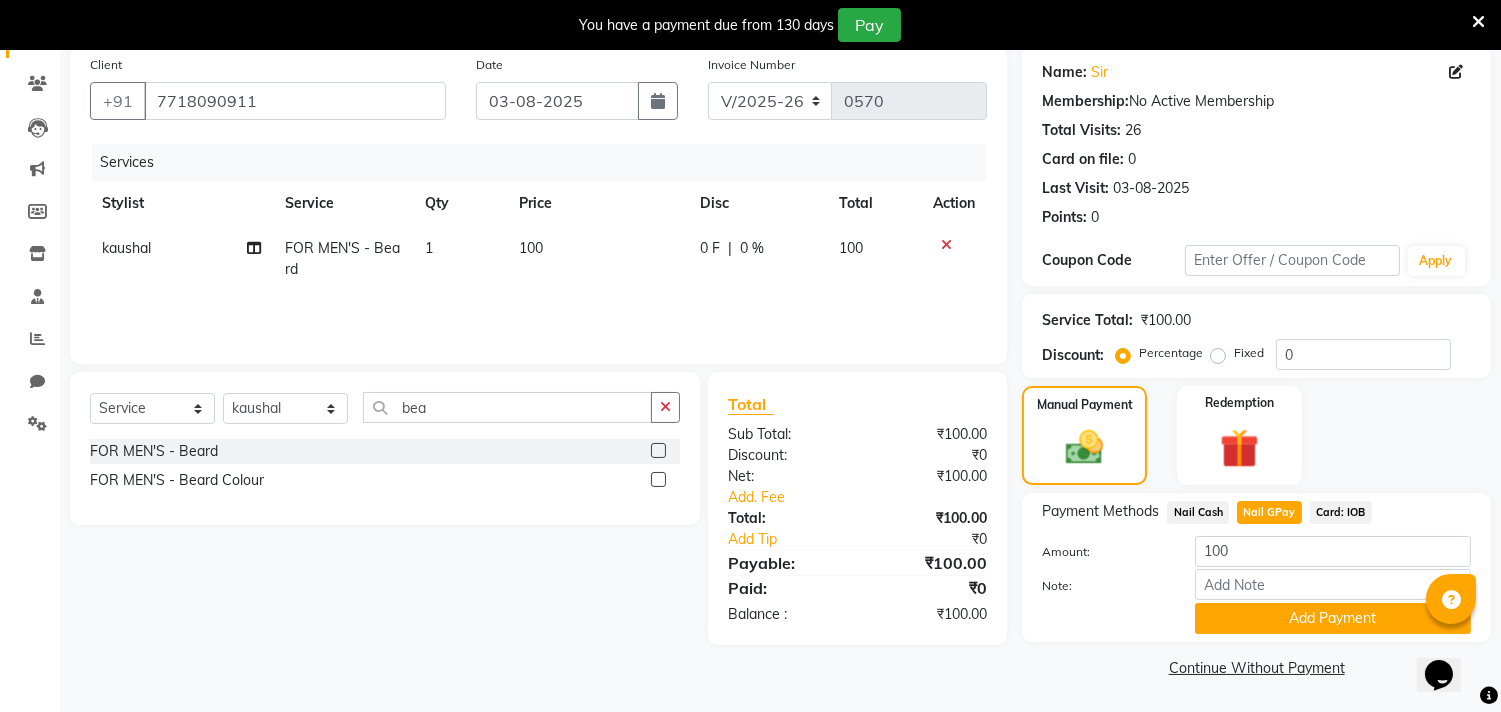 click on "Add Payment" 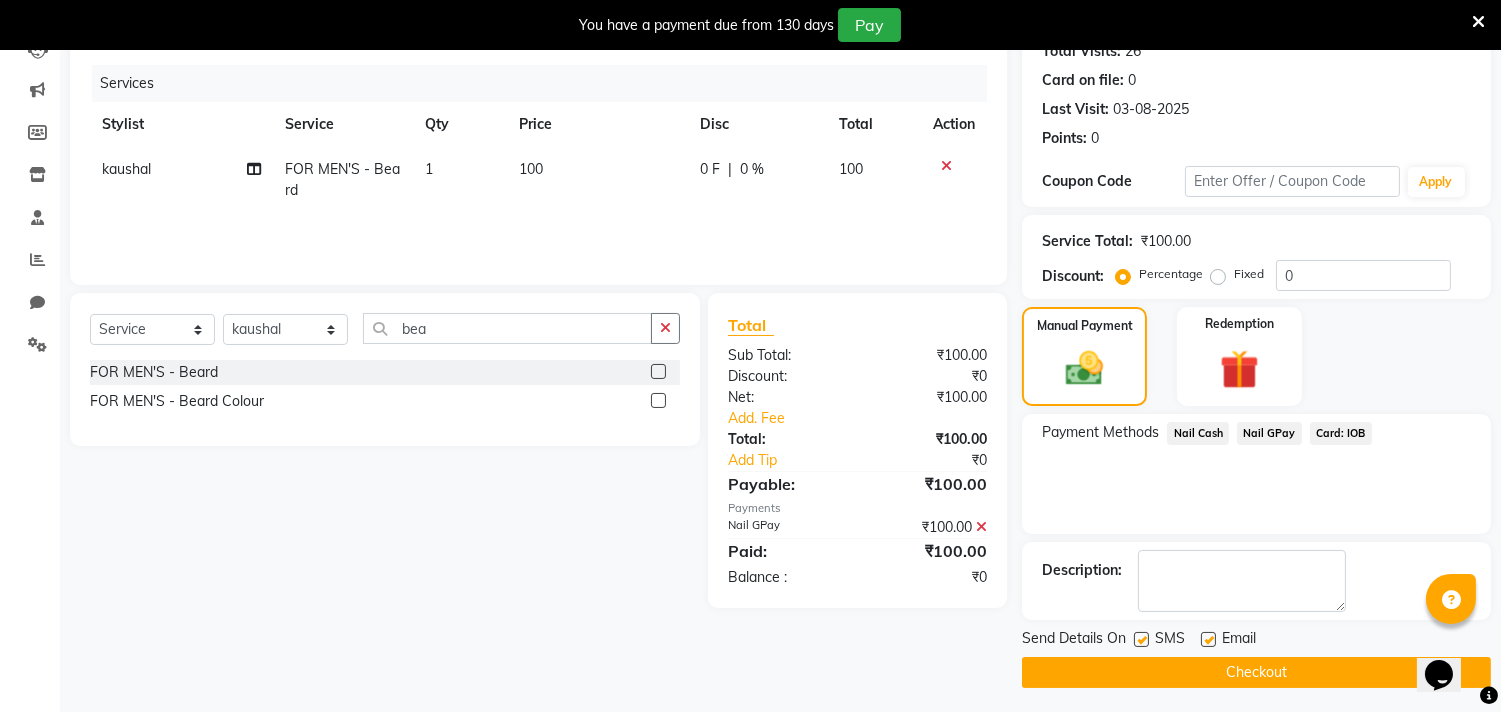 scroll, scrollTop: 237, scrollLeft: 0, axis: vertical 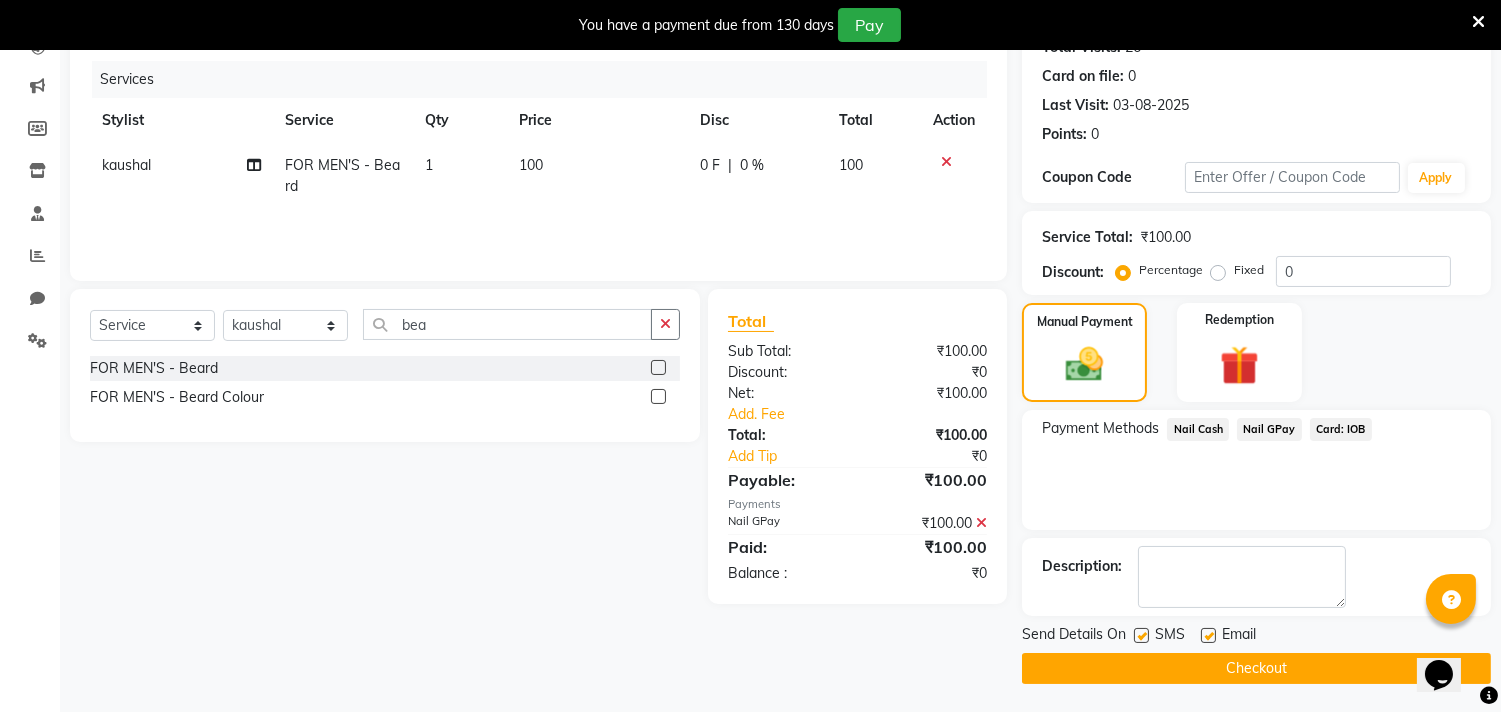 click on "Checkout" 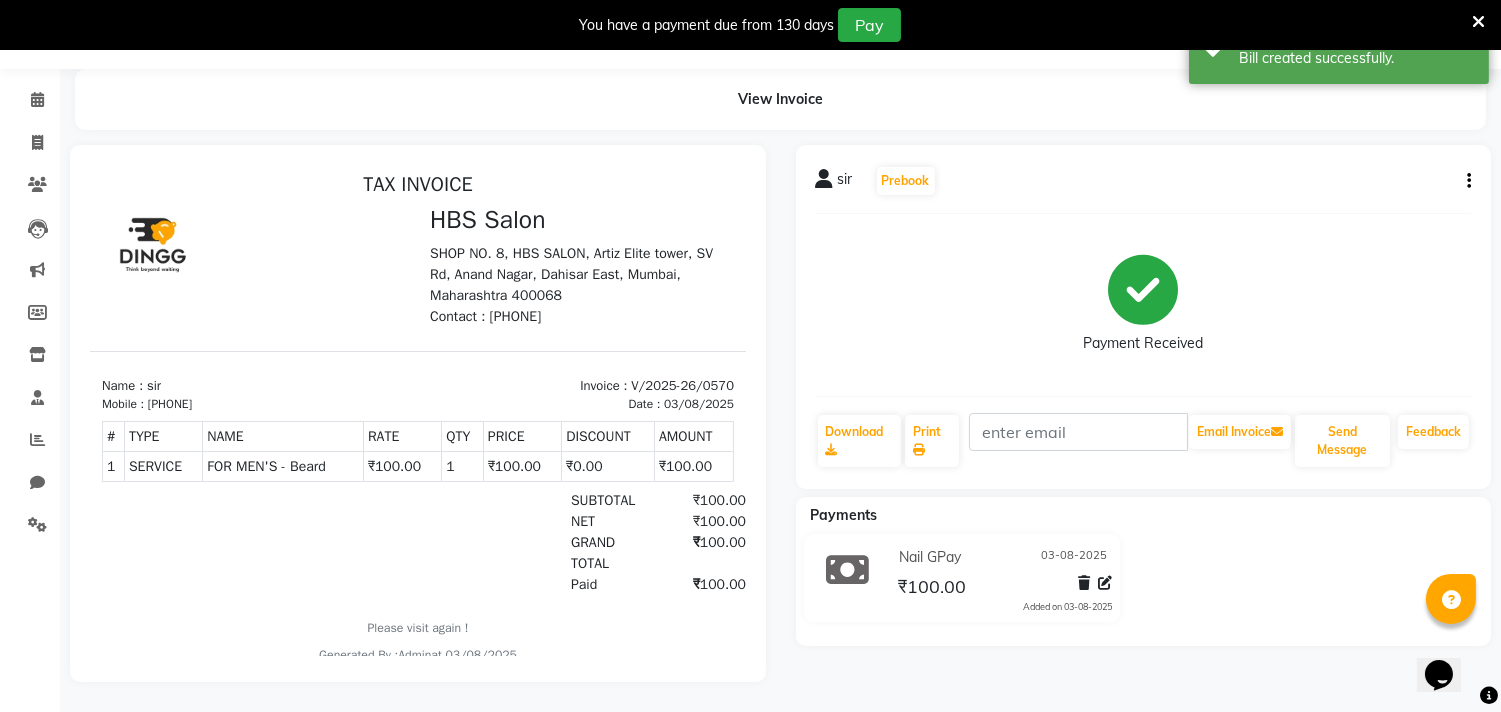 scroll, scrollTop: 0, scrollLeft: 0, axis: both 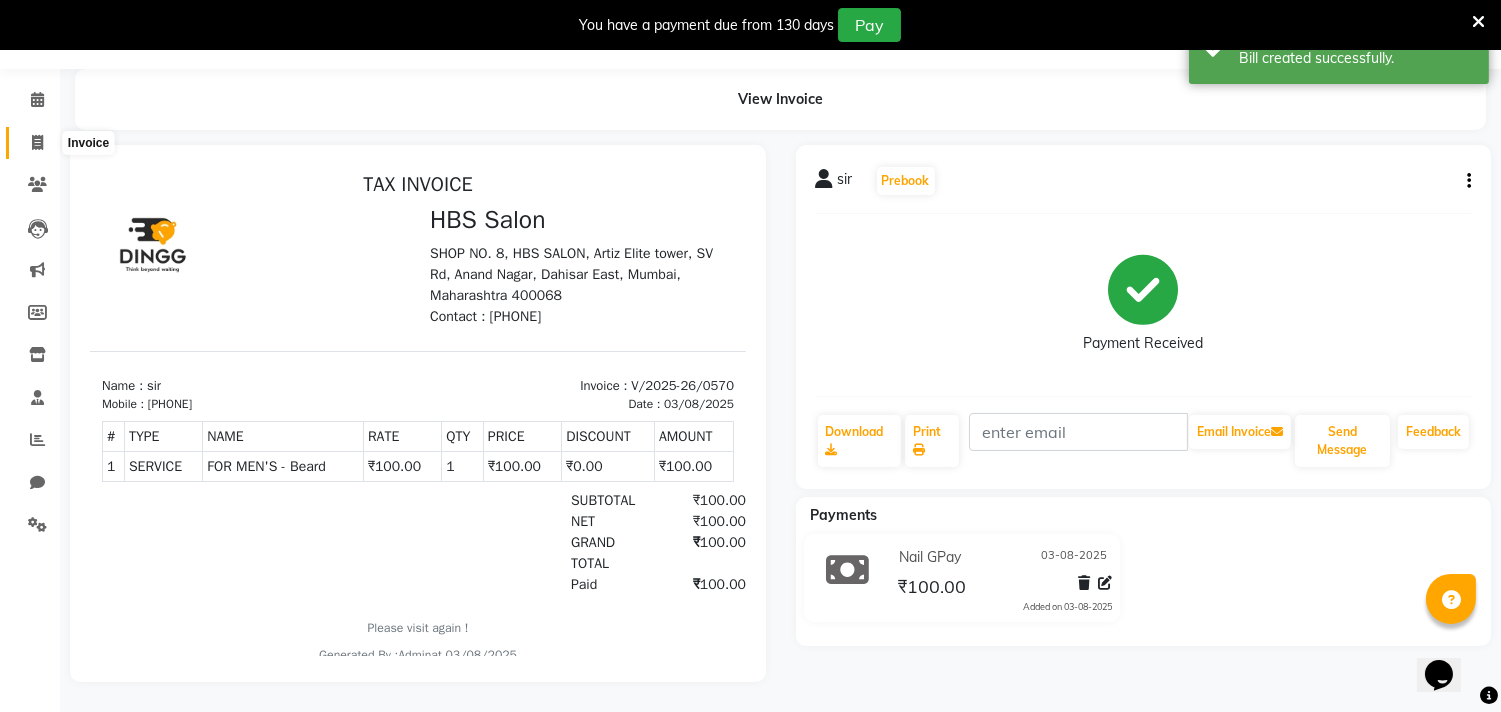 click 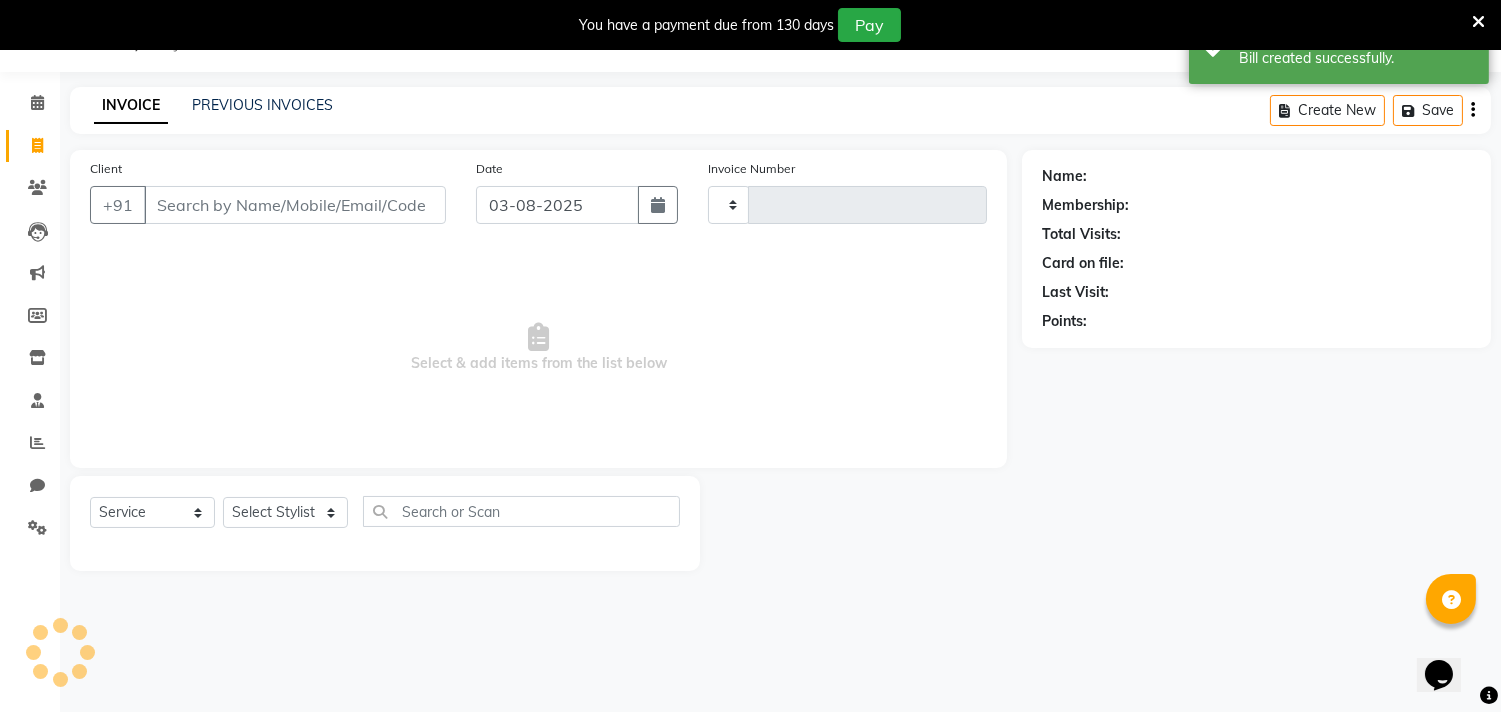 type on "0571" 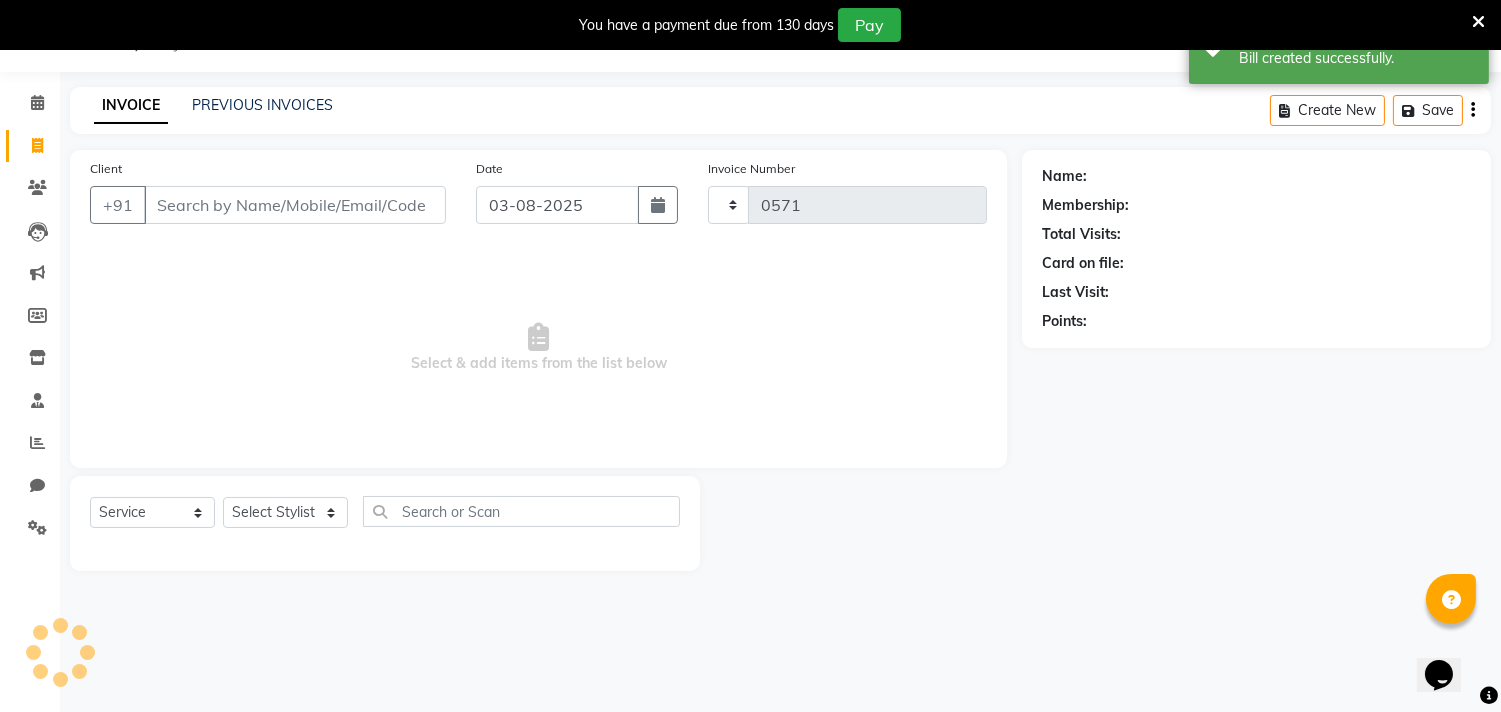 scroll, scrollTop: 50, scrollLeft: 0, axis: vertical 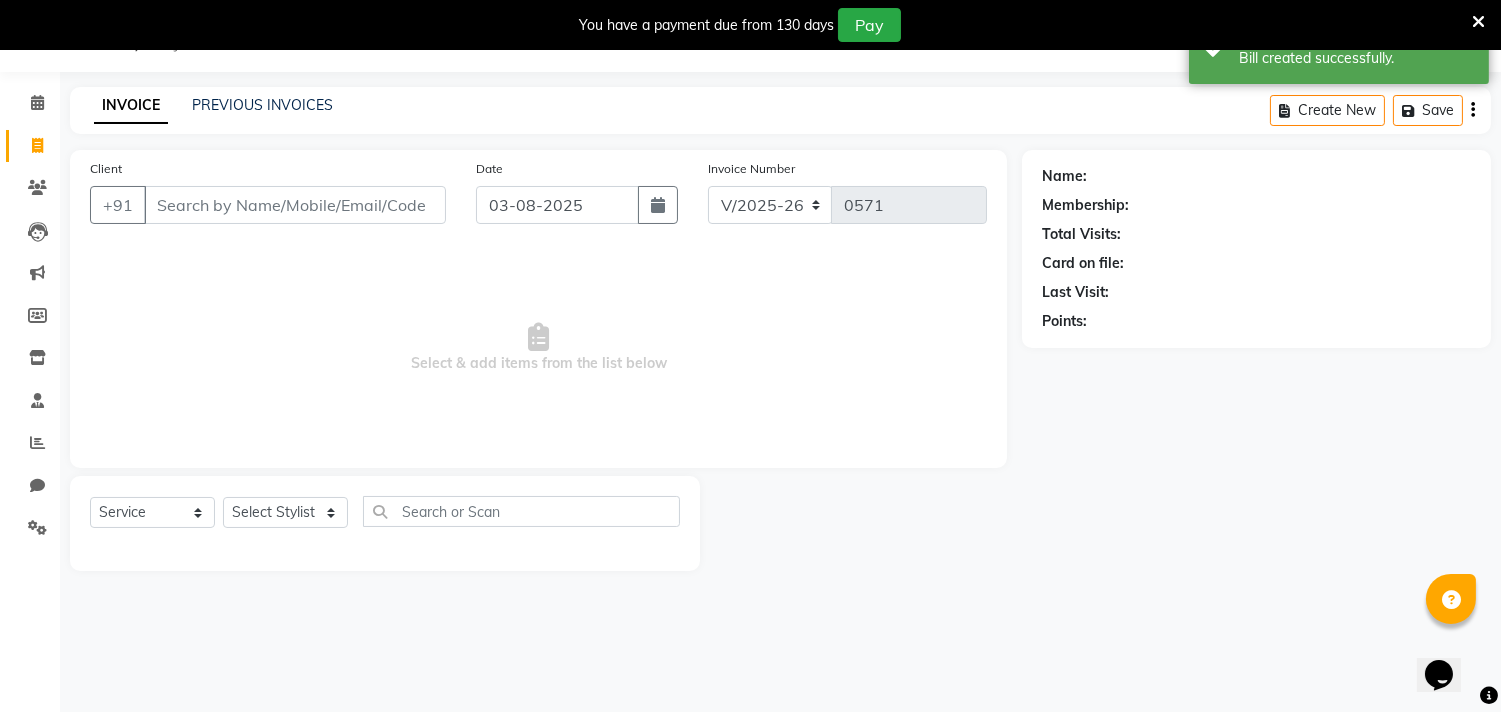 click on "Client" at bounding box center [295, 205] 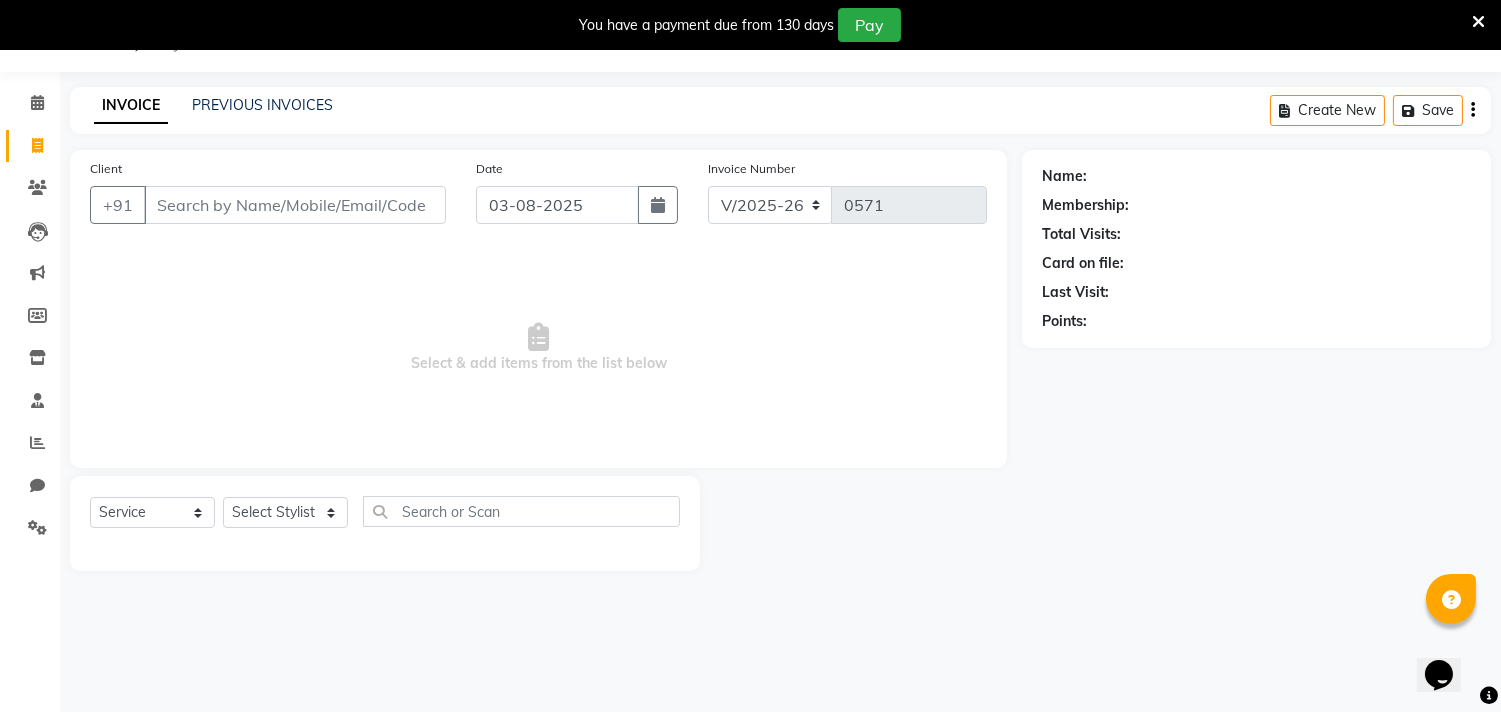 click on "Client" at bounding box center [295, 205] 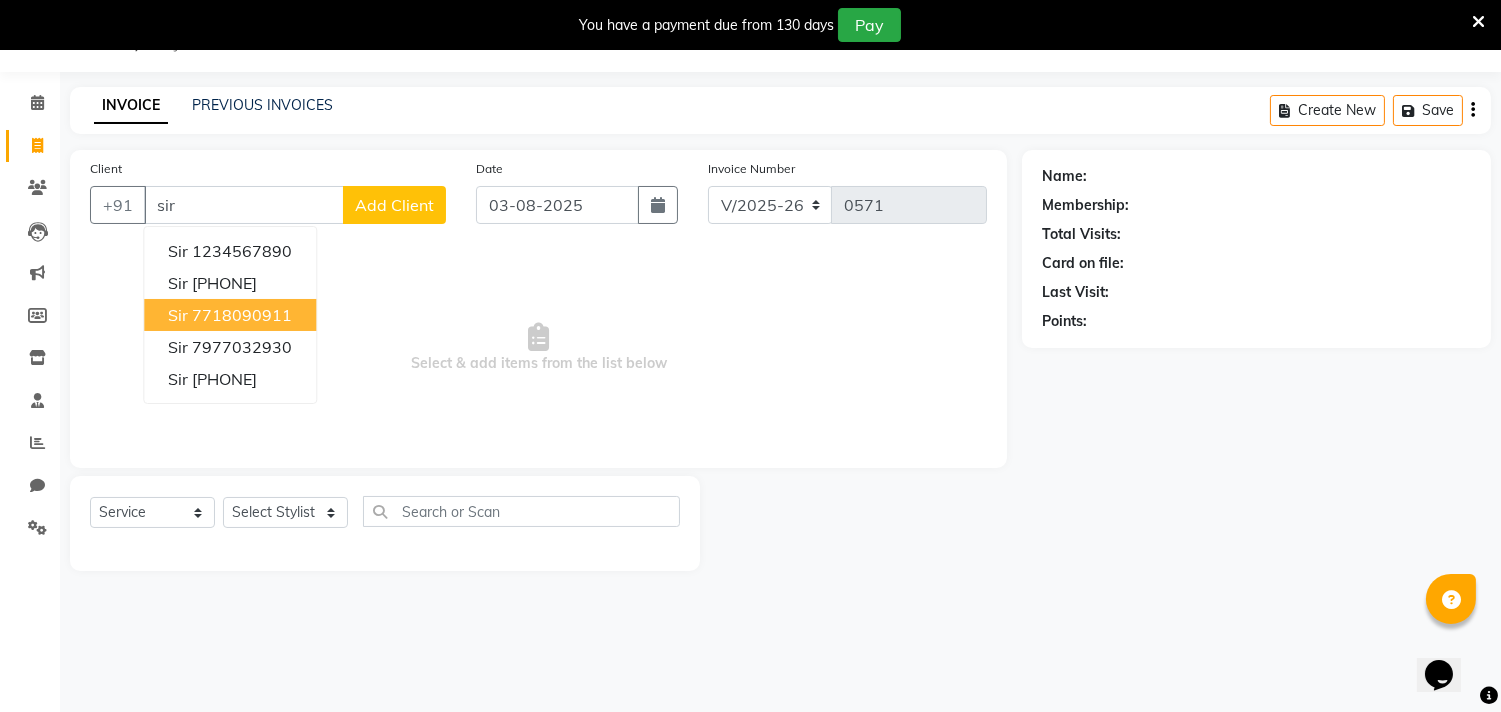 click on "7718090911" at bounding box center [242, 315] 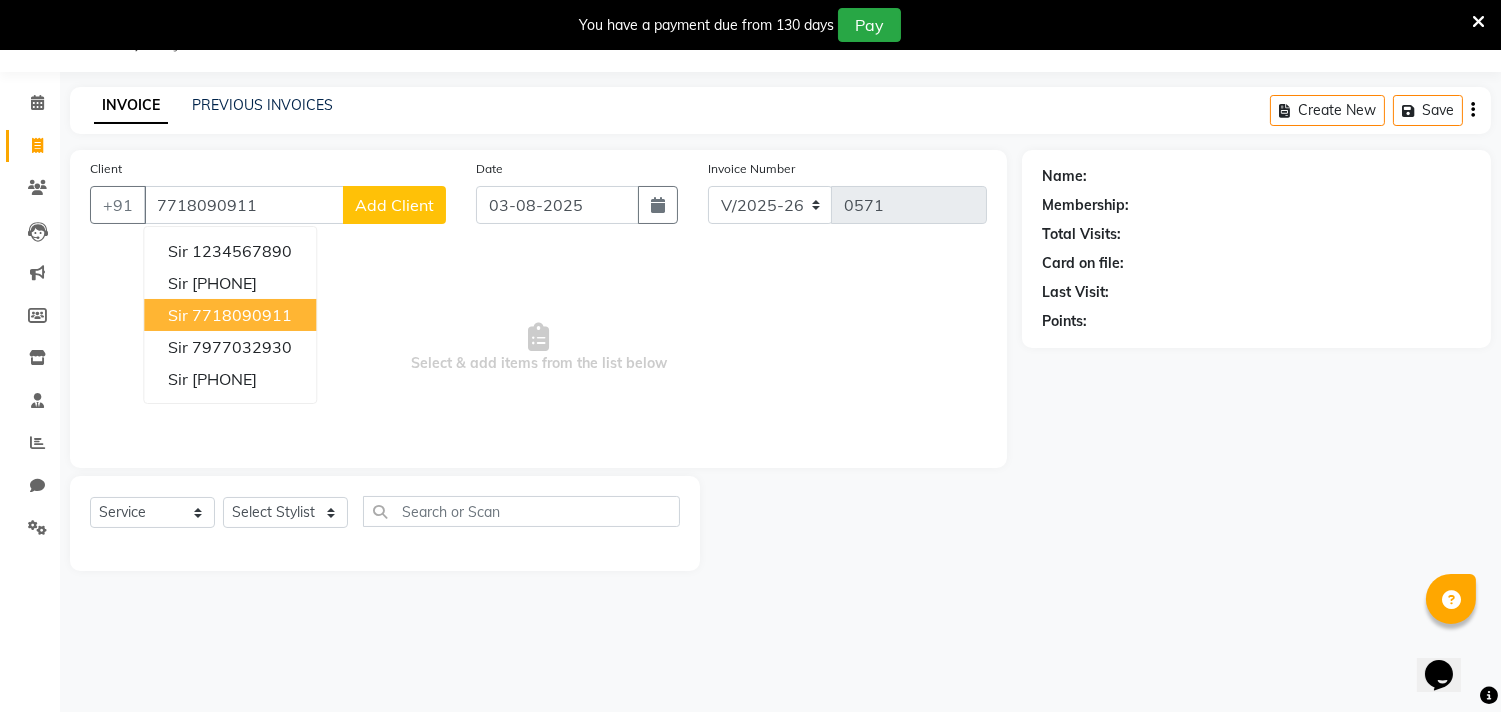 type on "7718090911" 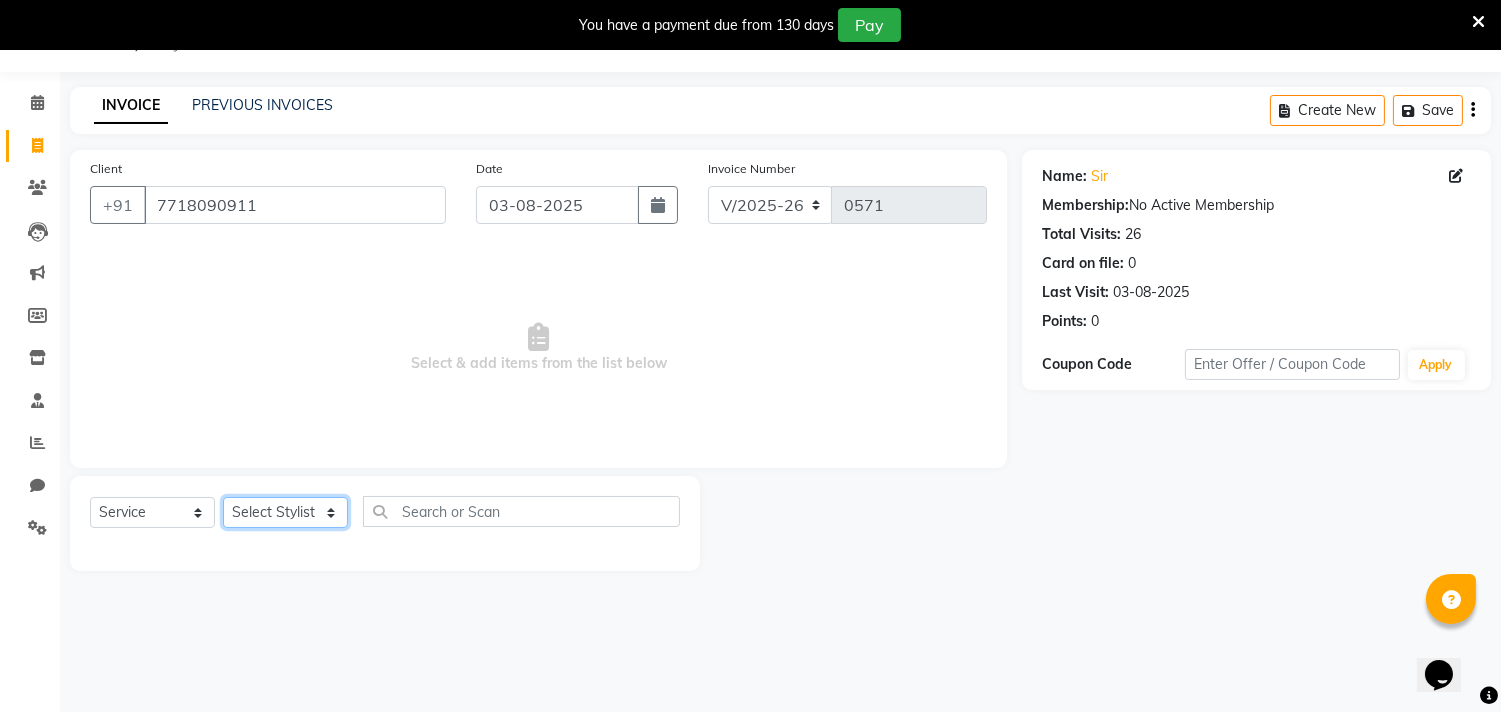 click on "Select Stylist alkasim Anash Dikishita Faizan FAIZE Haroon kaushal Sakiba Sunita Usha Usman Zeba" 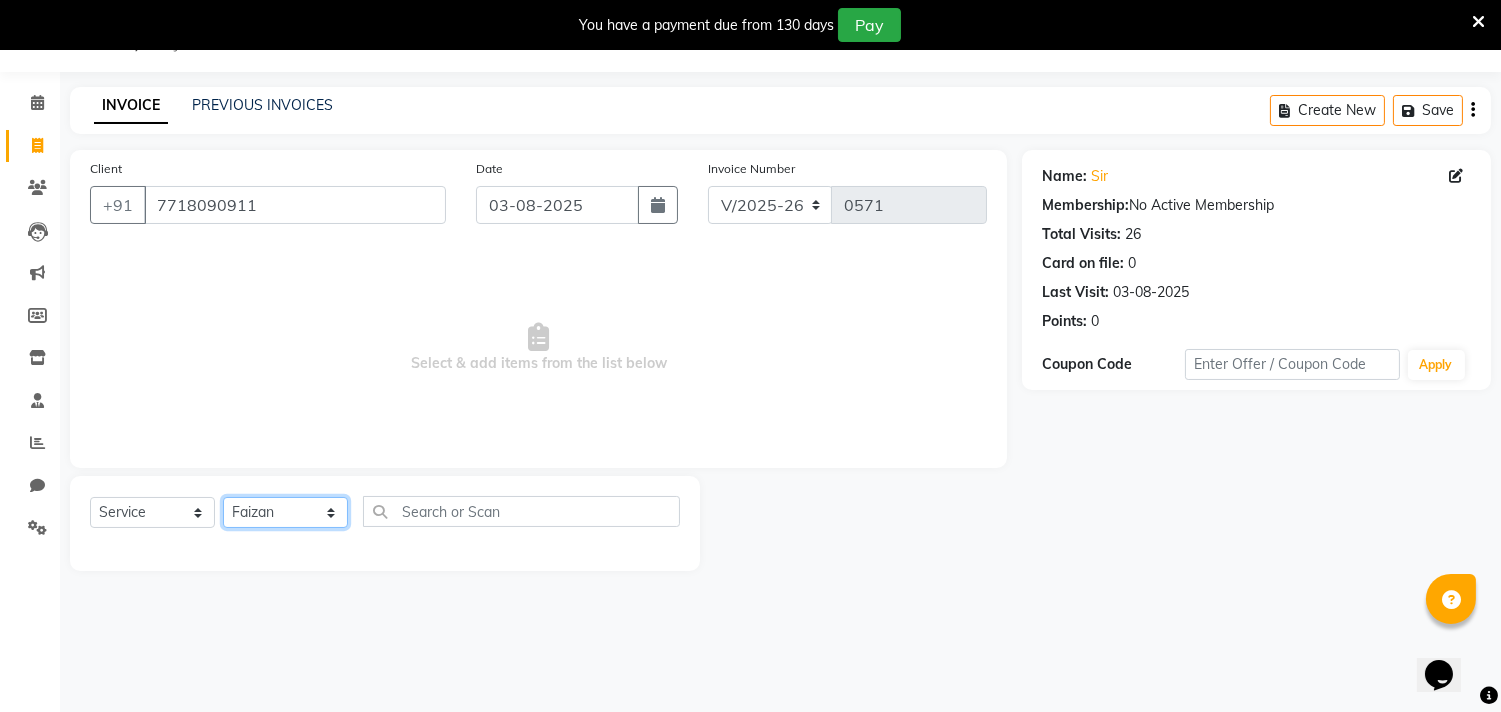 click on "Select Stylist alkasim Anash Dikishita Faizan FAIZE Haroon kaushal Sakiba Sunita Usha Usman Zeba" 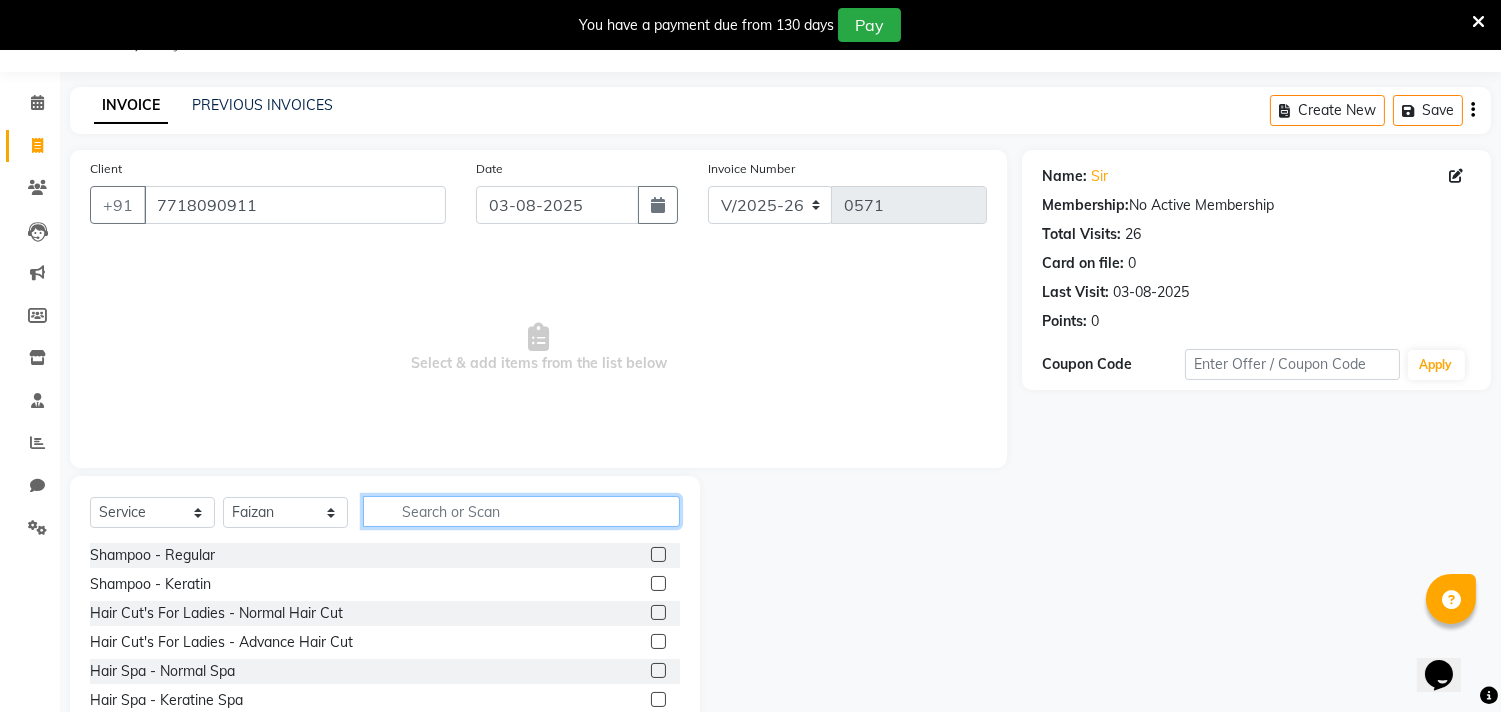 click 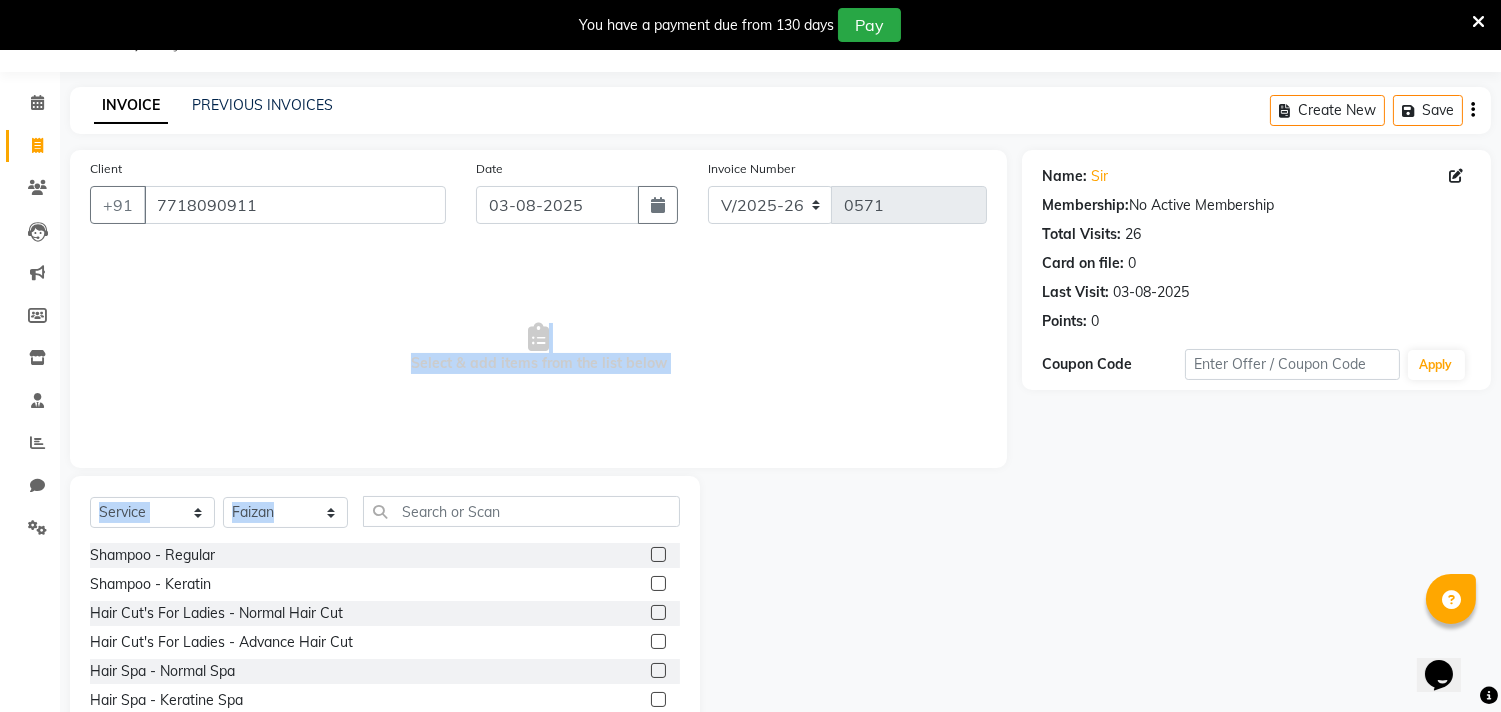 drag, startPoint x: 707, startPoint y: 313, endPoint x: 402, endPoint y: 532, distance: 375.48102 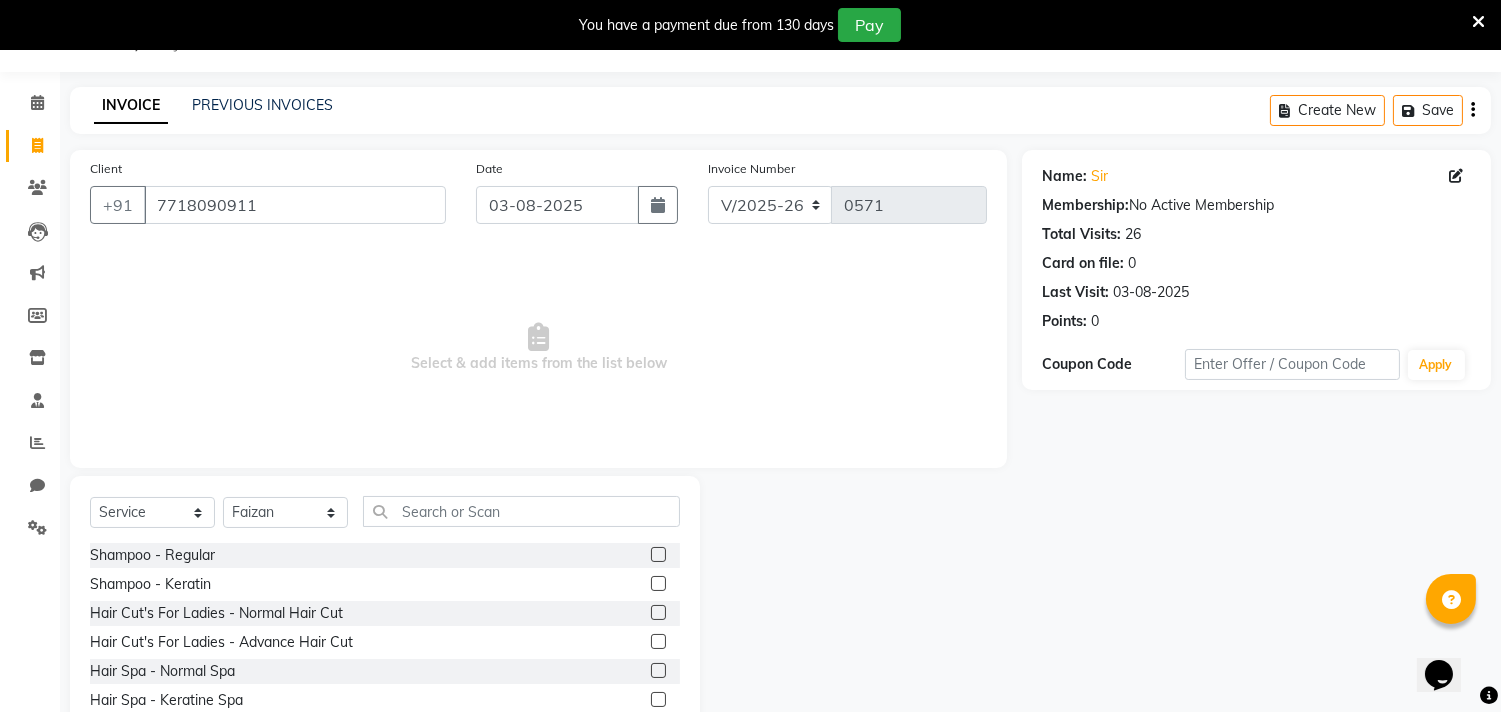 click on "Select Service Product Membership Package Voucher Prepaid Gift Card Select Stylist alkasim Anash Dikishita Faizan FAIZE Haroon kaushal Sakiba Sunita Usha Usman Zeba" 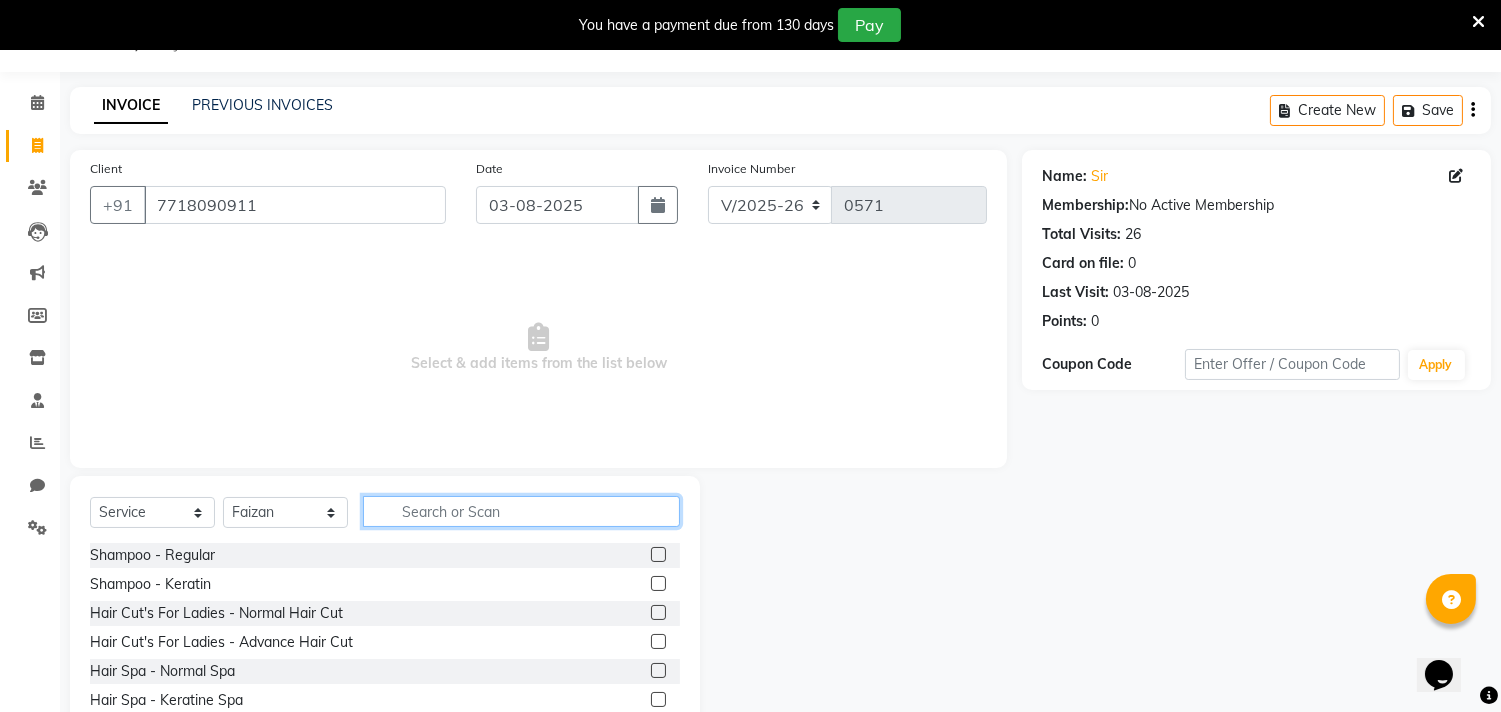 click 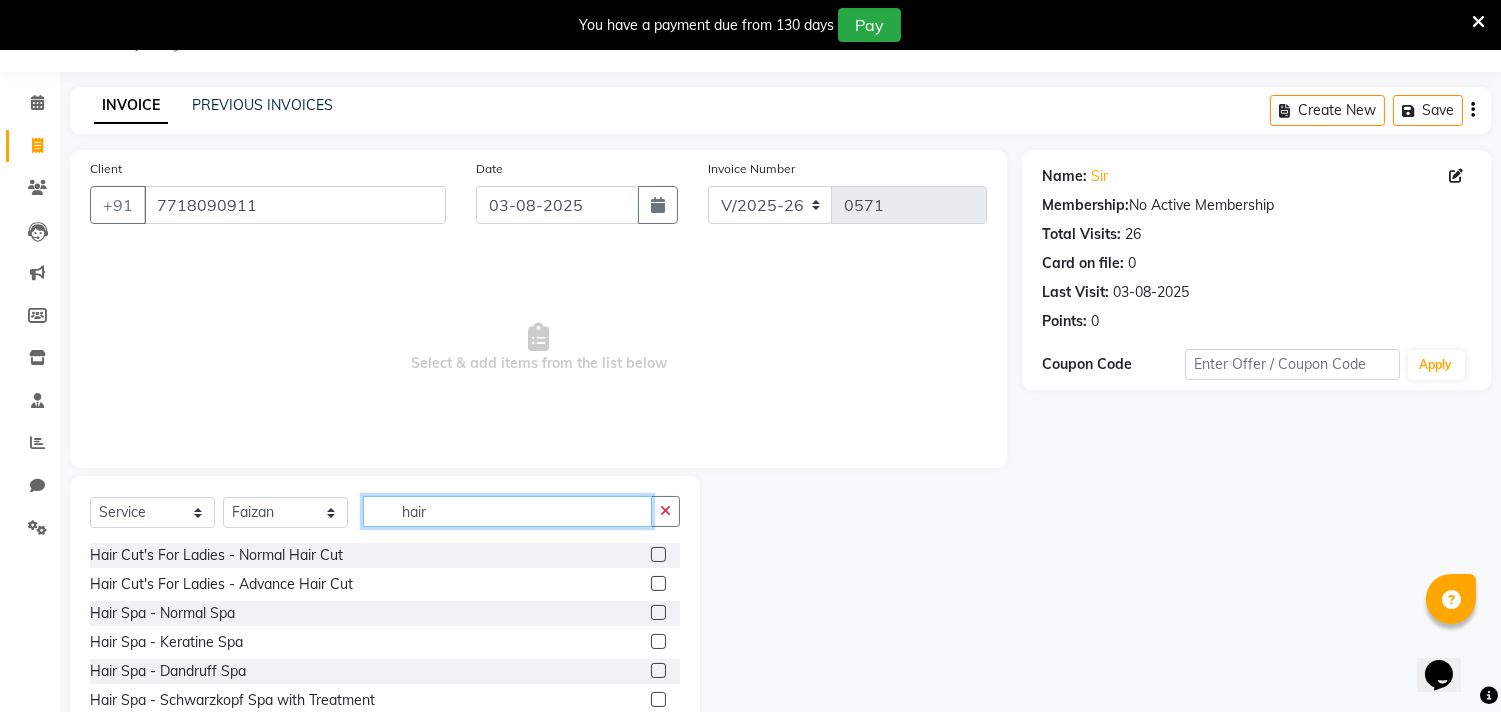 click on "hair" 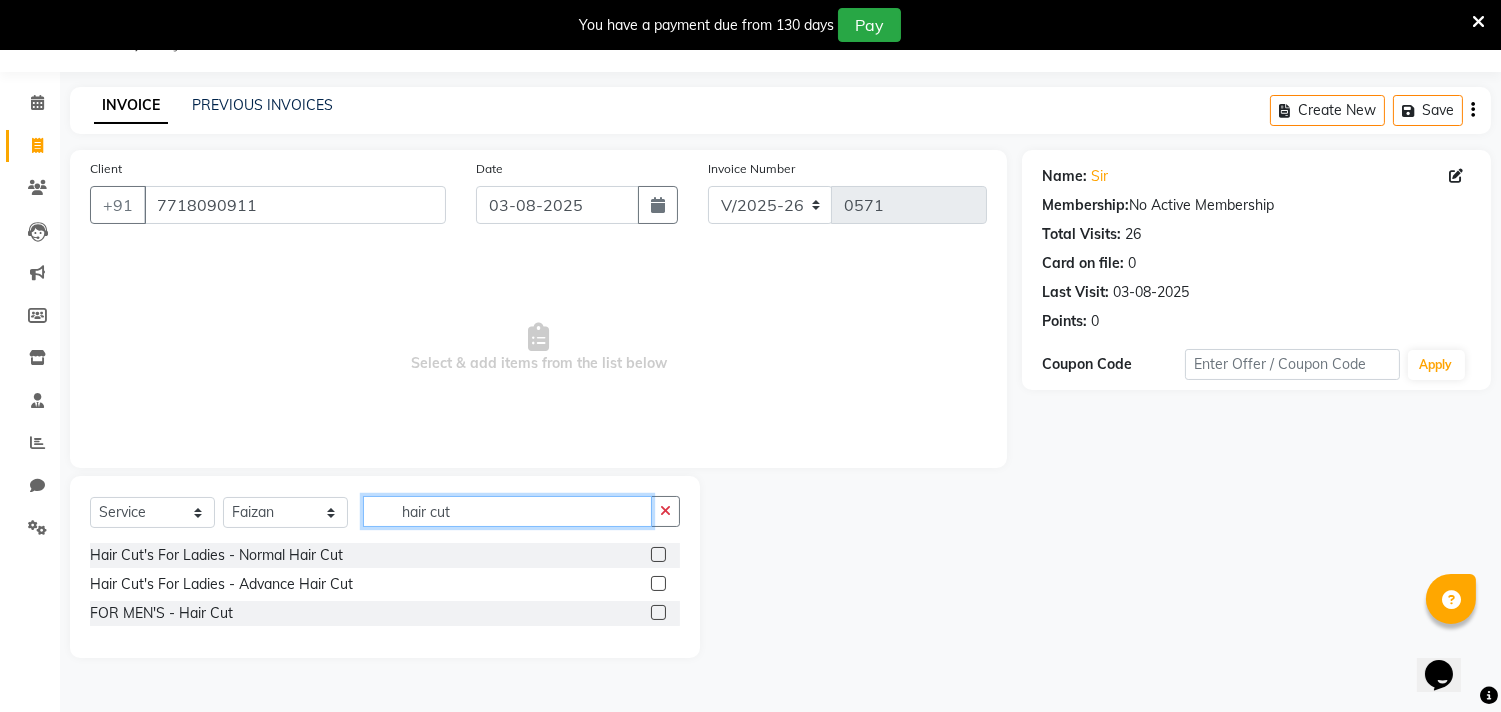 type on "hair cut" 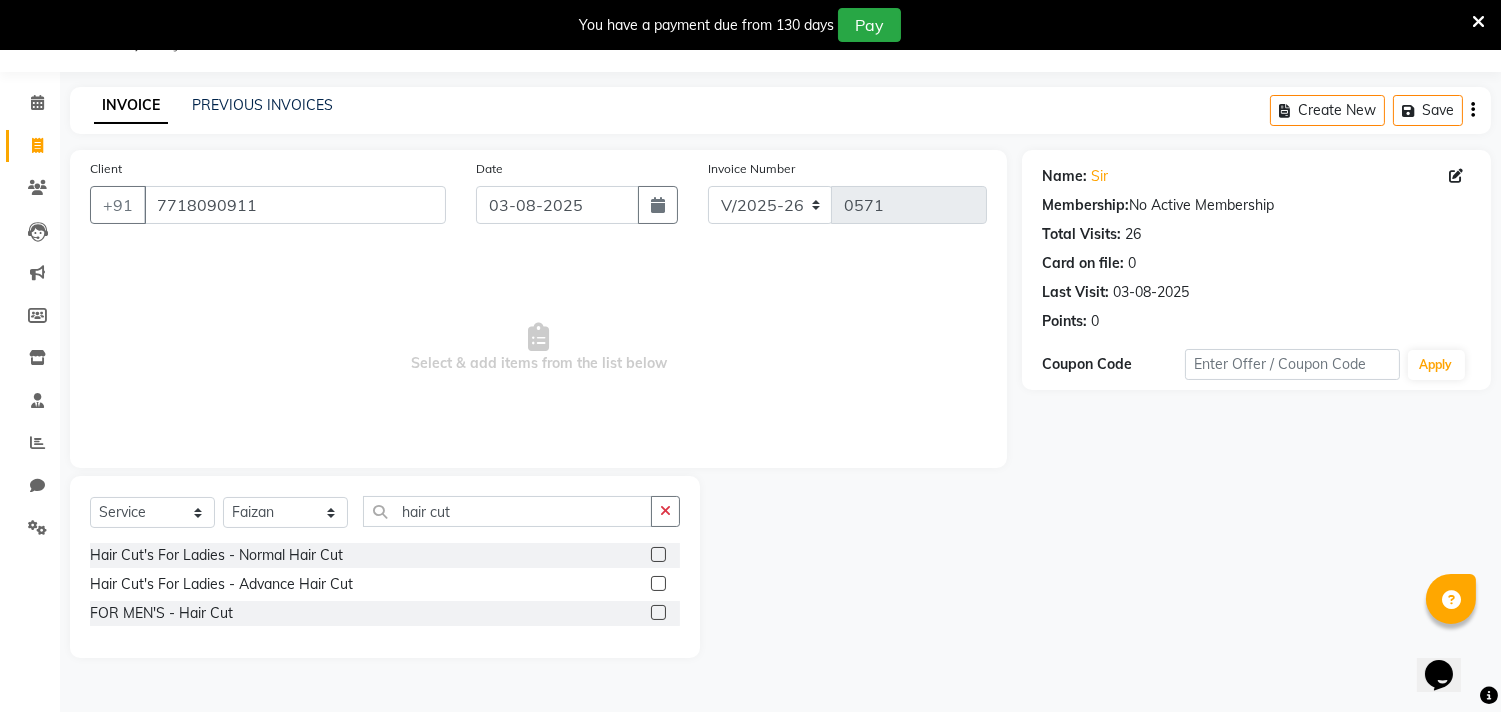 click 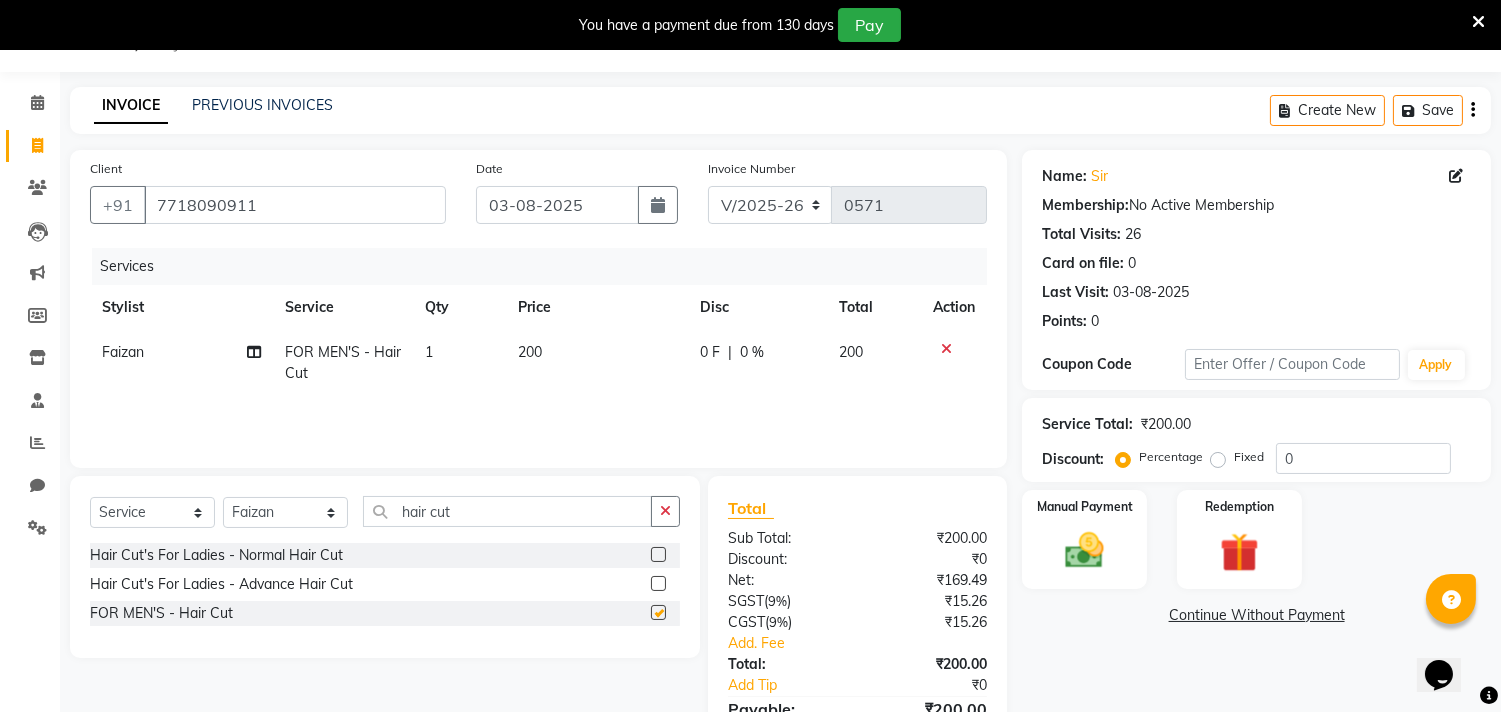 checkbox on "false" 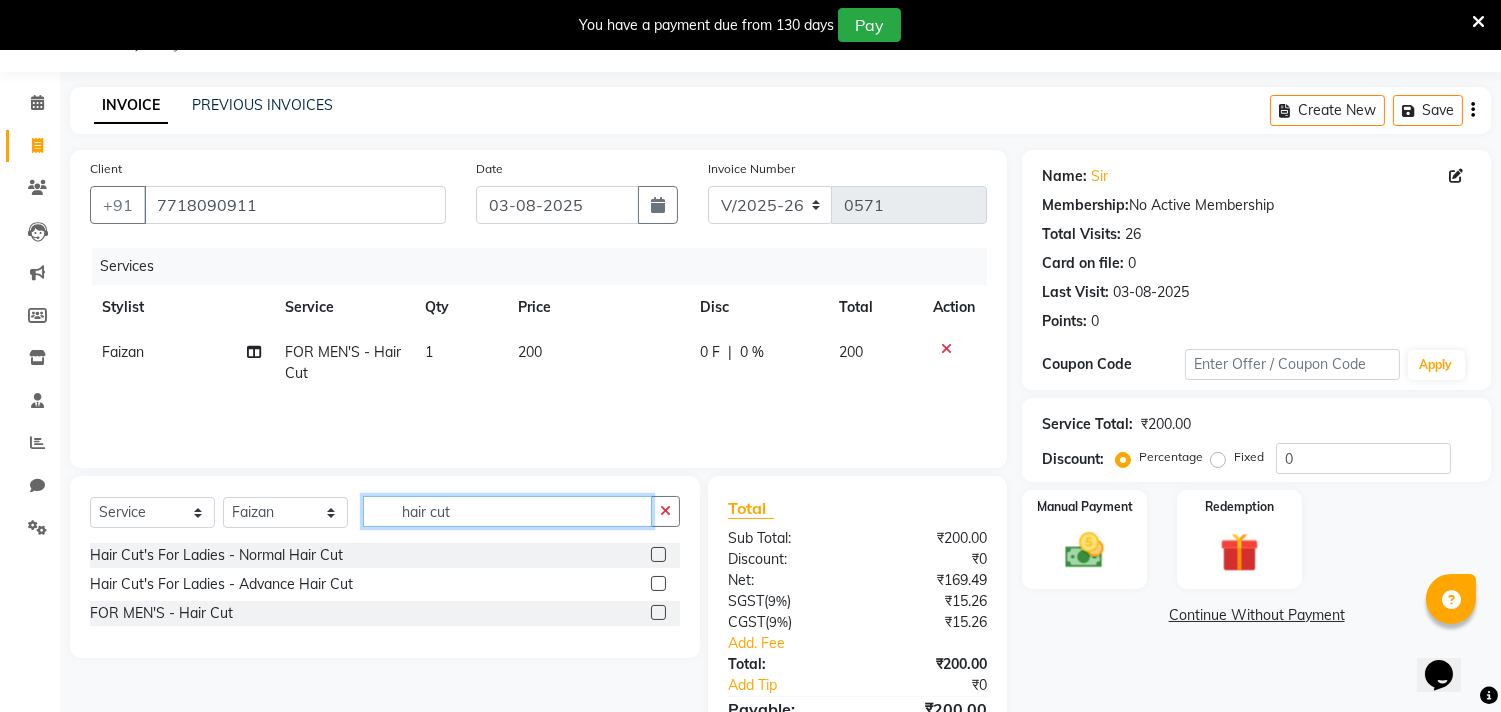 click on "hair cut" 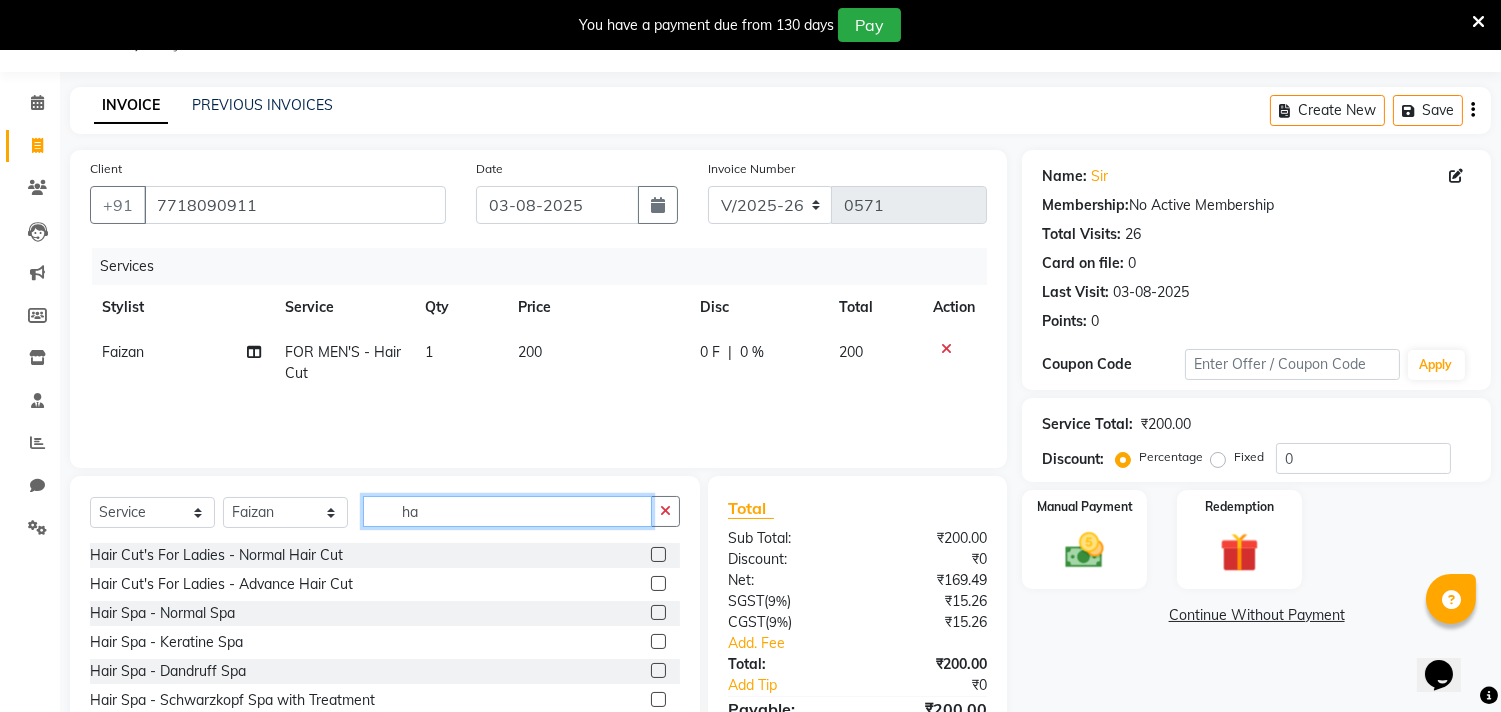 type on "h" 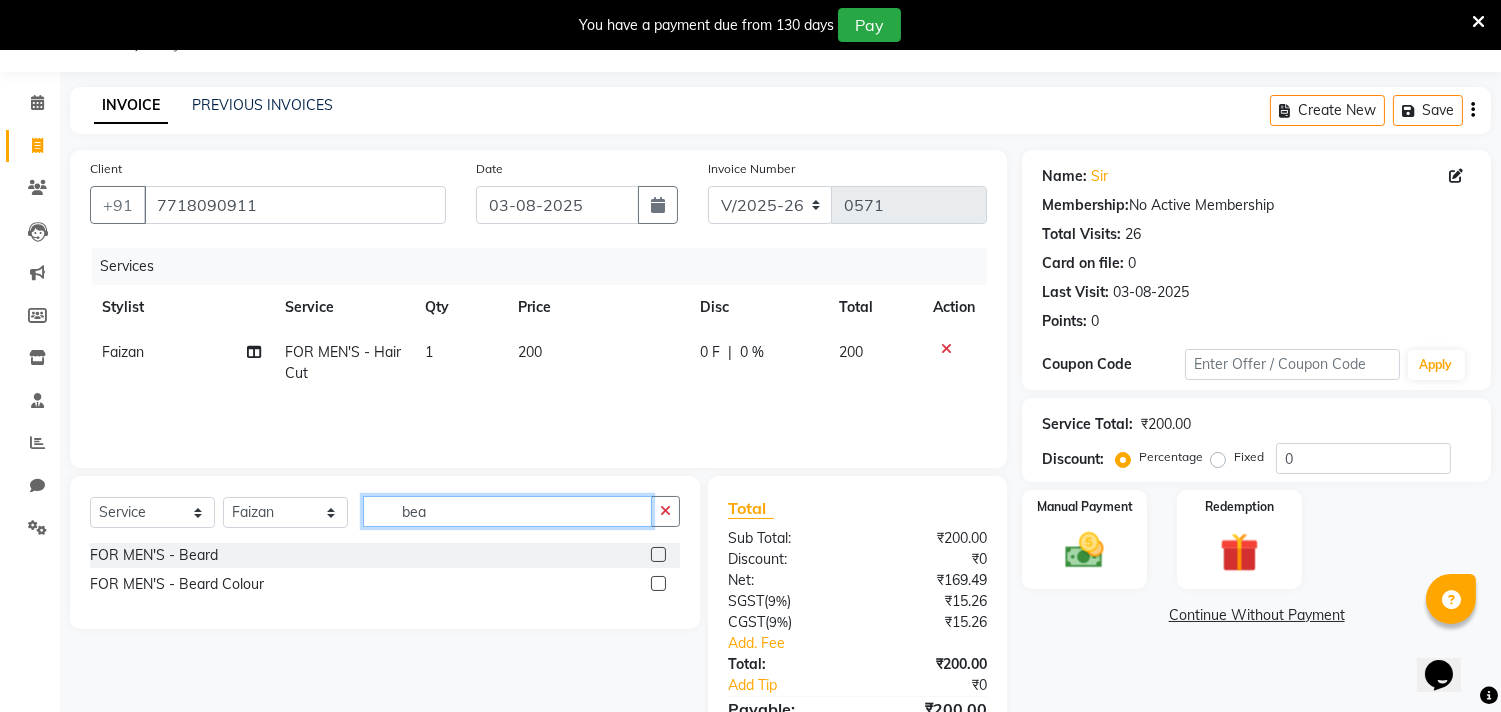 type on "bea" 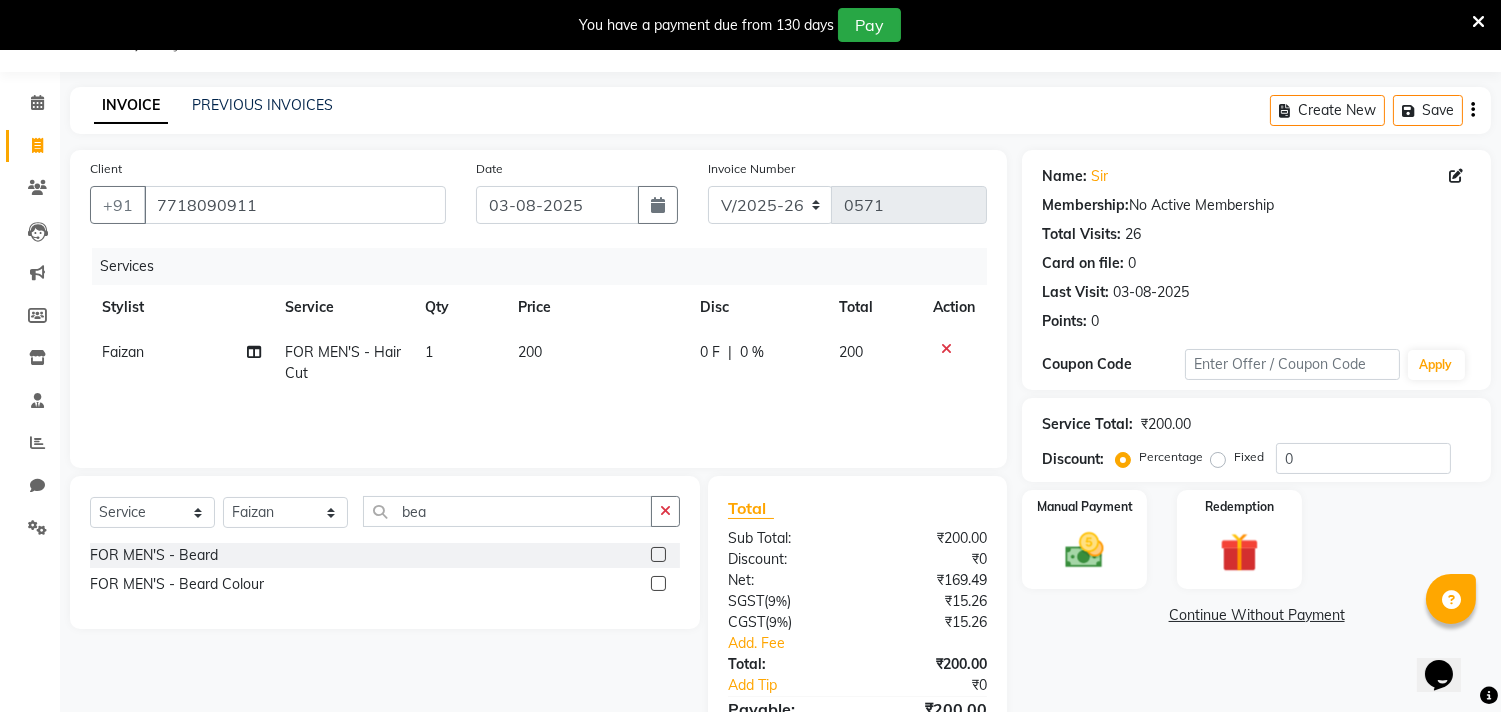 click 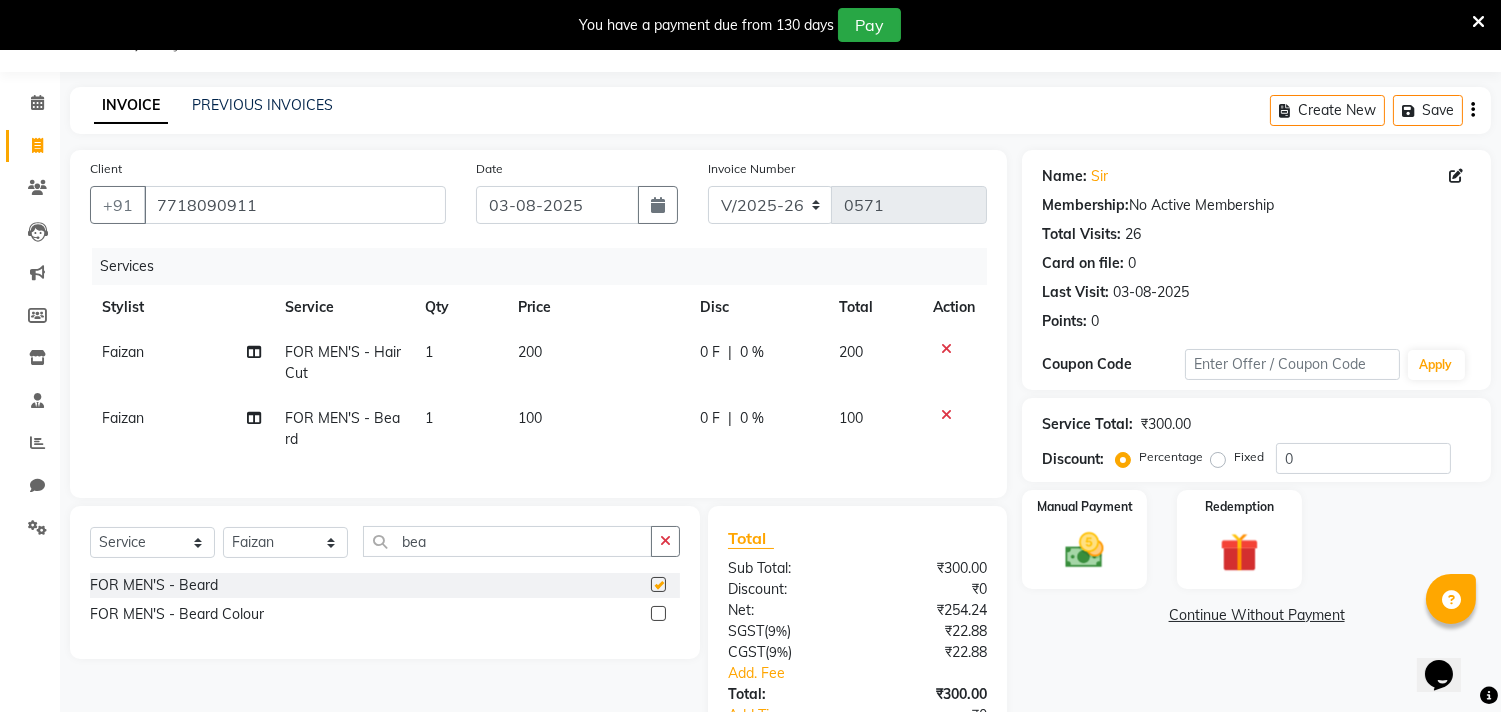 checkbox on "false" 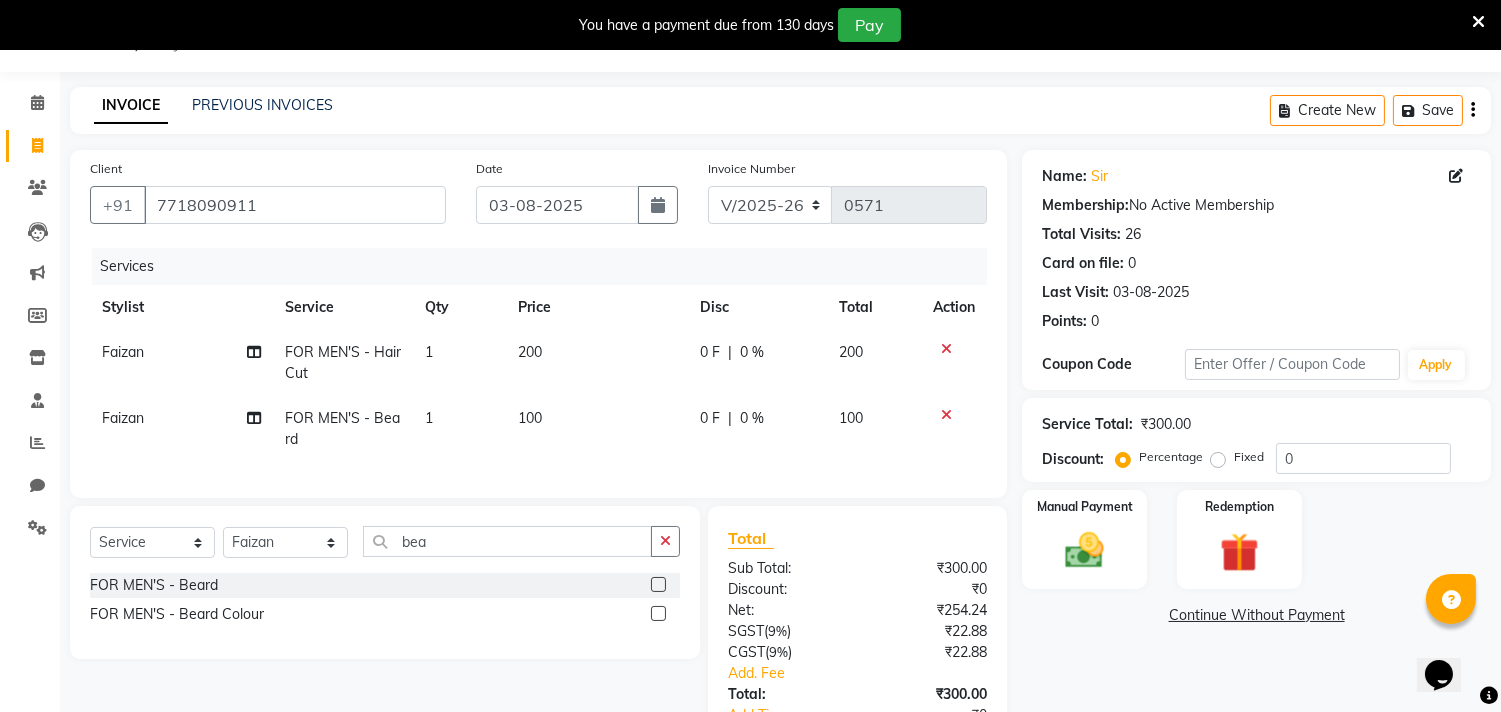 click 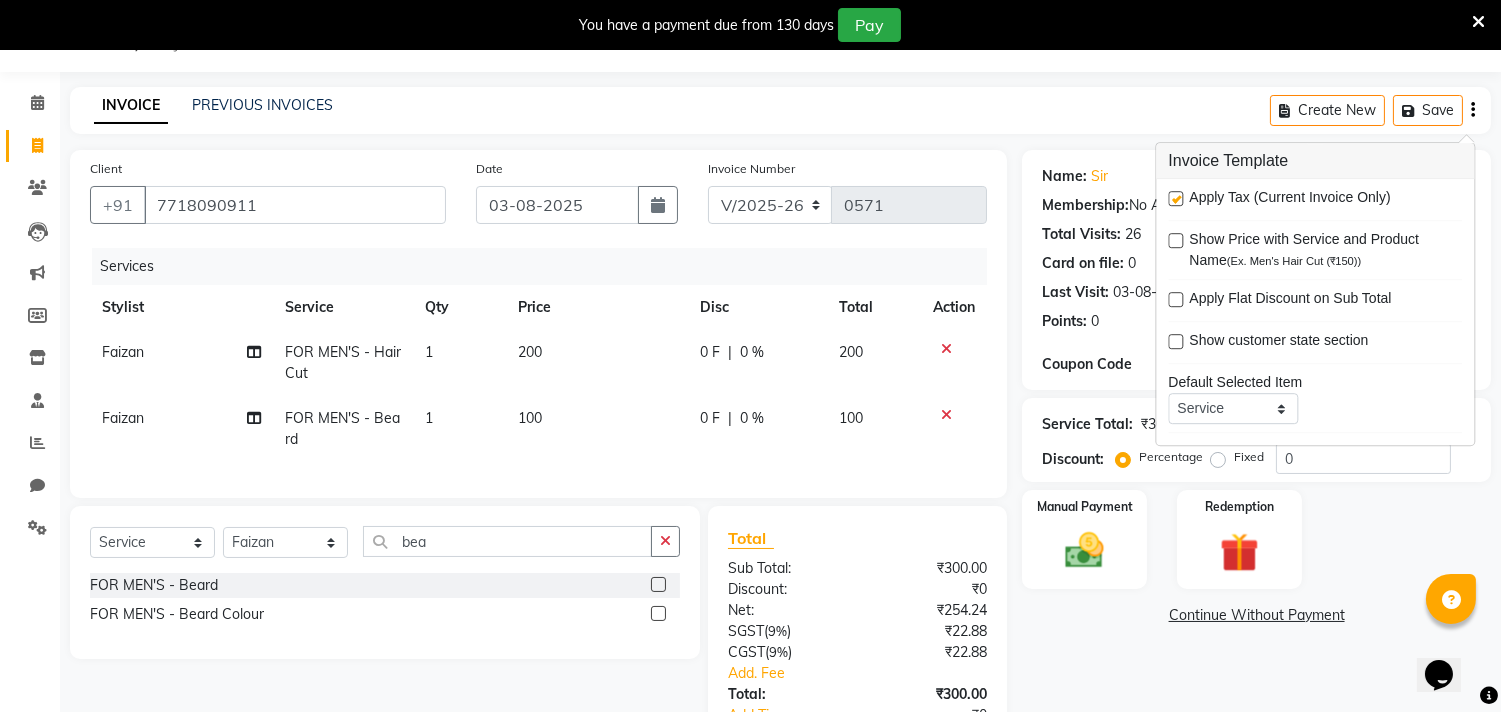 click at bounding box center [1175, 198] 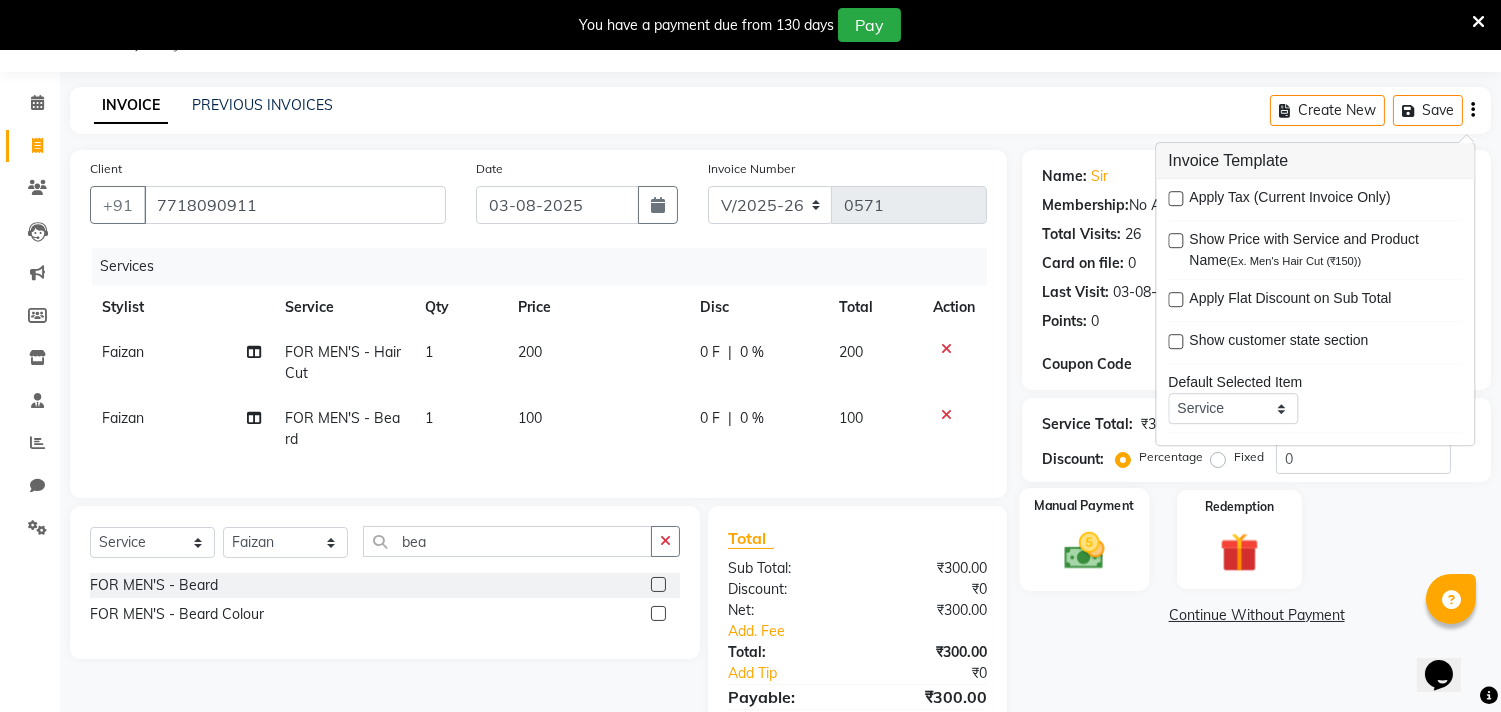 click 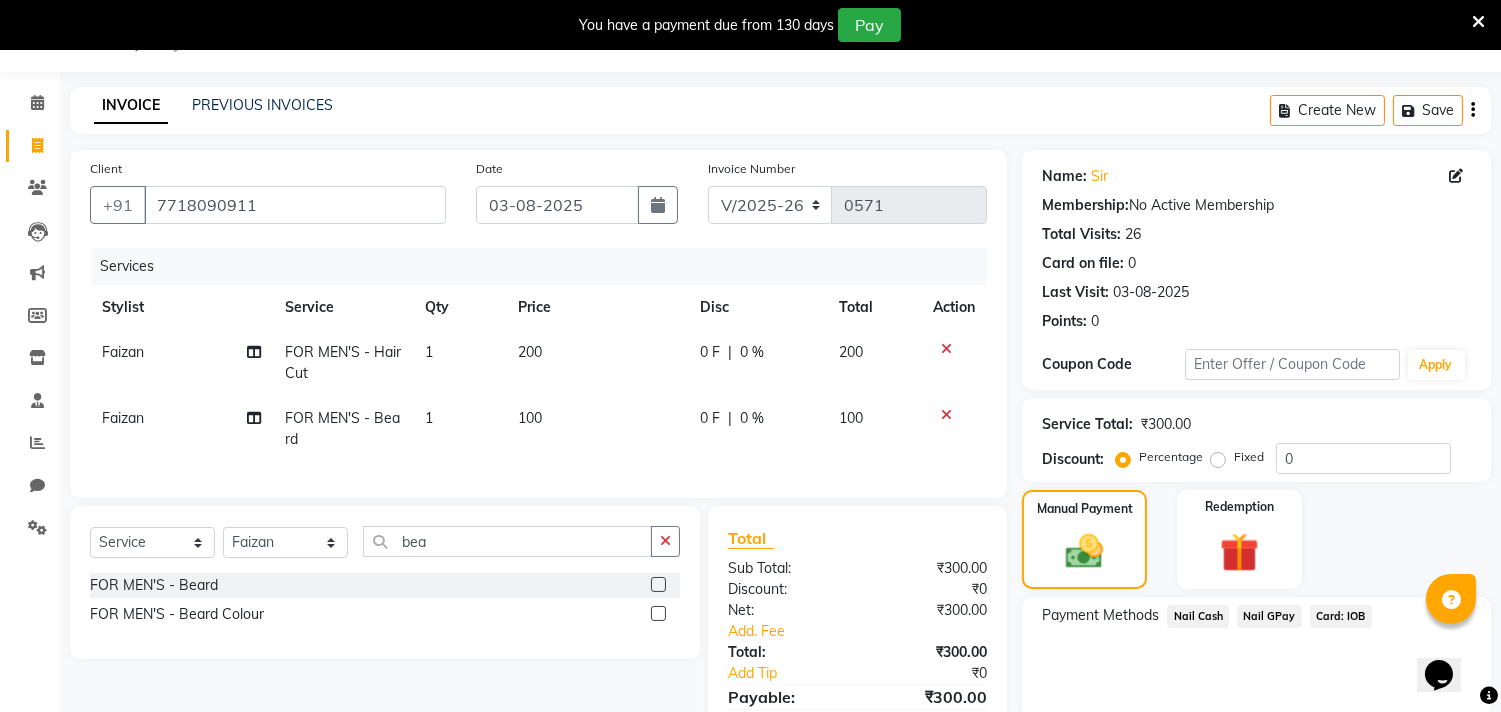 click on "Nail GPay" 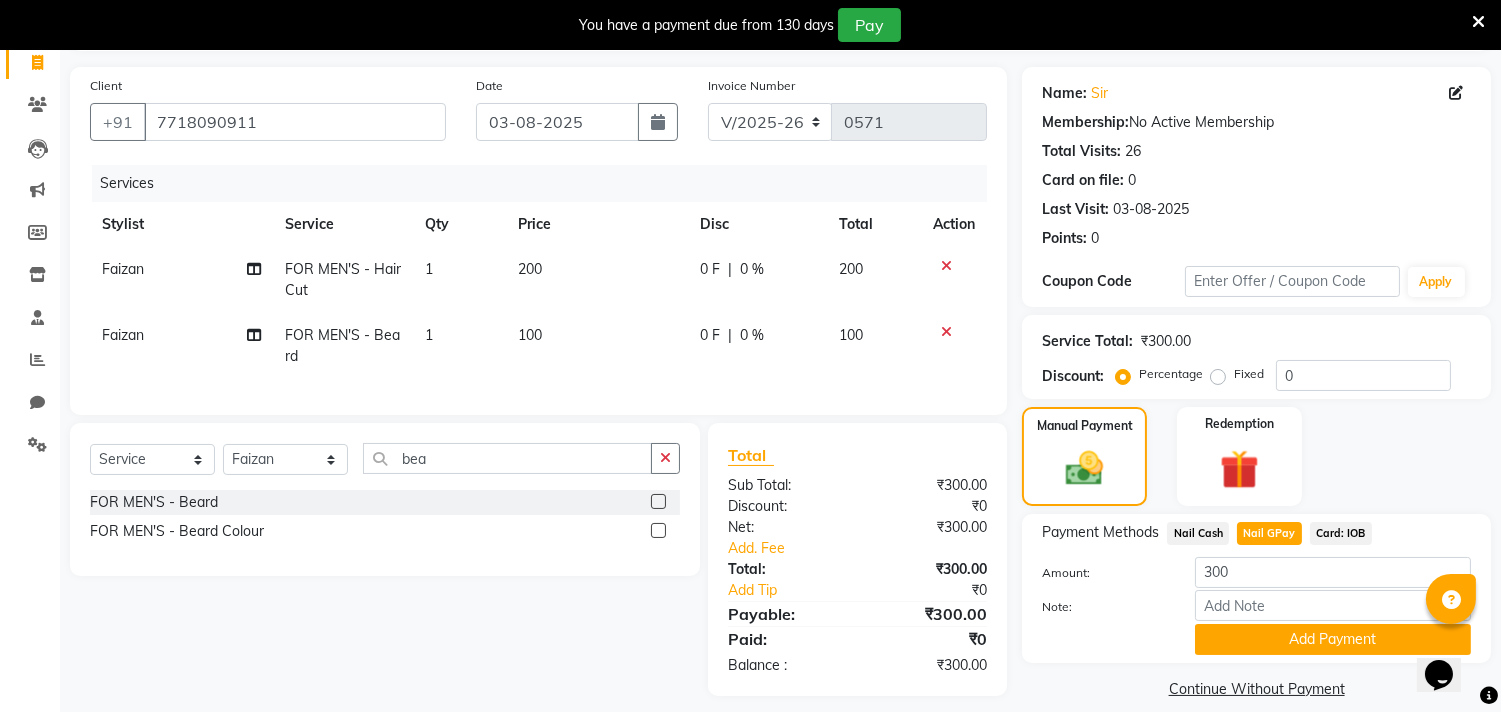 scroll, scrollTop: 163, scrollLeft: 0, axis: vertical 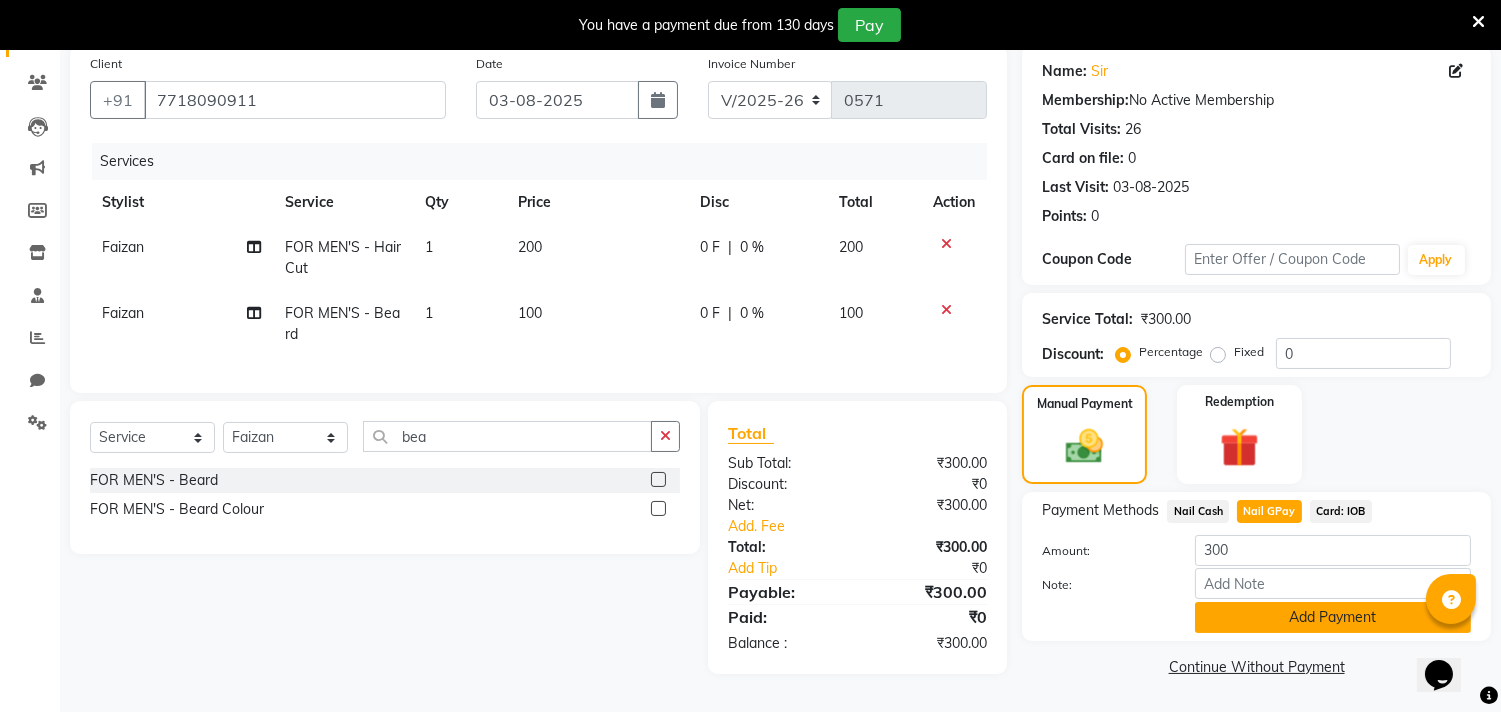 click on "Add Payment" 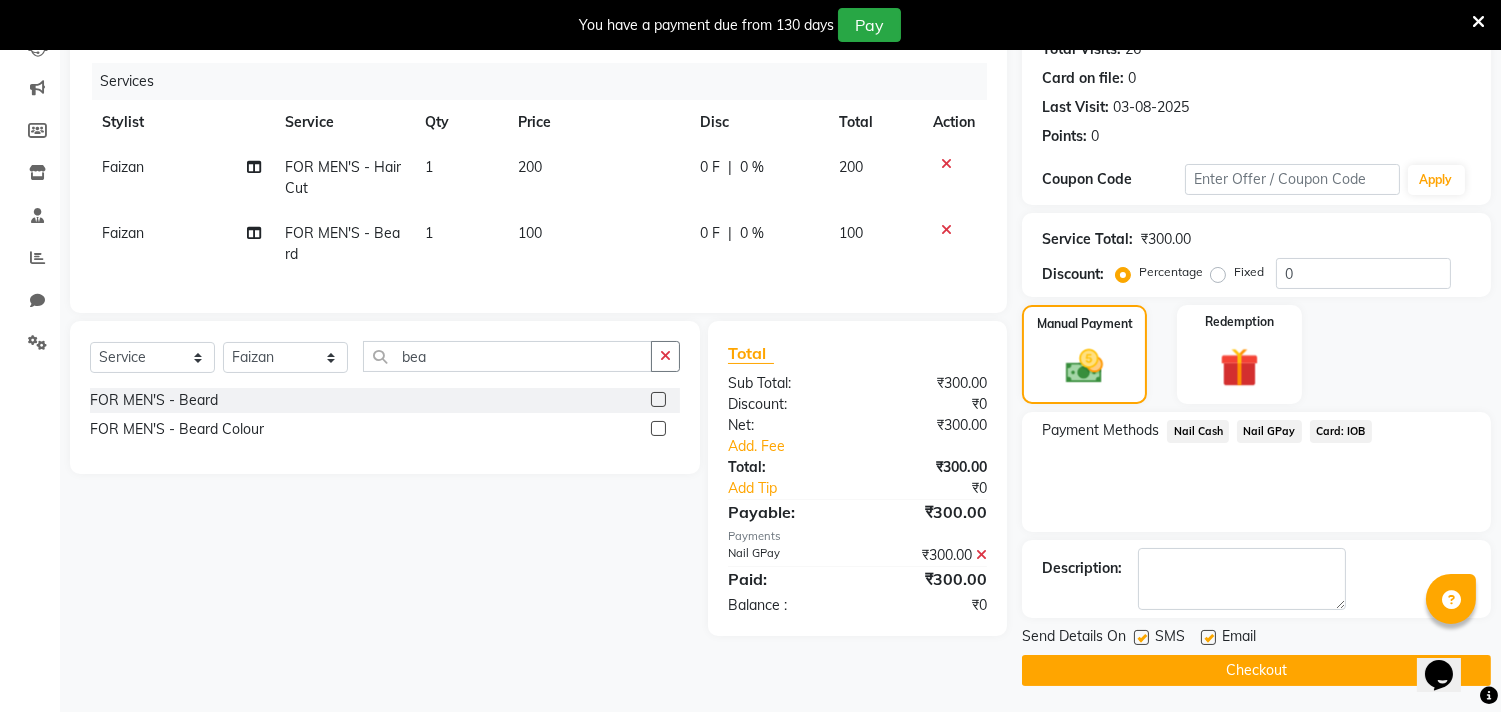 scroll, scrollTop: 237, scrollLeft: 0, axis: vertical 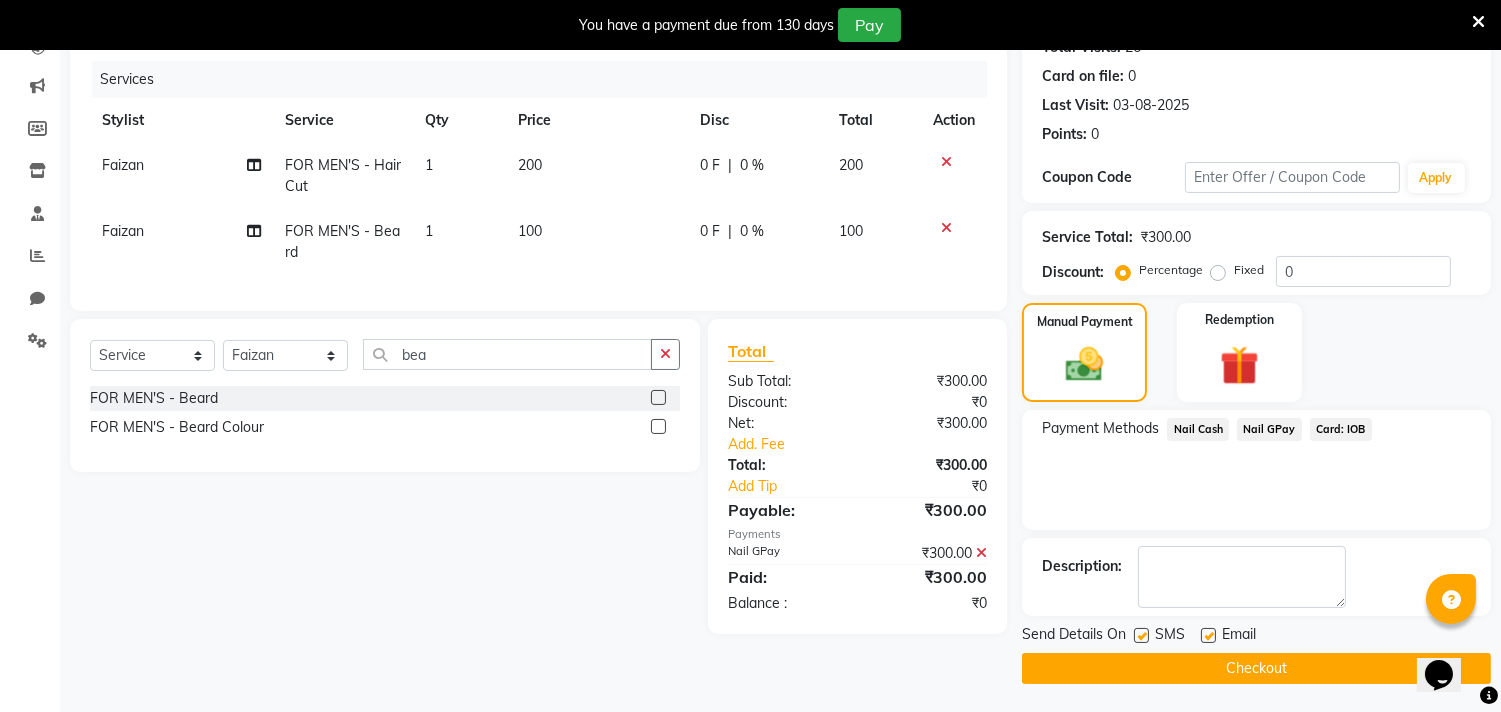 click on "Checkout" 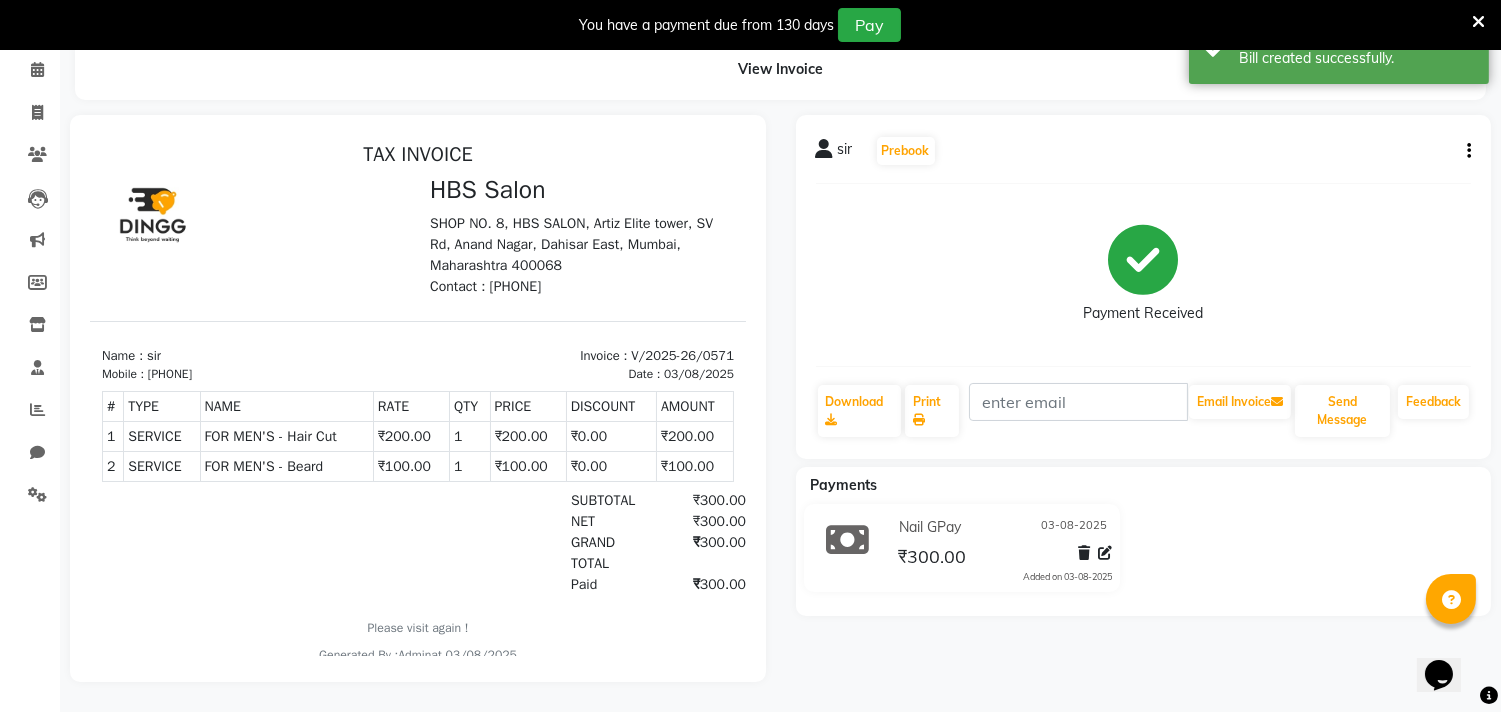 scroll, scrollTop: 0, scrollLeft: 0, axis: both 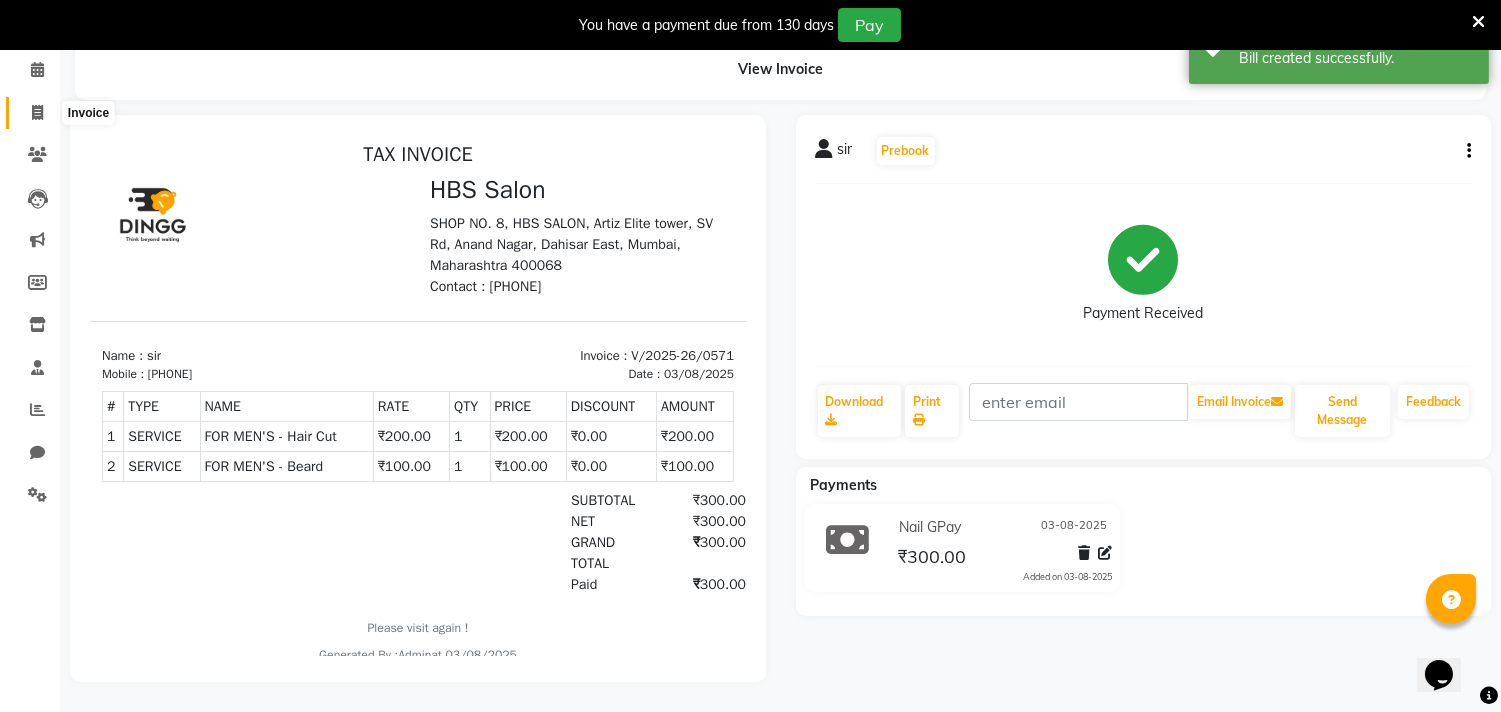 click 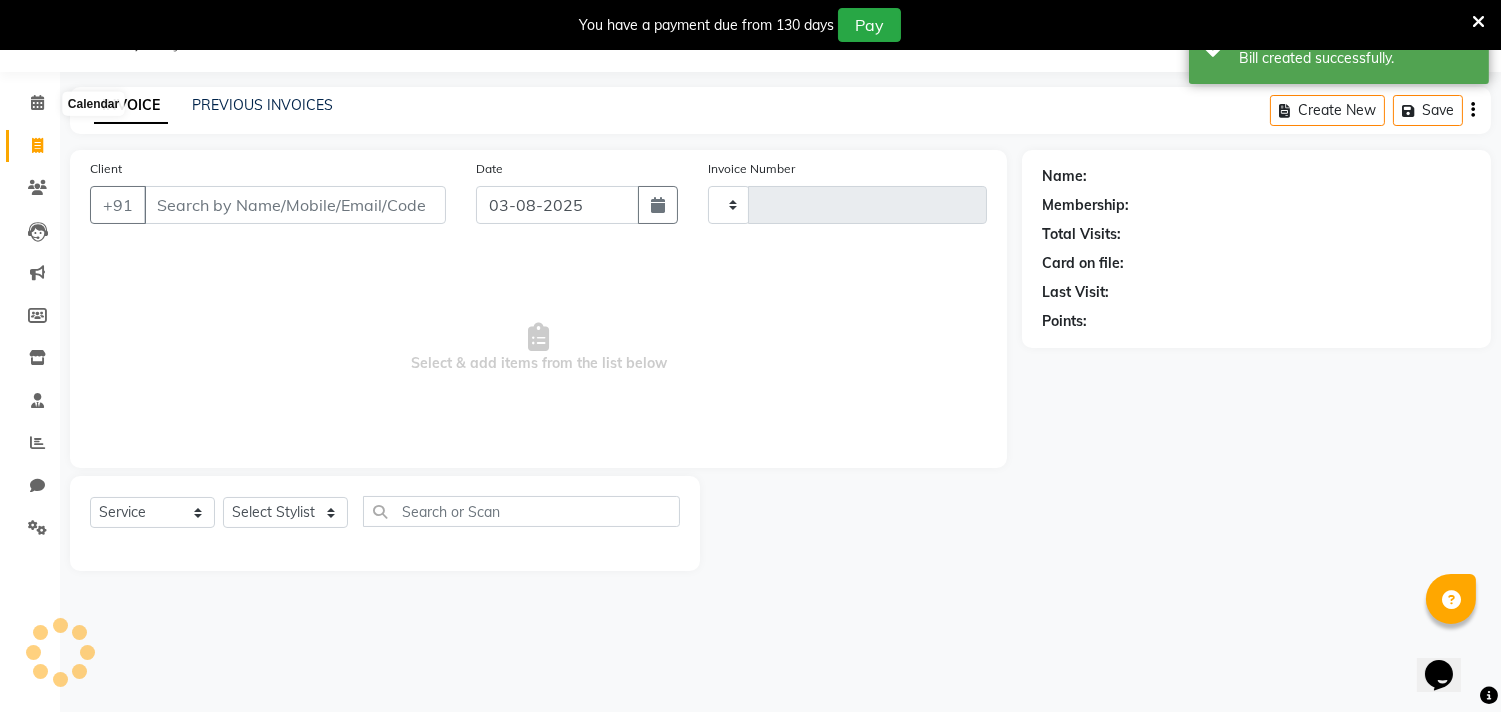type on "0572" 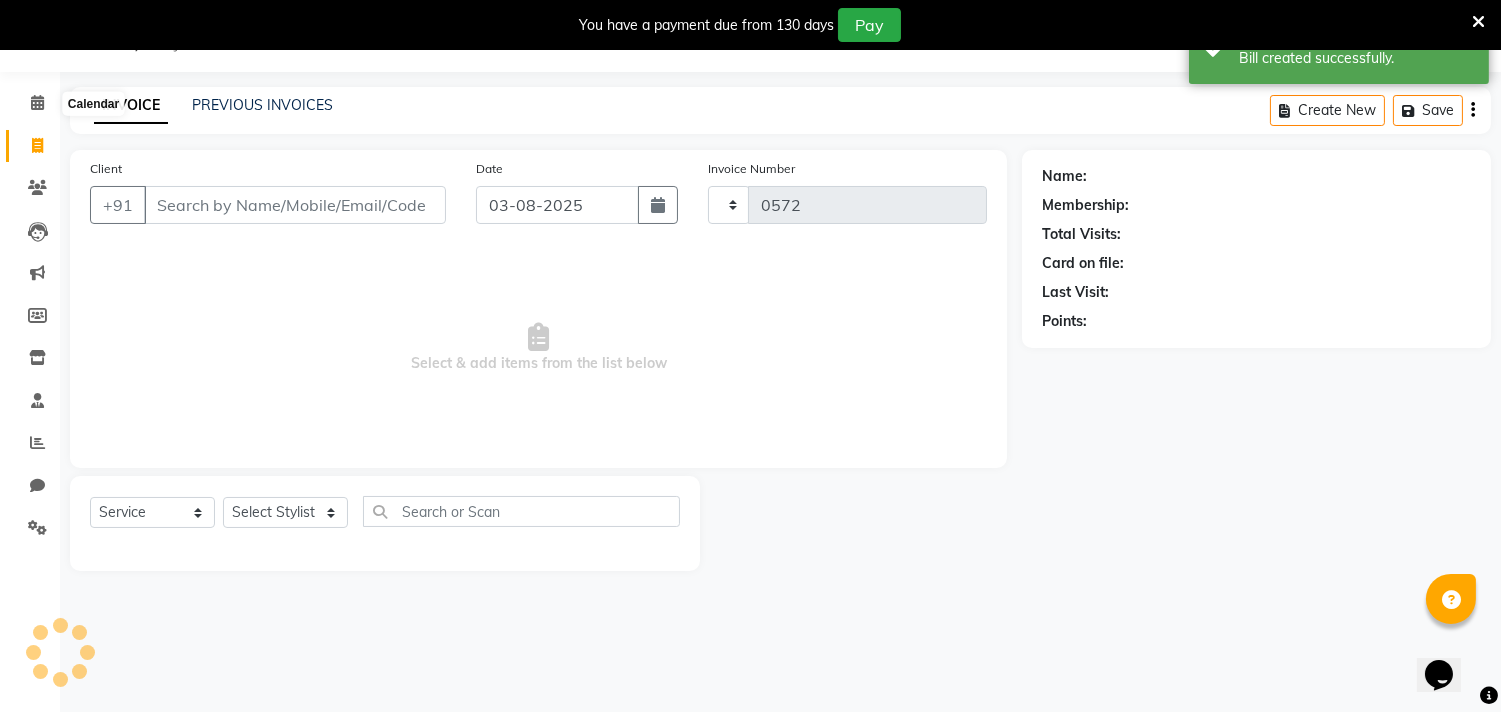 select on "7935" 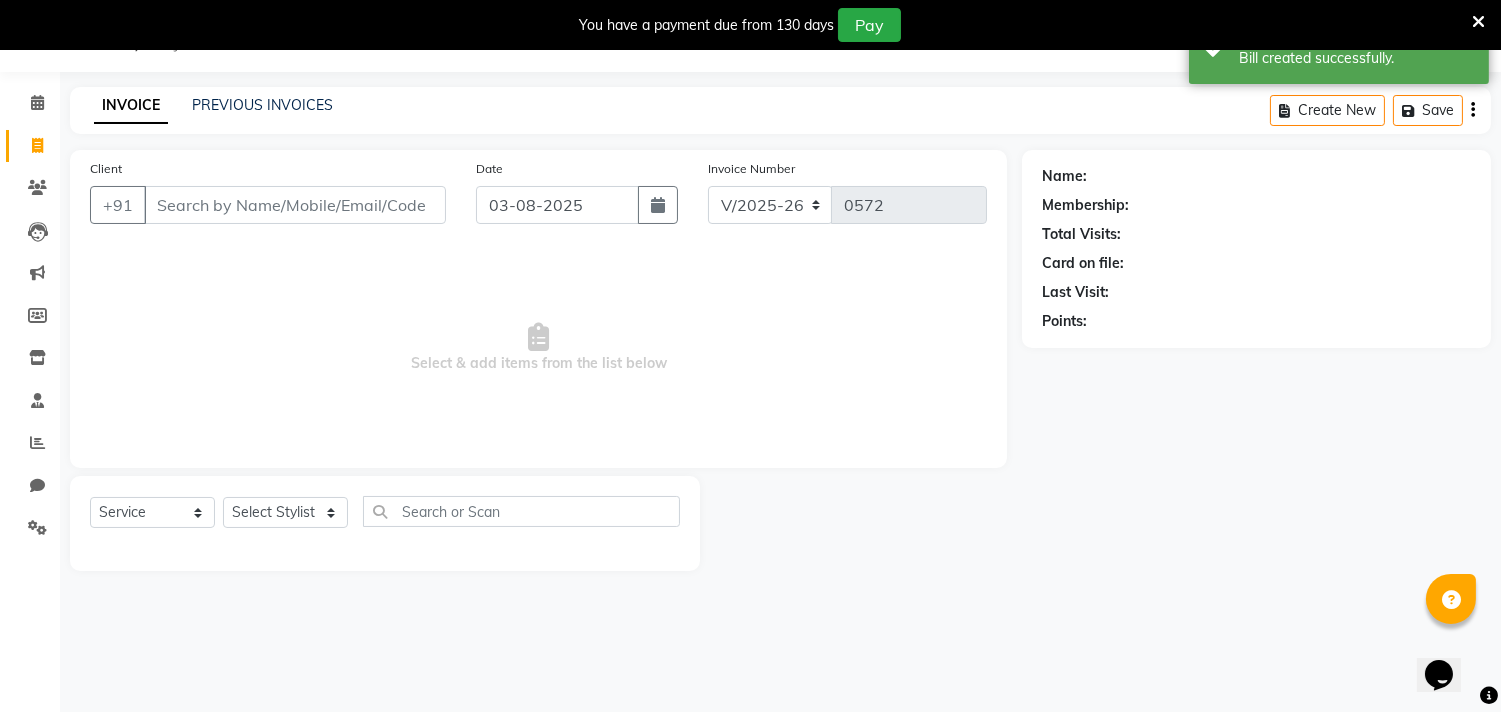 scroll, scrollTop: 50, scrollLeft: 0, axis: vertical 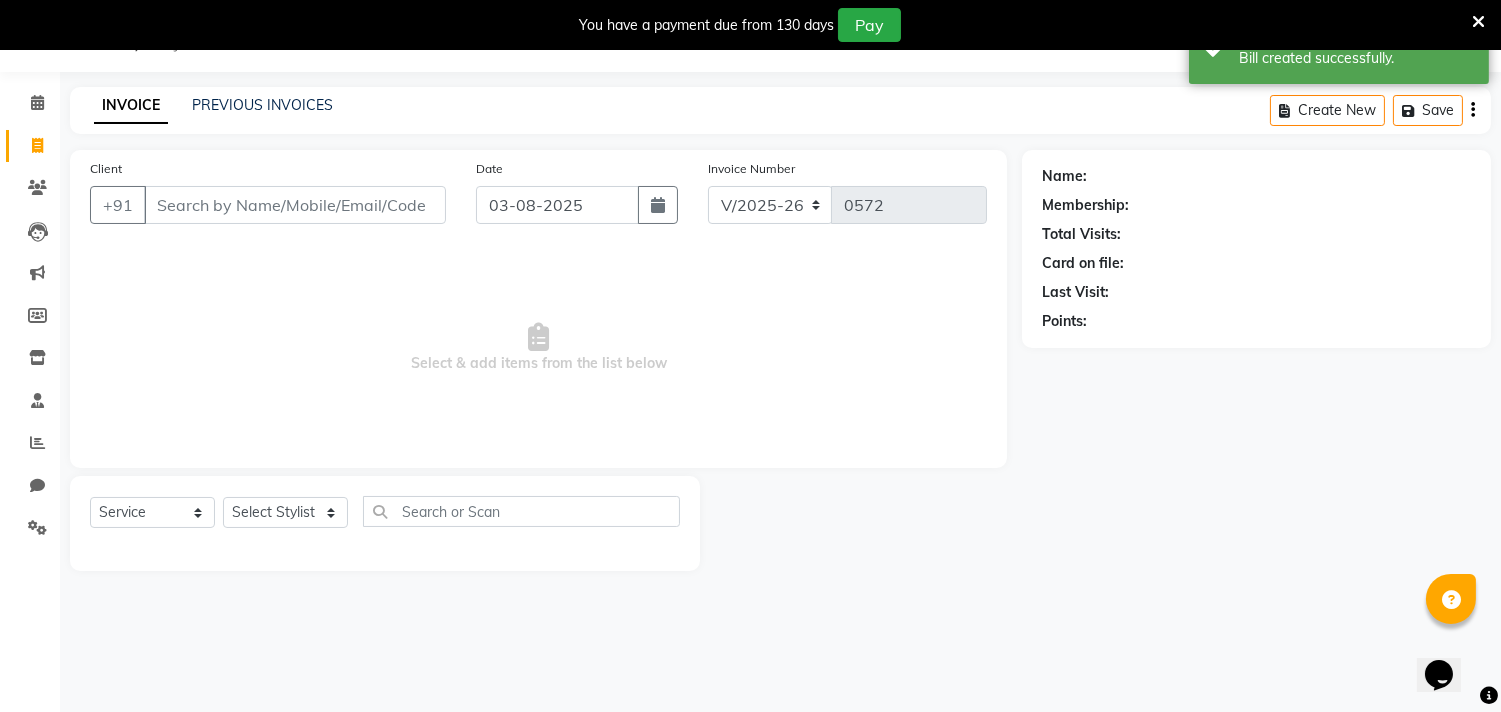 click on "Client" at bounding box center (295, 205) 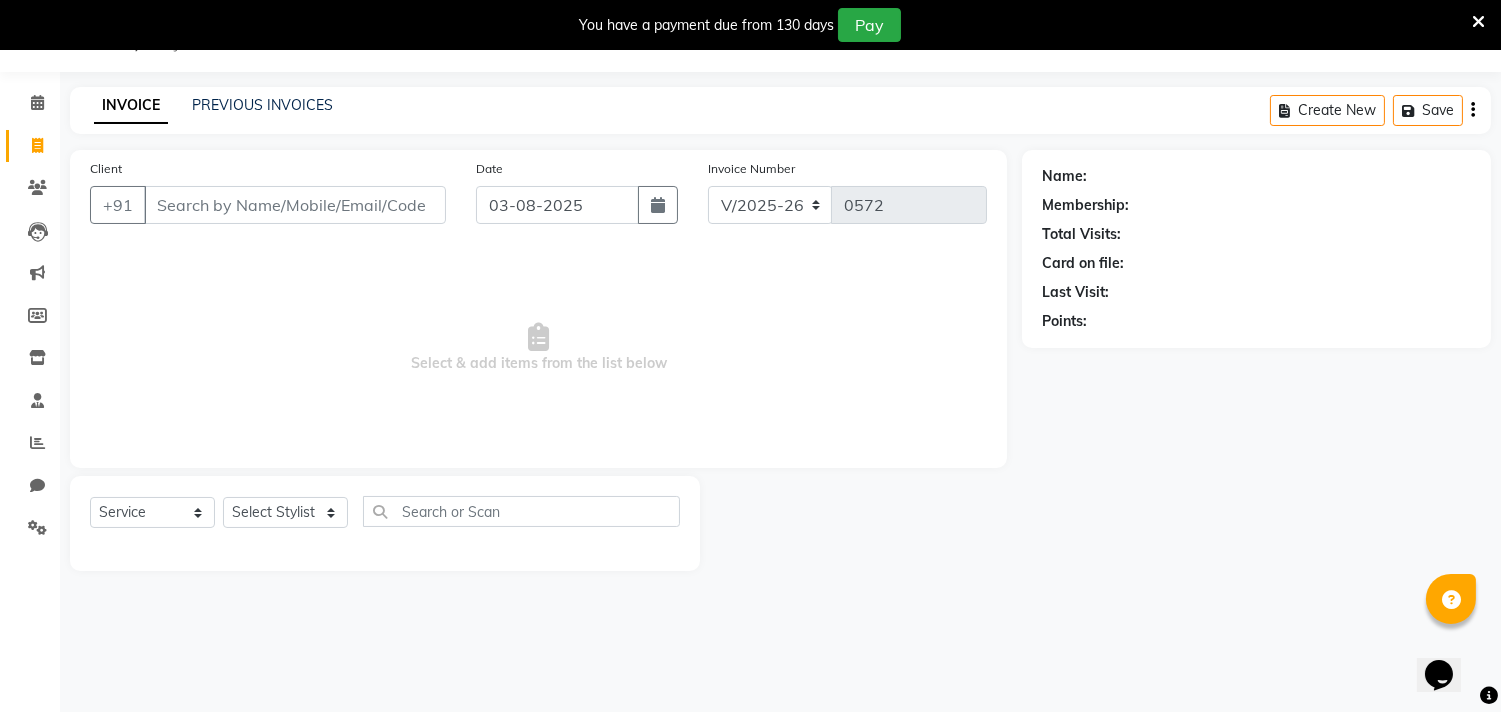 click on "Client" at bounding box center [295, 205] 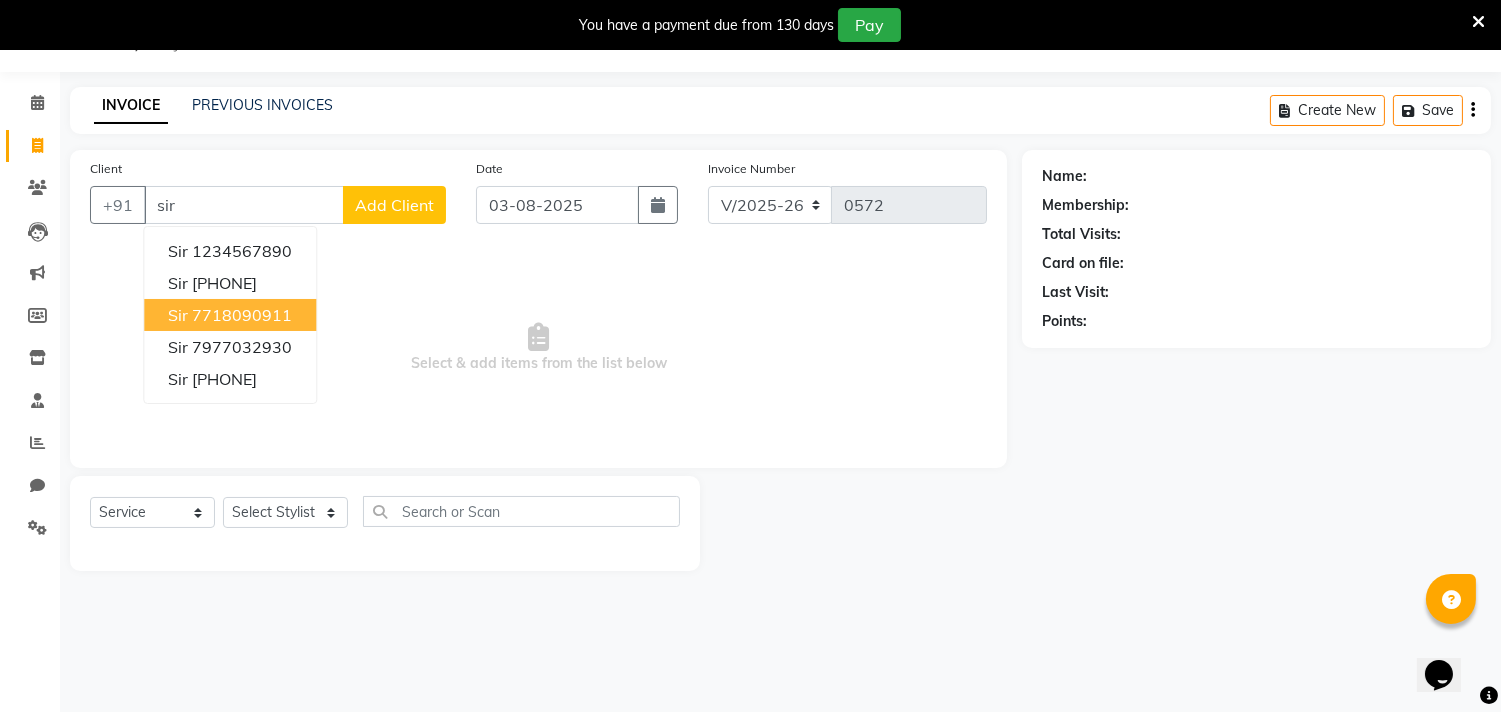 click on "7718090911" at bounding box center [242, 315] 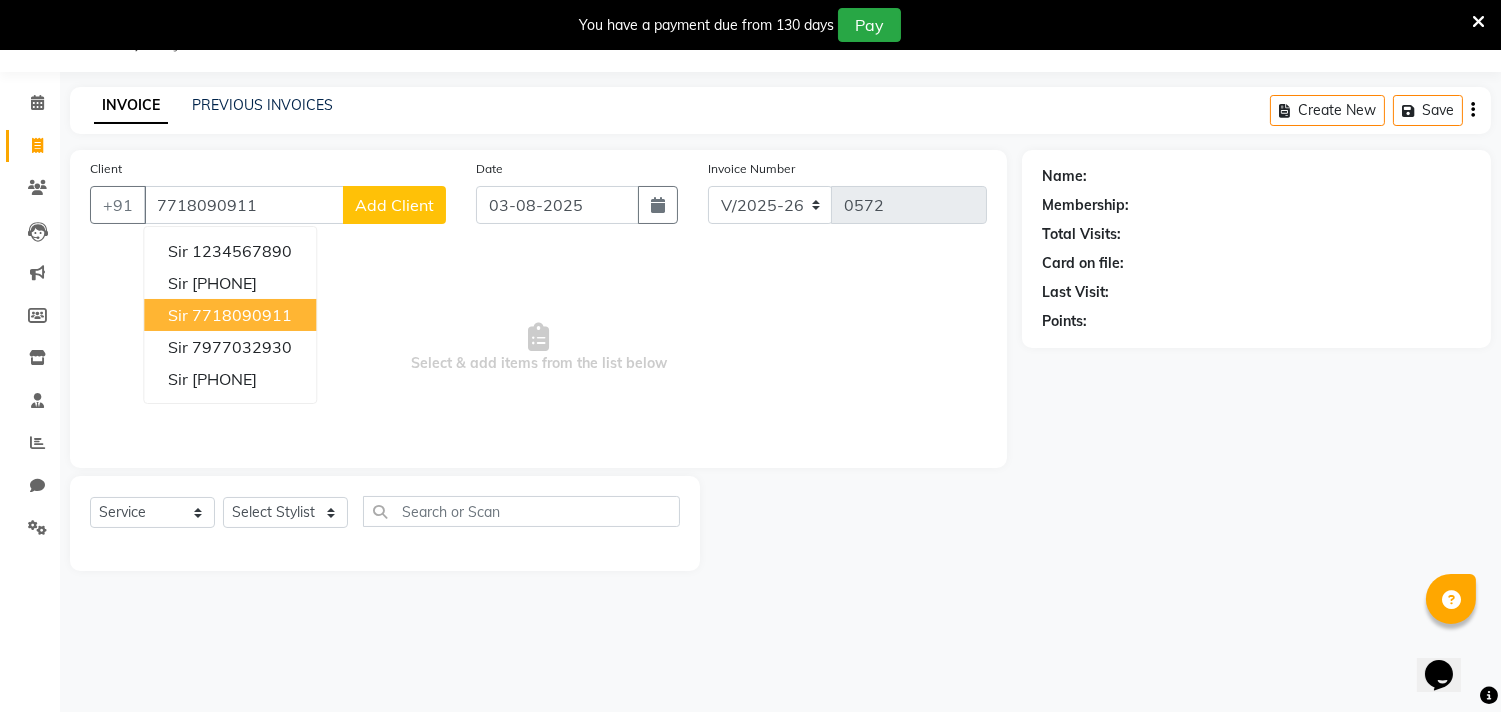 type on "7718090911" 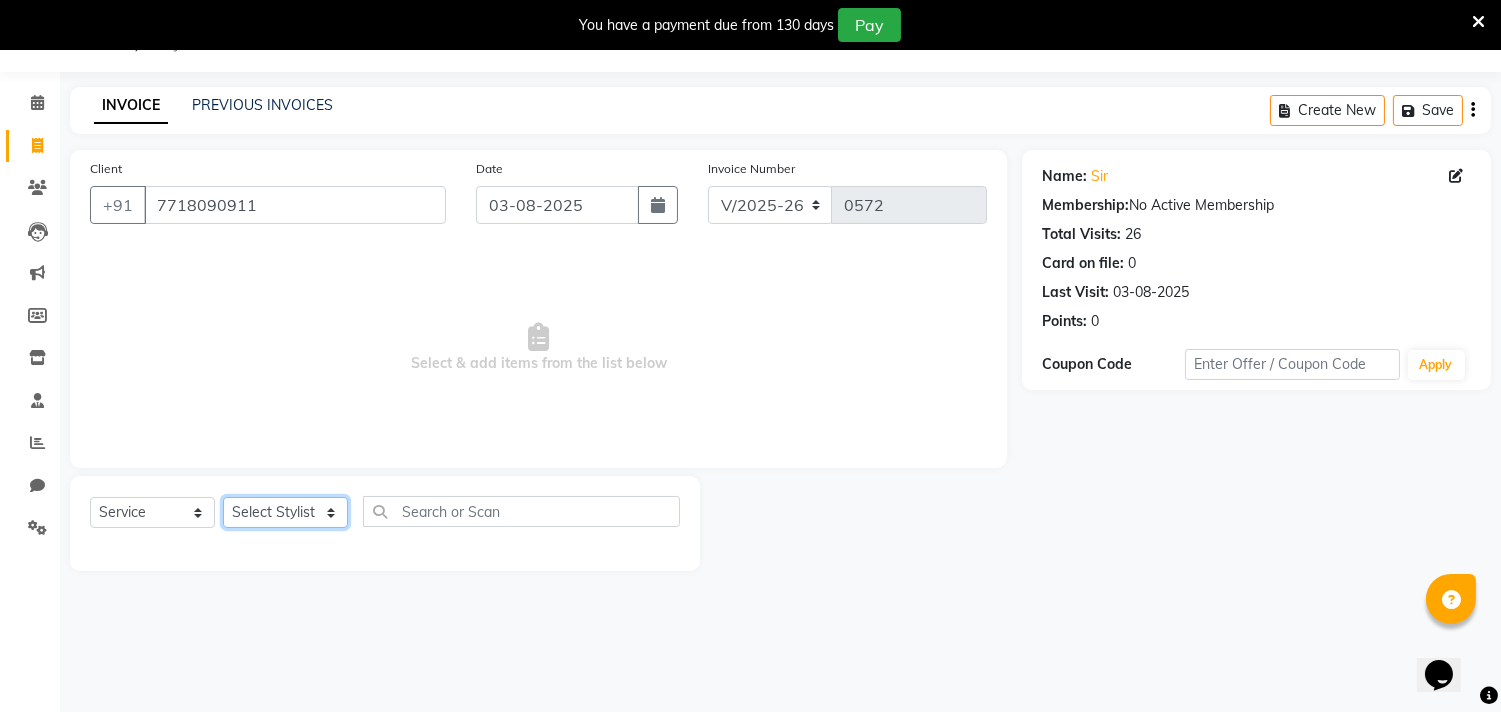 click on "Select Stylist alkasim Anash Dikishita Faizan FAIZE Haroon kaushal Sakiba Sunita Usha Usman Zeba" 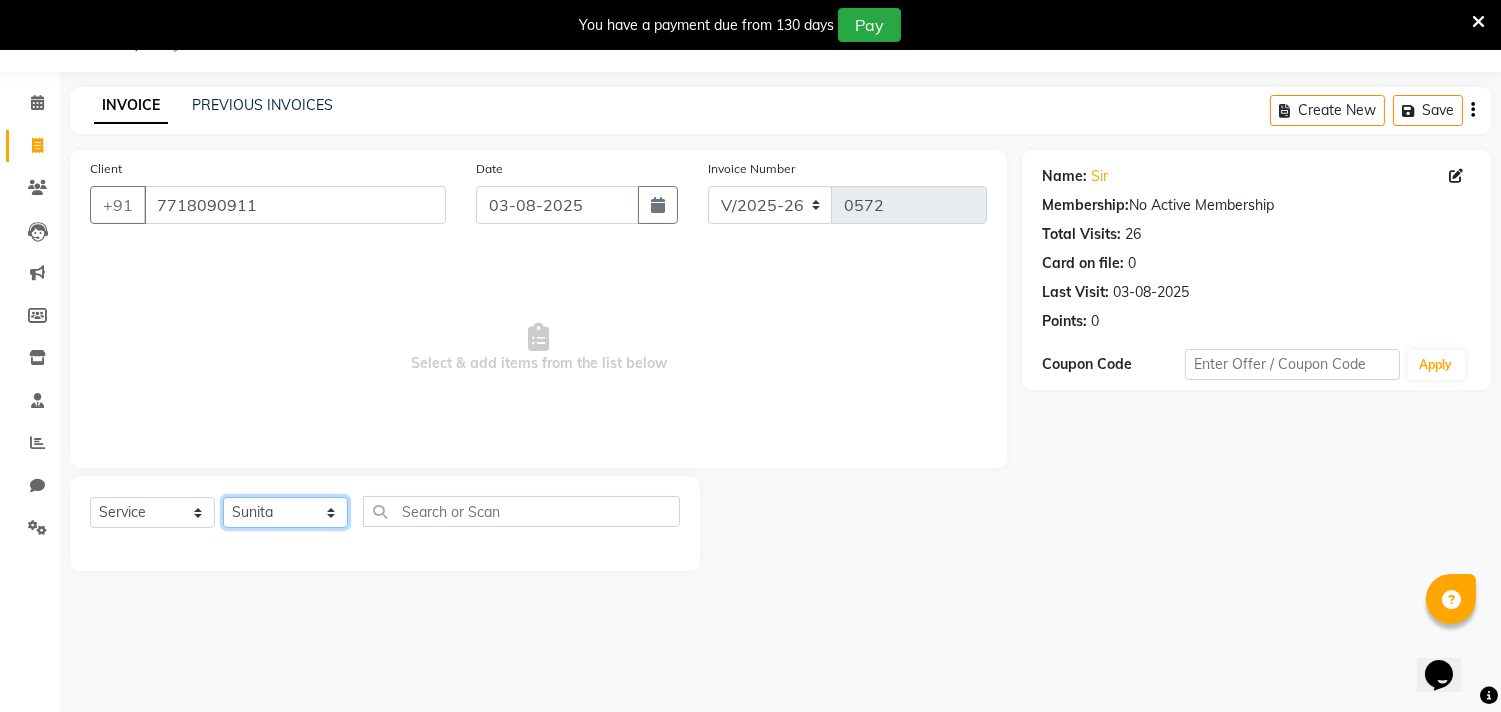click on "Select Stylist alkasim Anash Dikishita Faizan FAIZE Haroon kaushal Sakiba Sunita Usha Usman Zeba" 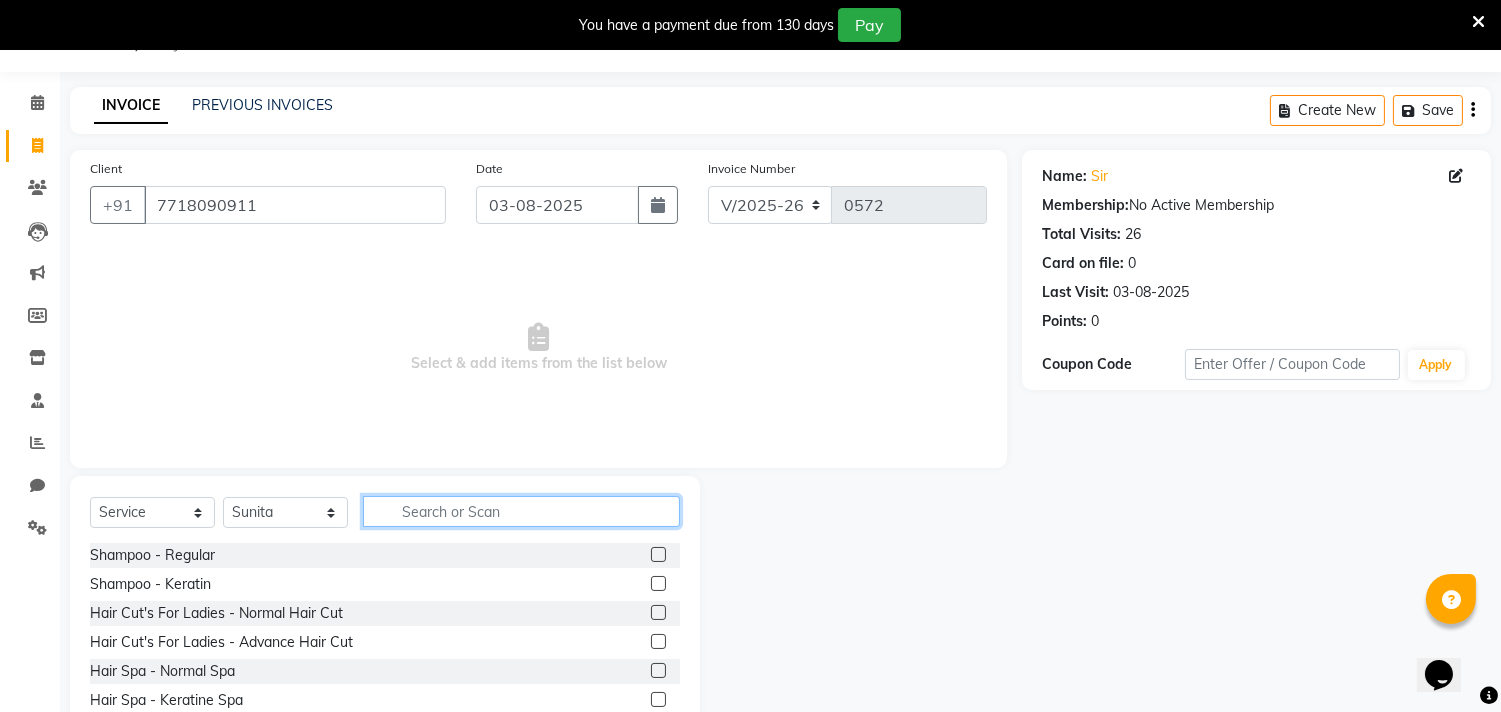 click 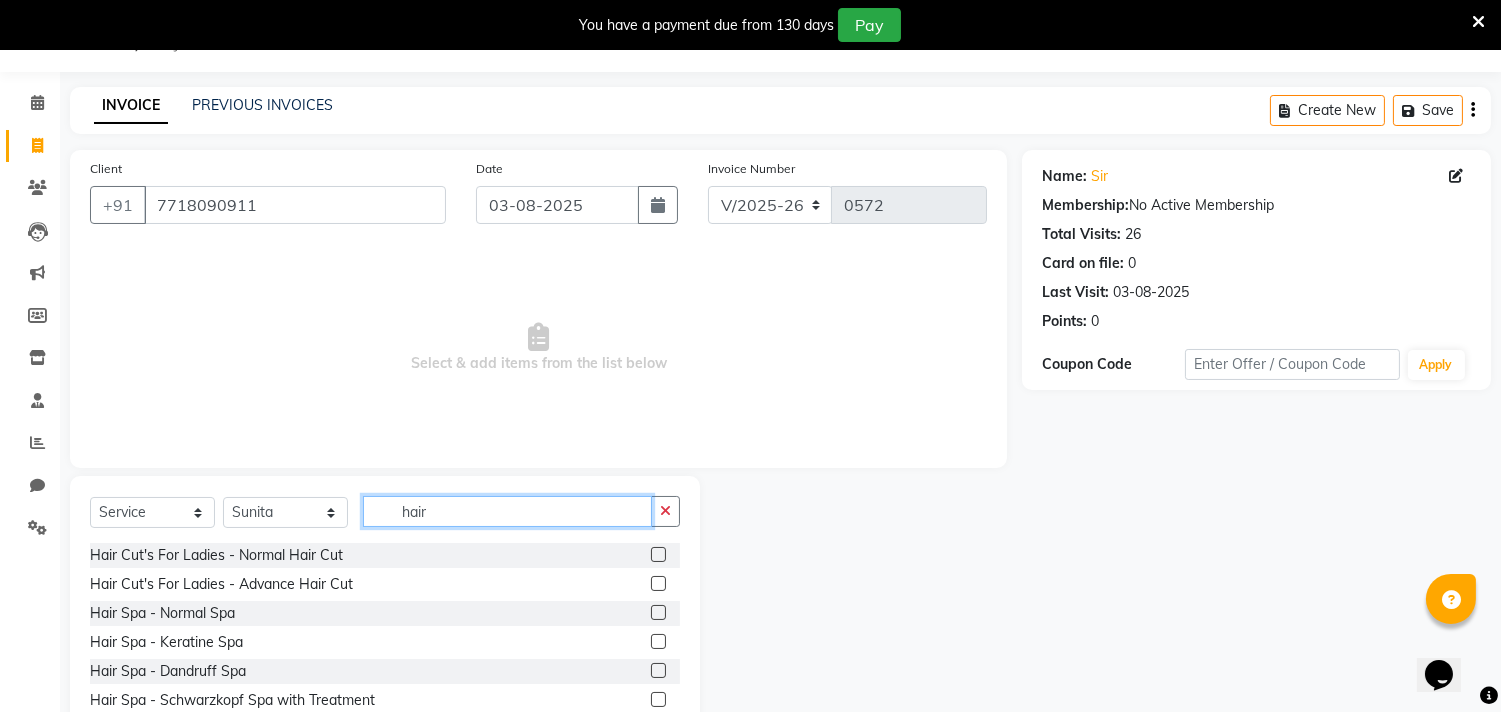 type on "hair" 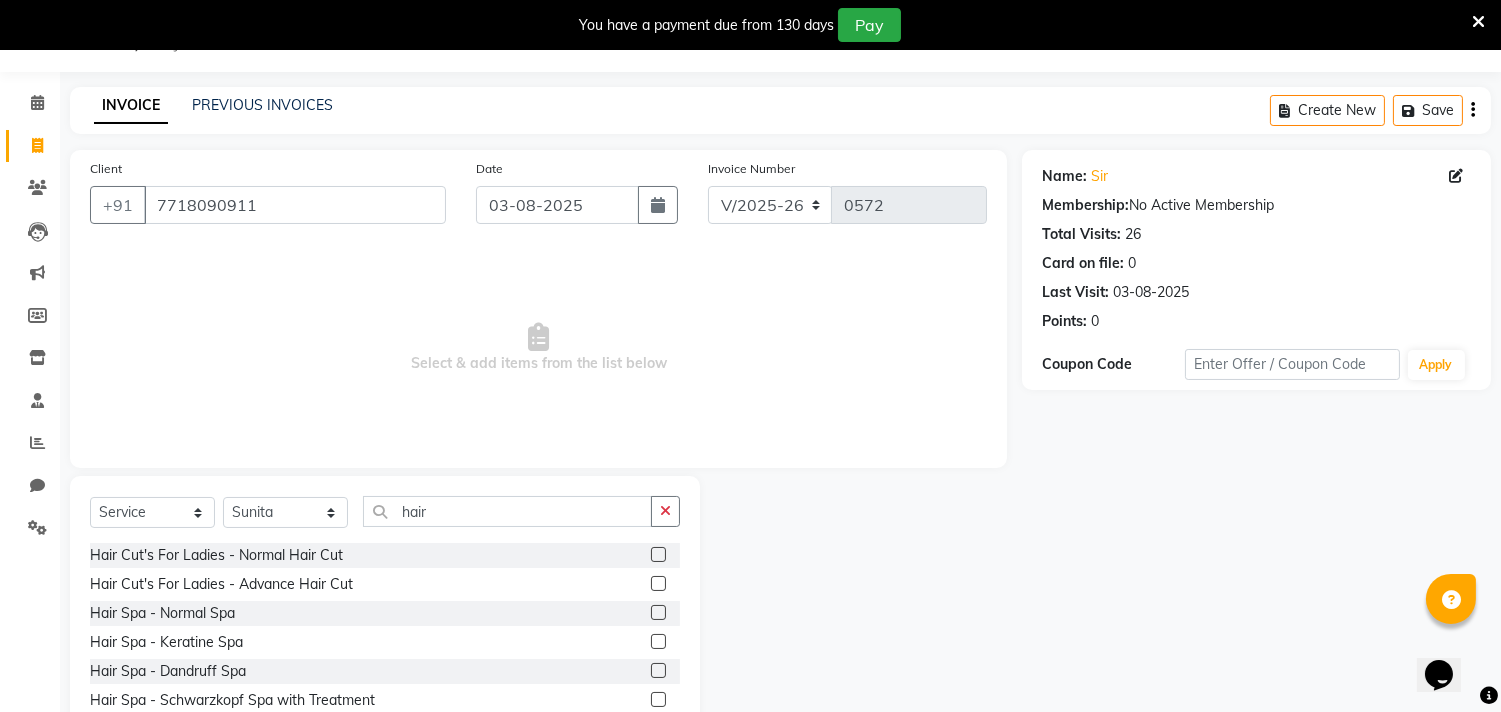 click 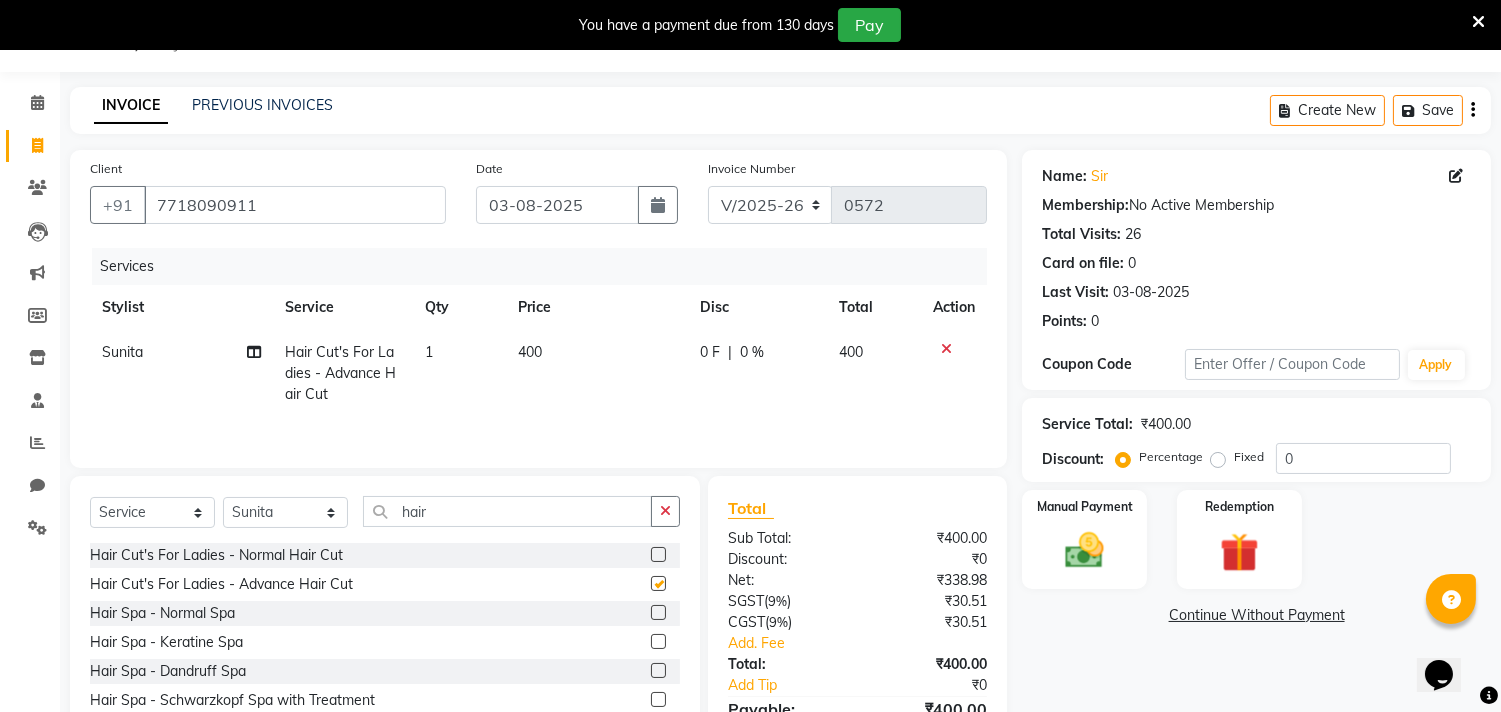 checkbox on "false" 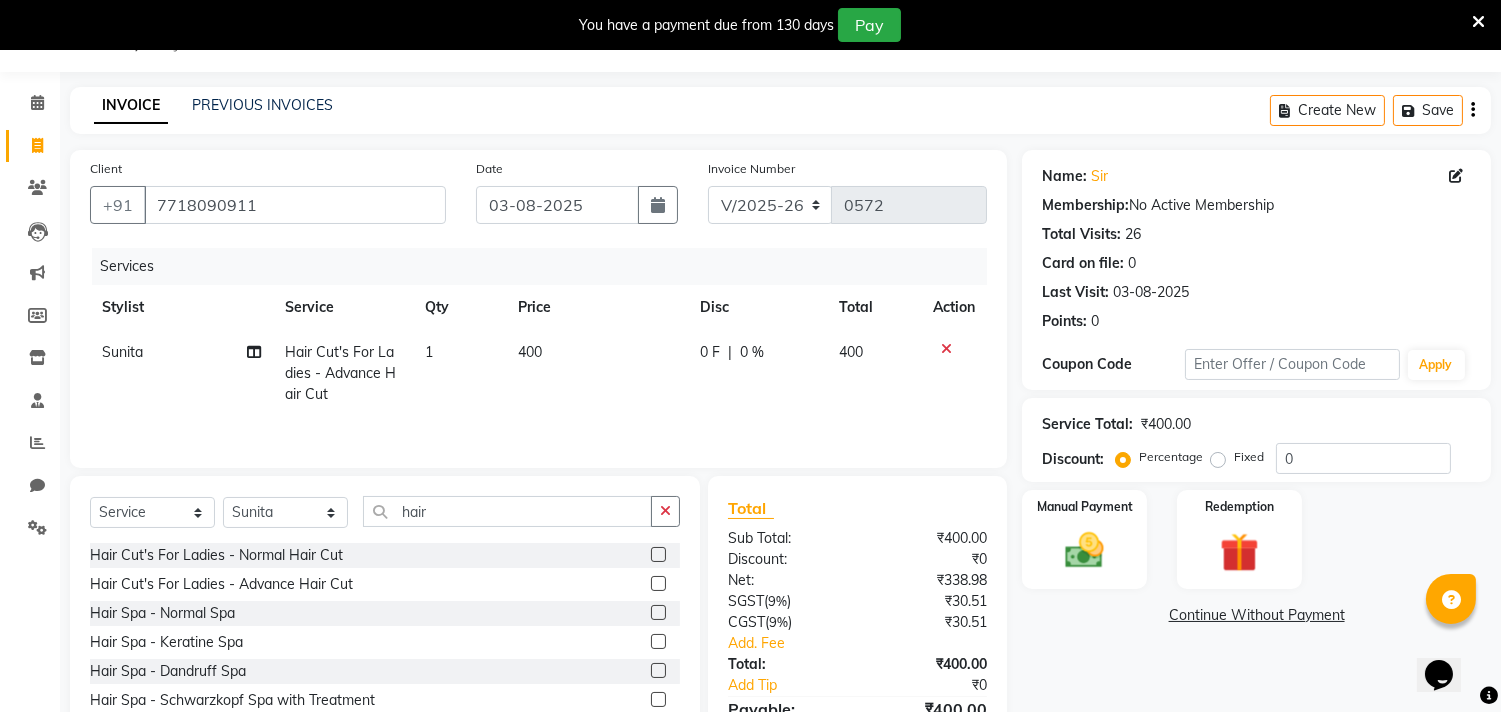 click on "400" 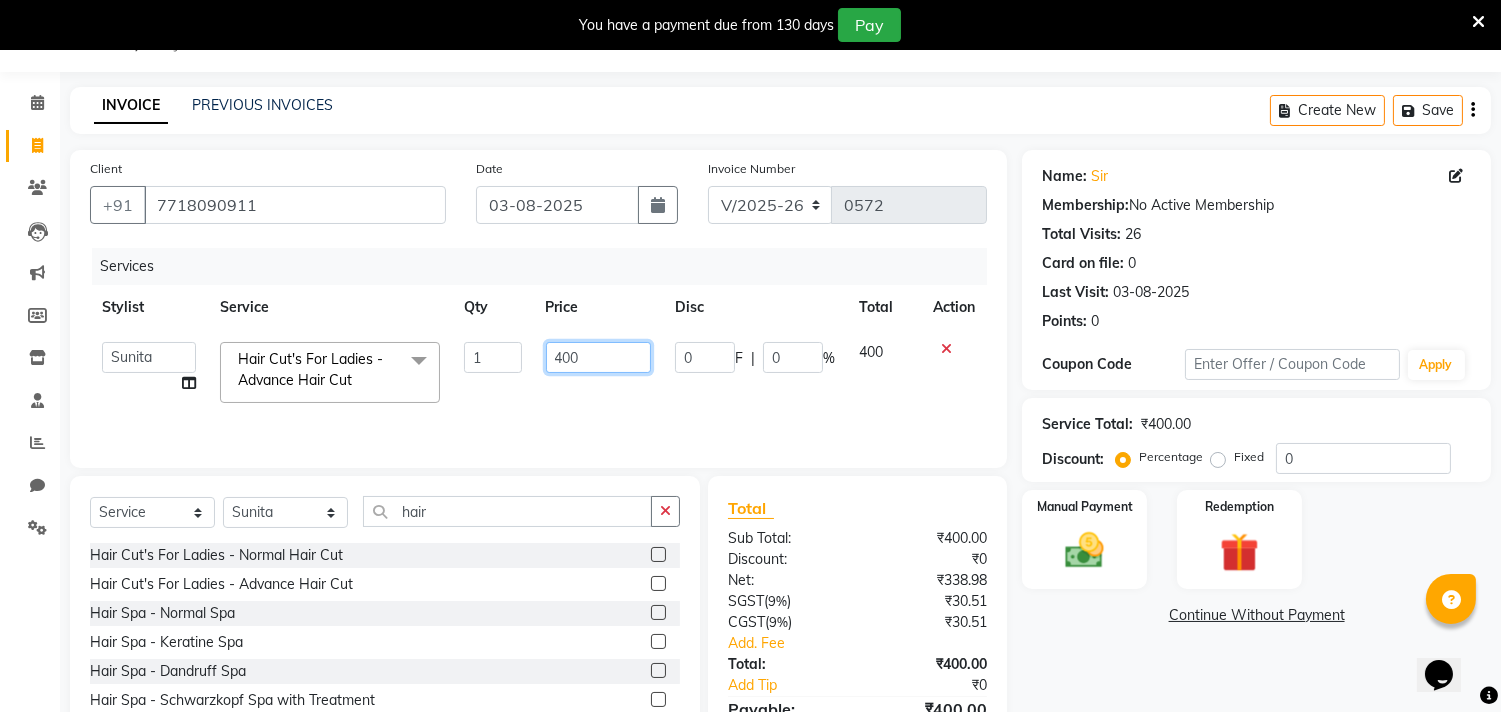 click on "400" 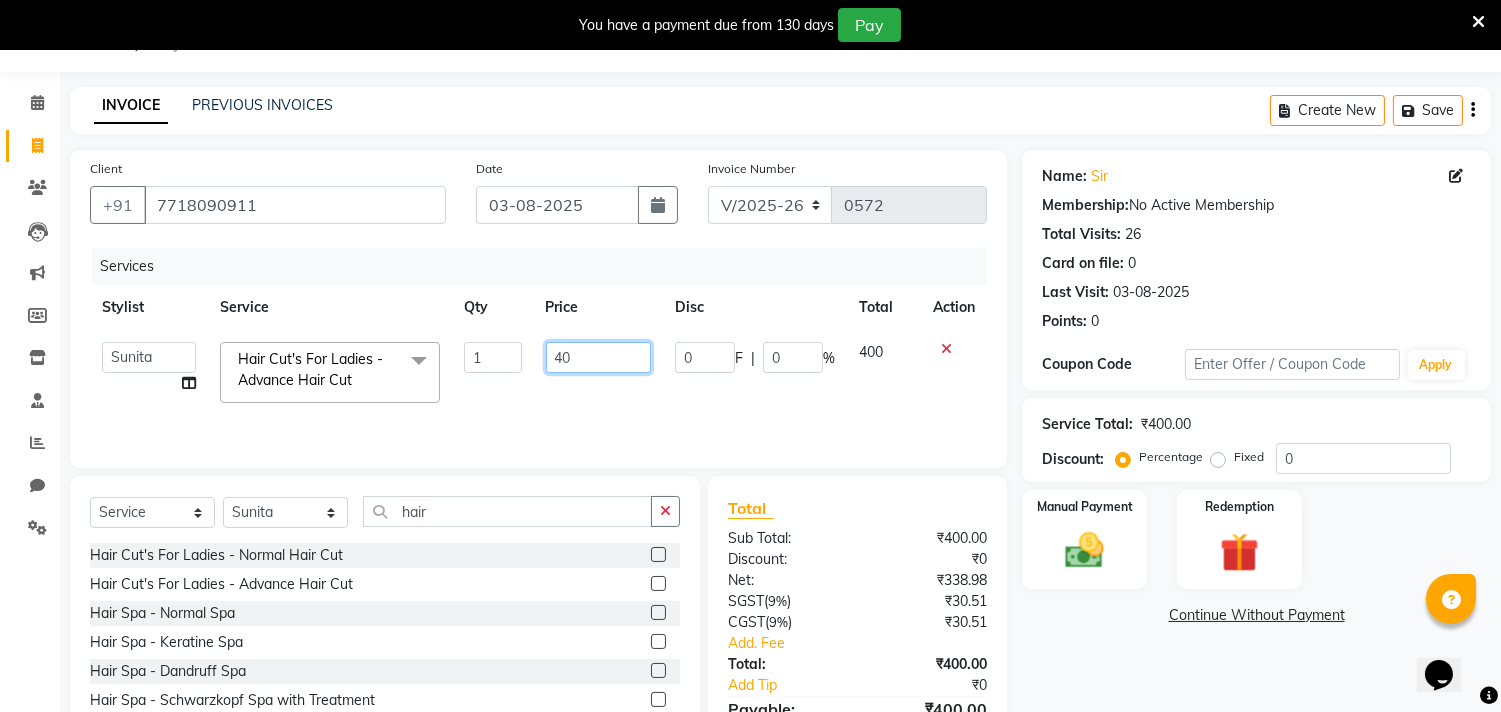 type on "4" 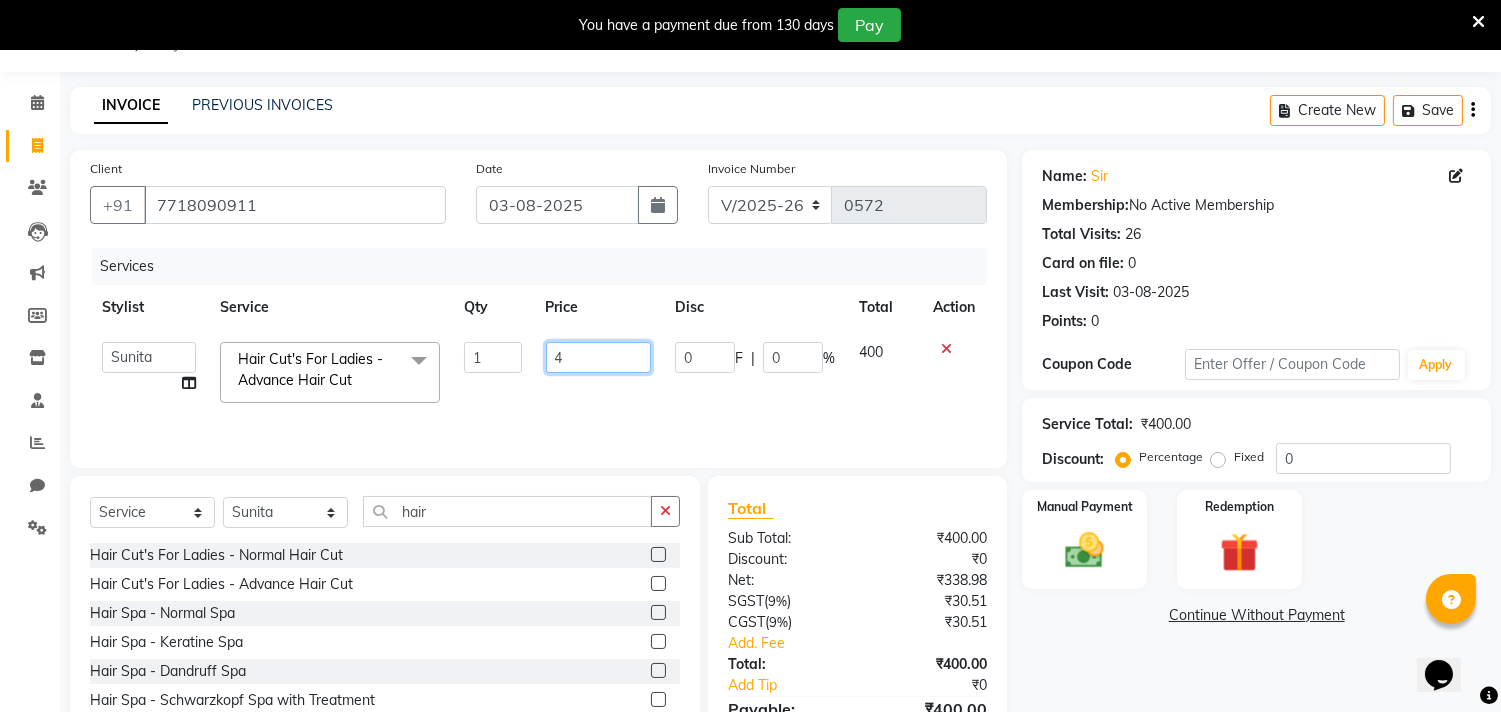 type 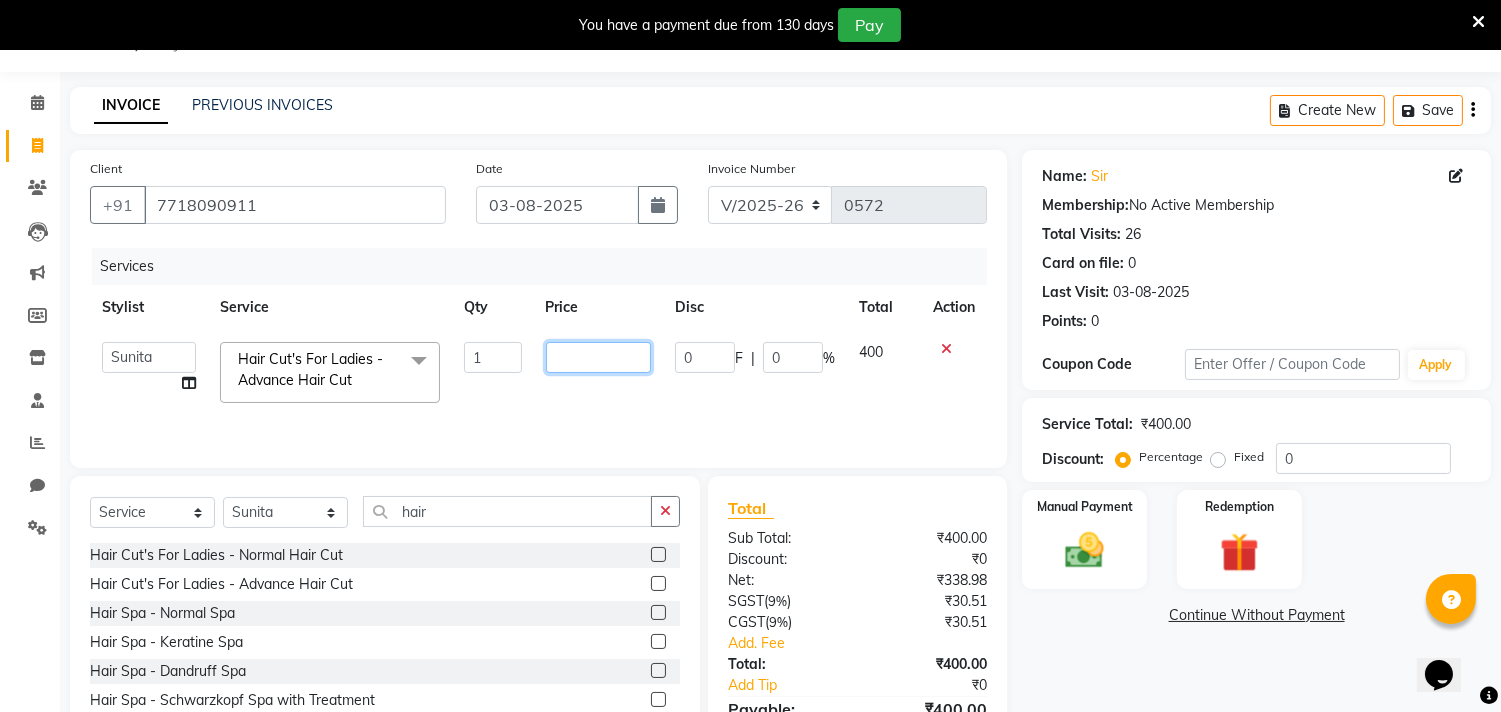 click 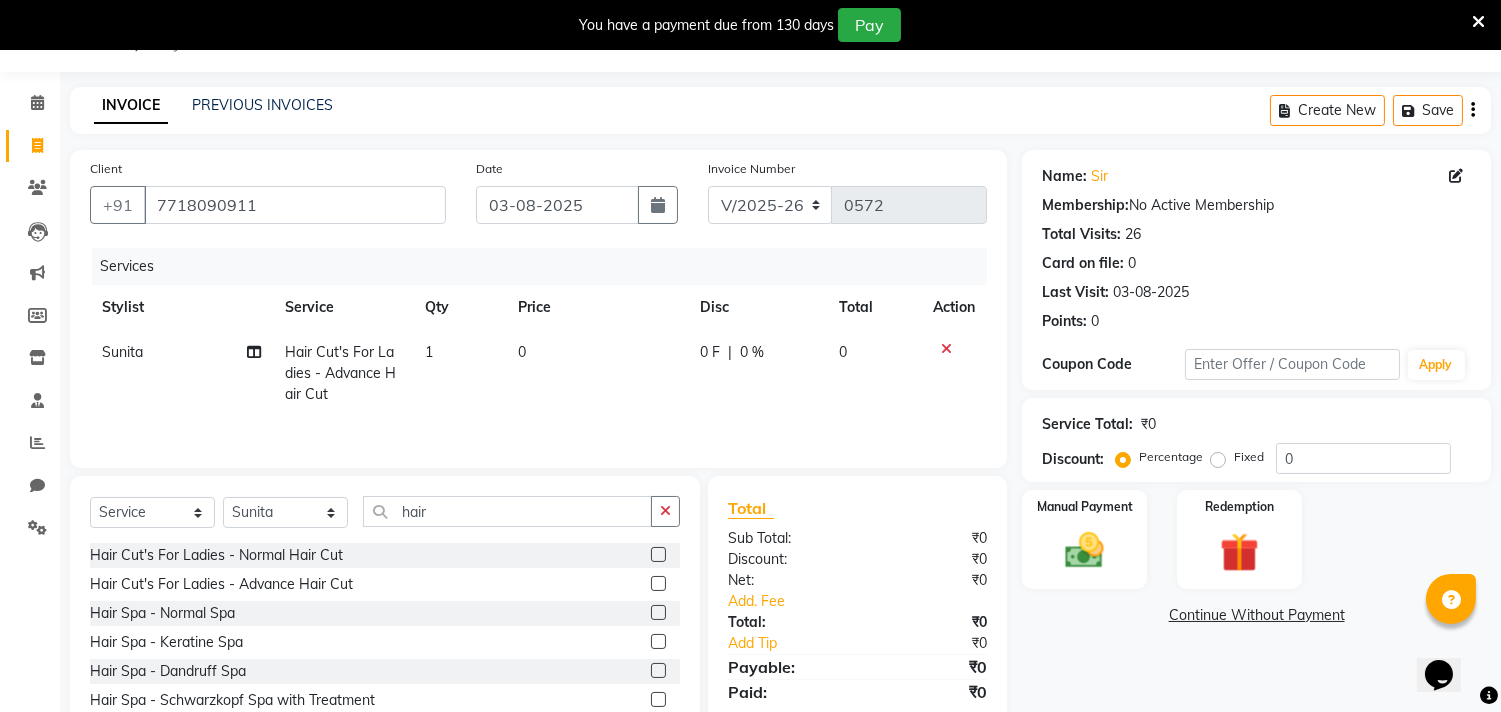 click on "0" 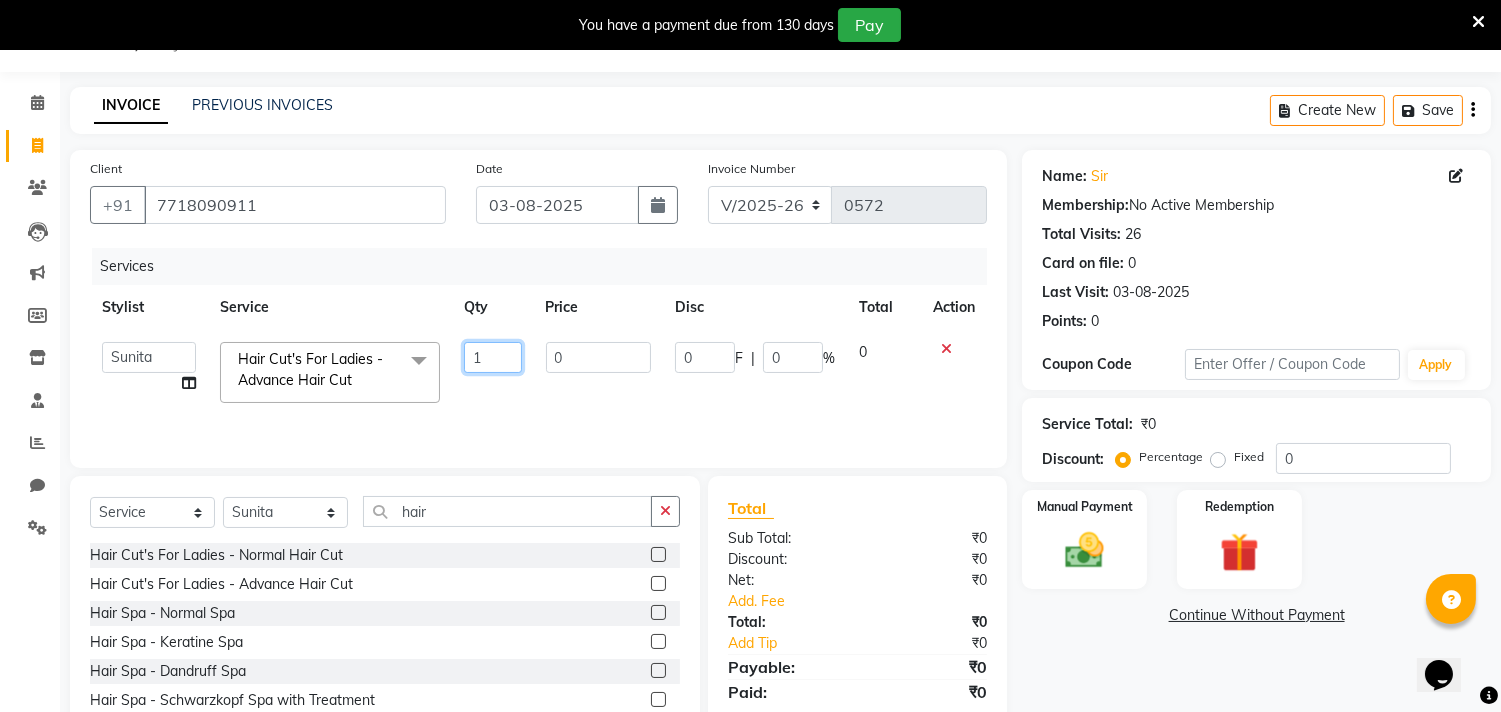 click on "1" 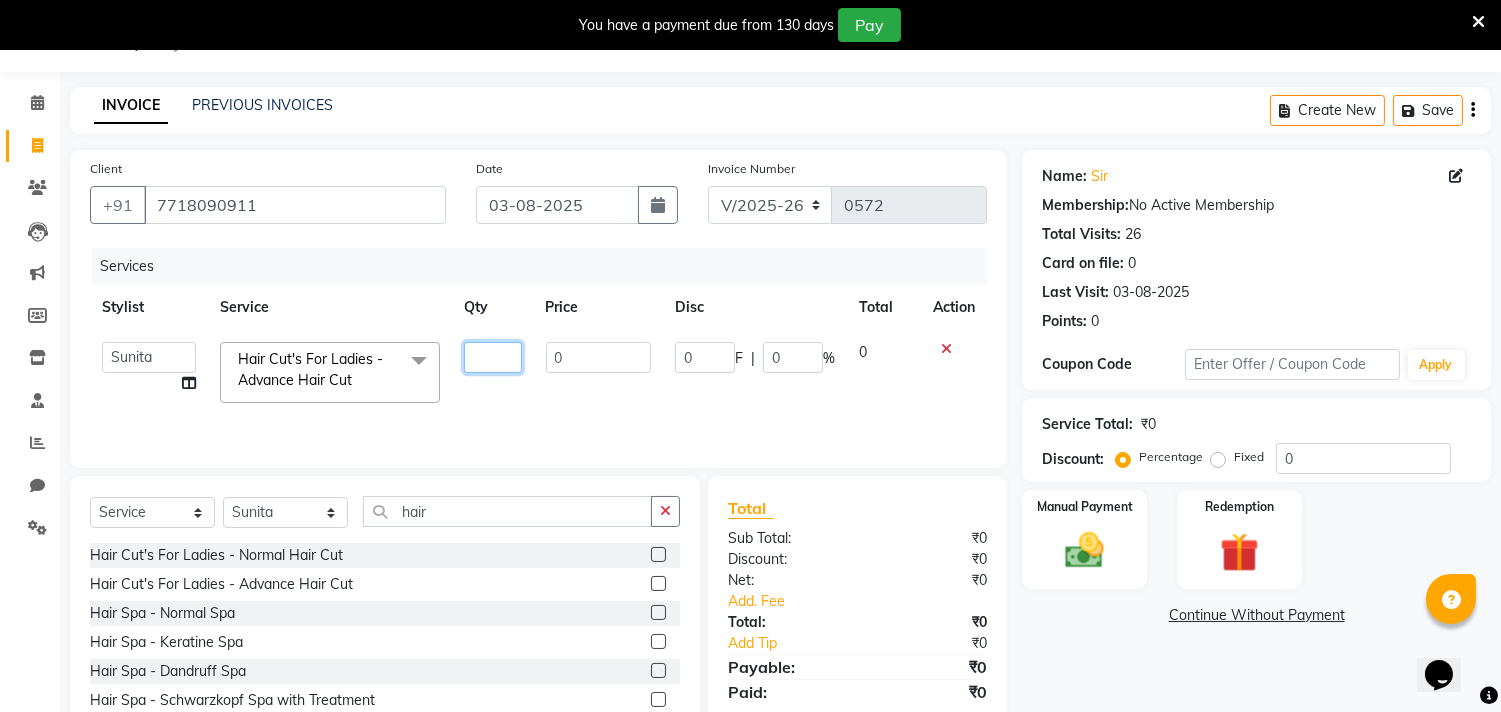 type on "6" 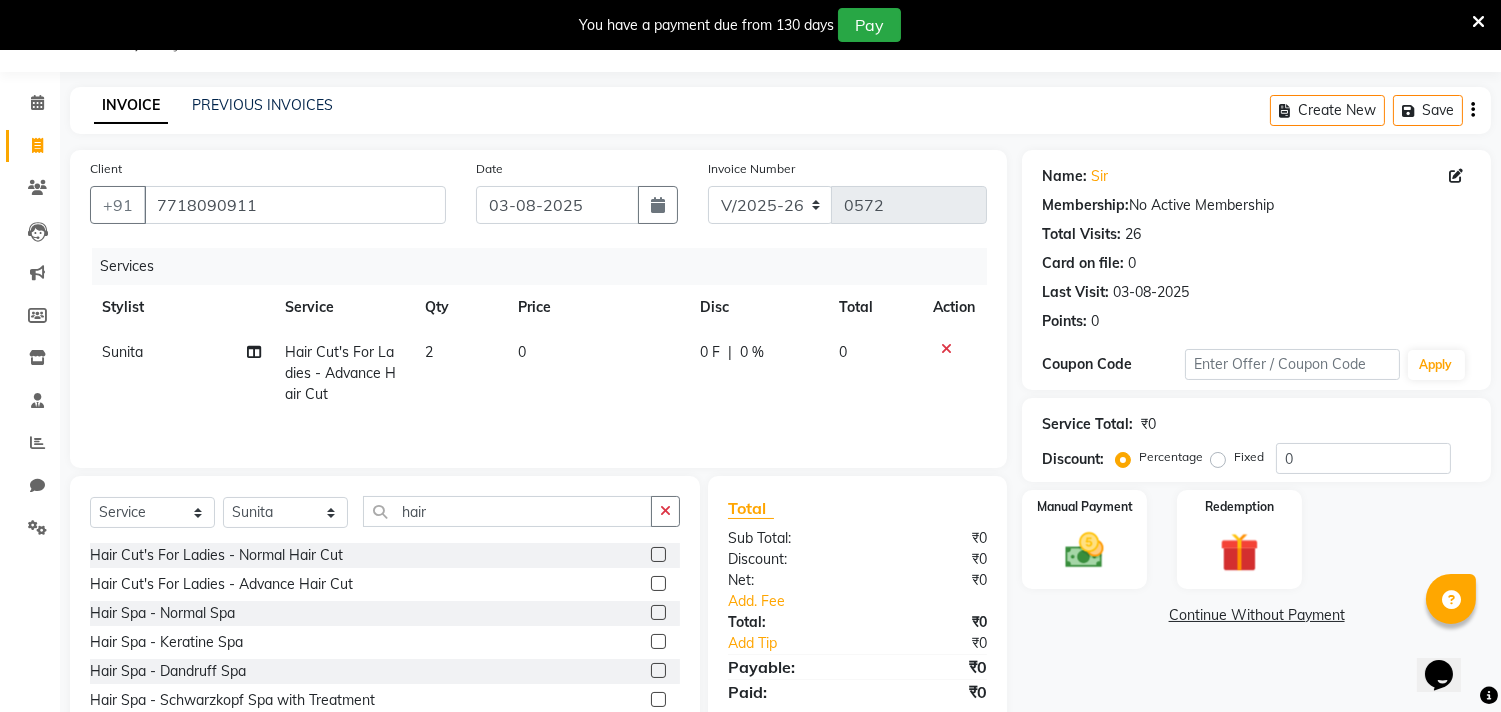 click on "0" 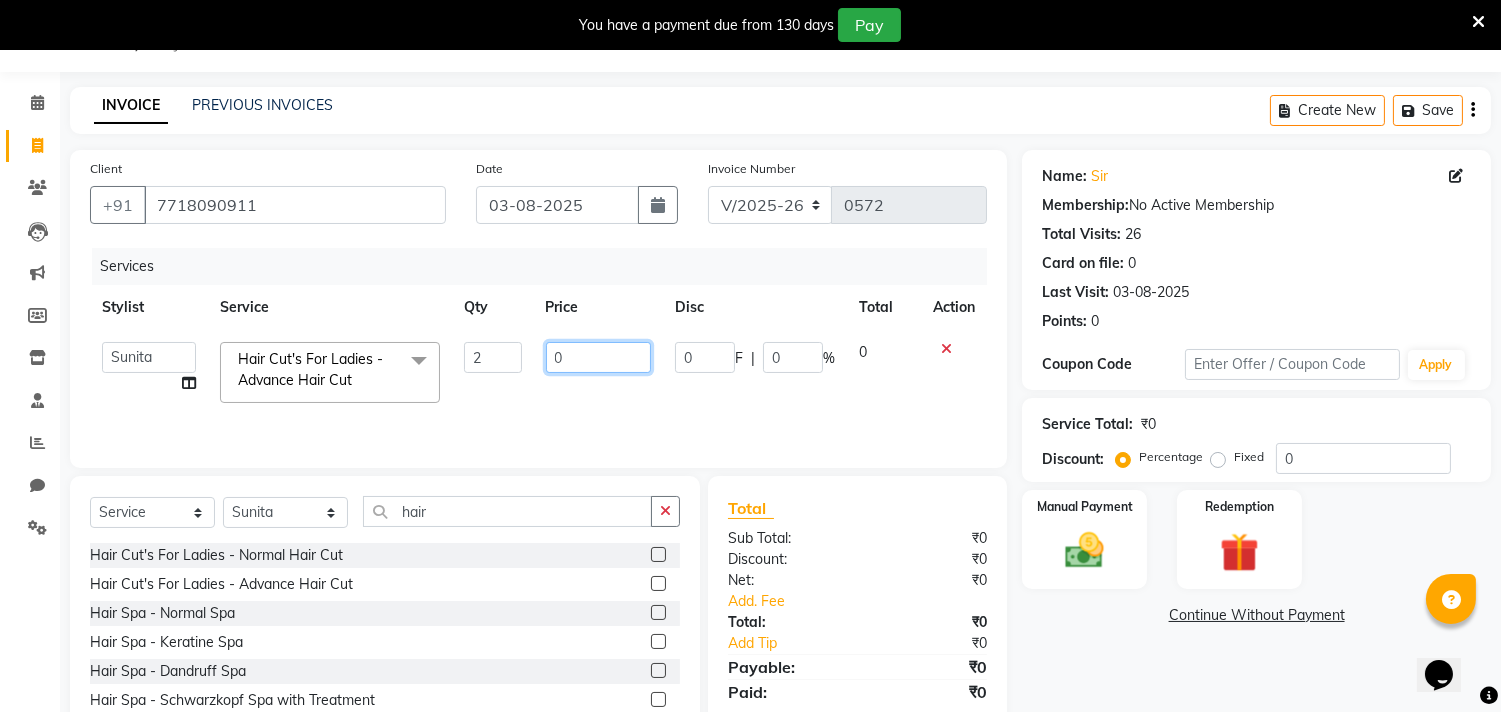 click on "0" 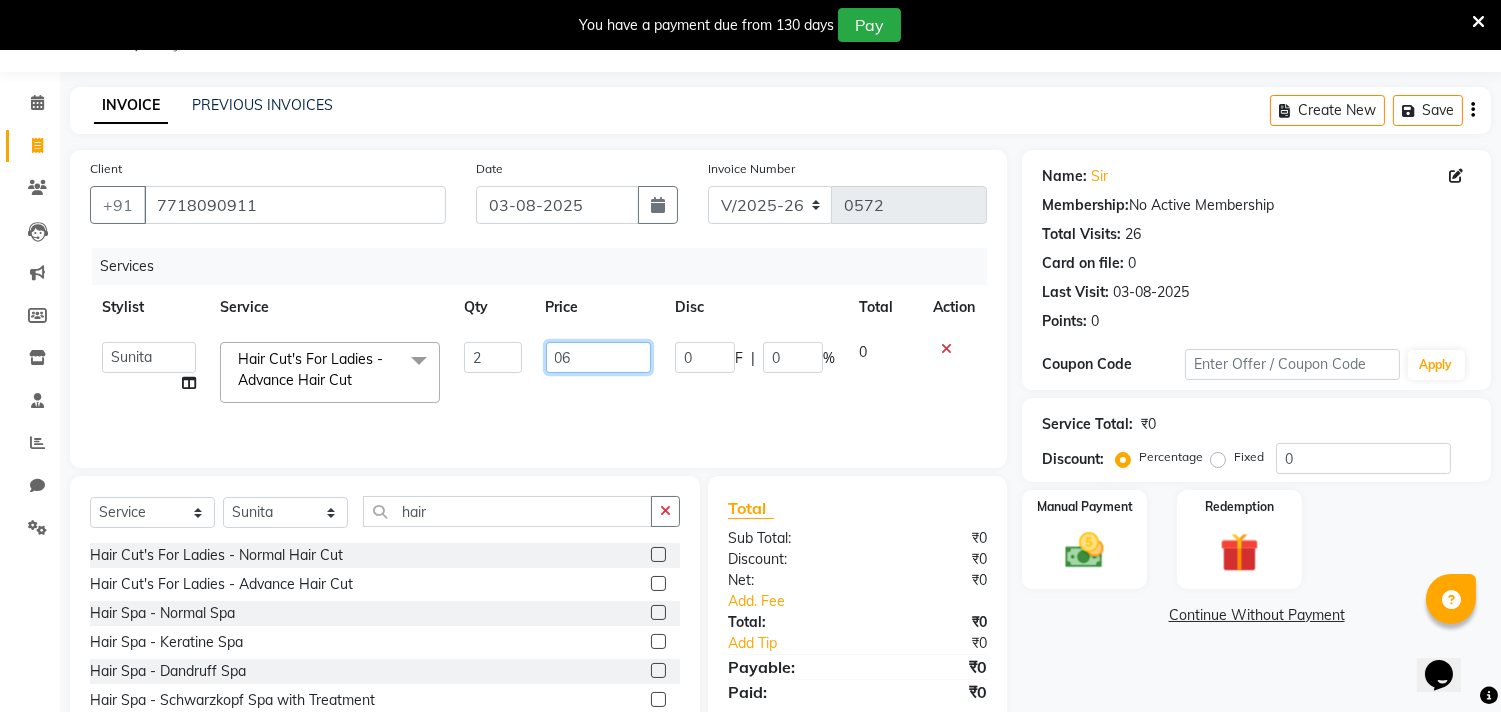 type on "0" 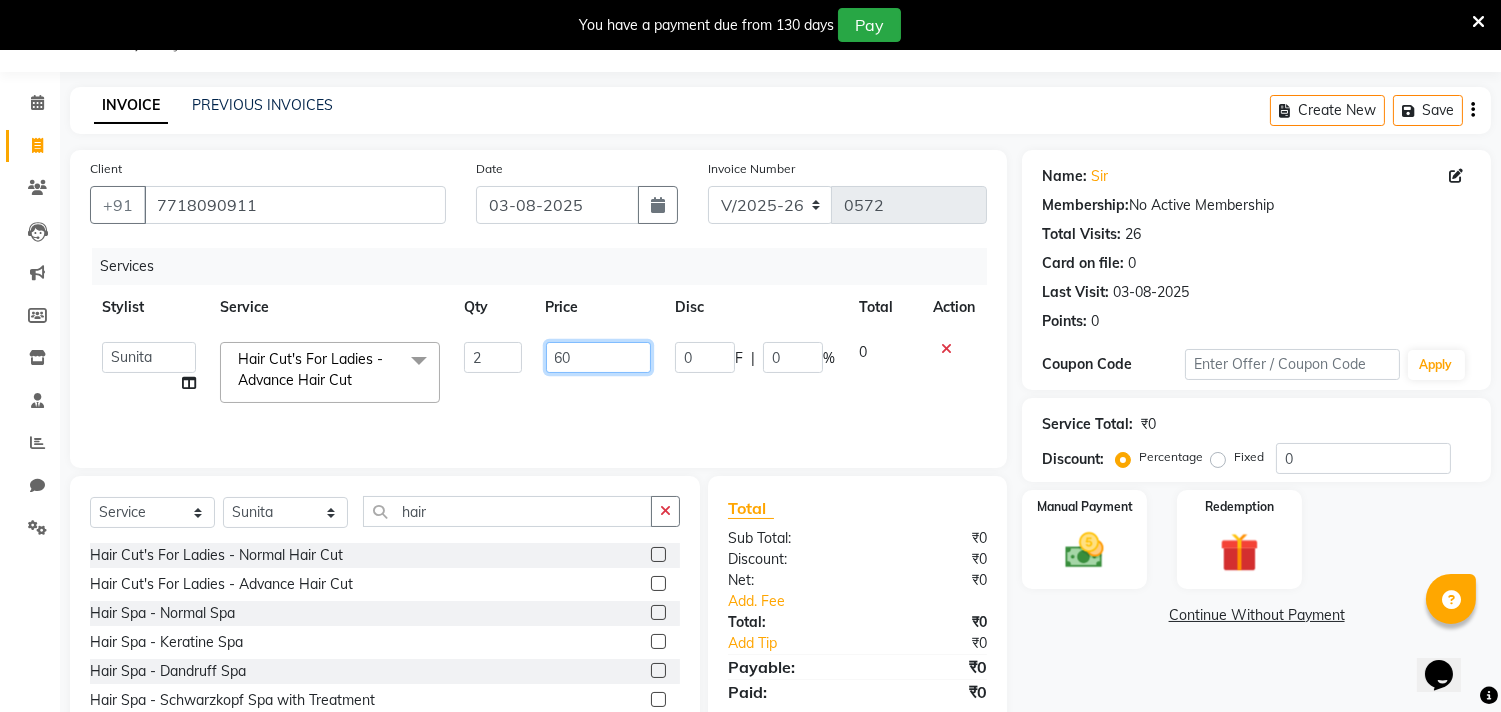 type on "600" 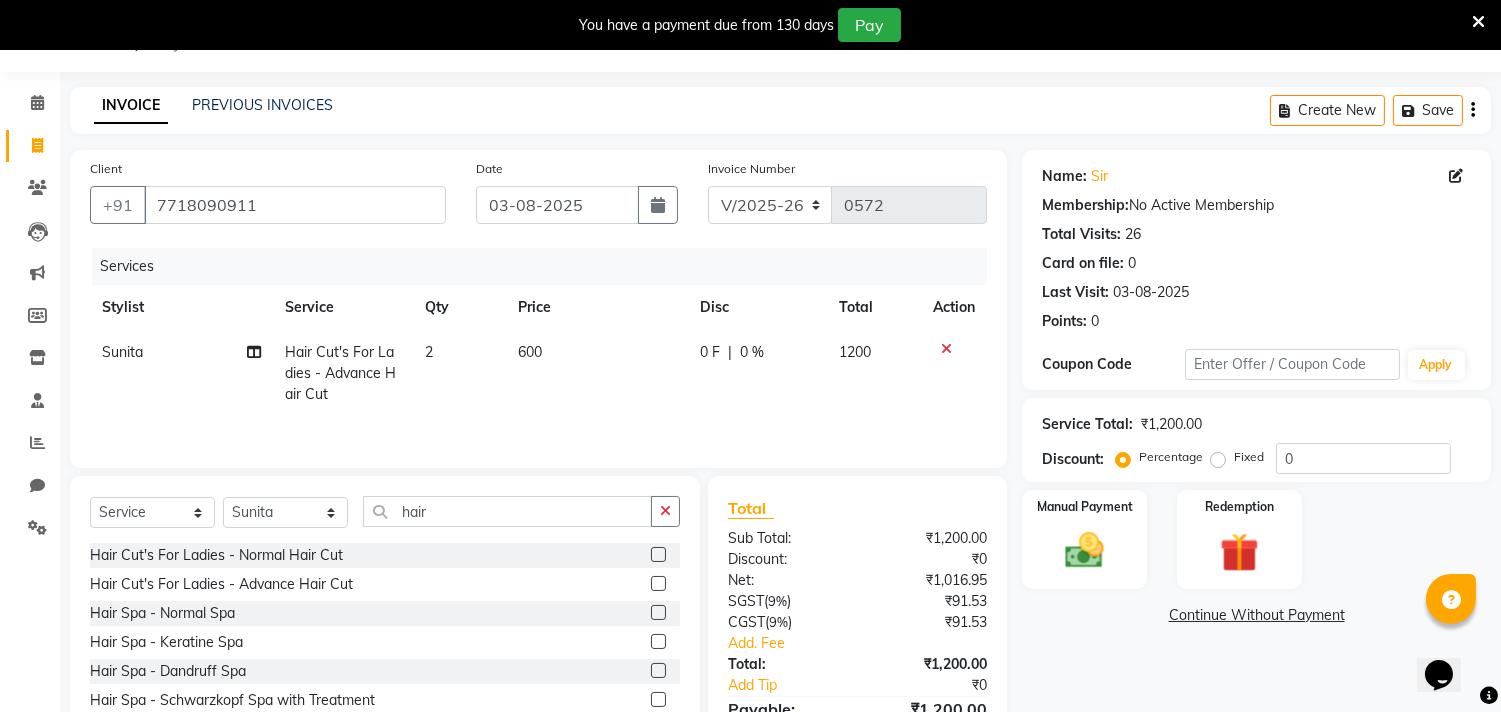 click on "600" 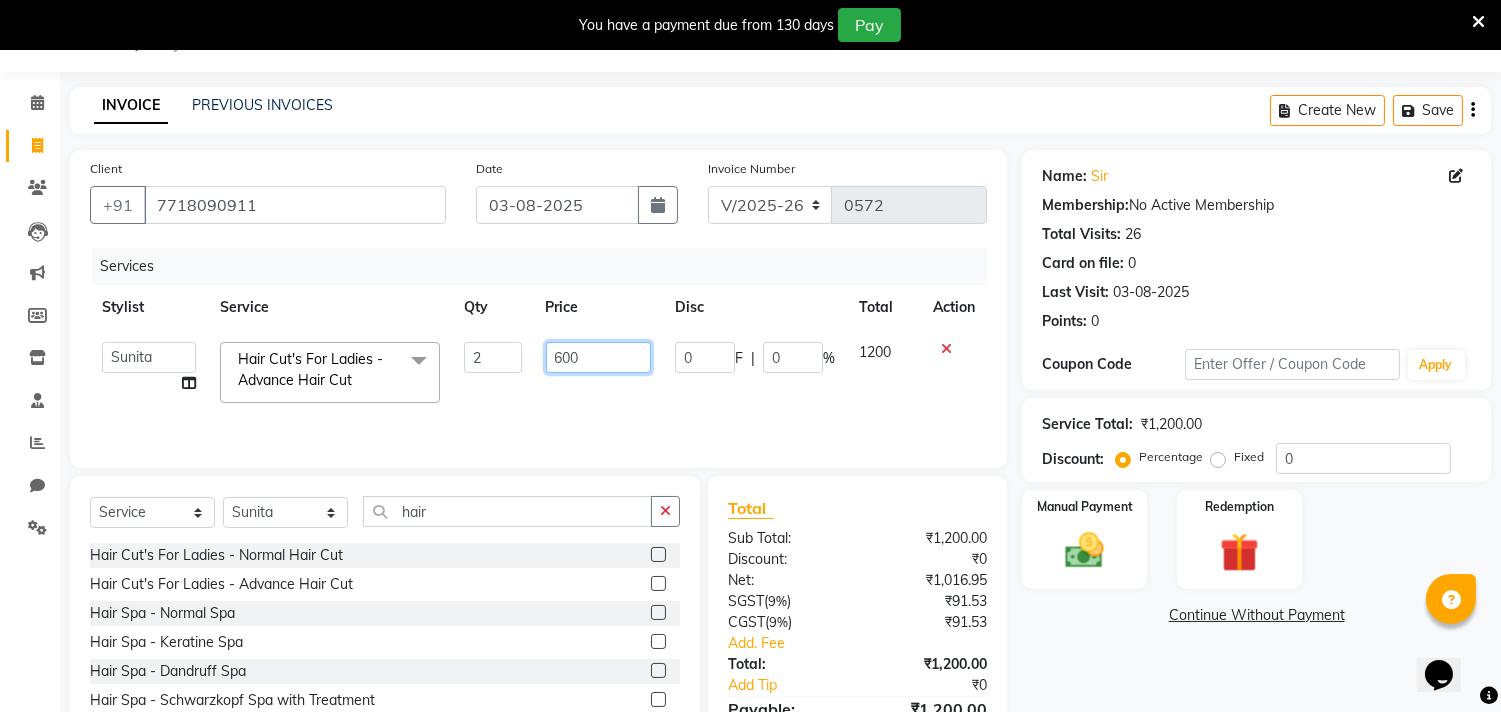 click on "600" 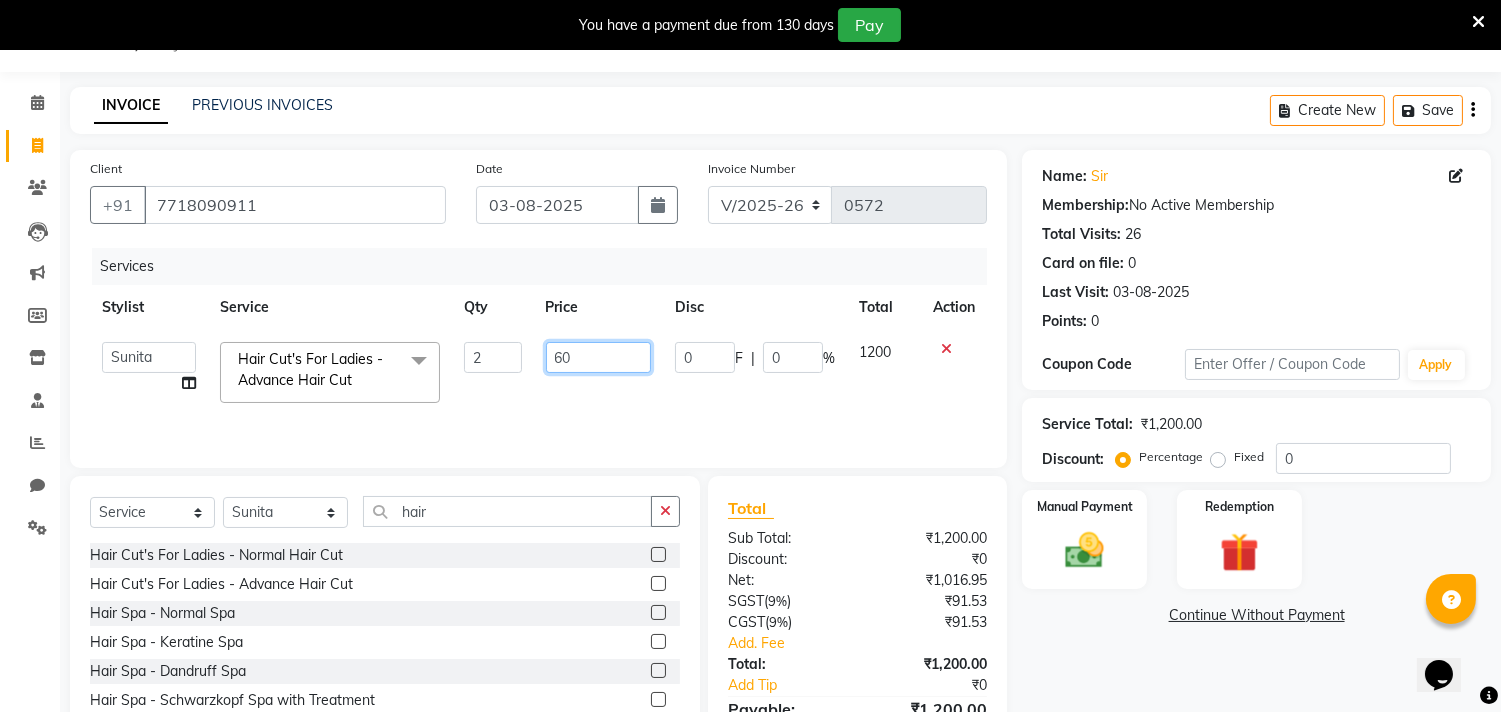 type on "6" 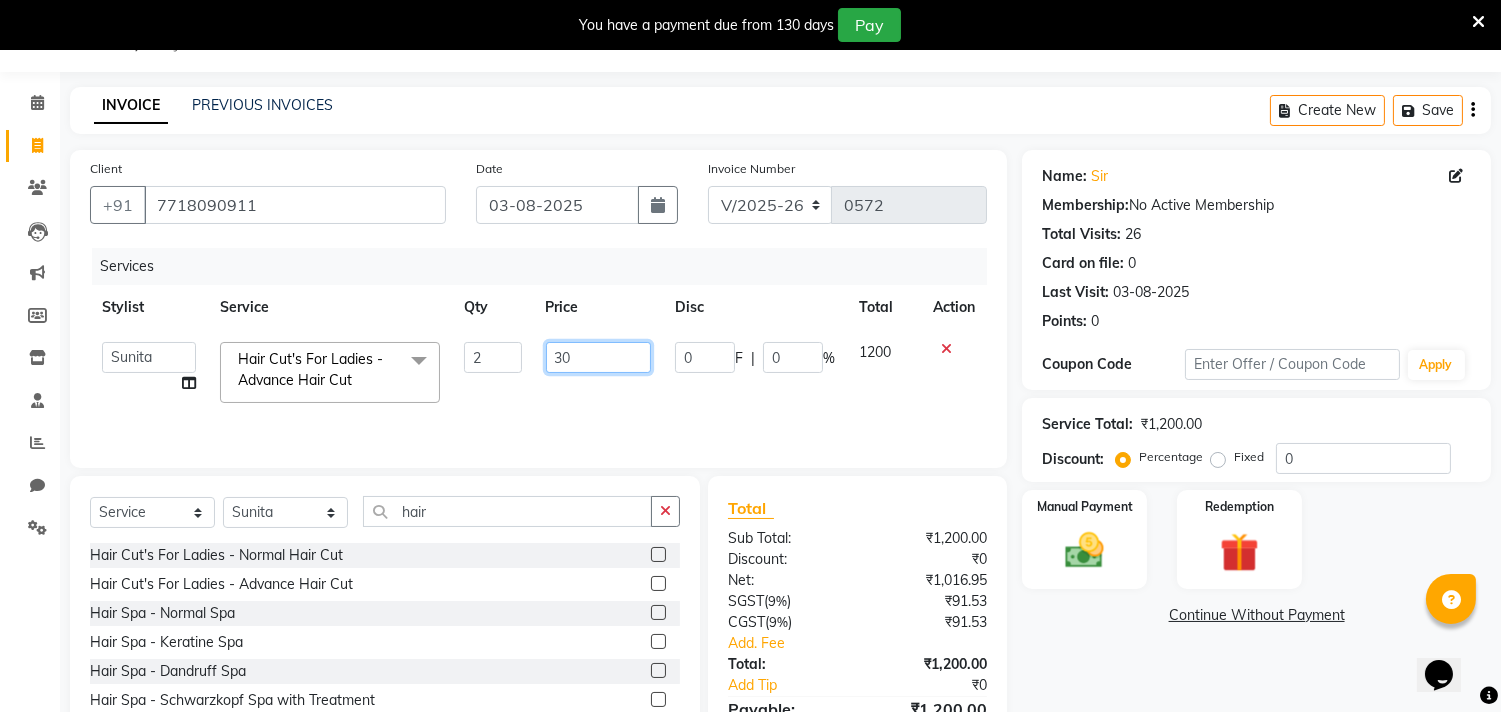 type on "300" 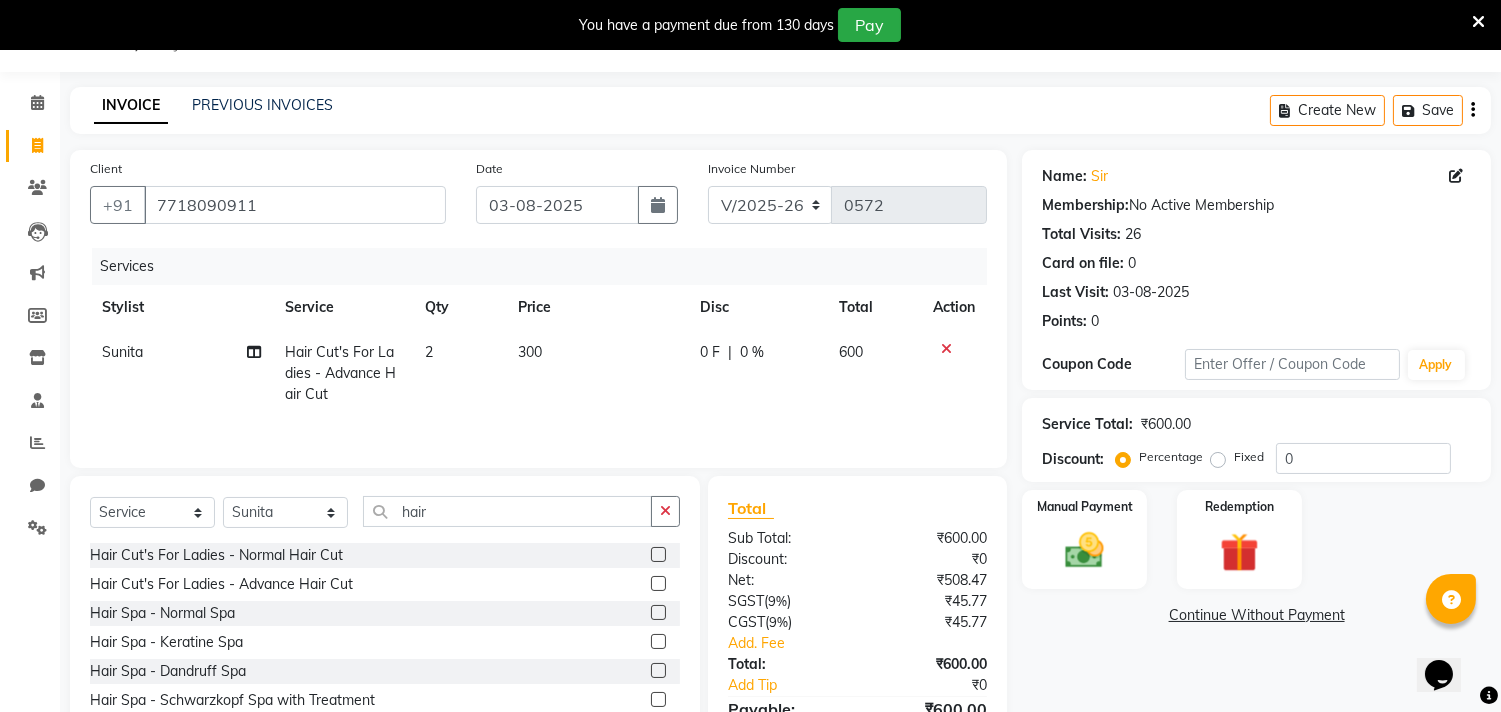 click on "600" 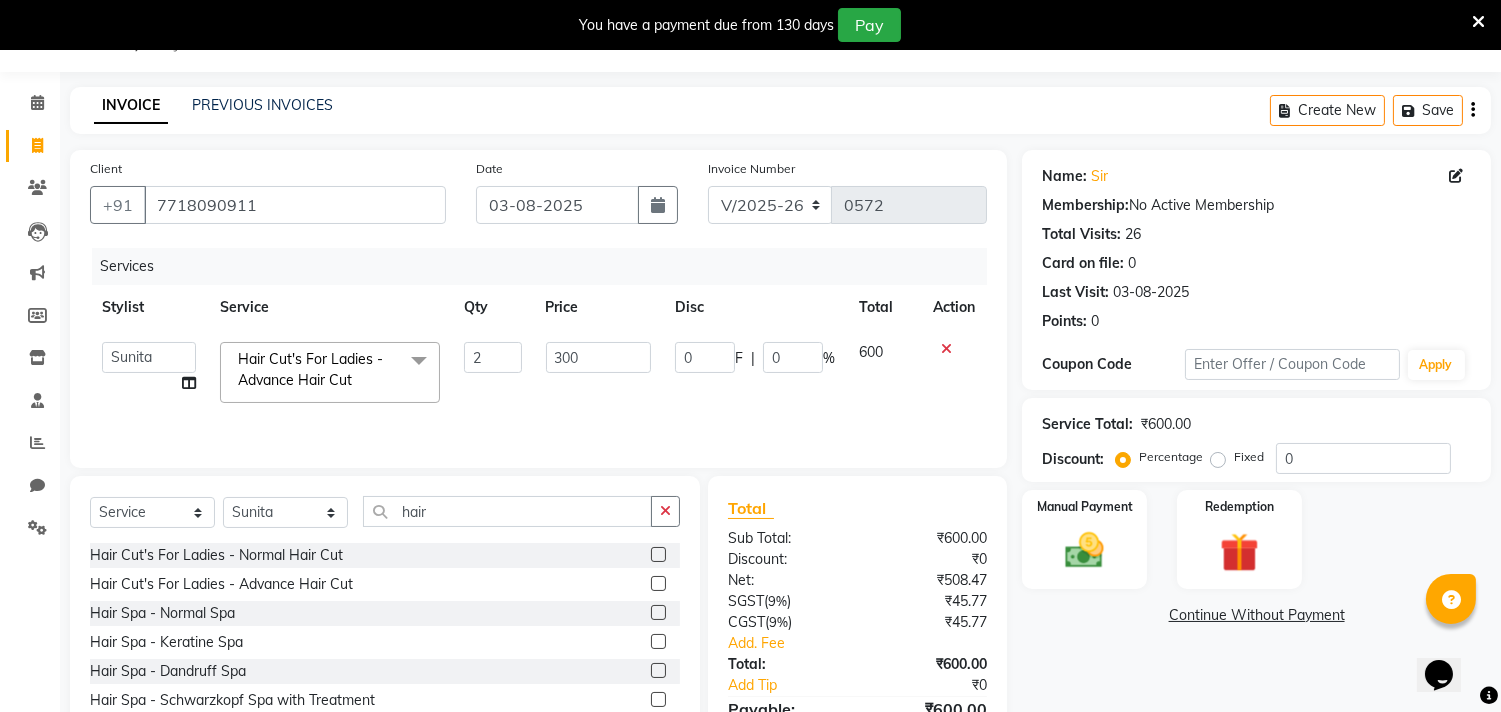 click on "Create New   Save" 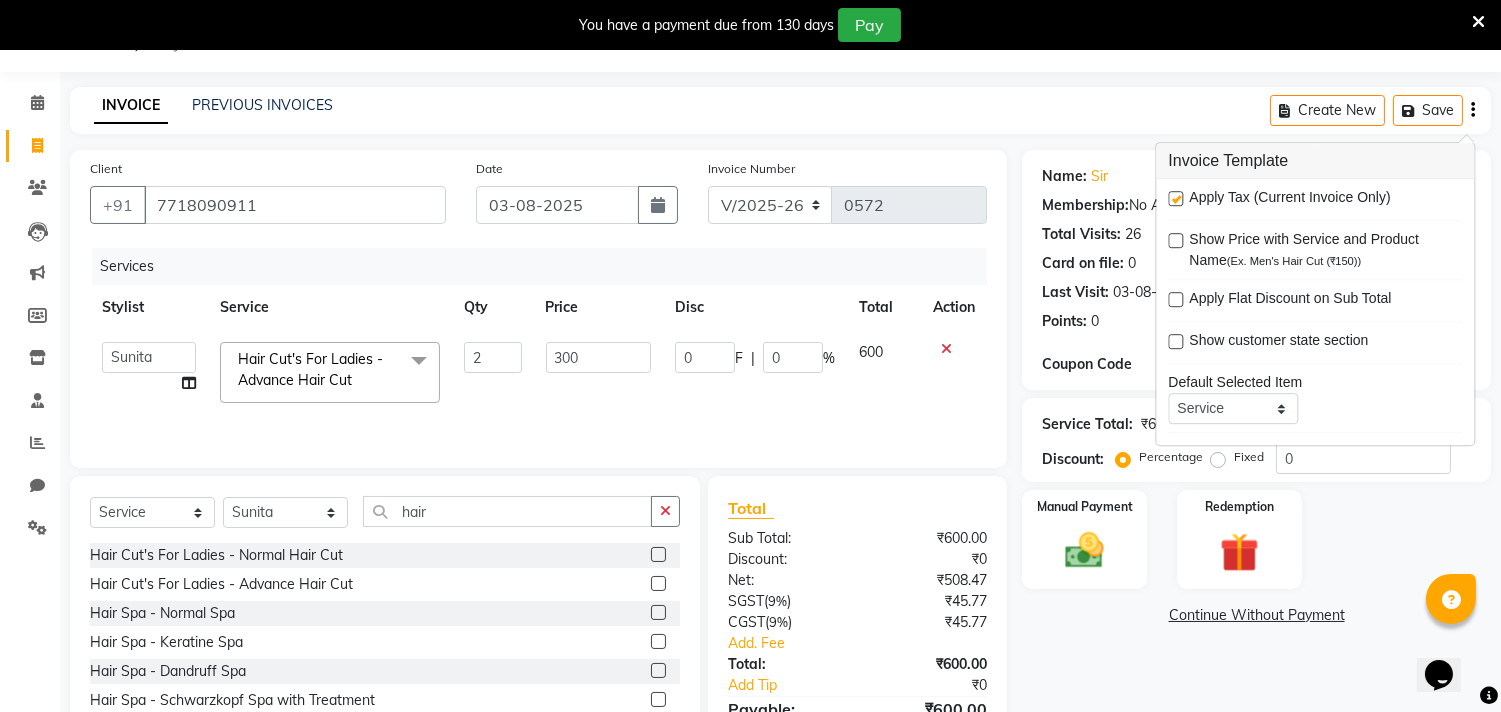 click at bounding box center (1175, 198) 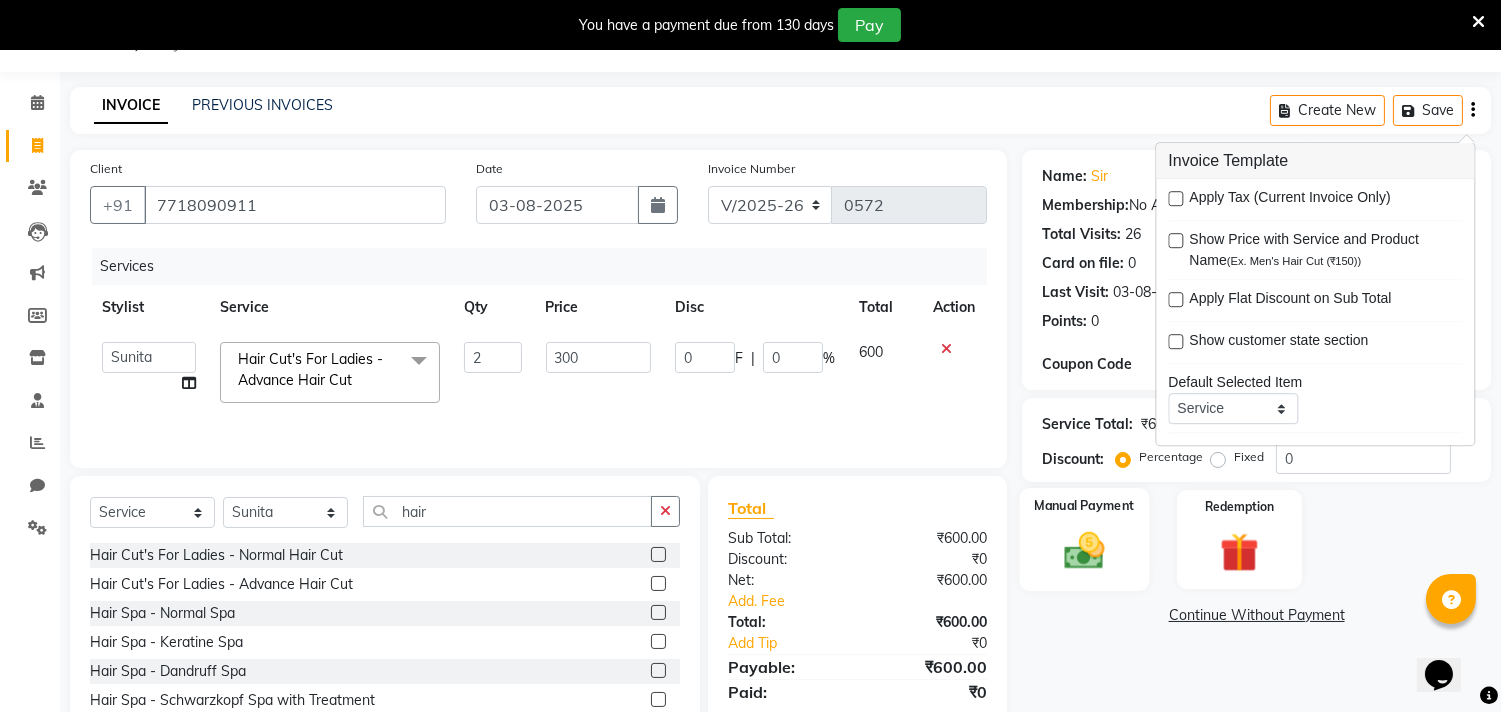 click on "Manual Payment" 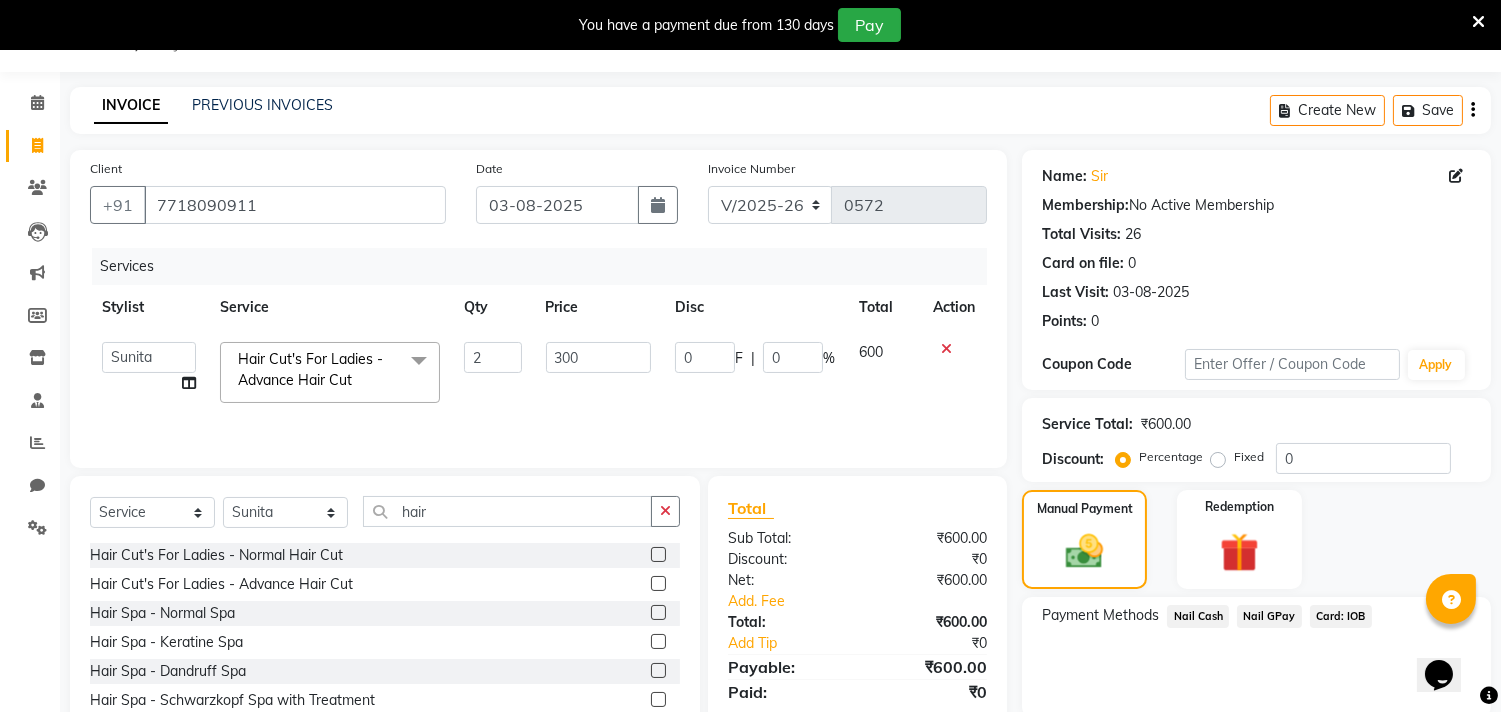 click on "Nail Cash" 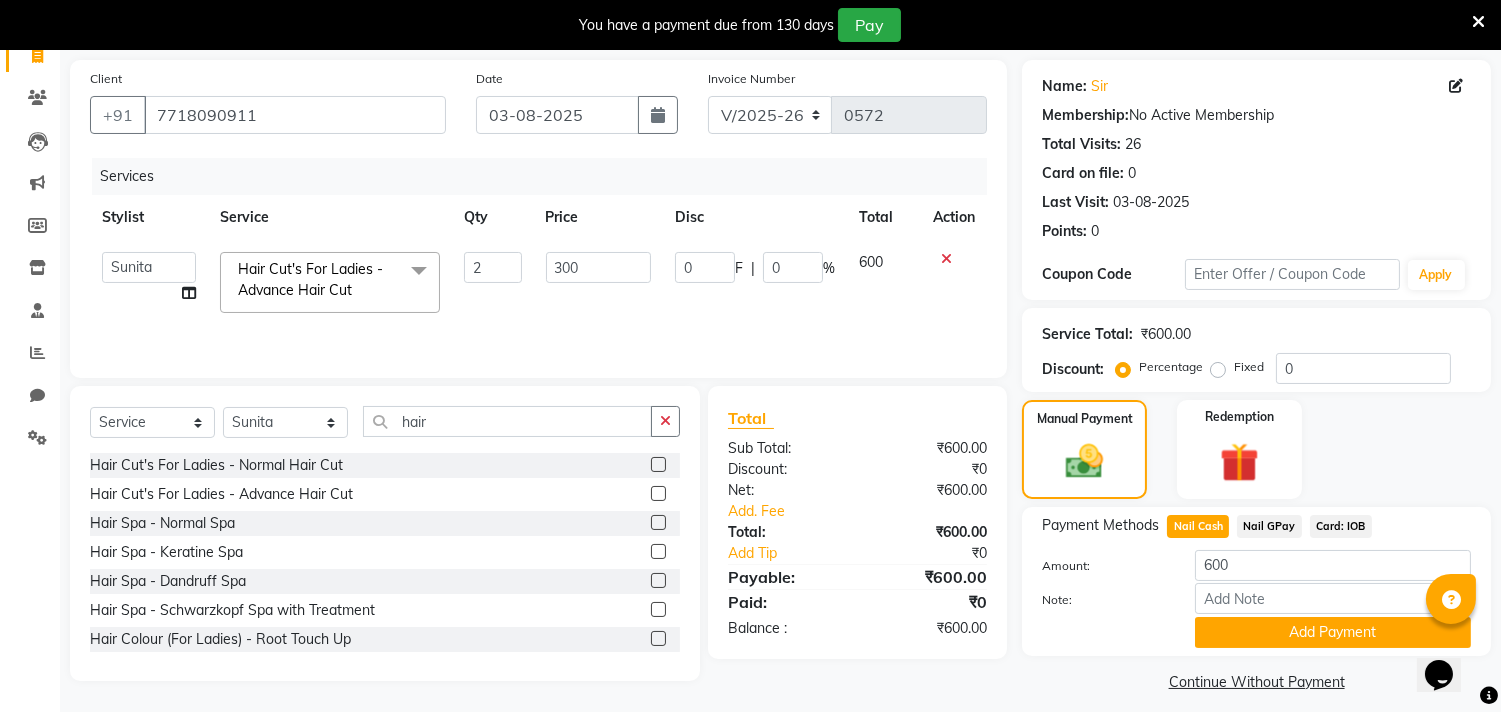 scroll, scrollTop: 154, scrollLeft: 0, axis: vertical 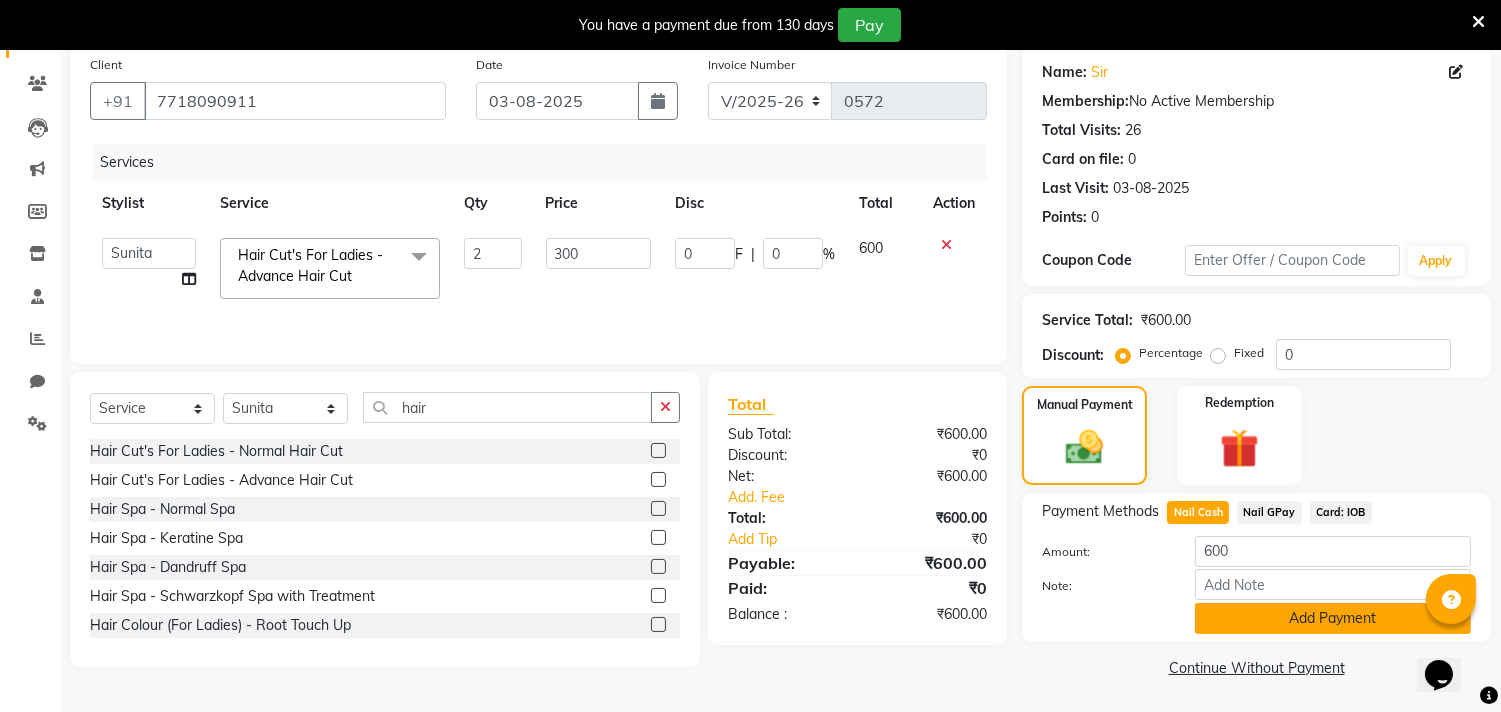 click on "Add Payment" 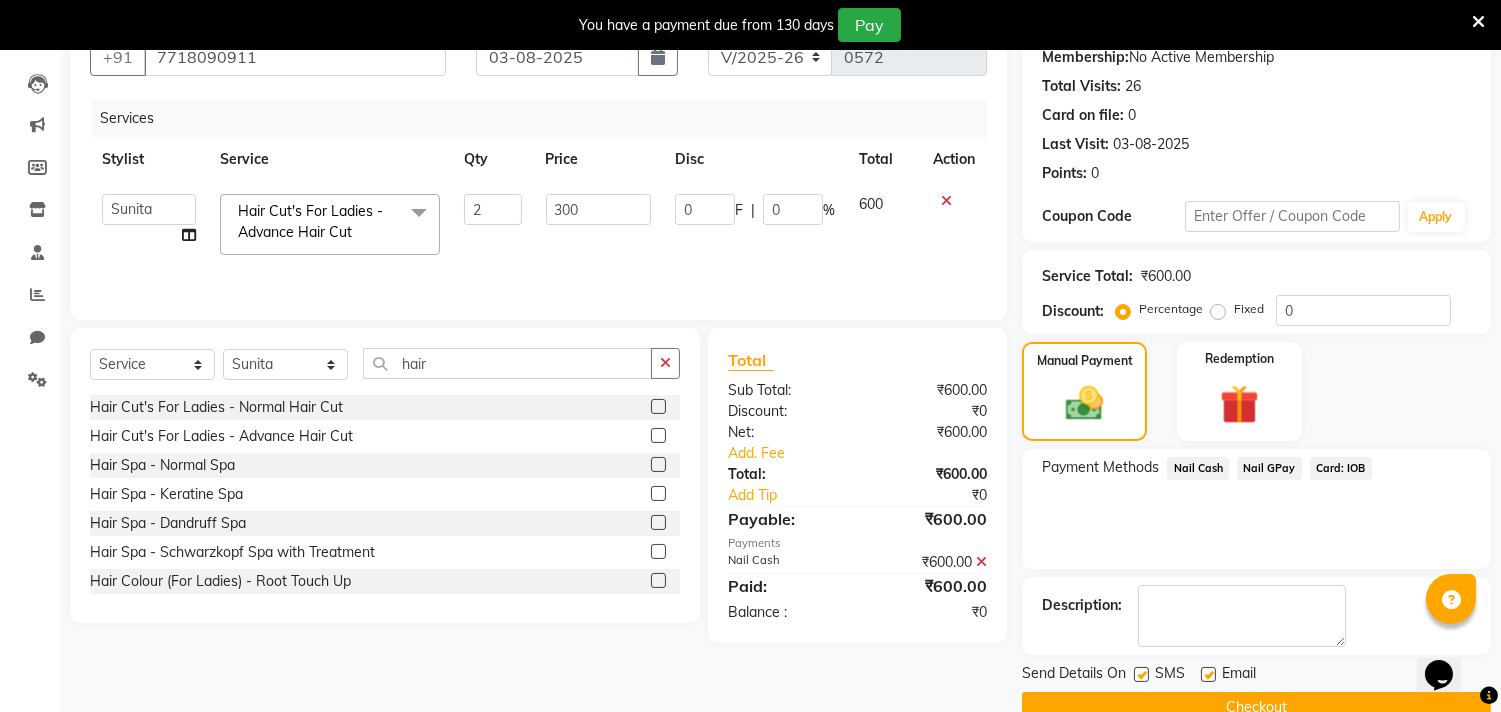 scroll, scrollTop: 237, scrollLeft: 0, axis: vertical 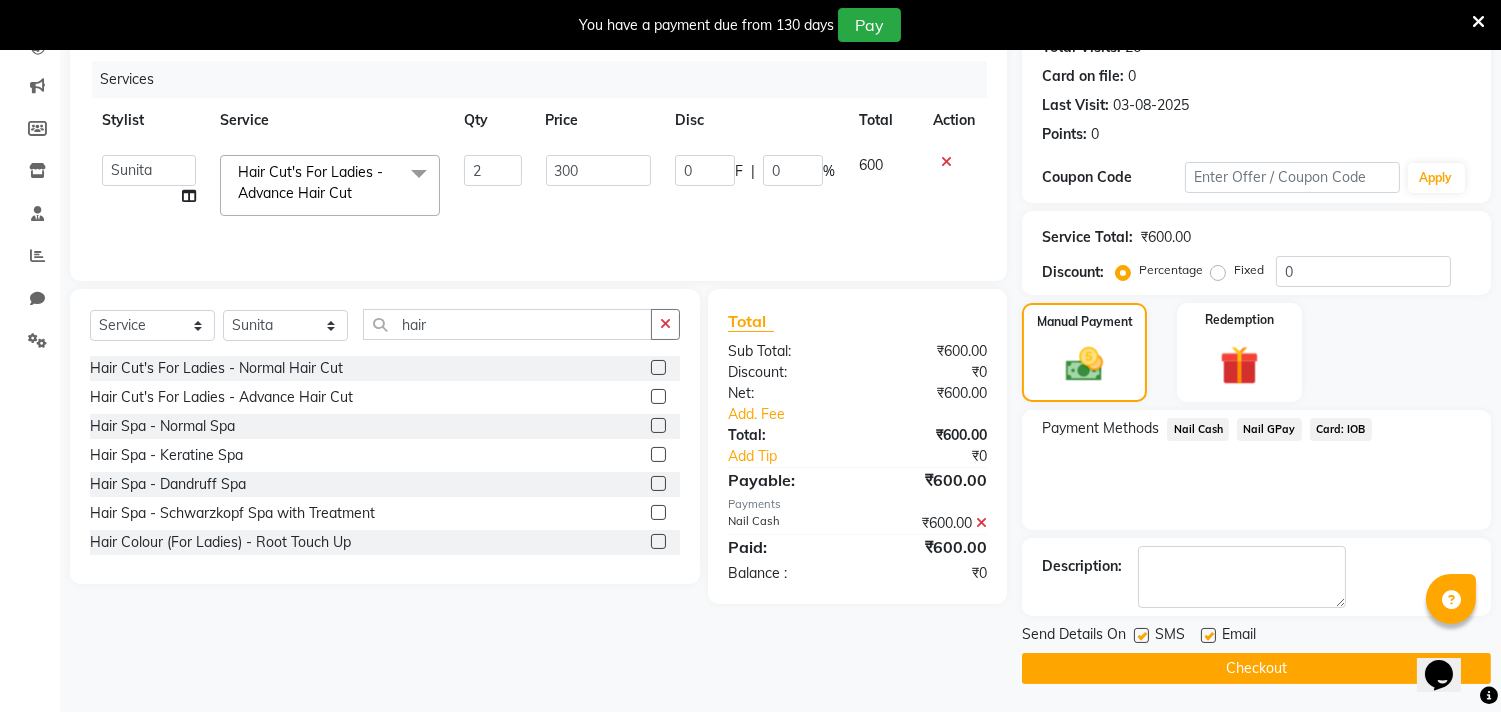 click on "Checkout" 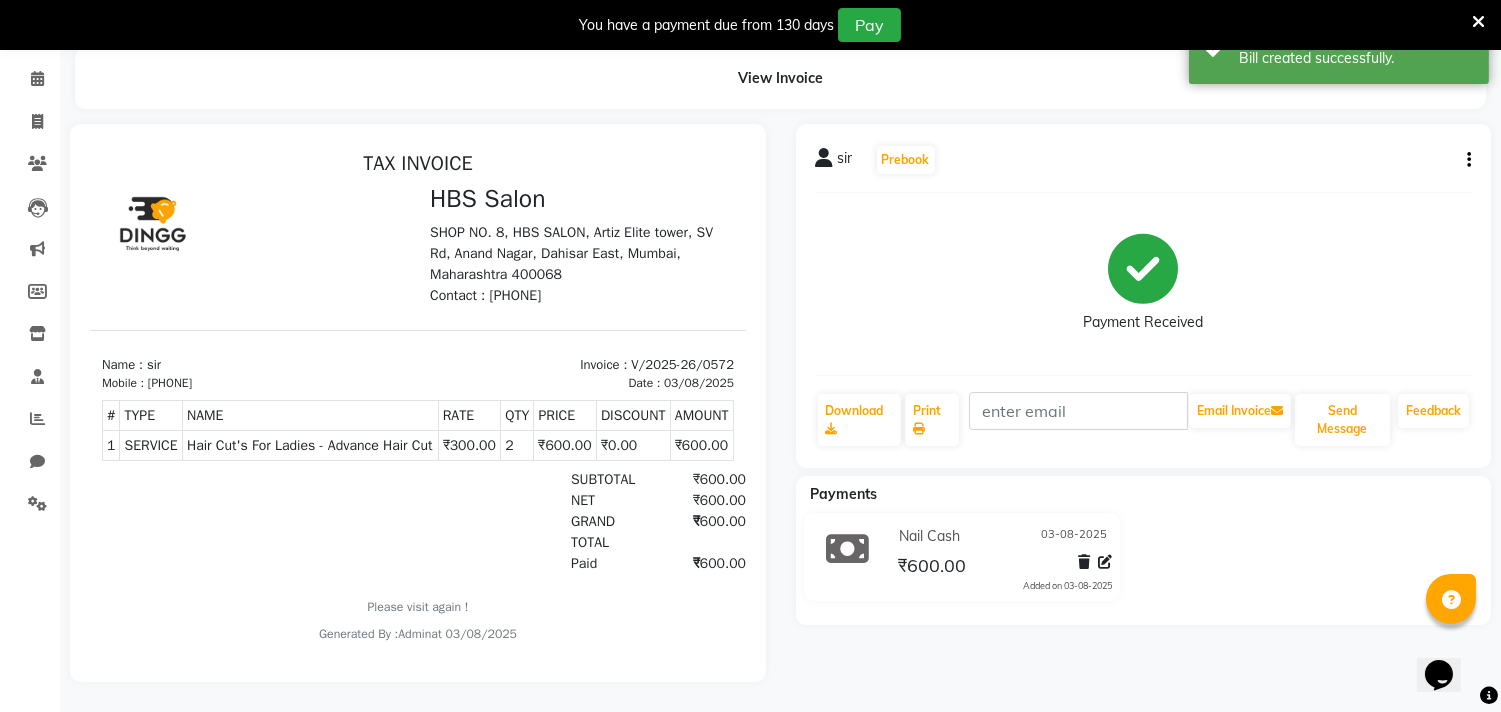 scroll, scrollTop: 0, scrollLeft: 0, axis: both 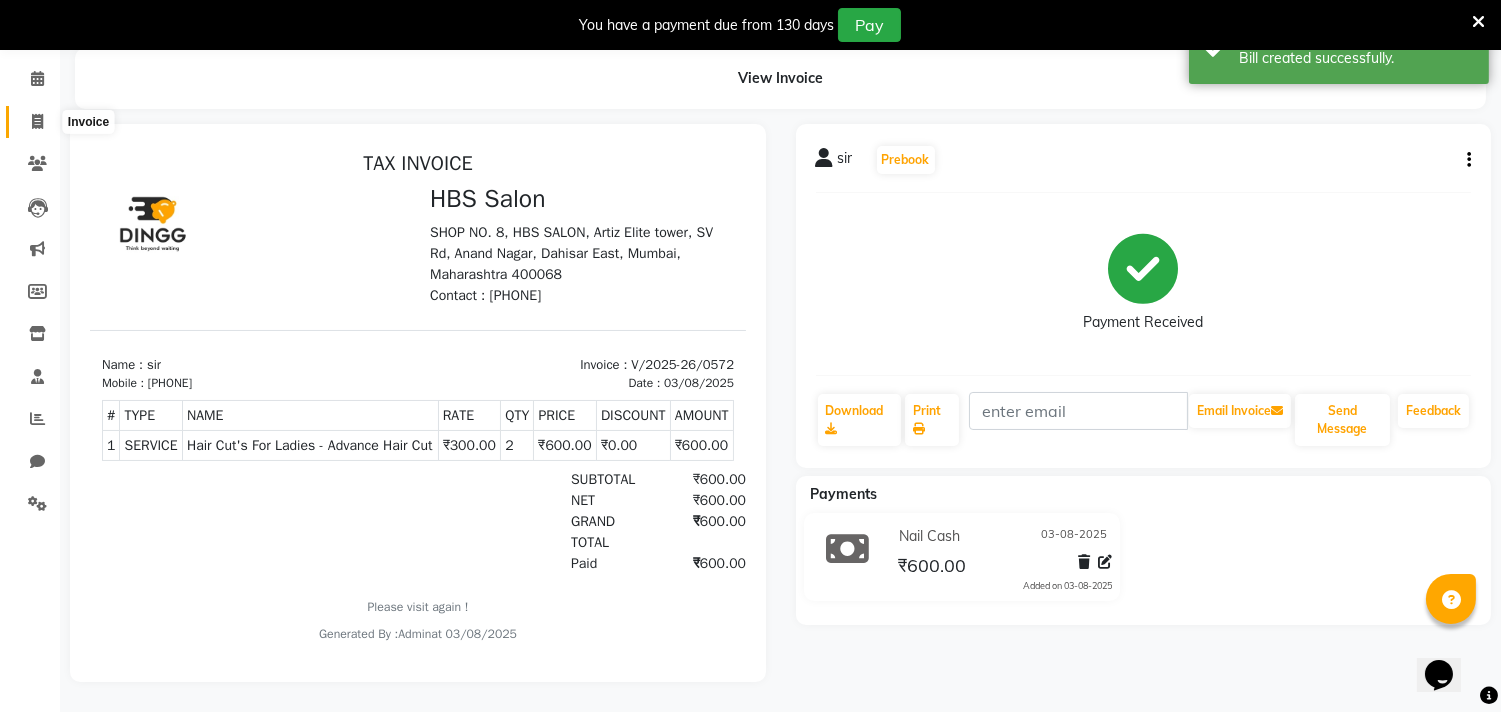 click 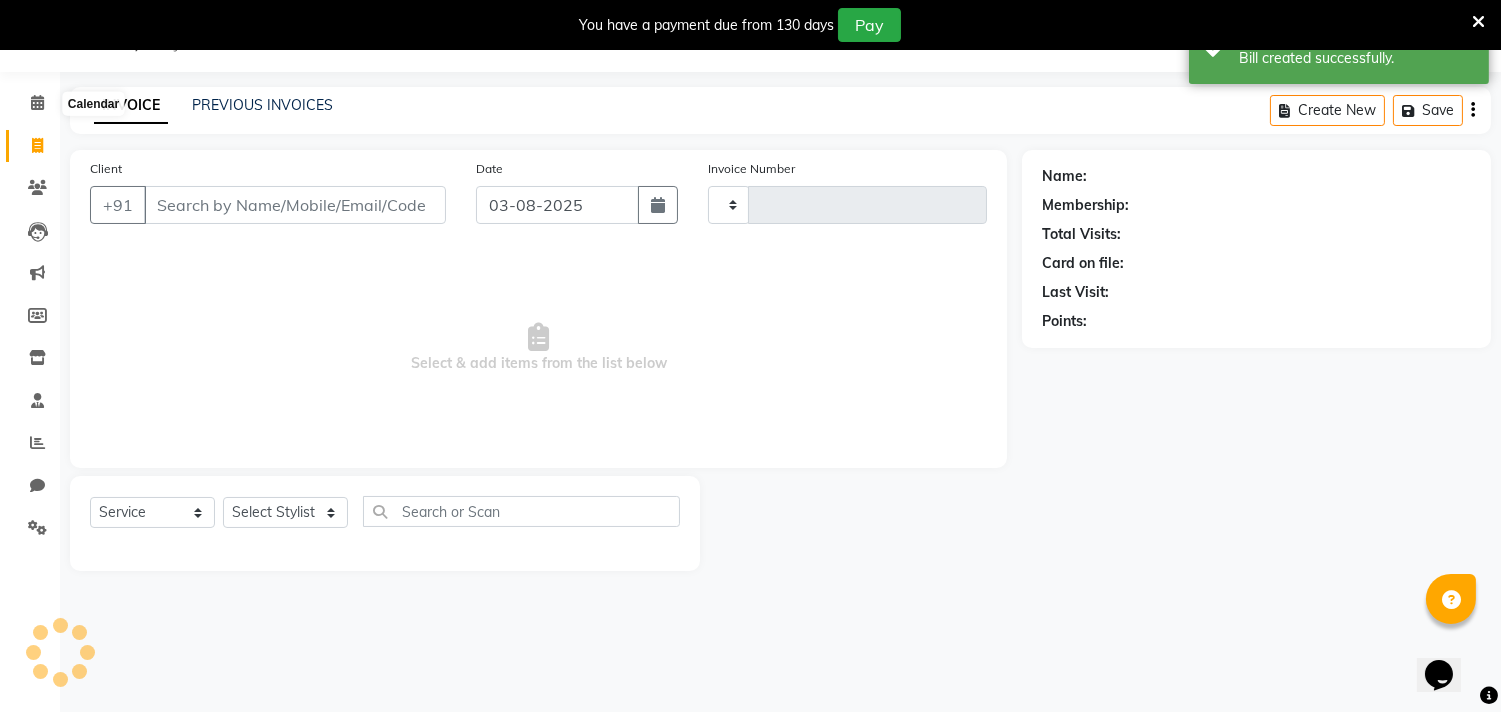 type on "0573" 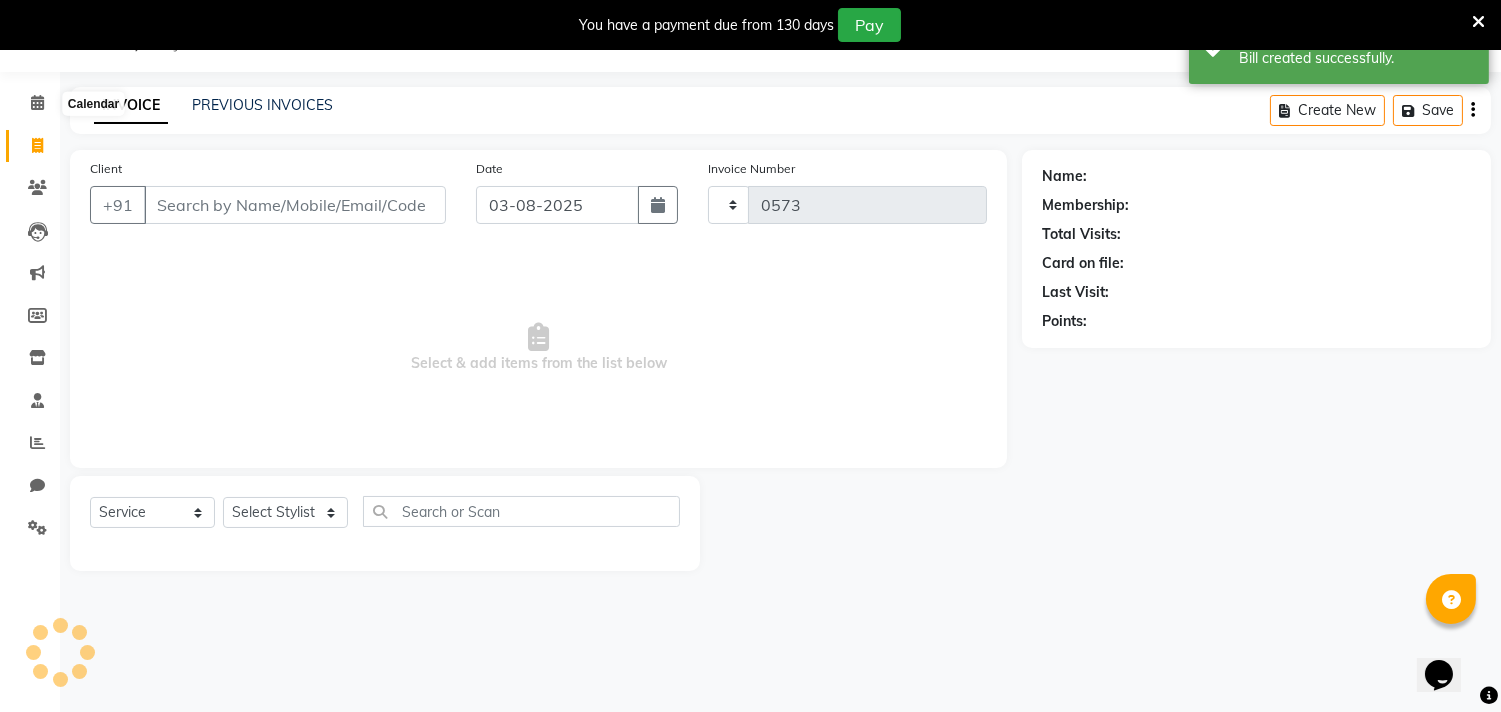 select on "7935" 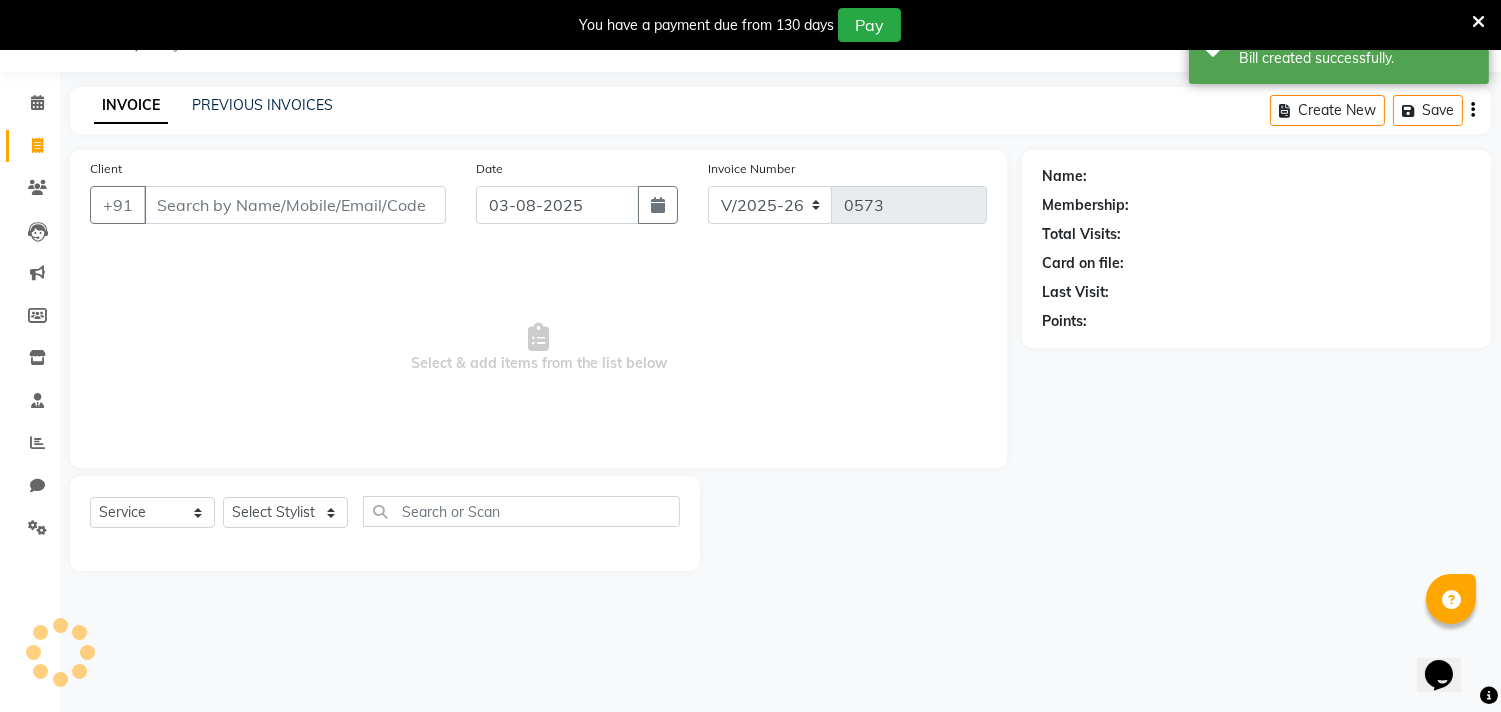 scroll, scrollTop: 50, scrollLeft: 0, axis: vertical 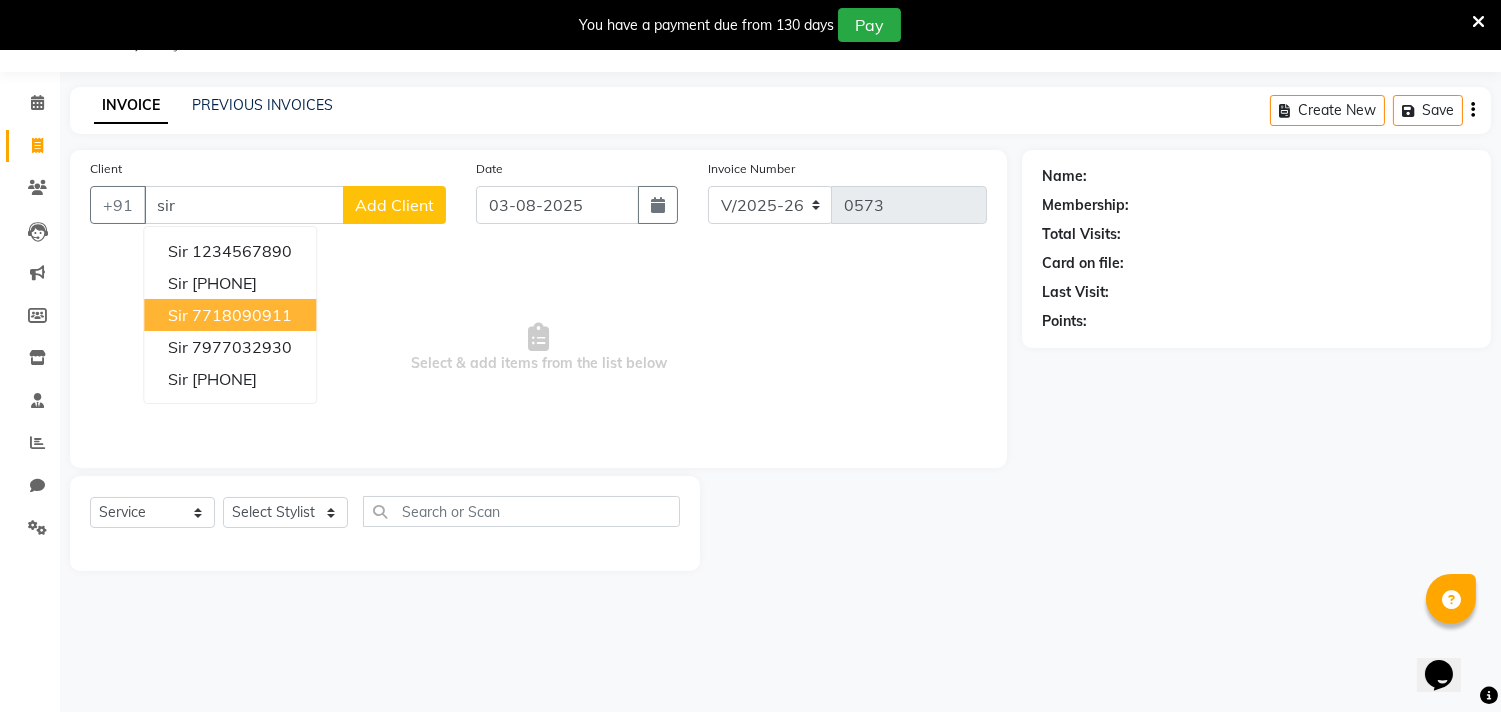 click on "7718090911" at bounding box center [242, 315] 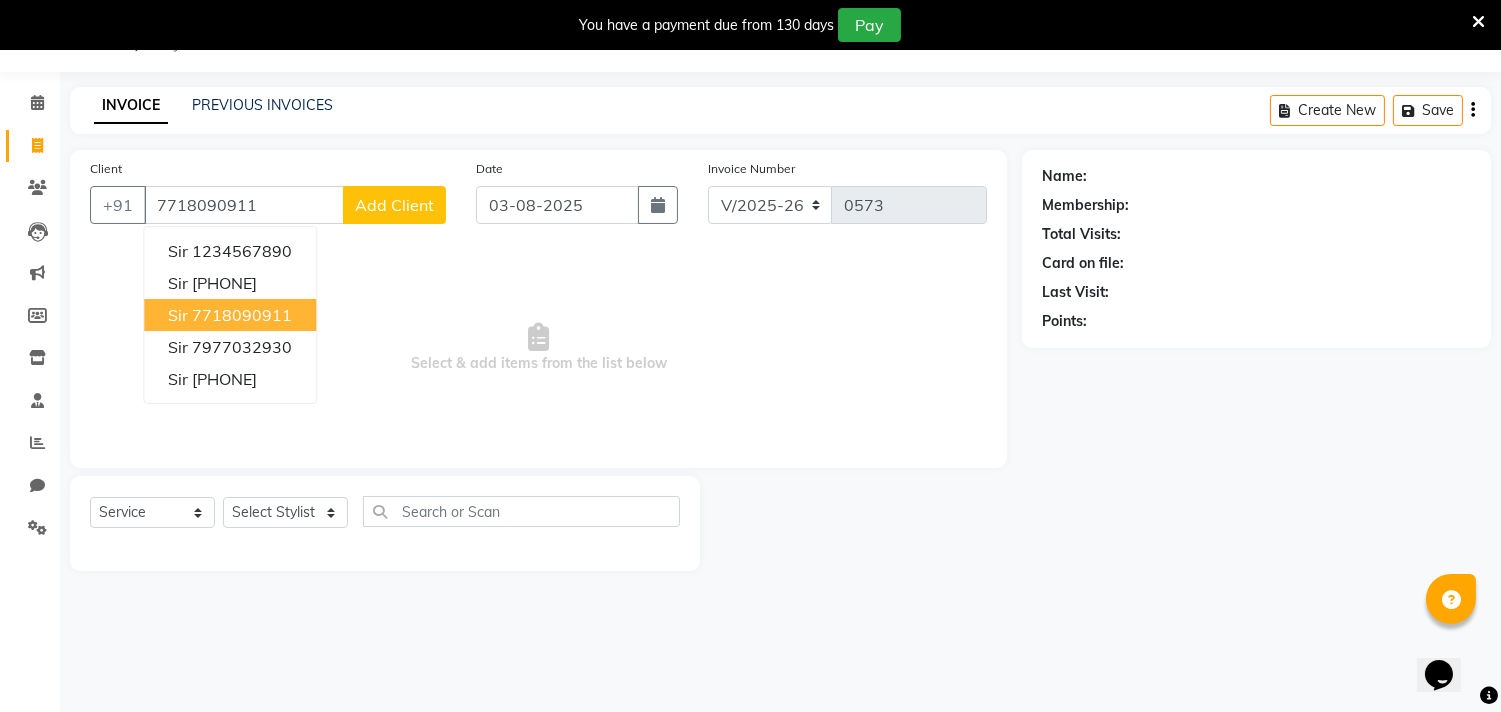 type on "7718090911" 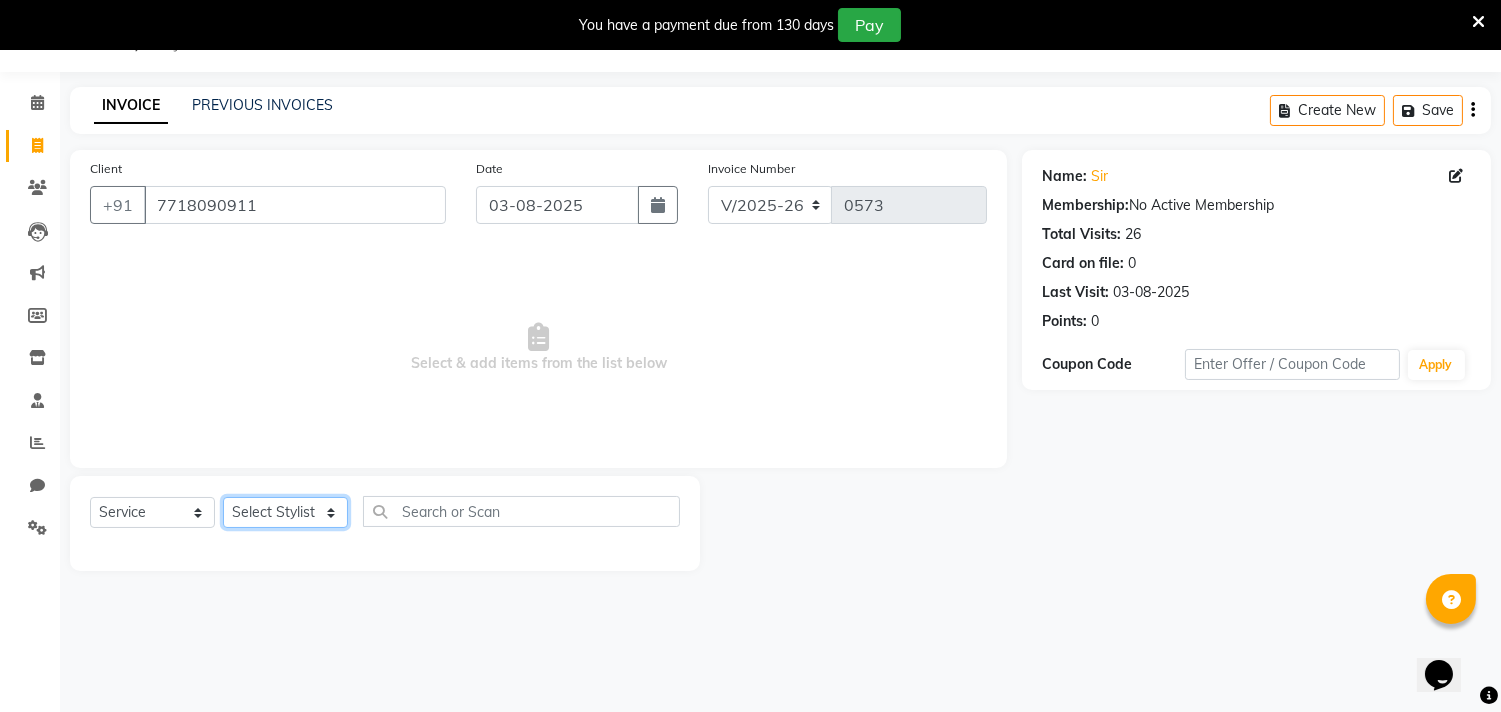 click on "Select Stylist alkasim Anash Dikishita Faizan FAIZE Haroon kaushal Sakiba Sunita Usha Usman Zeba" 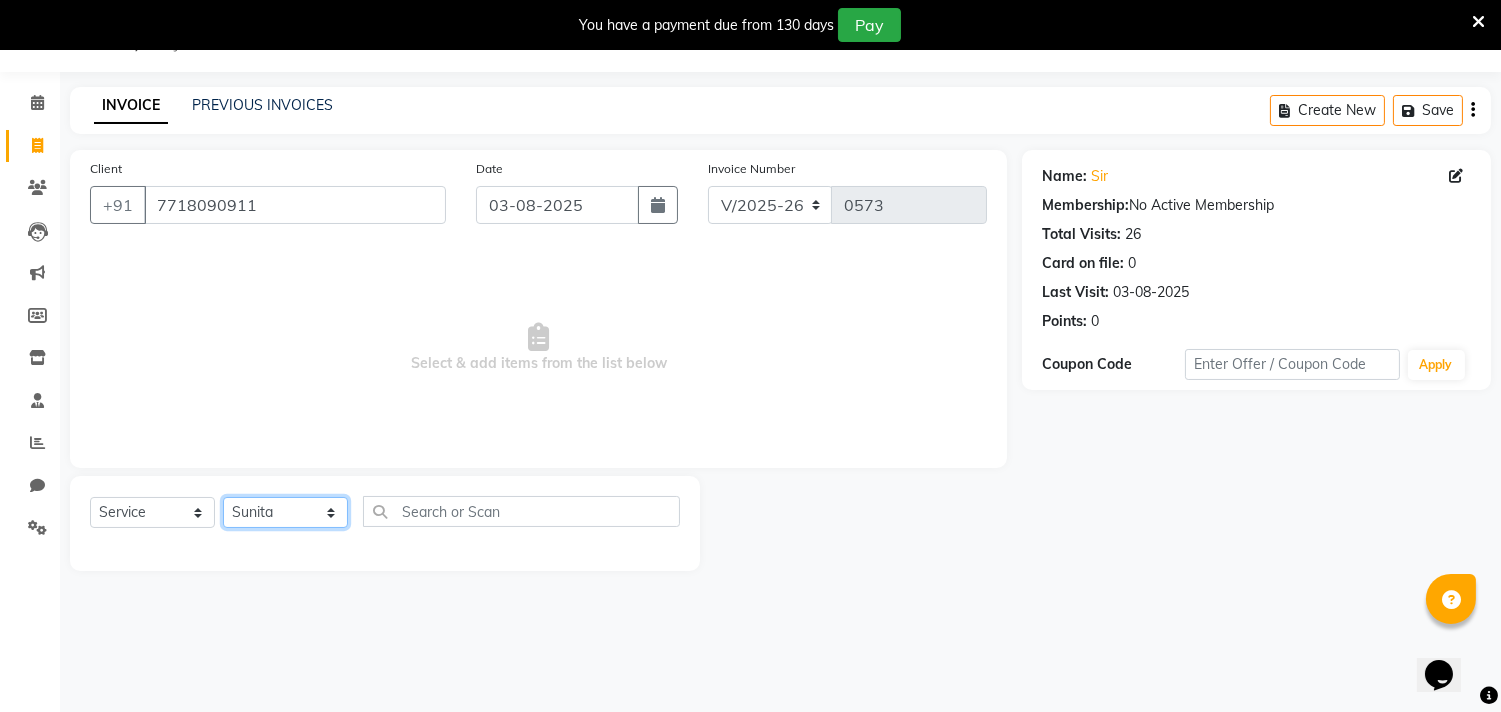 click on "Select Stylist alkasim Anash Dikishita Faizan FAIZE Haroon kaushal Sakiba Sunita Usha Usman Zeba" 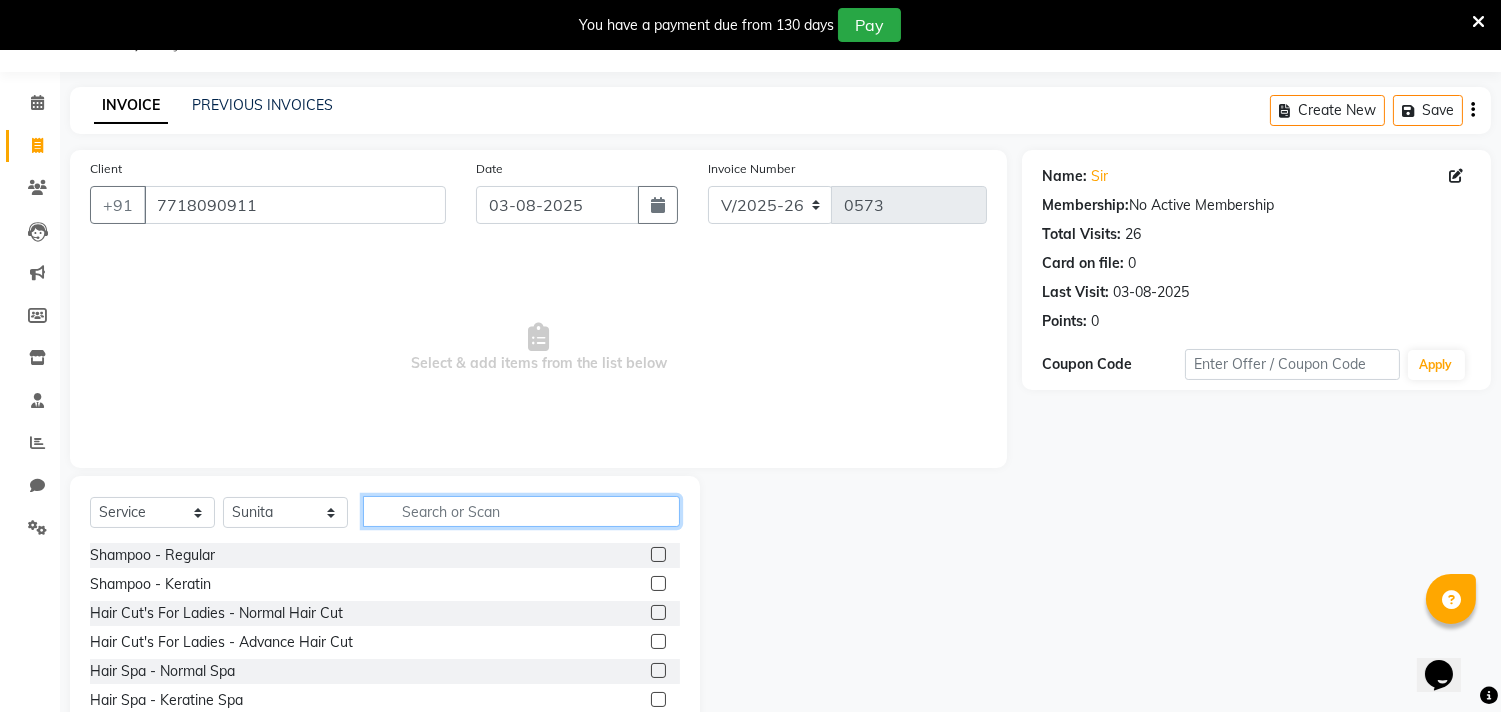 click 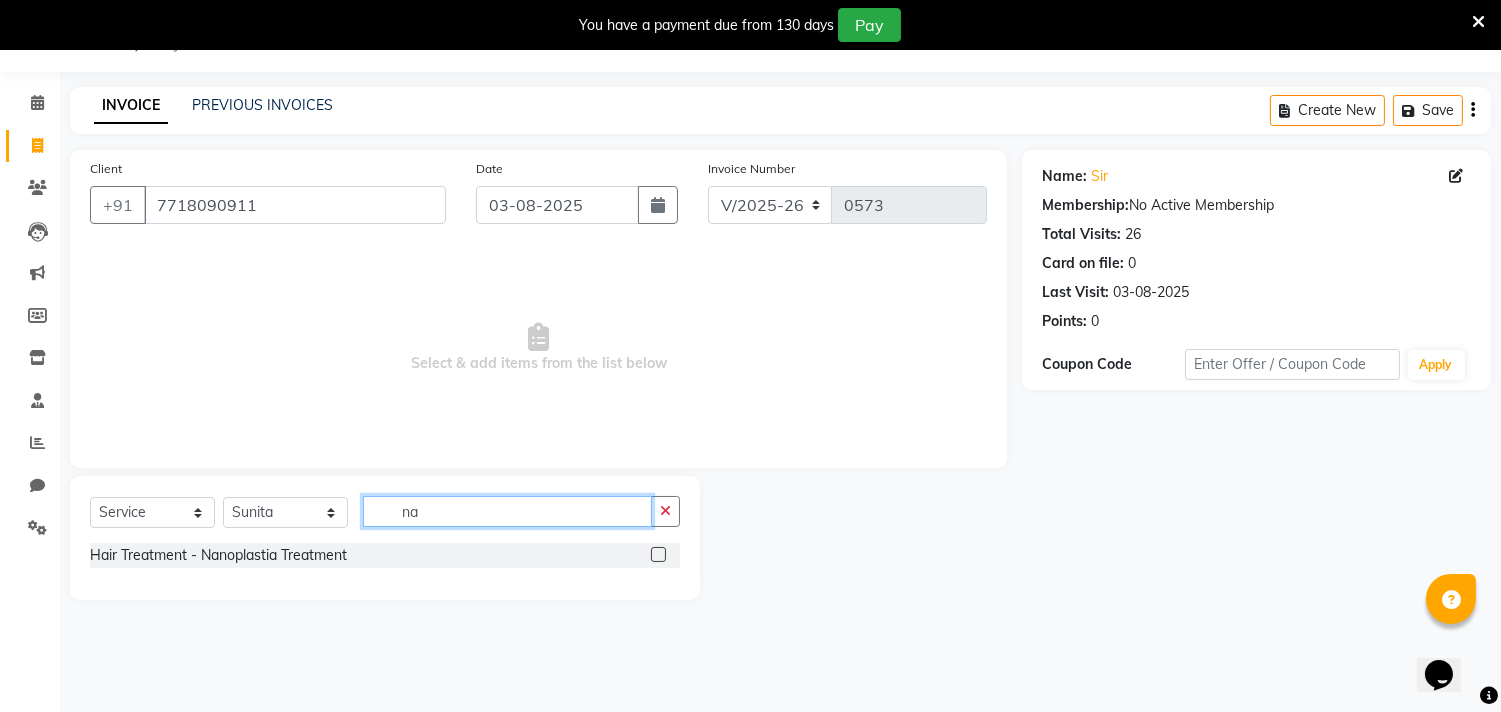 type on "na" 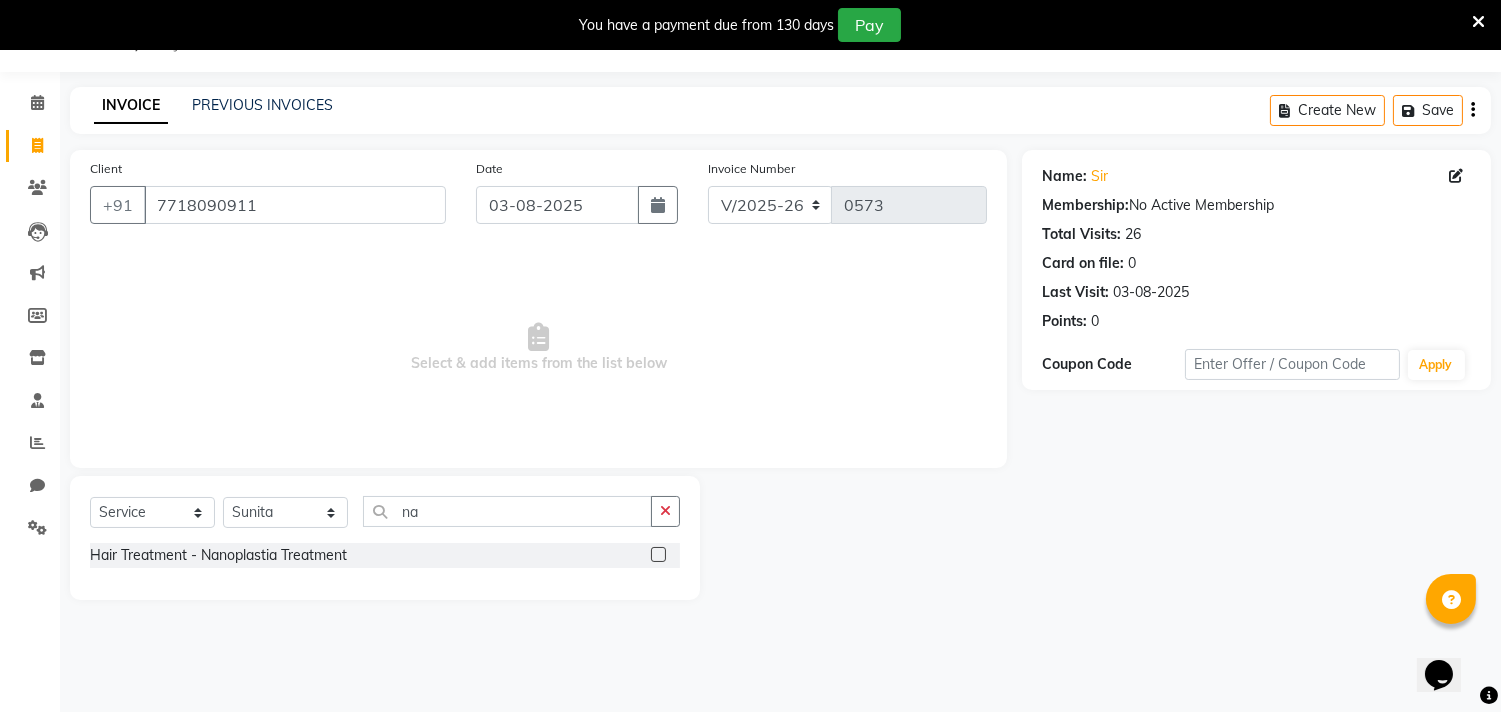 click 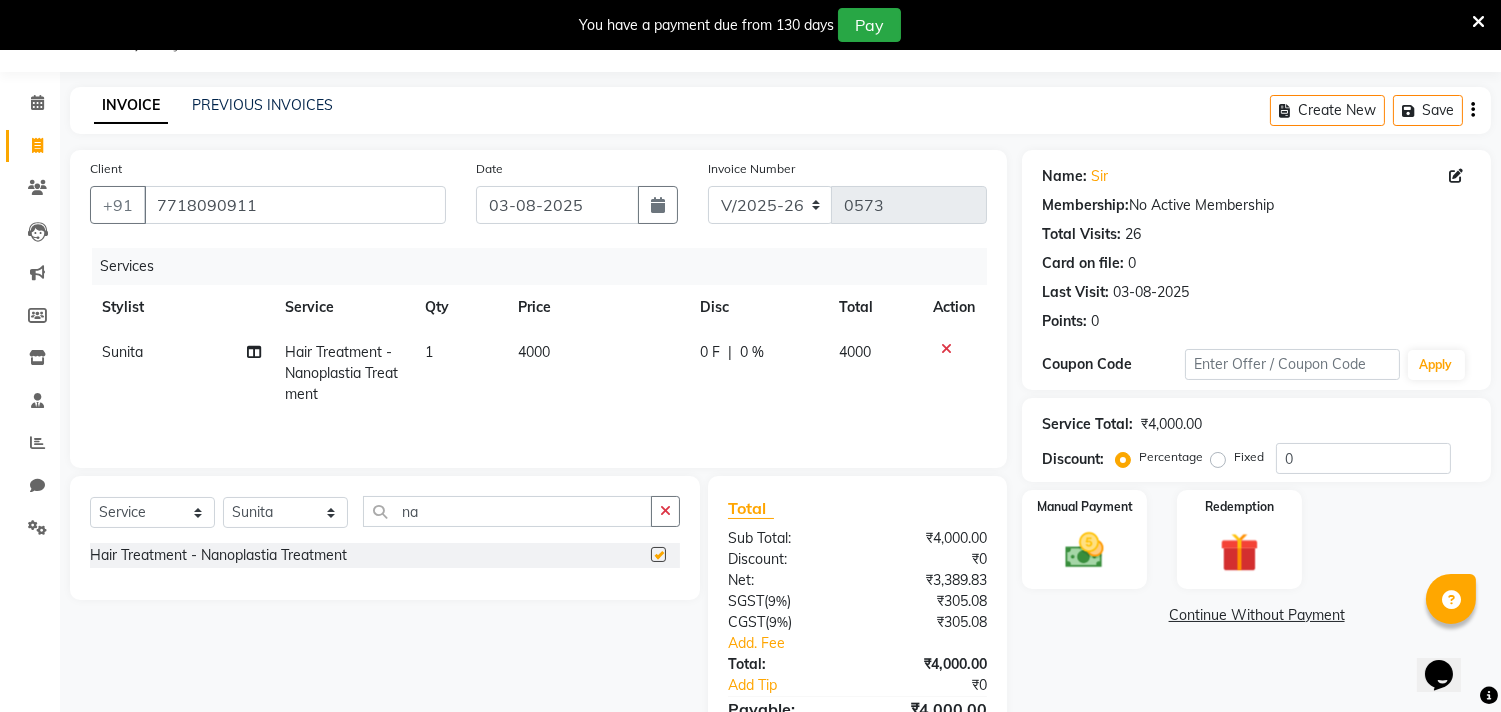 checkbox on "false" 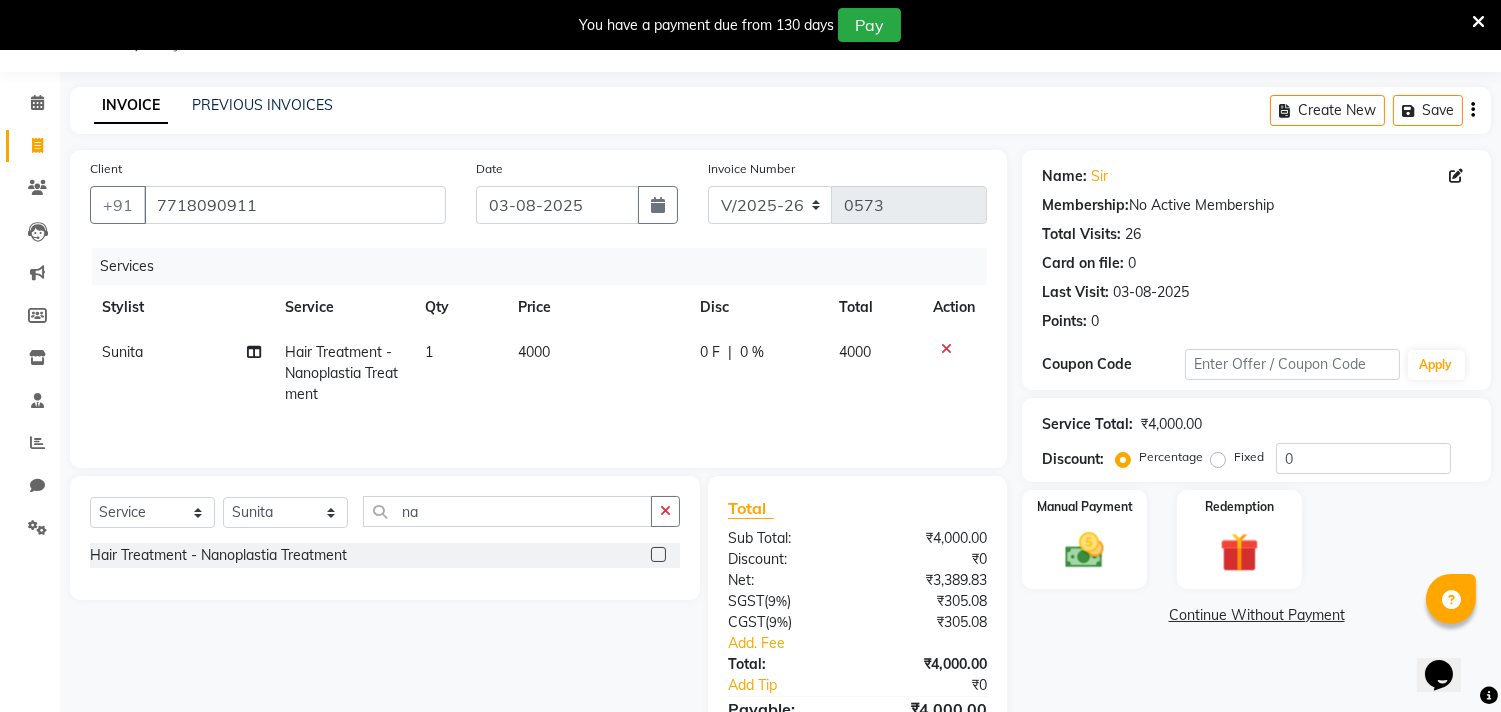 click on "4000" 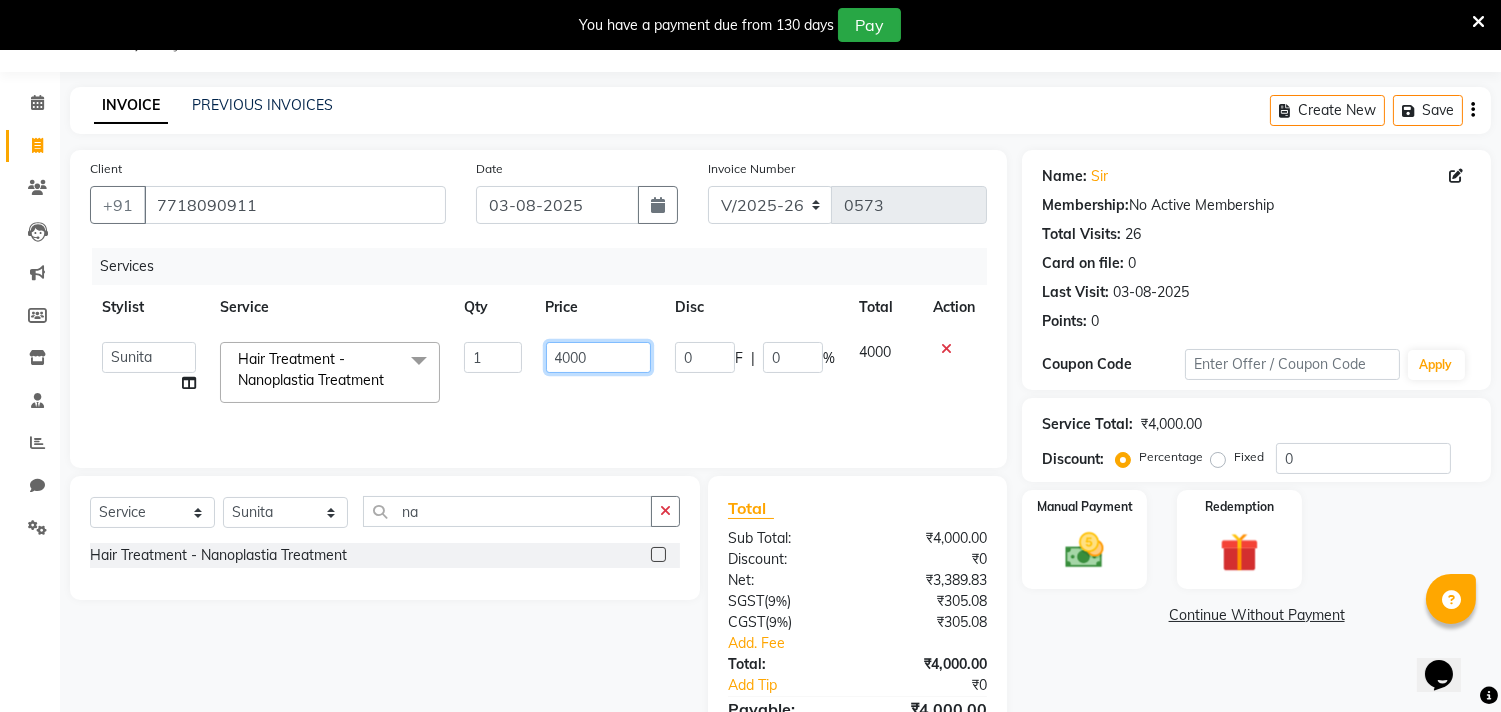 click on "4000" 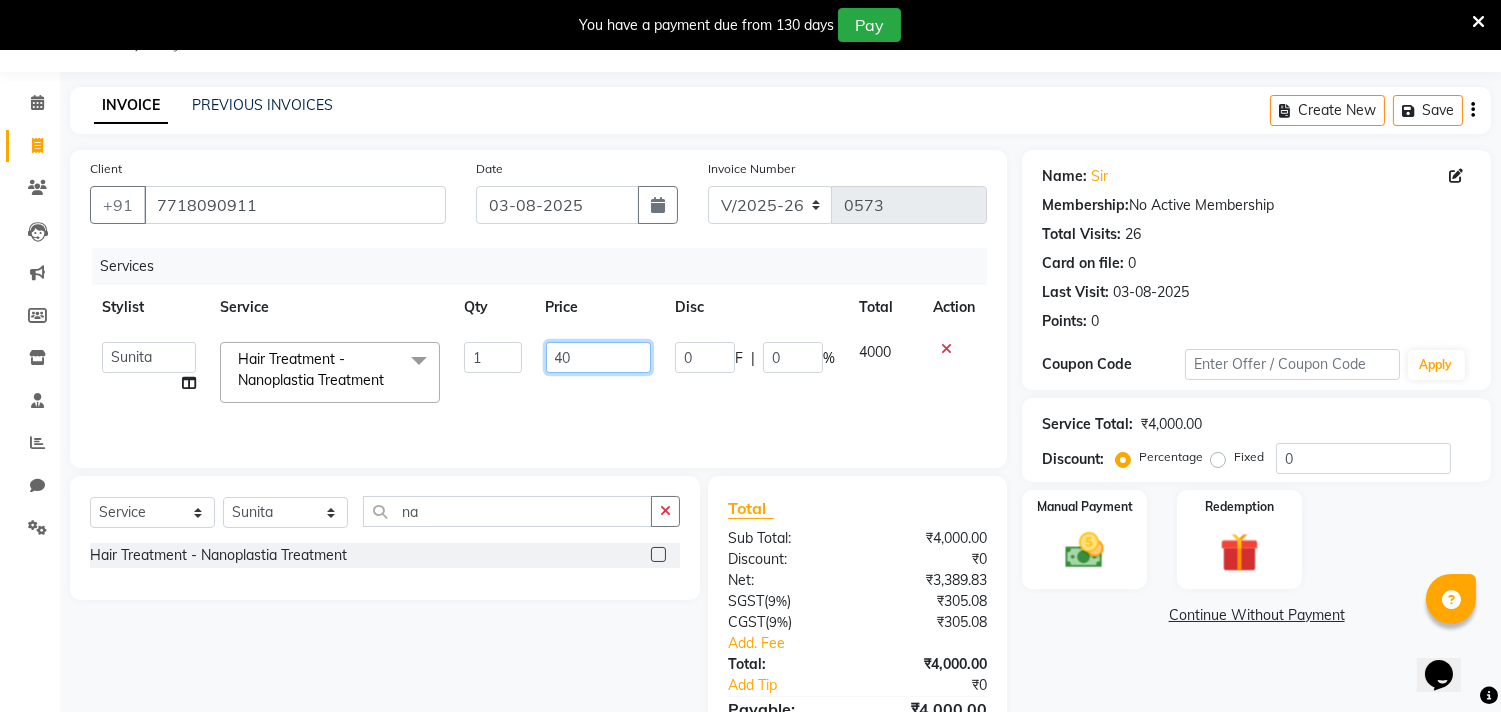 type on "4" 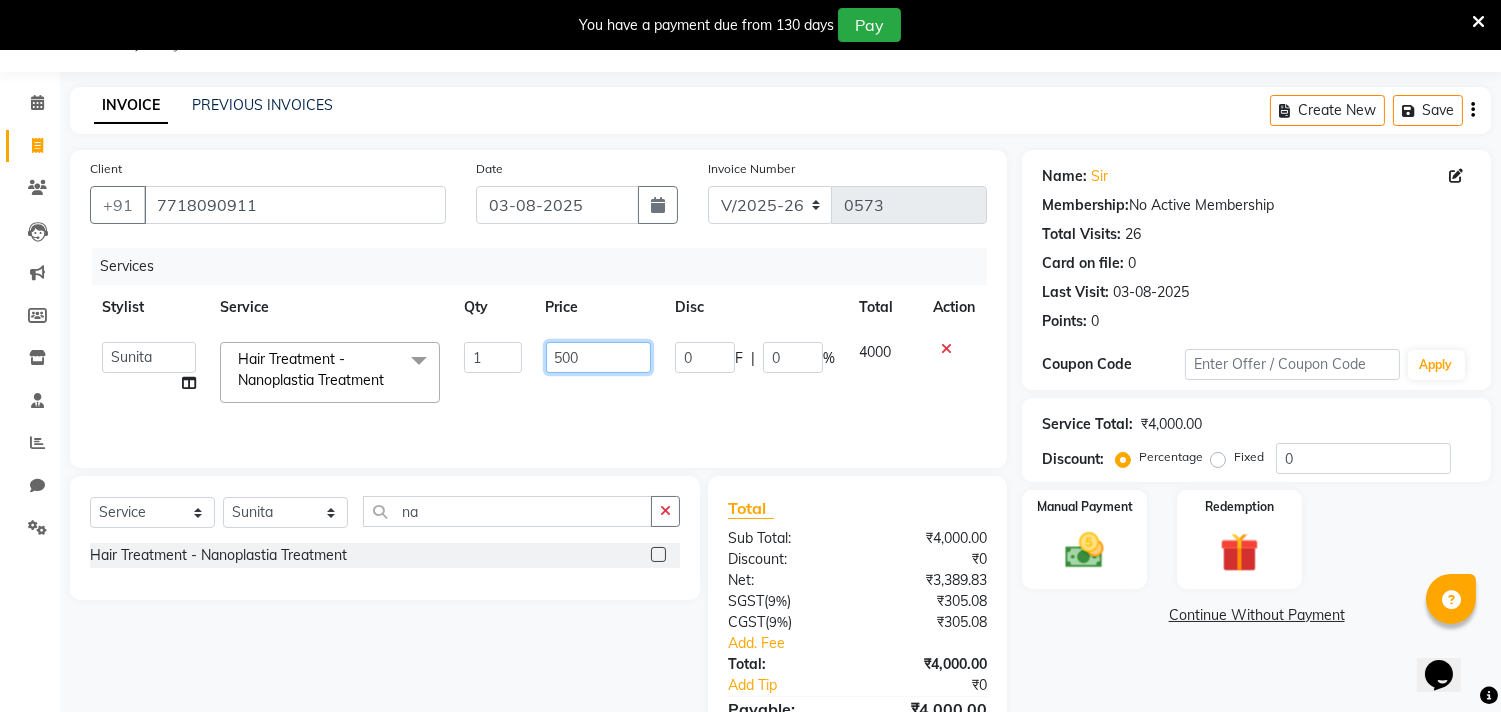 type on "5000" 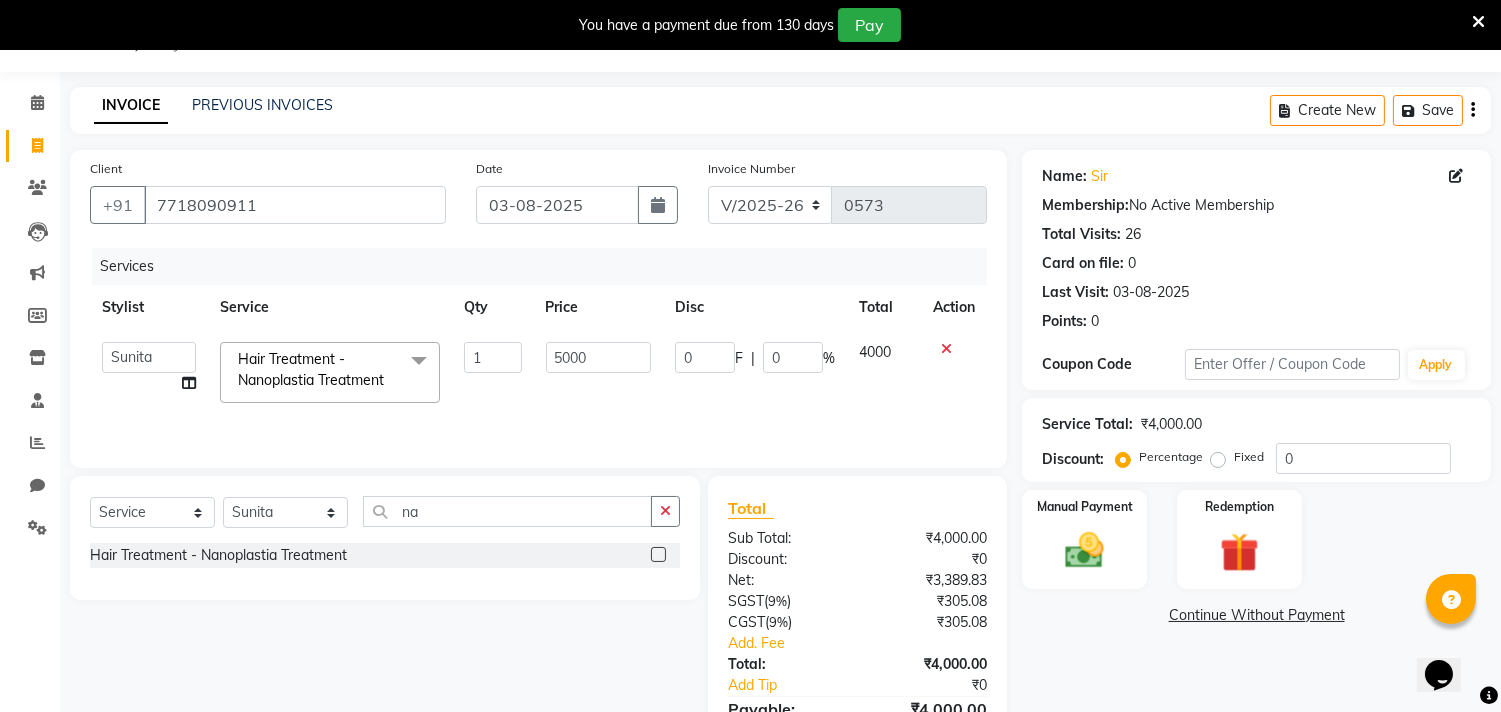 click on "4000" 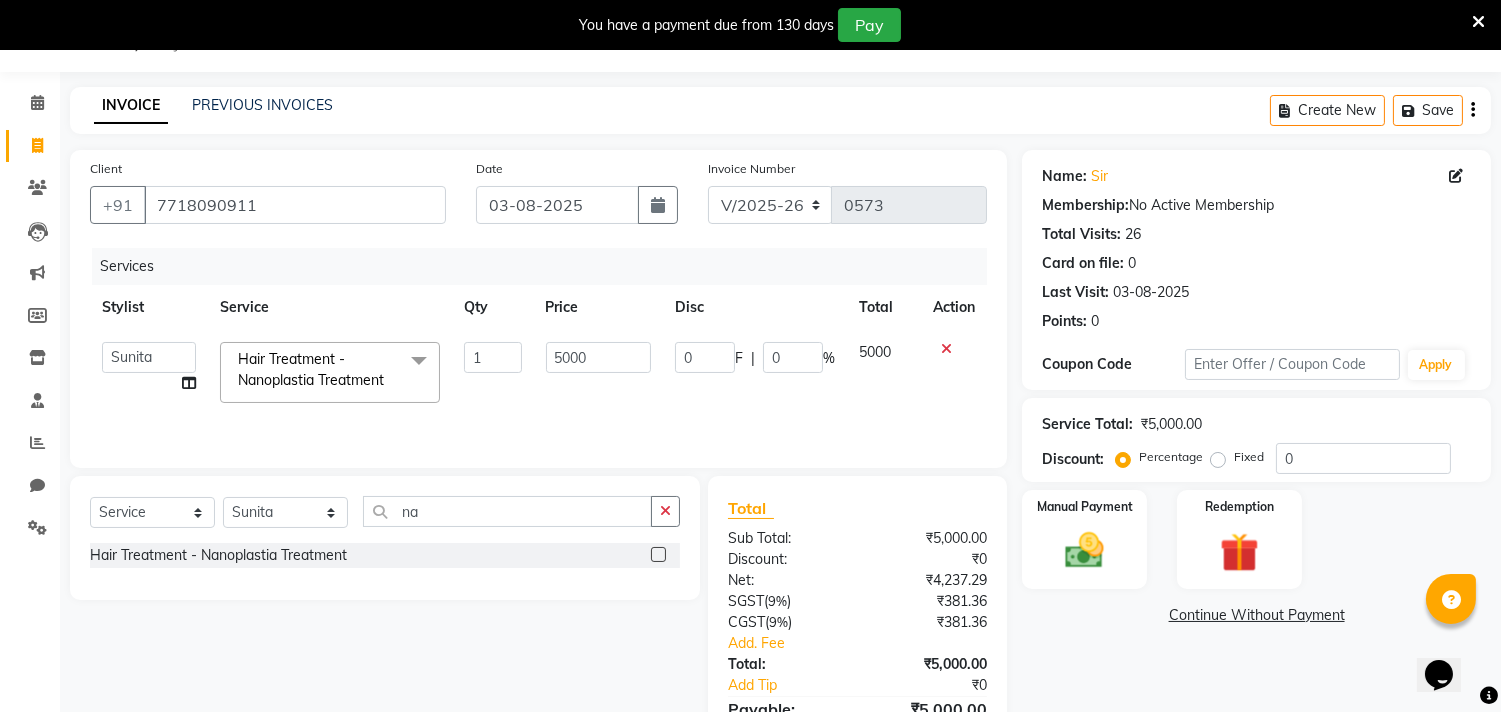 click 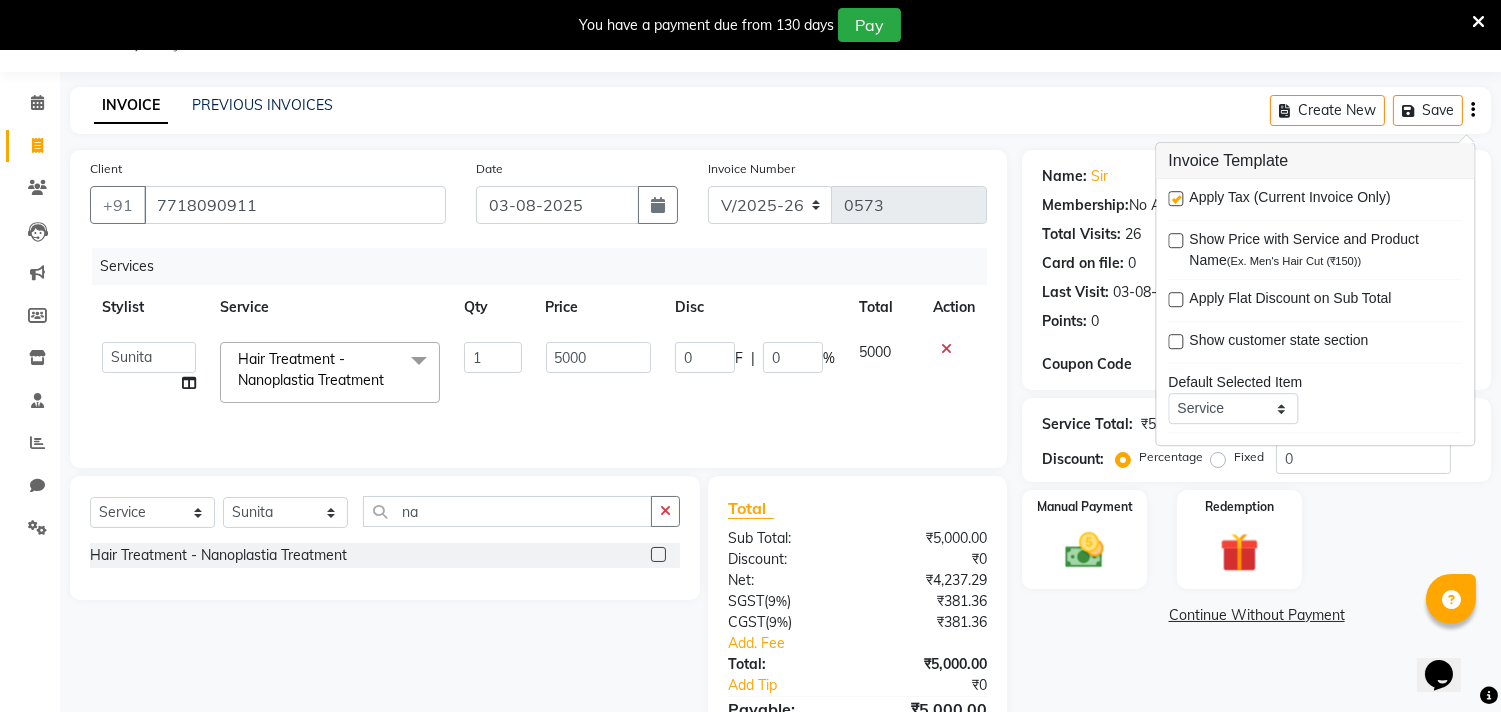 click at bounding box center (1175, 198) 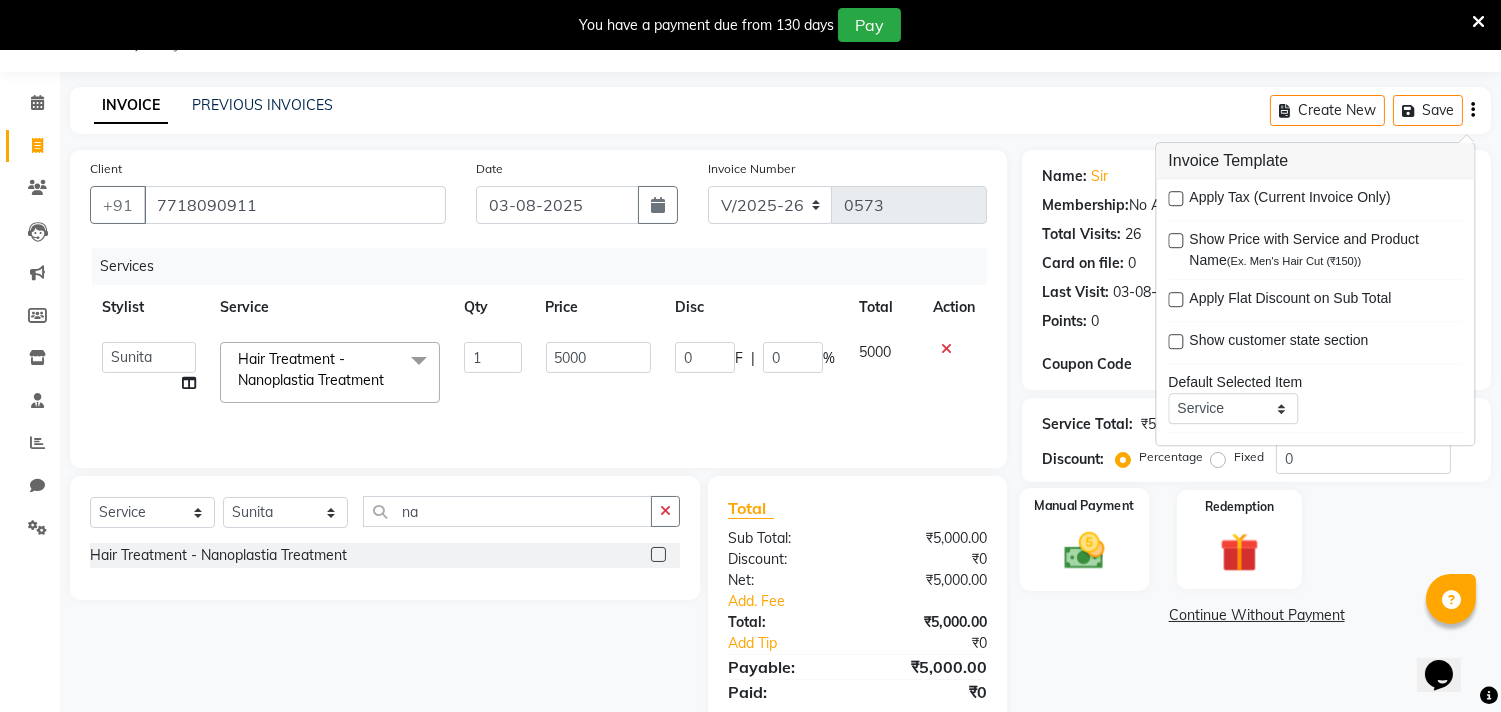 click on "Manual Payment" 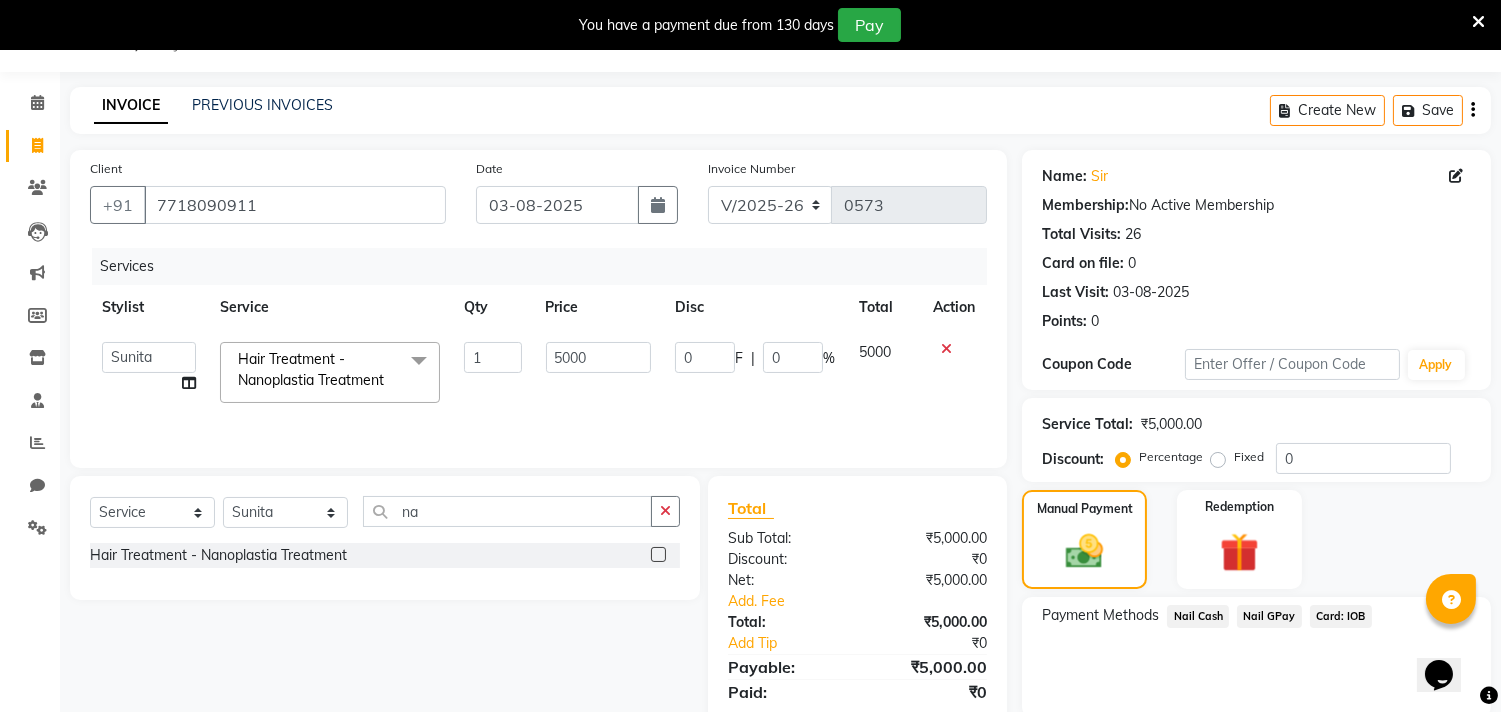 click on "Nail Cash" 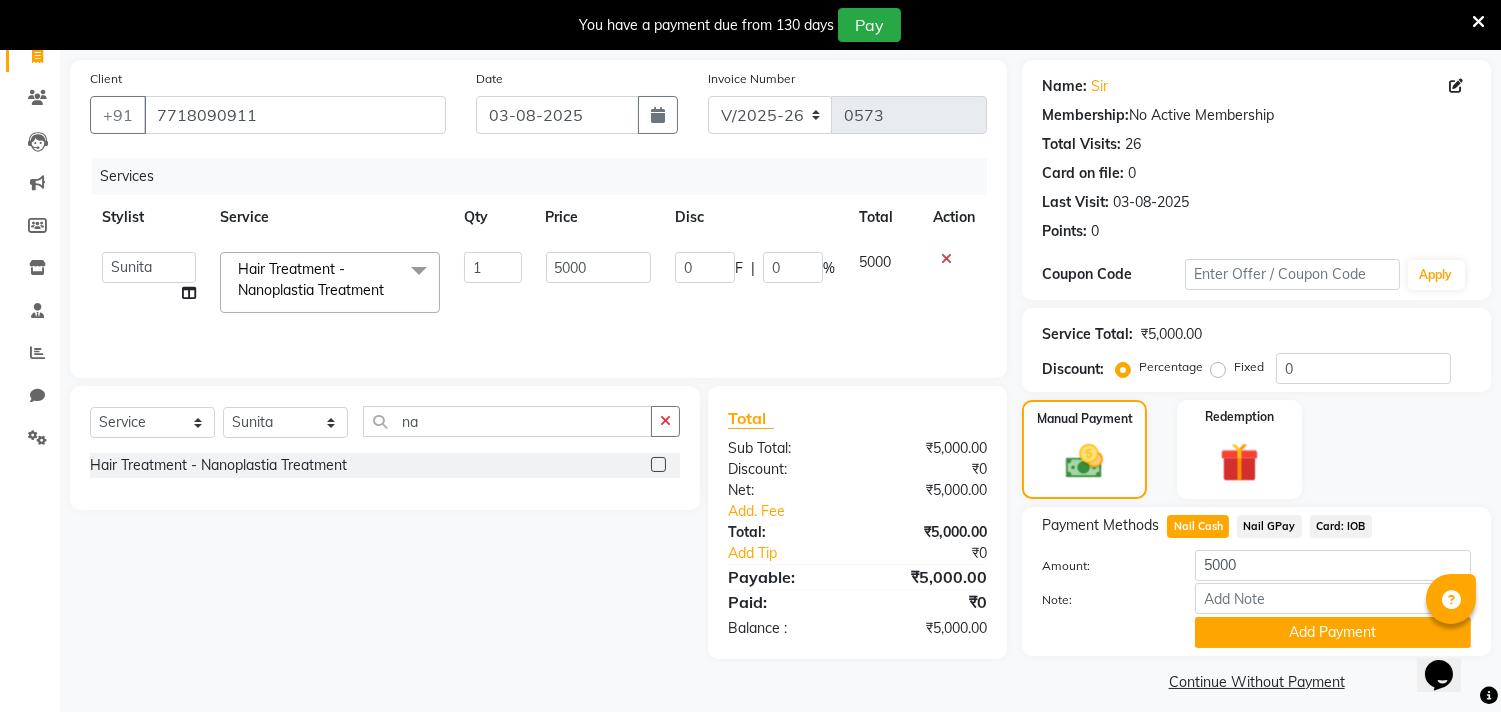 scroll, scrollTop: 154, scrollLeft: 0, axis: vertical 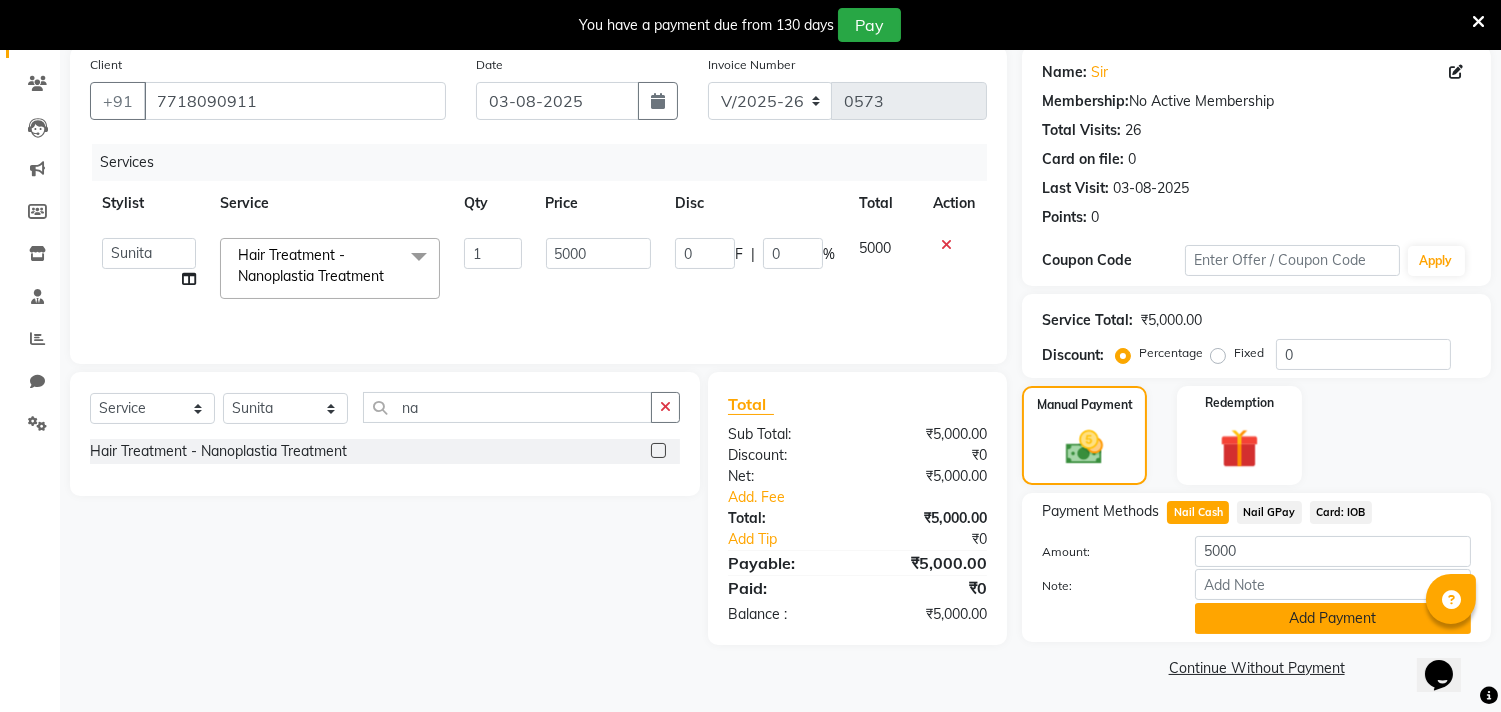 click on "Add Payment" 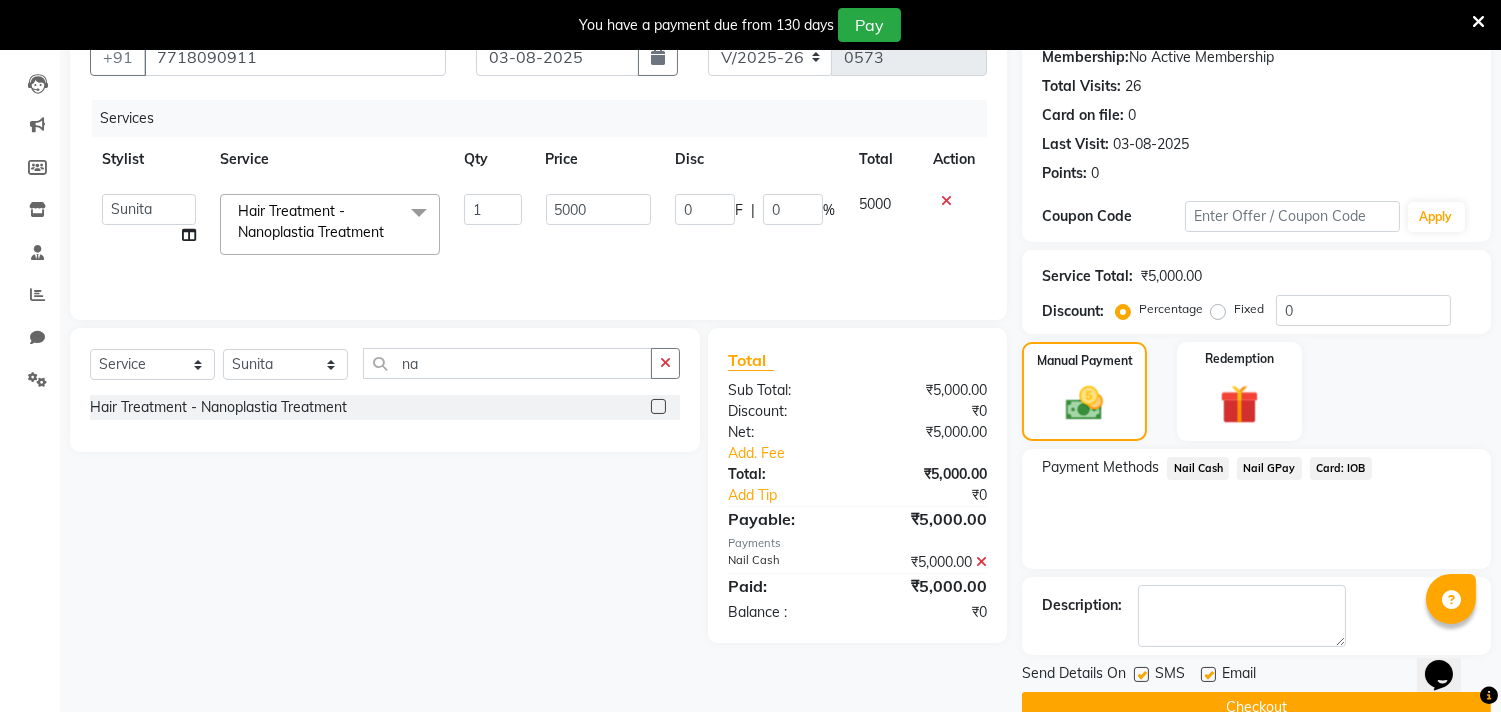 scroll, scrollTop: 237, scrollLeft: 0, axis: vertical 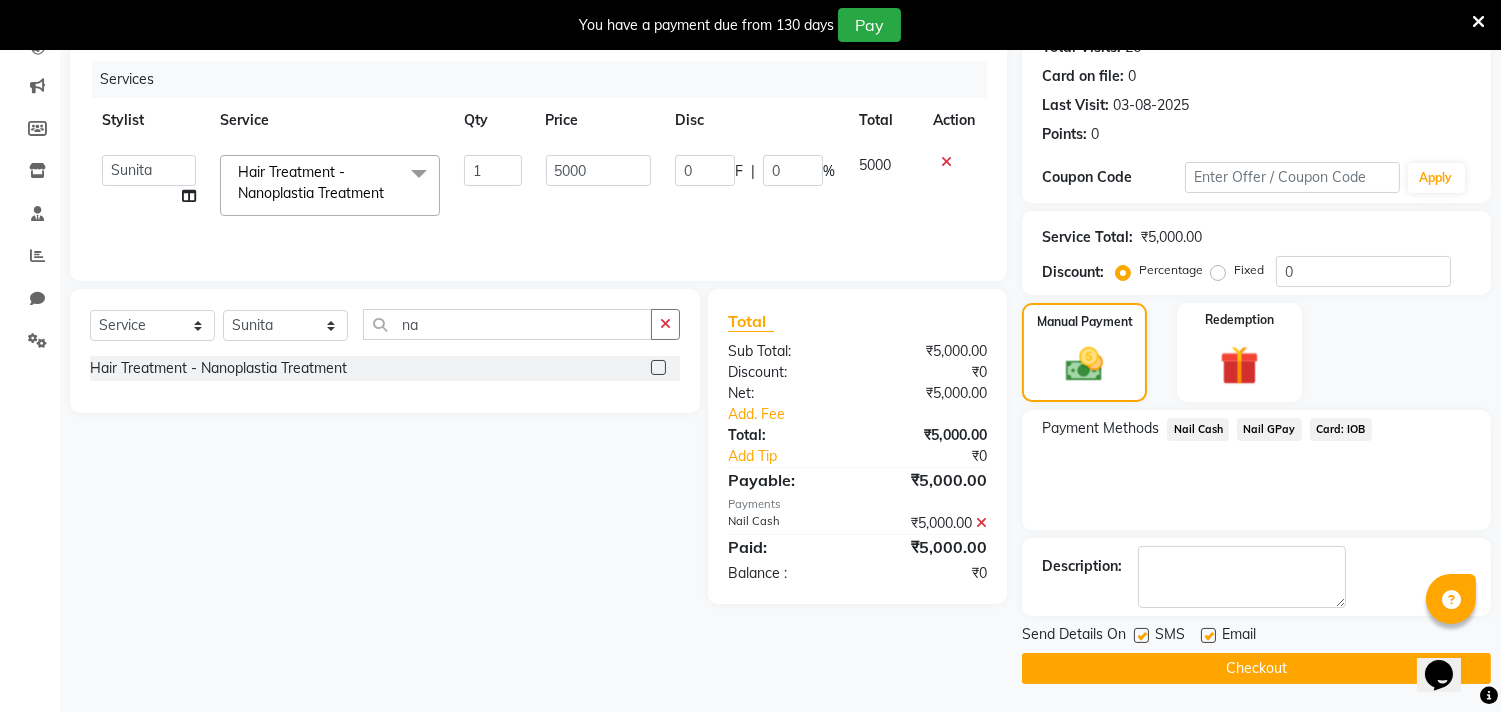 click on "Checkout" 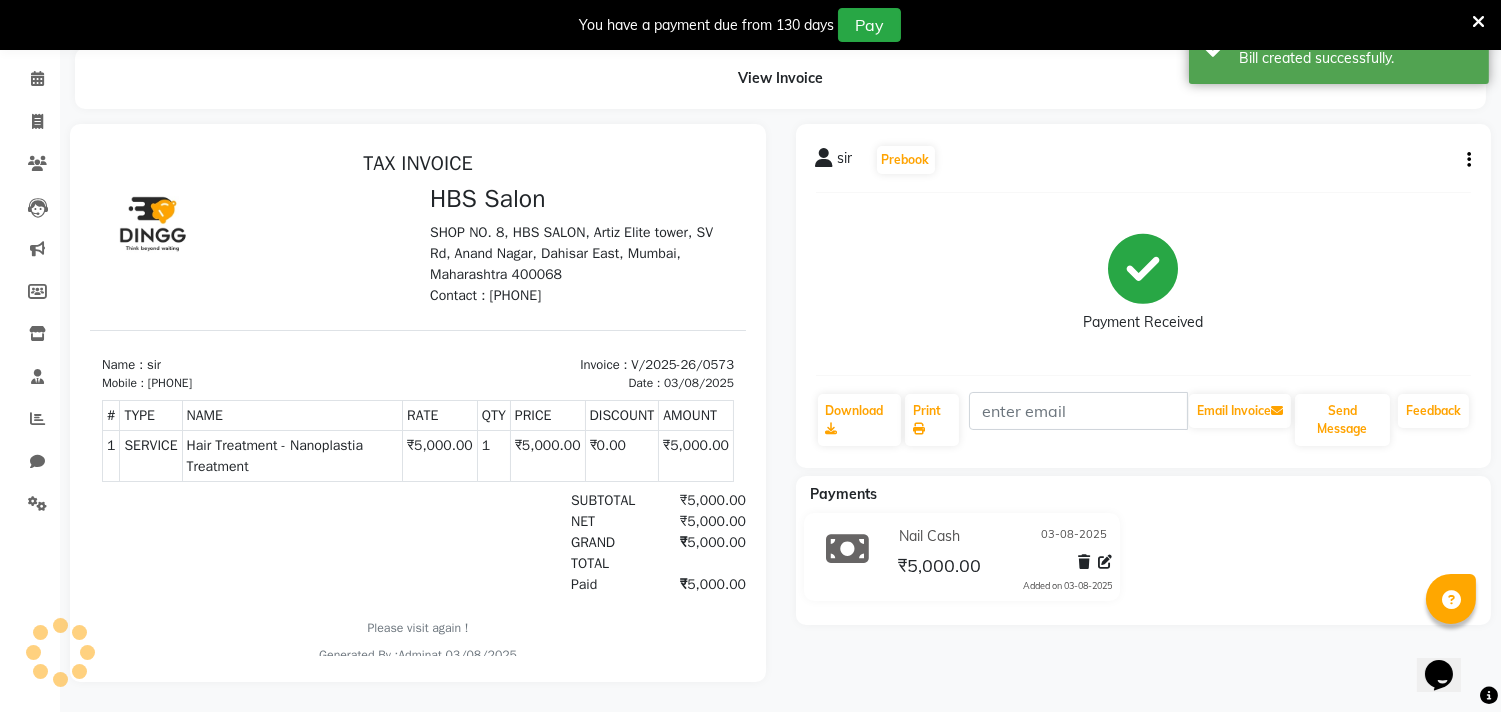 scroll, scrollTop: 0, scrollLeft: 0, axis: both 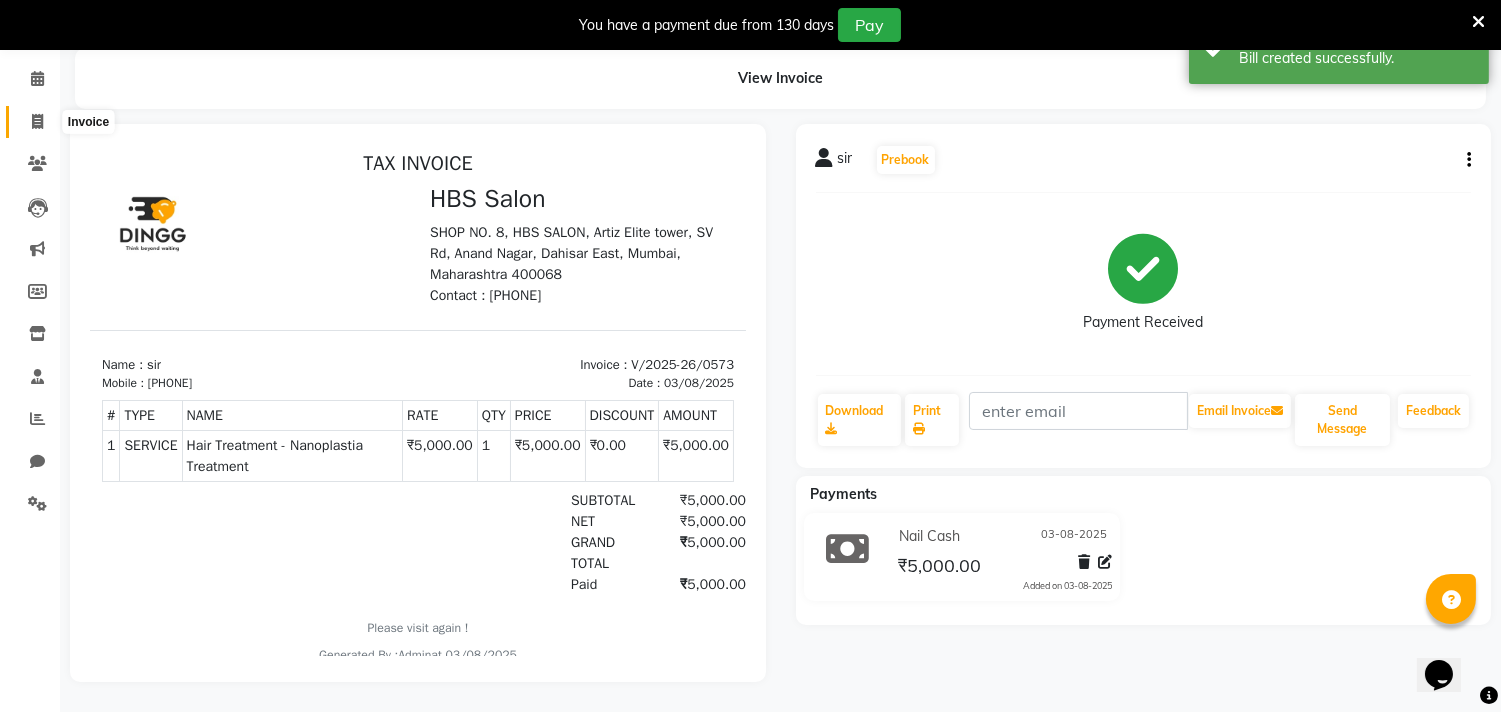 click 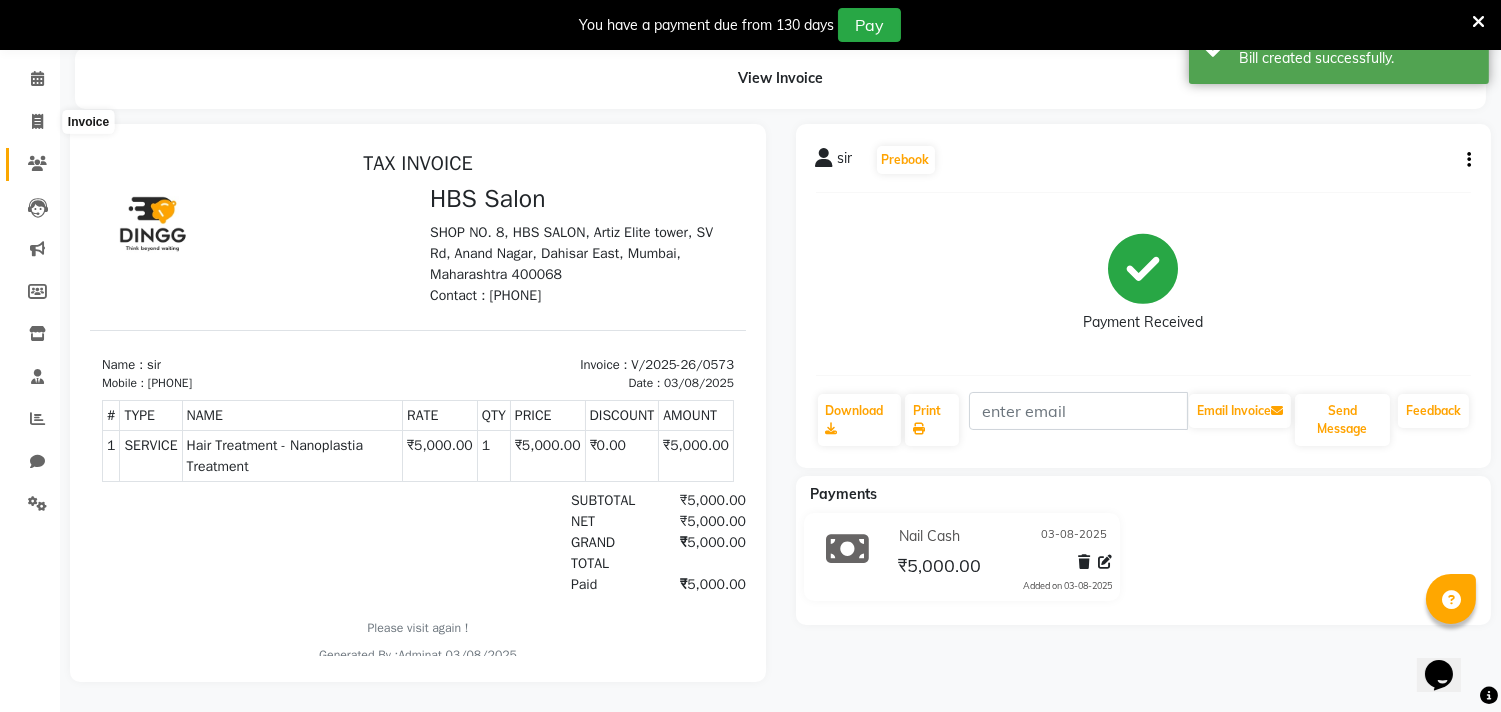 select on "7935" 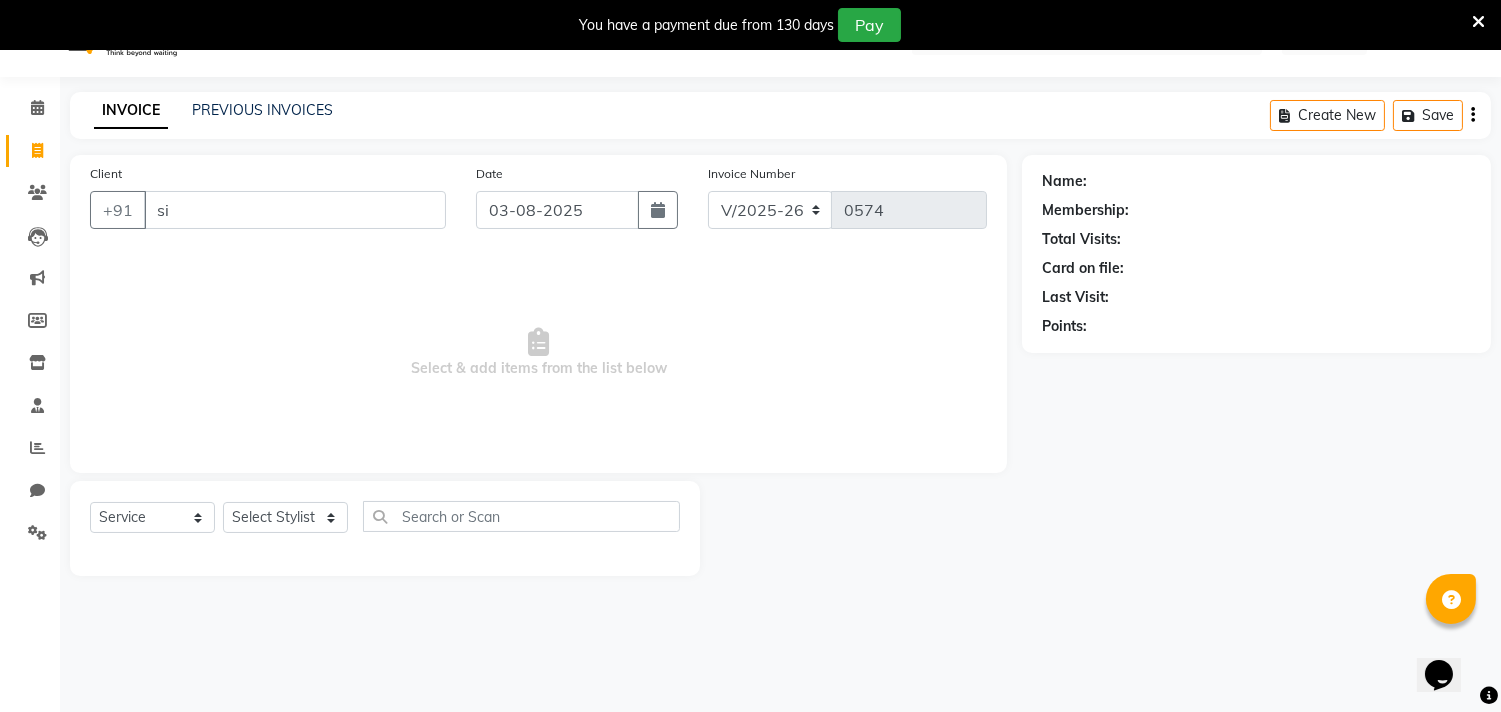 scroll, scrollTop: 44, scrollLeft: 0, axis: vertical 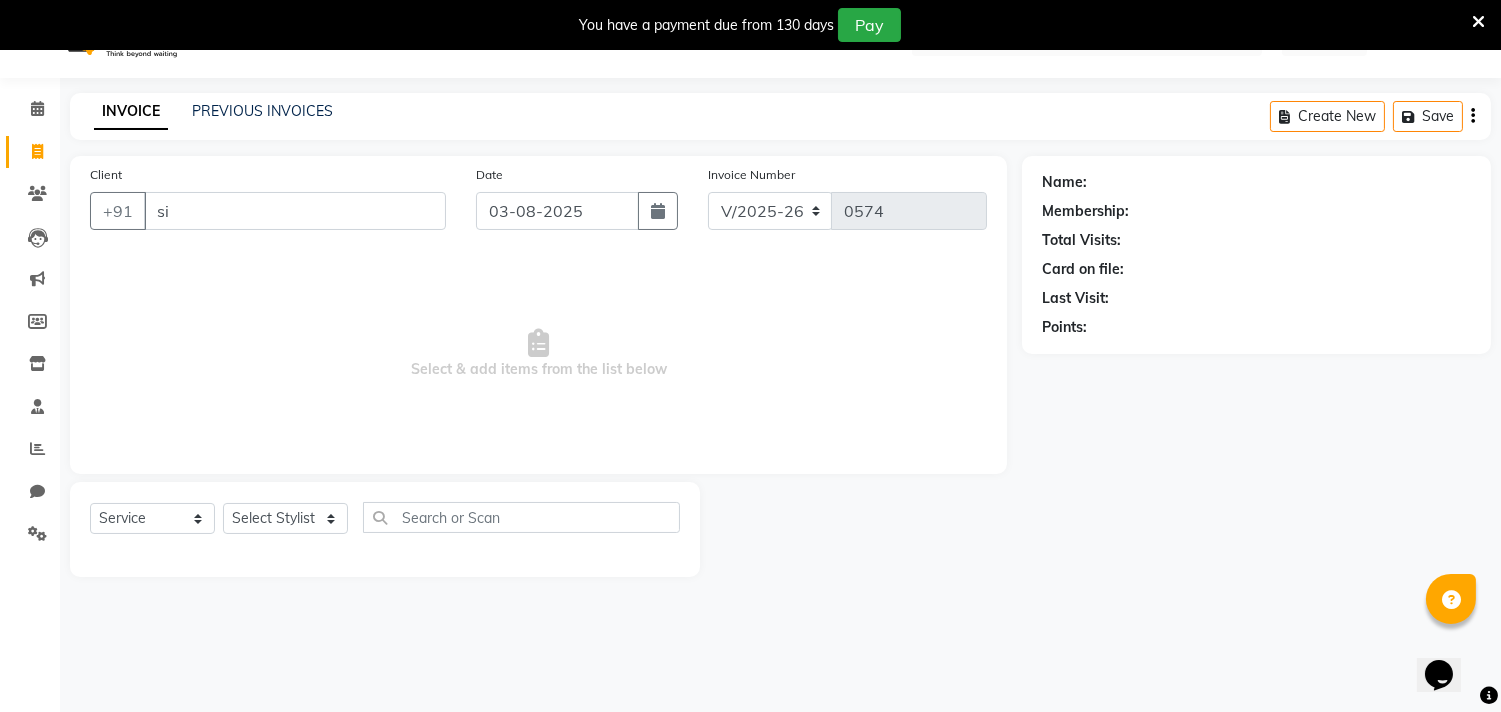 type on "s" 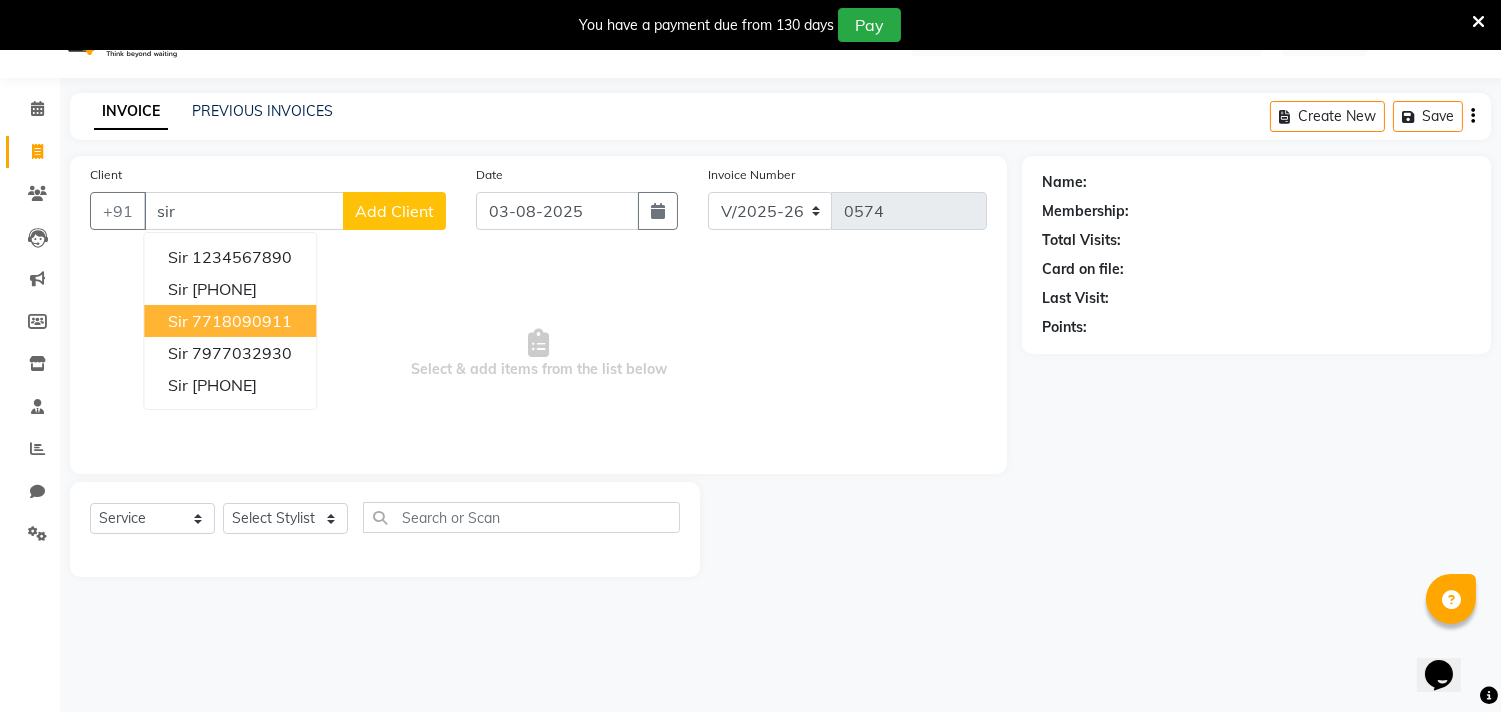 click on "7718090911" at bounding box center (242, 321) 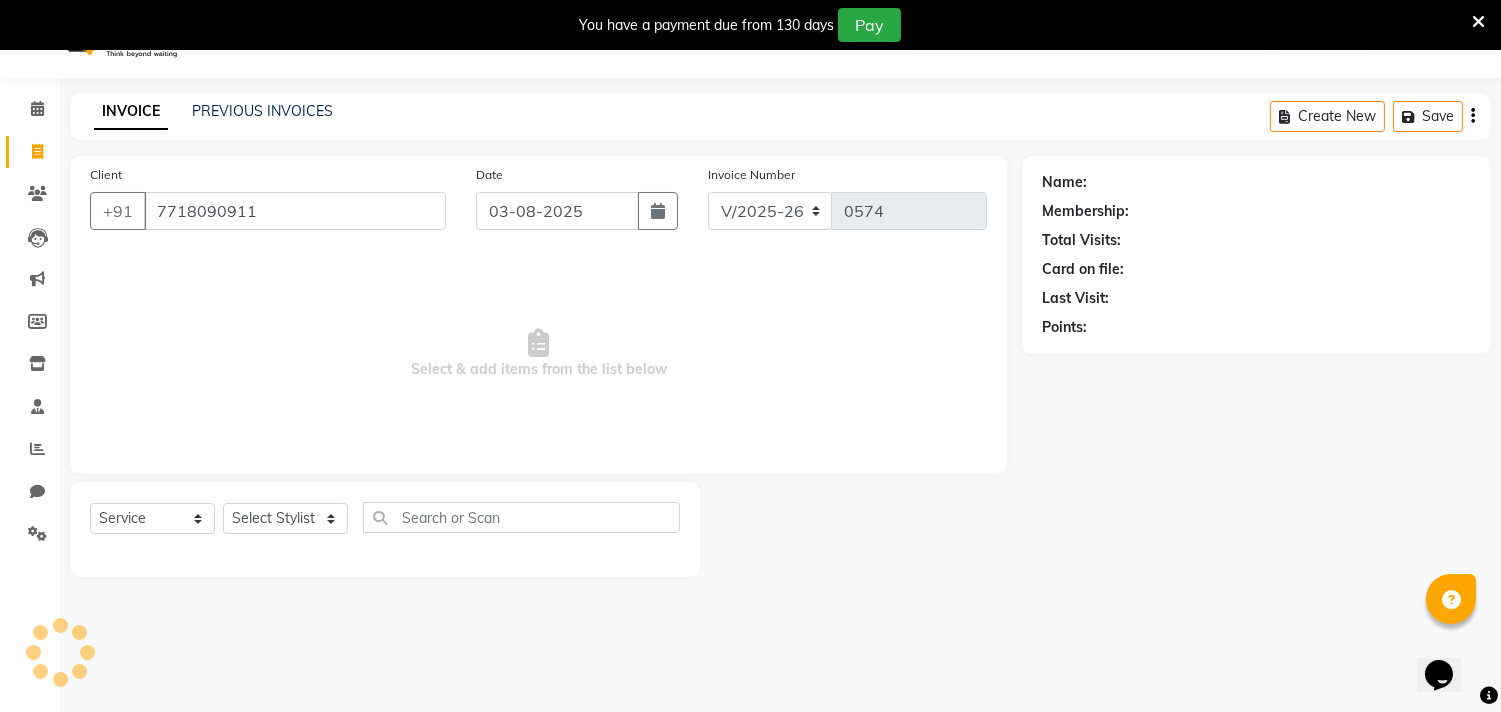 type on "7718090911" 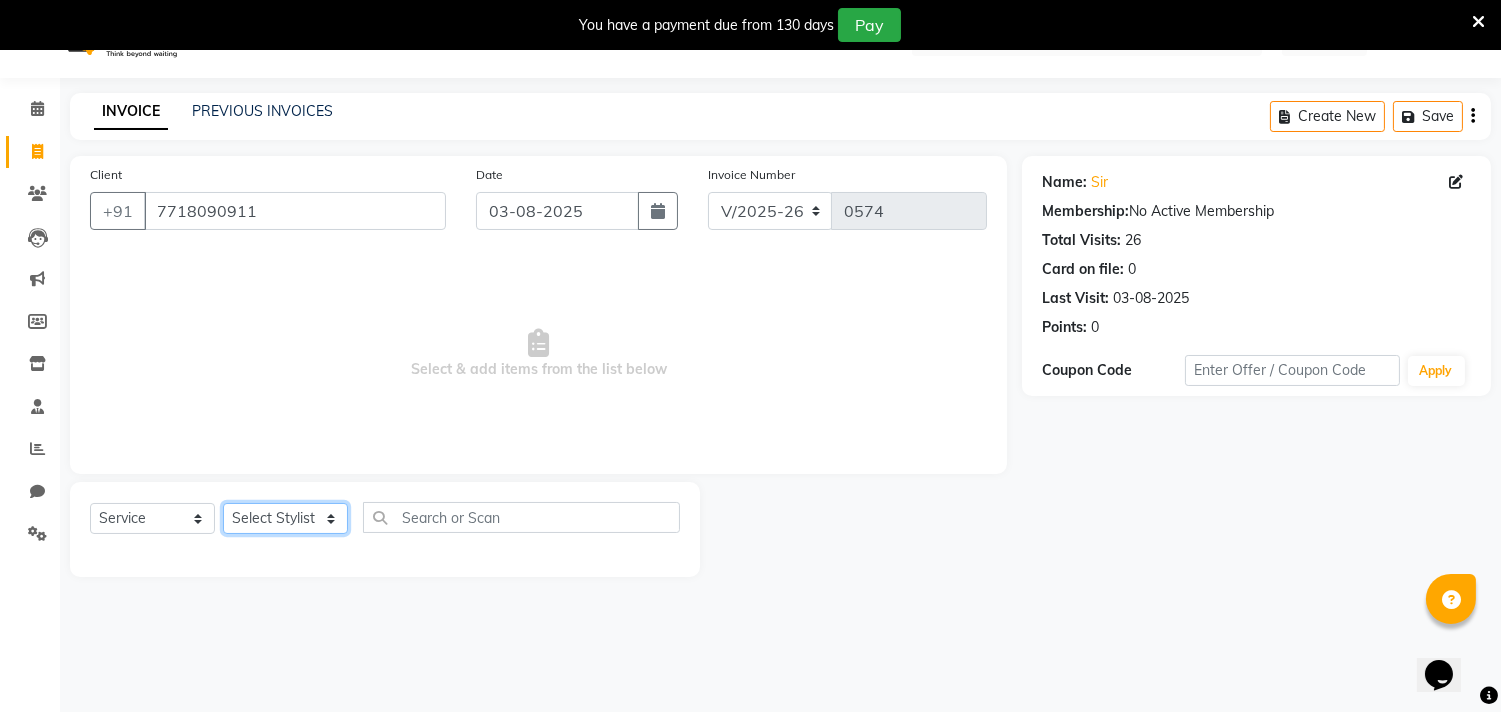 click on "Select Stylist alkasim Anash Dikishita Faizan FAIZE Haroon kaushal Sakiba Sunita Usha Usman Zeba" 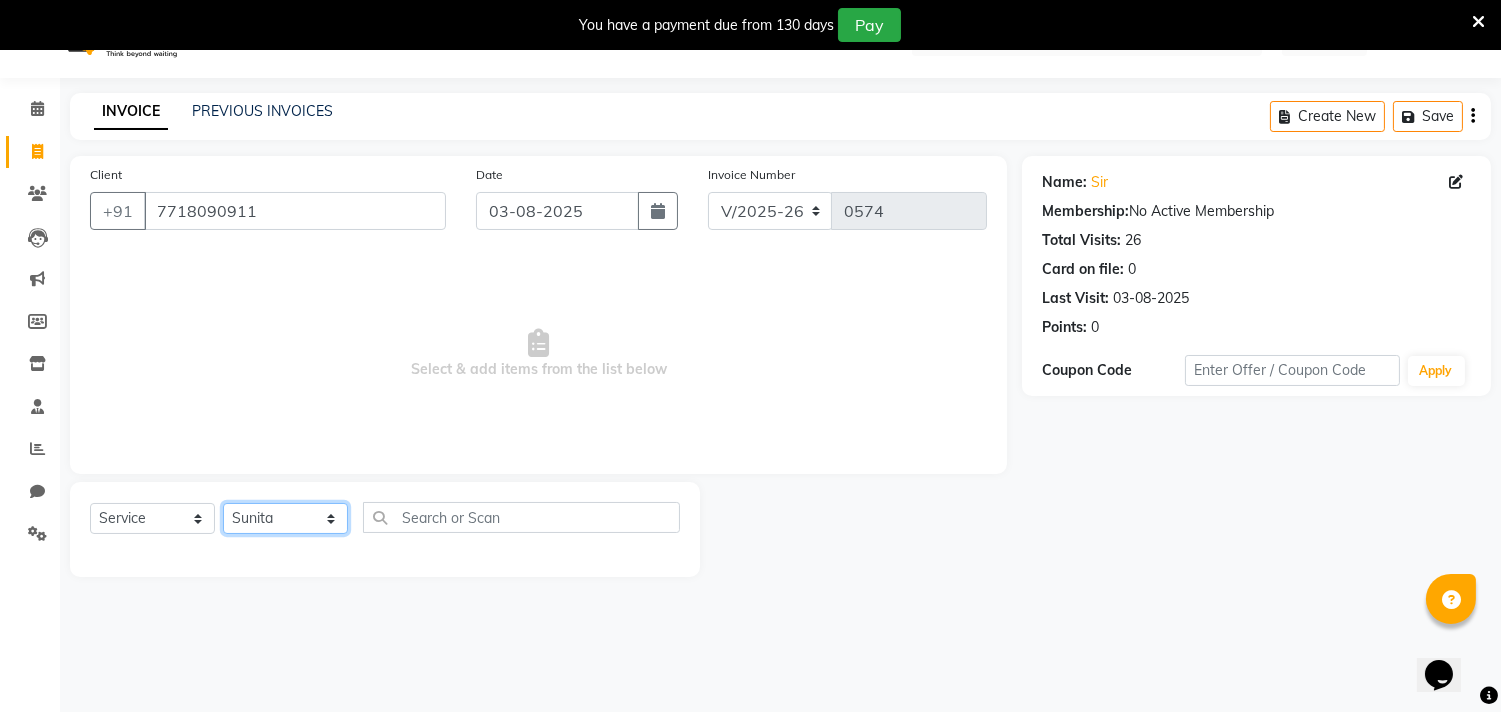click on "Select Stylist alkasim Anash Dikishita Faizan FAIZE Haroon kaushal Sakiba Sunita Usha Usman Zeba" 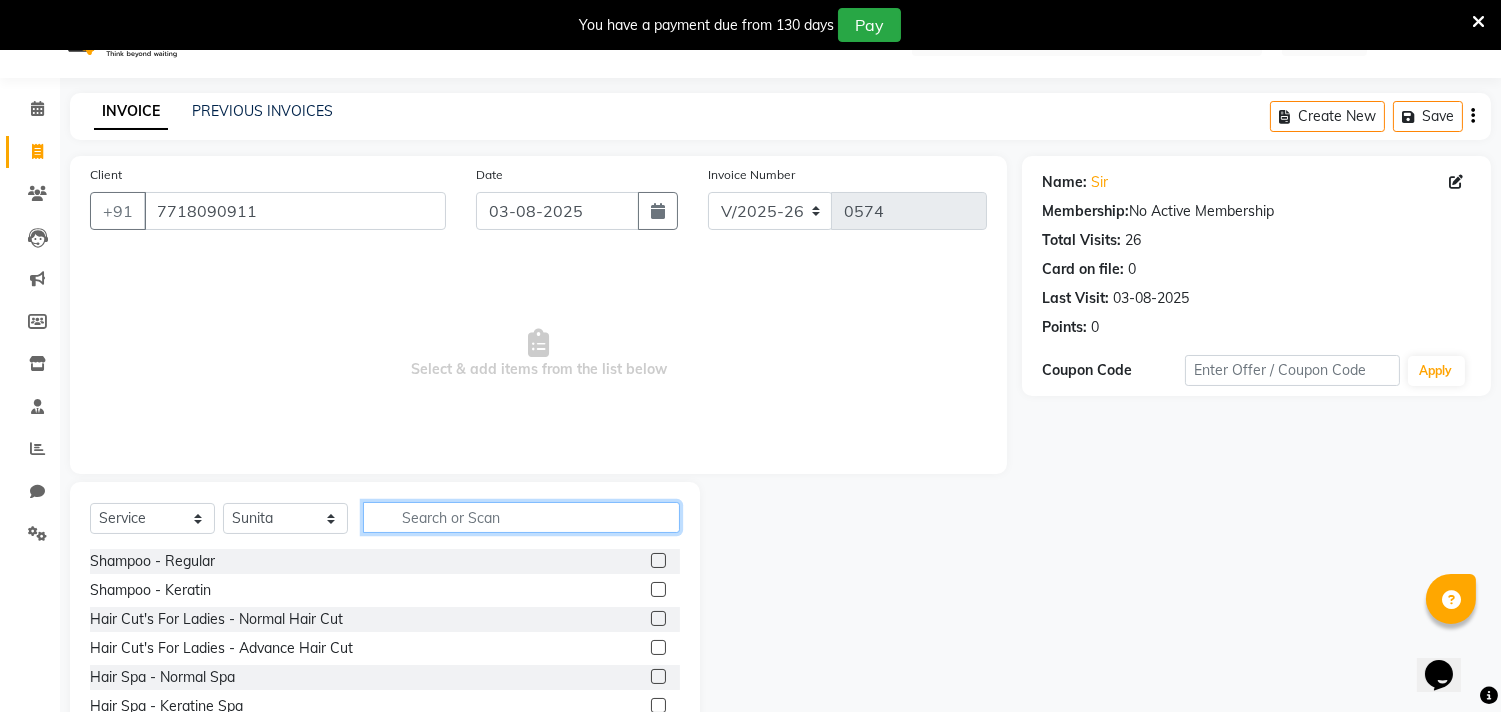 click 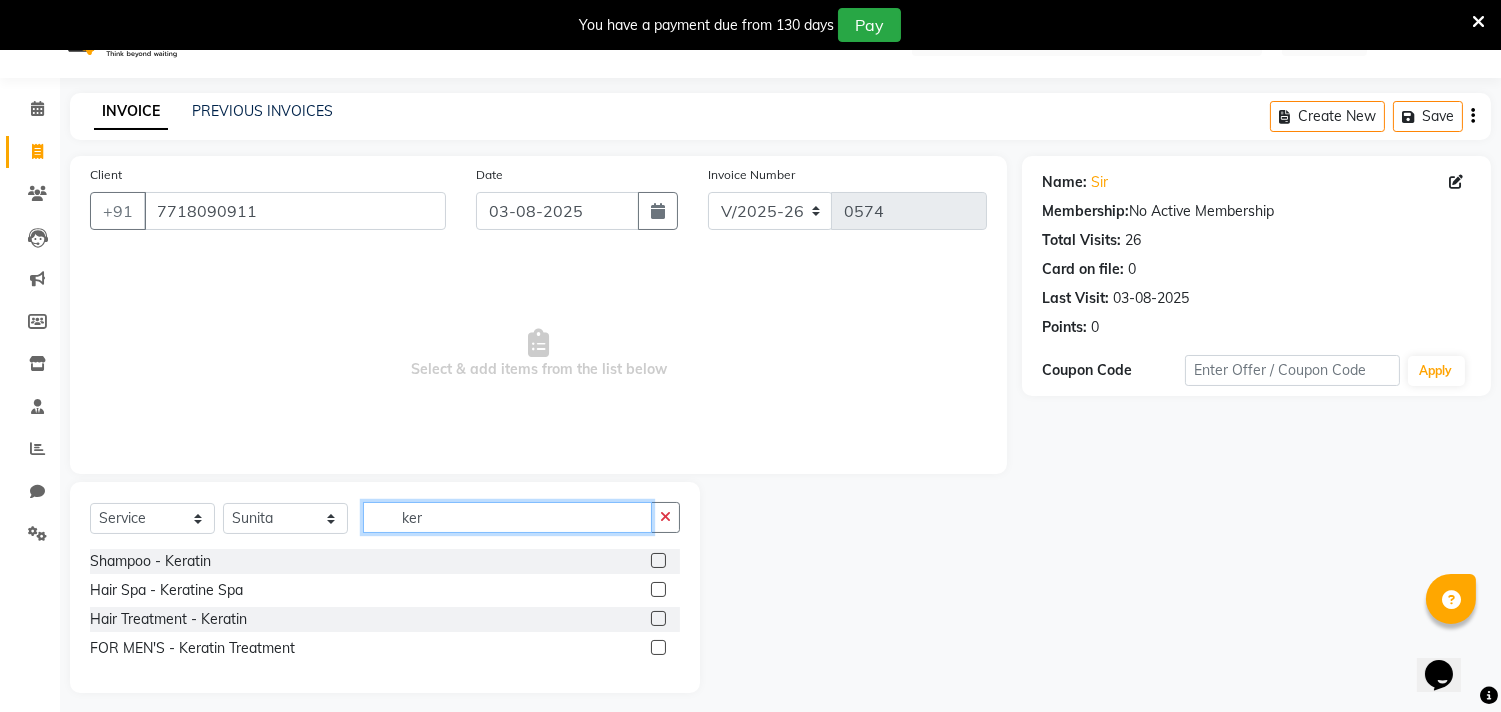 type on "ker" 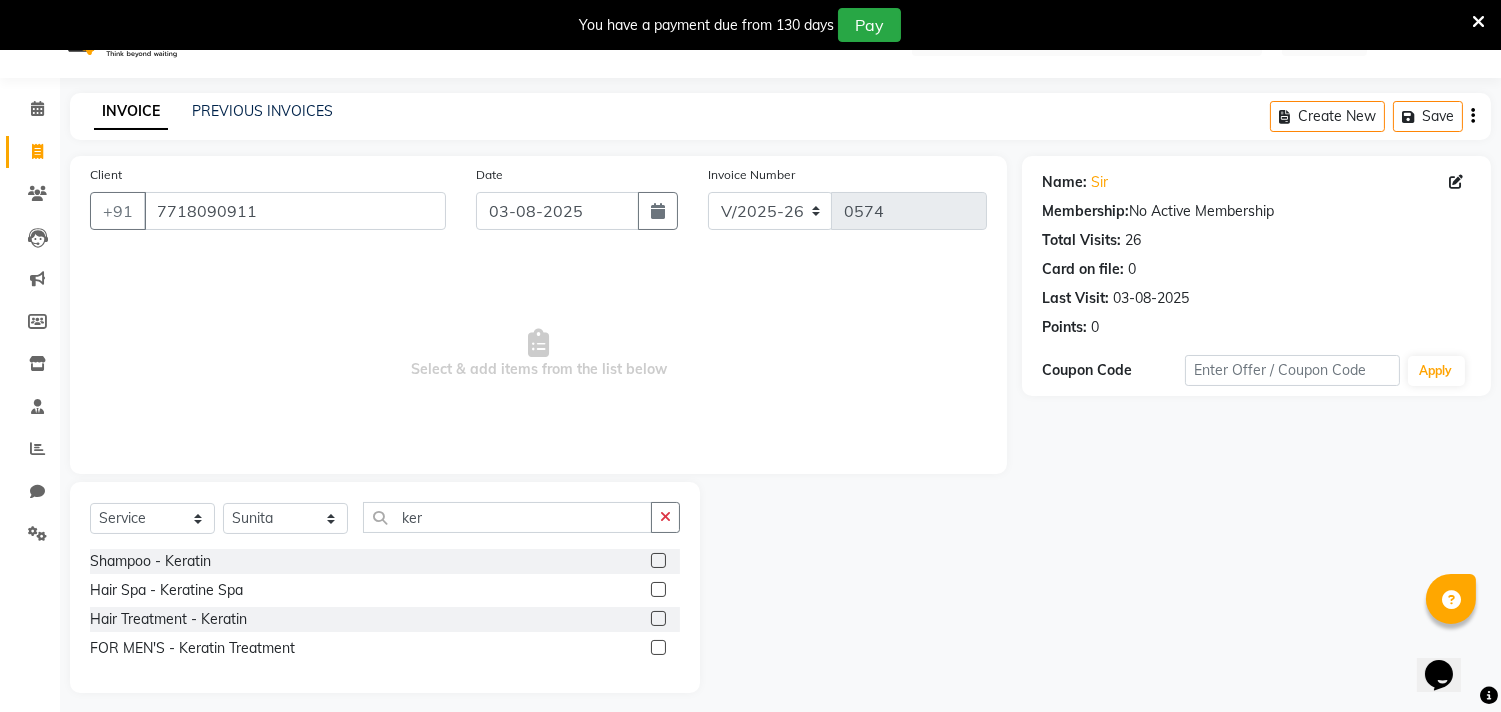 click 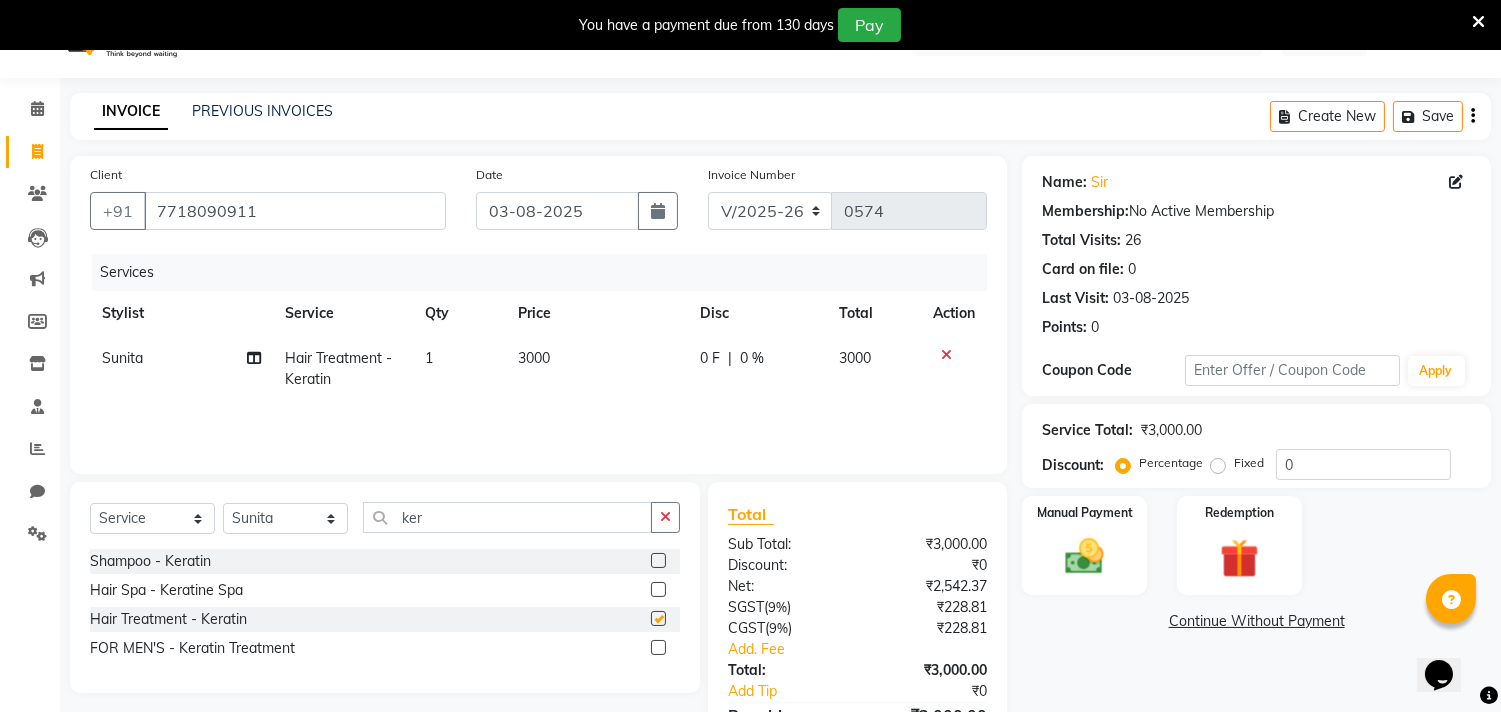 checkbox on "false" 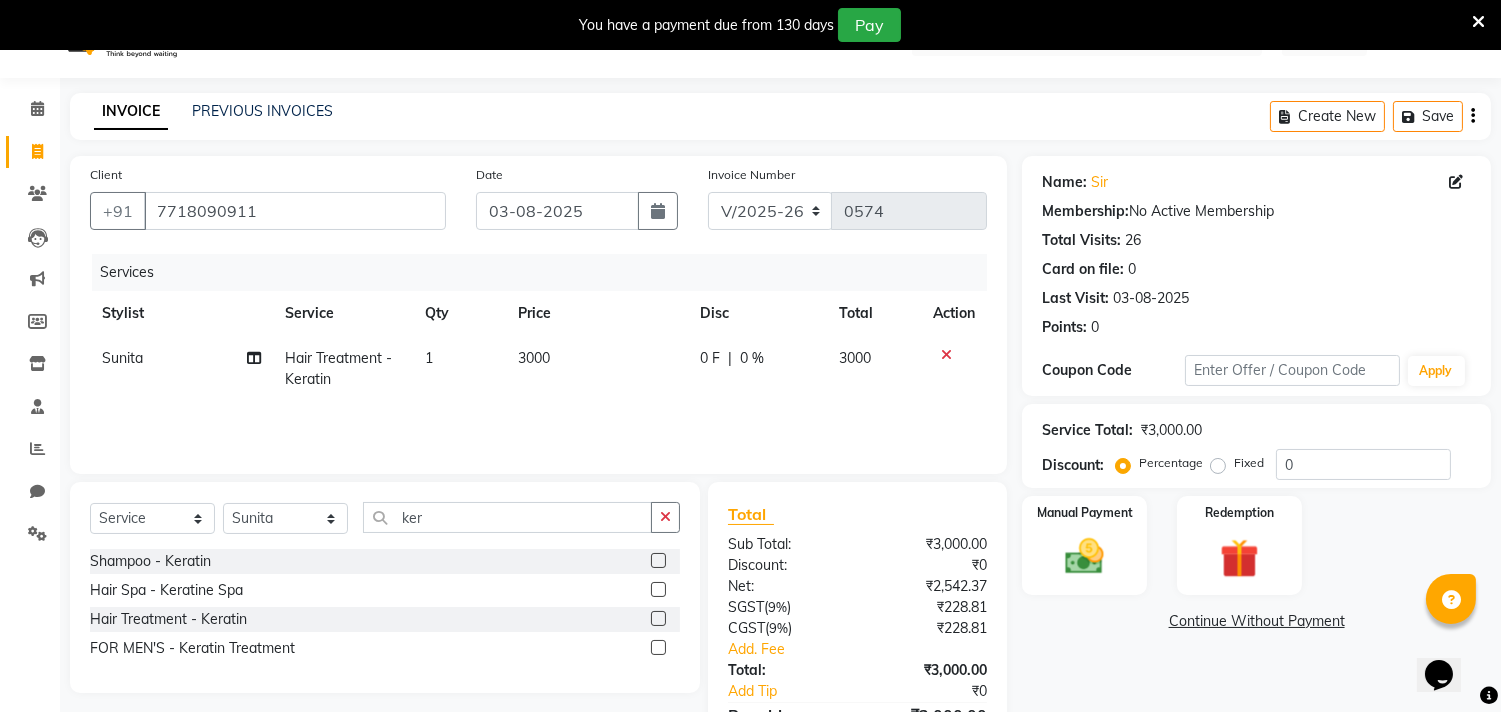 click on "3000" 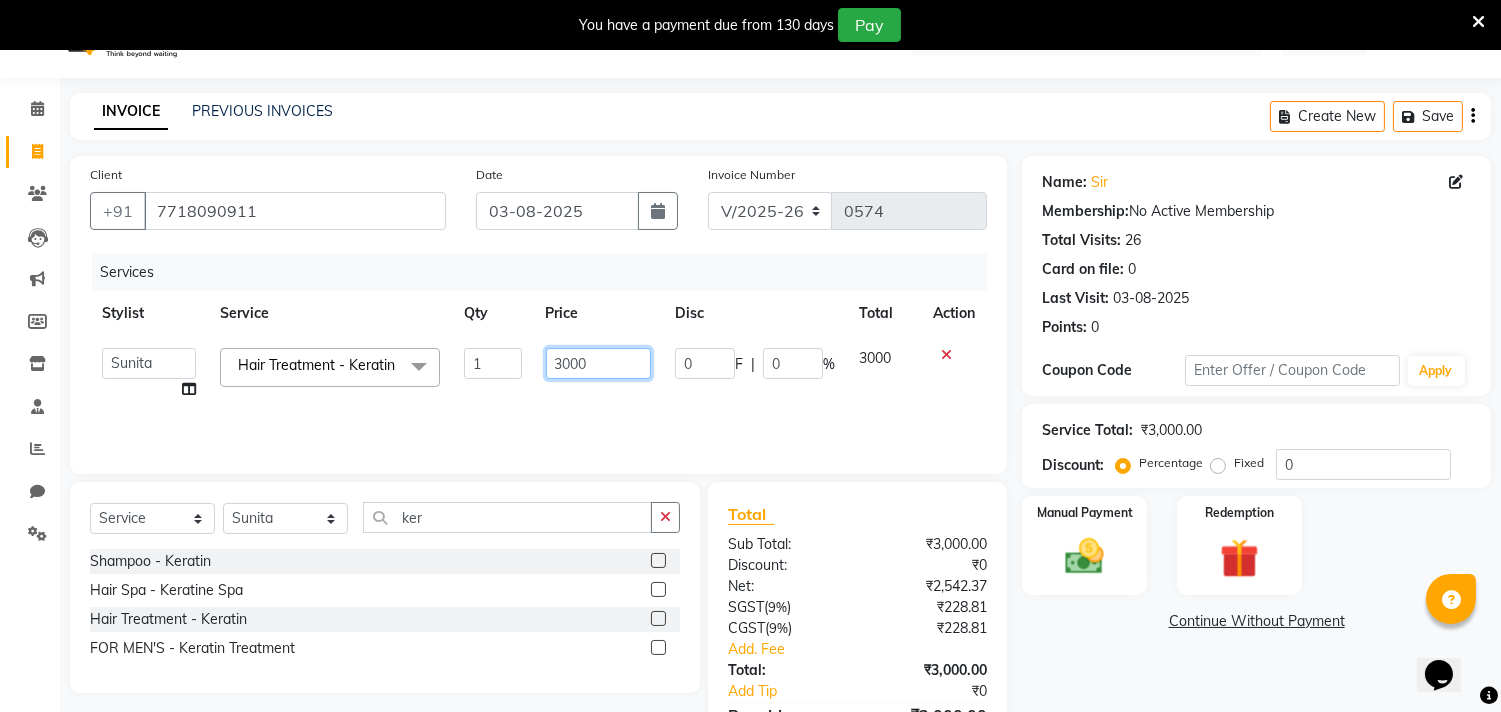 click on "3000" 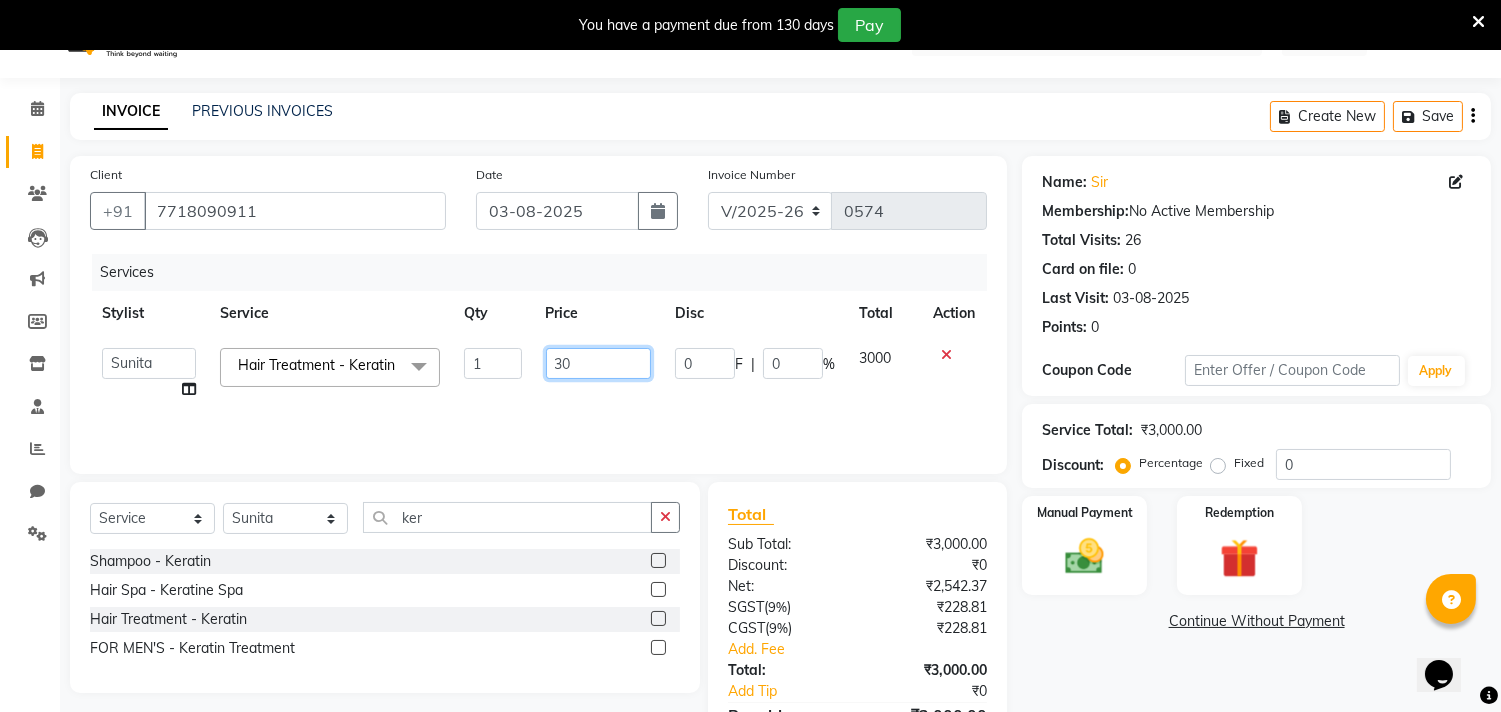 type on "3" 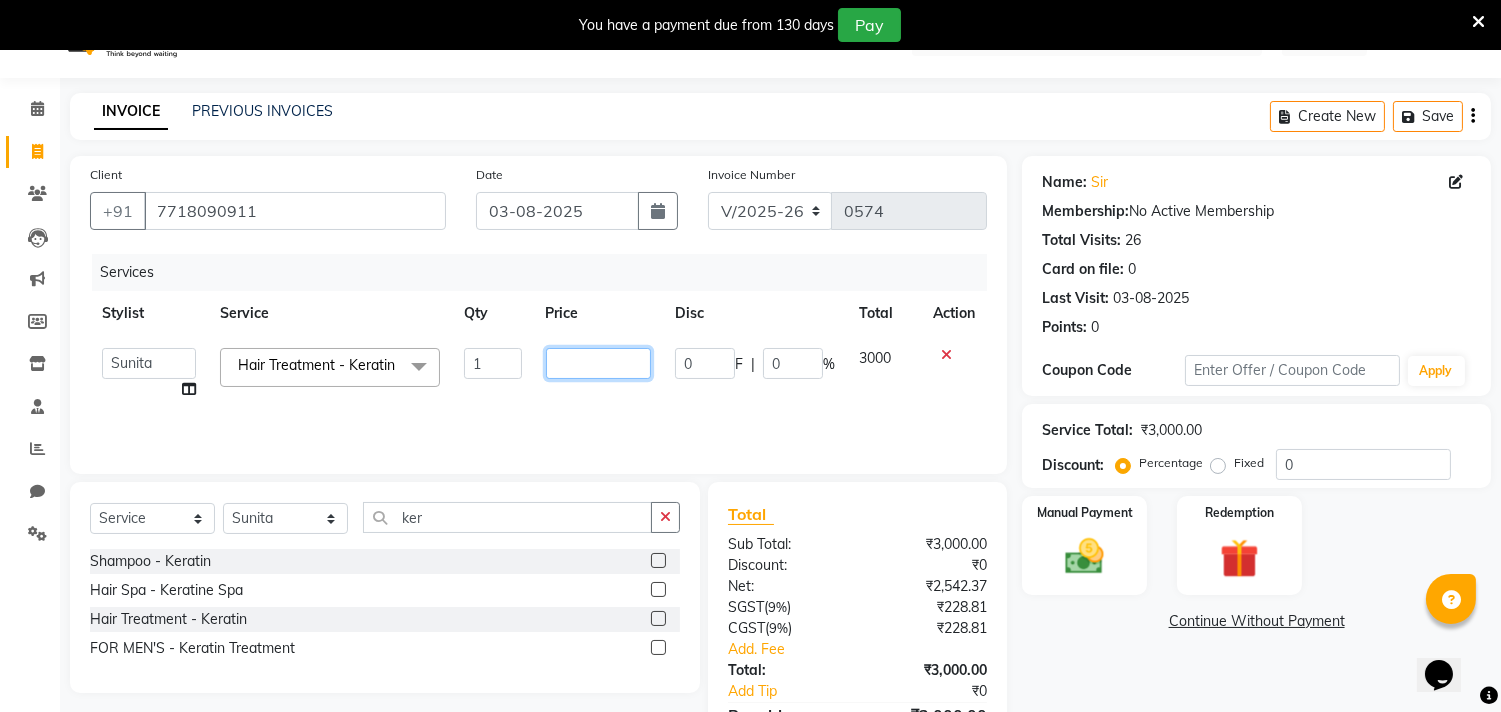 type on "6" 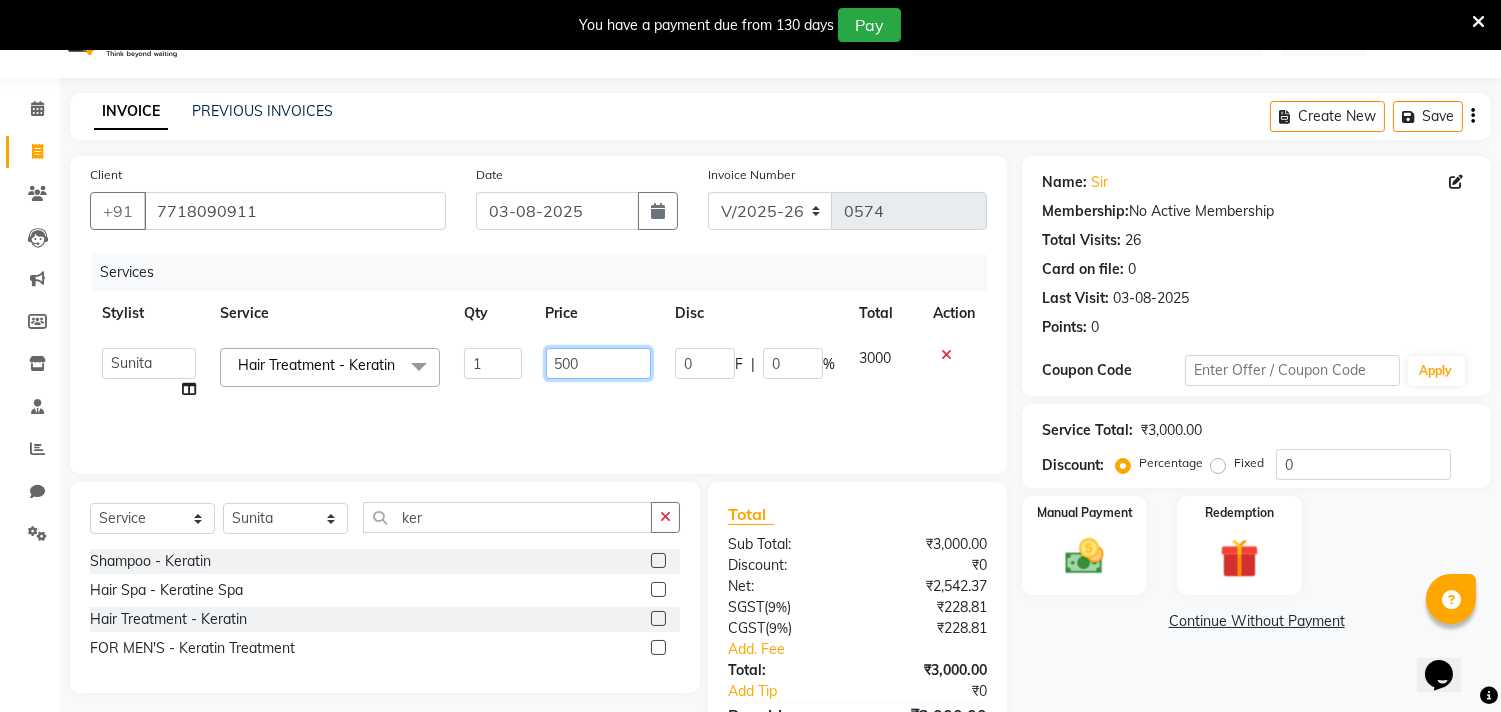 type on "5000" 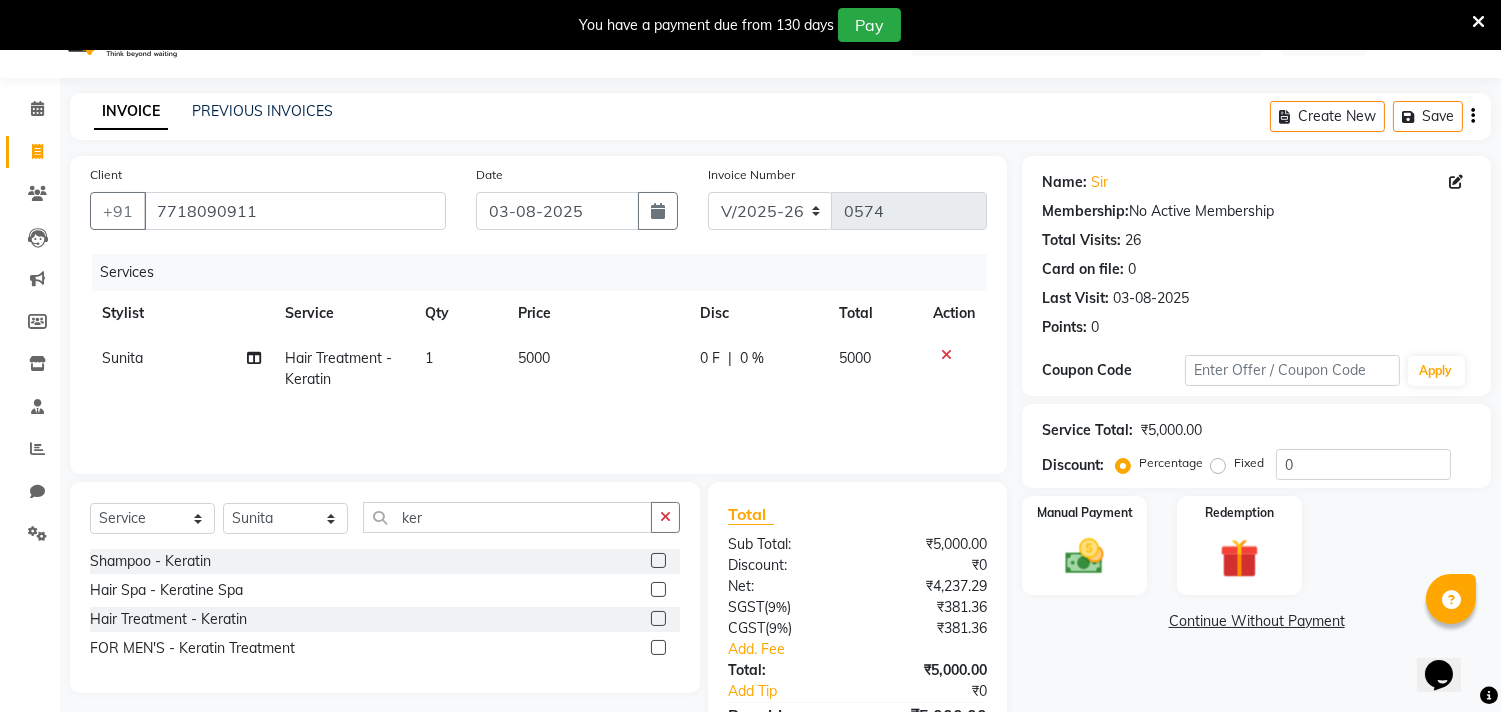 click on "5000" 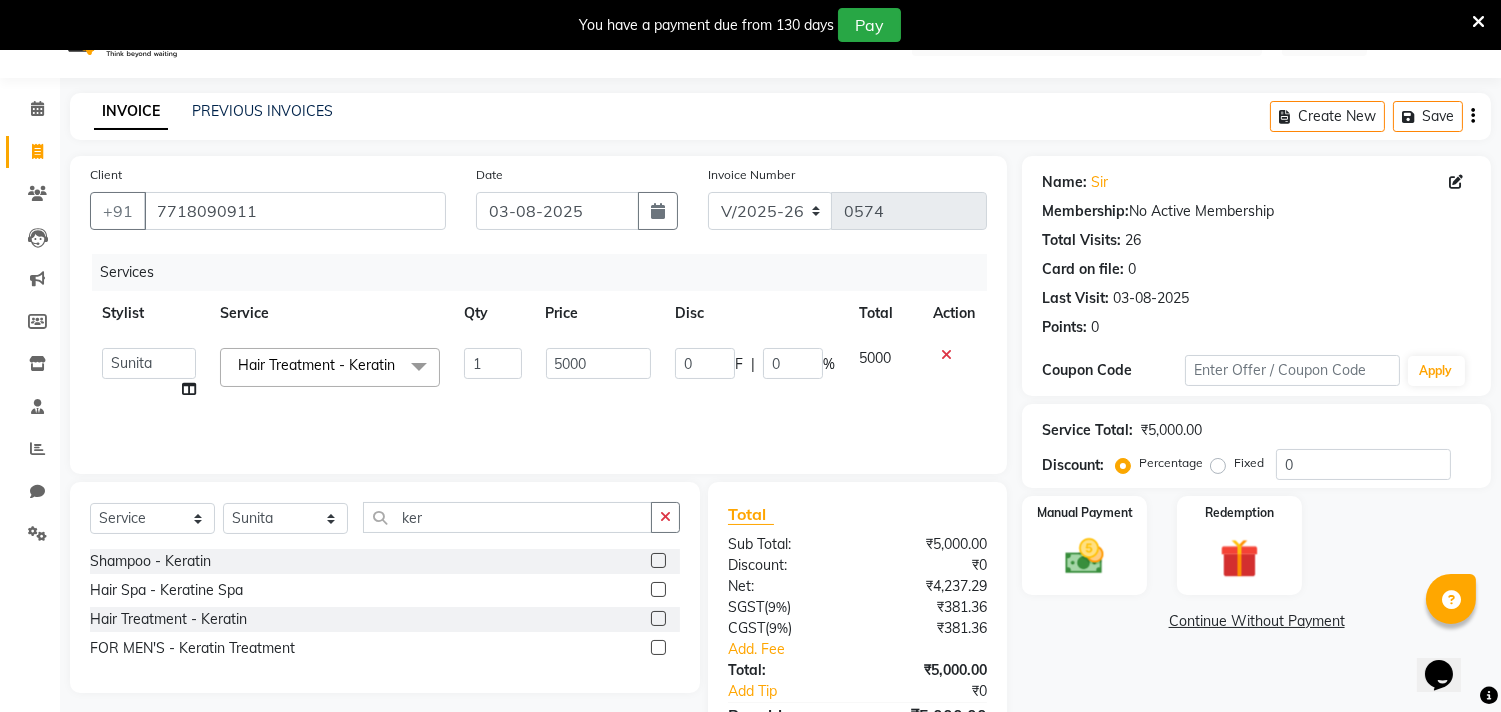 click 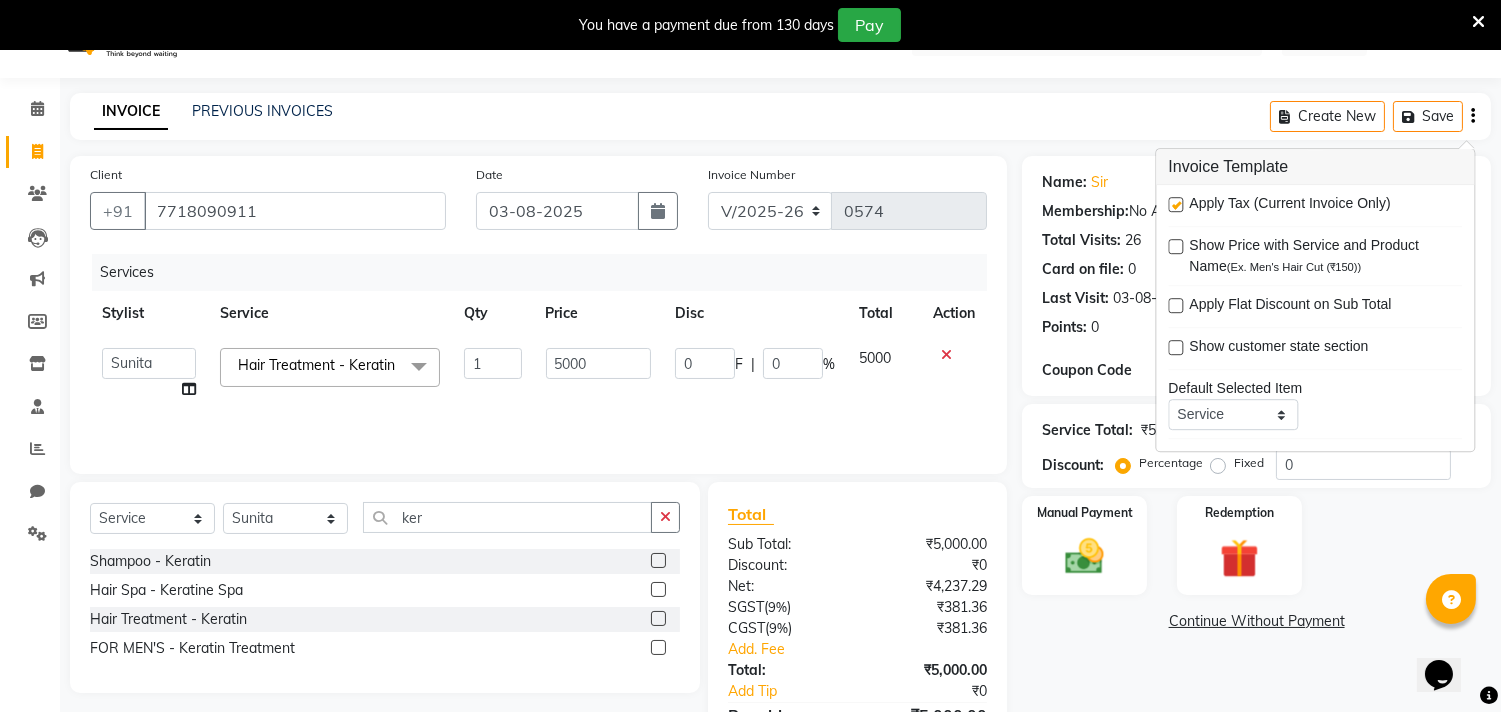 click at bounding box center [1175, 204] 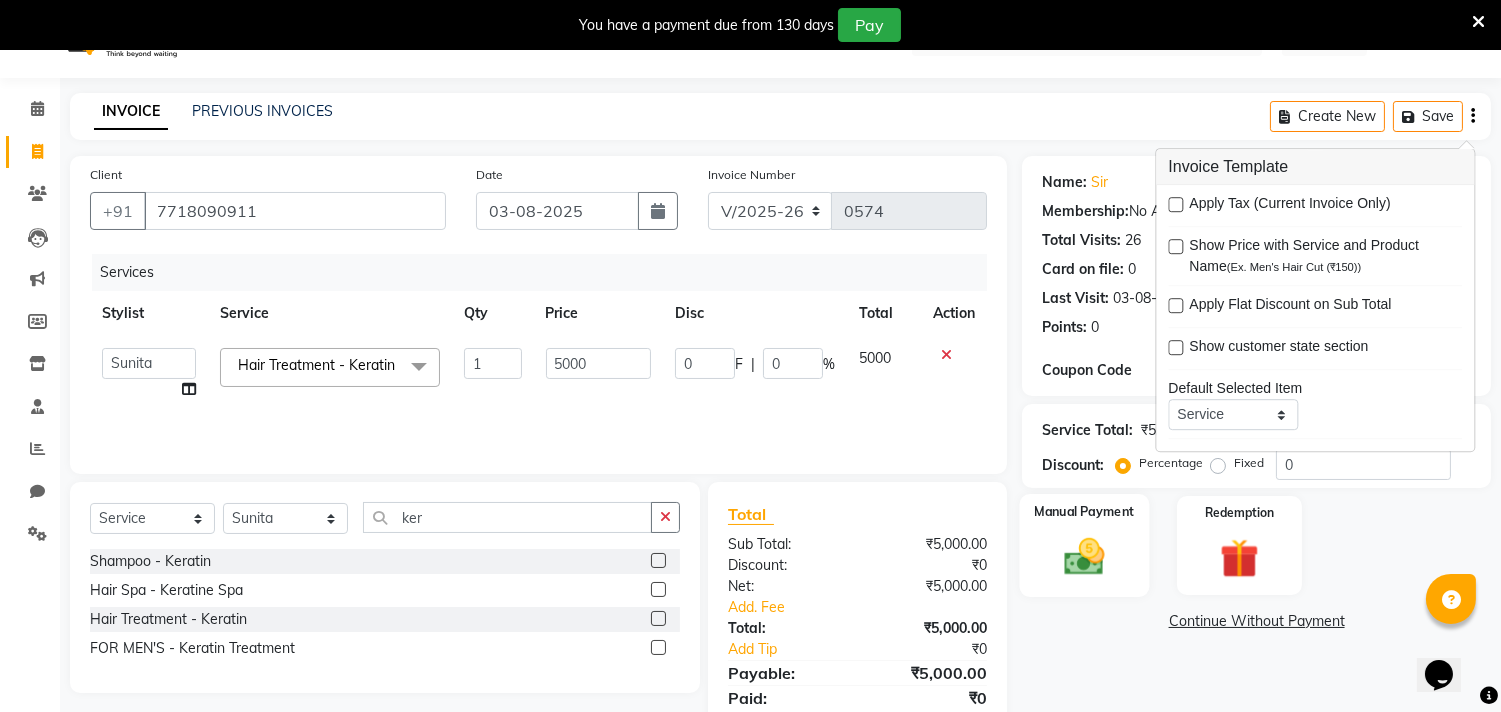 click on "Manual Payment" 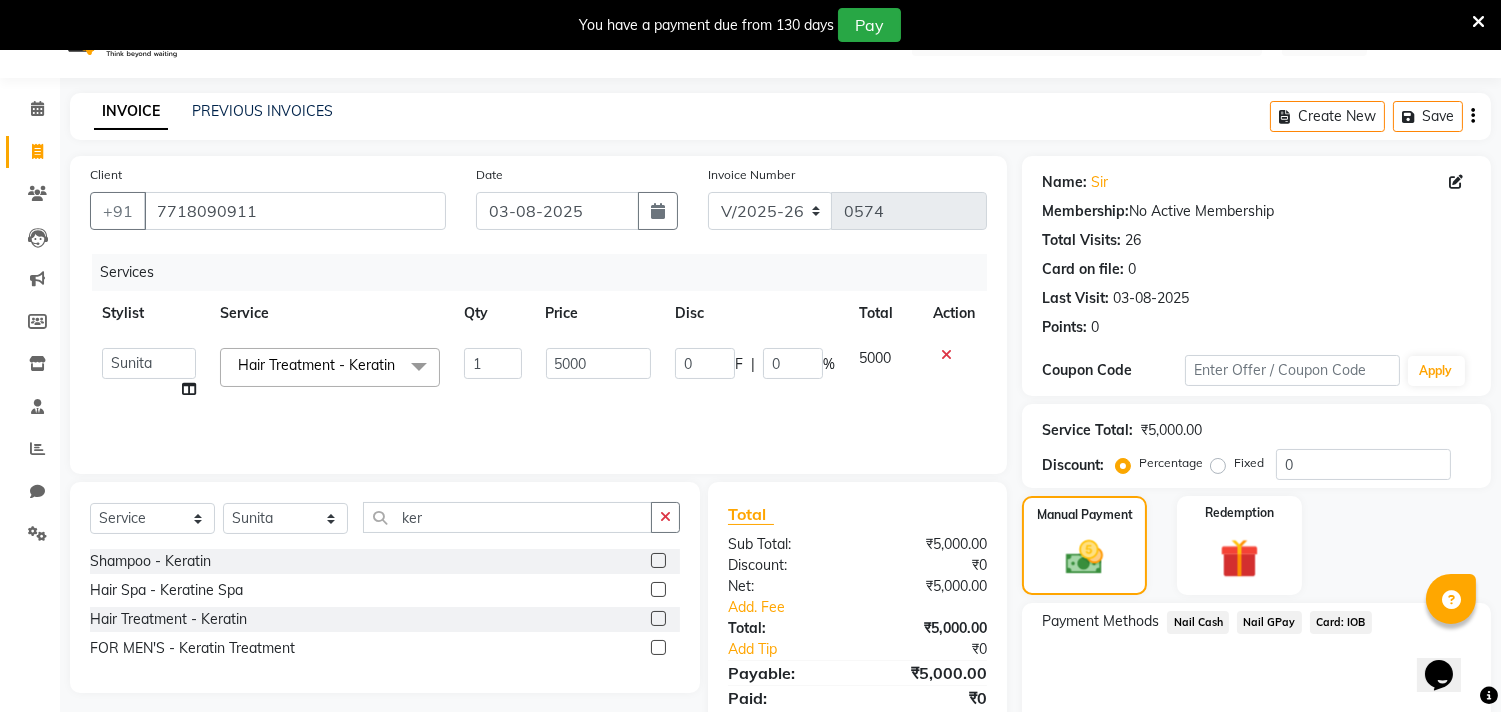click on "Nail GPay" 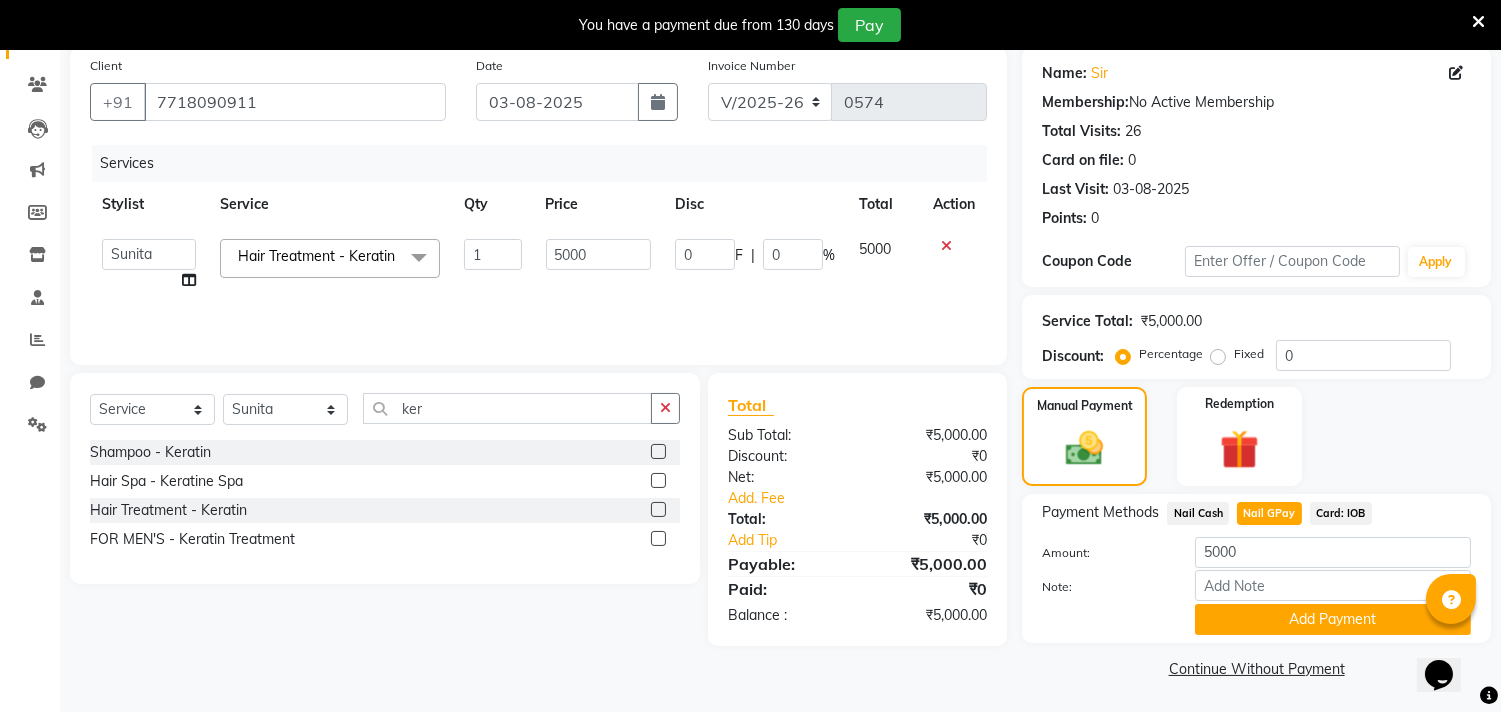 scroll, scrollTop: 154, scrollLeft: 0, axis: vertical 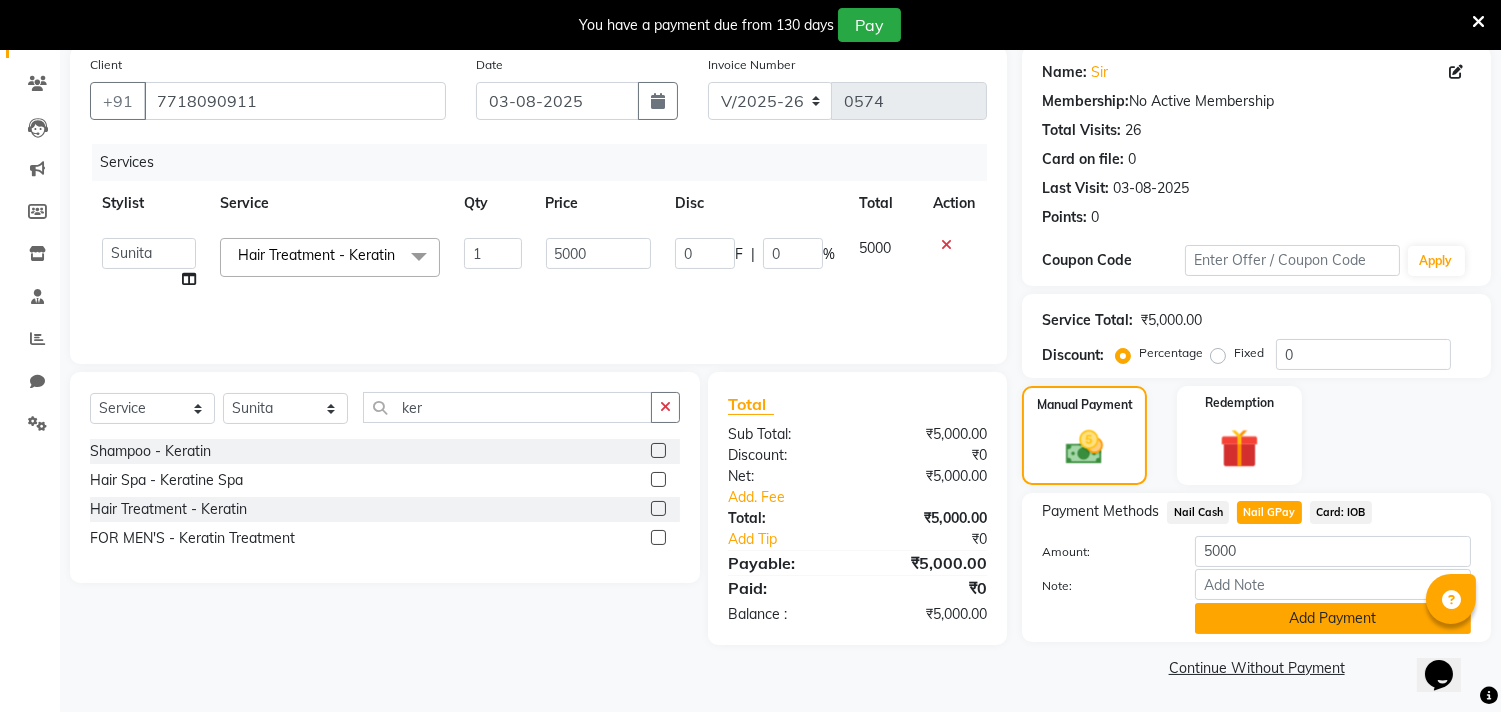 click on "Add Payment" 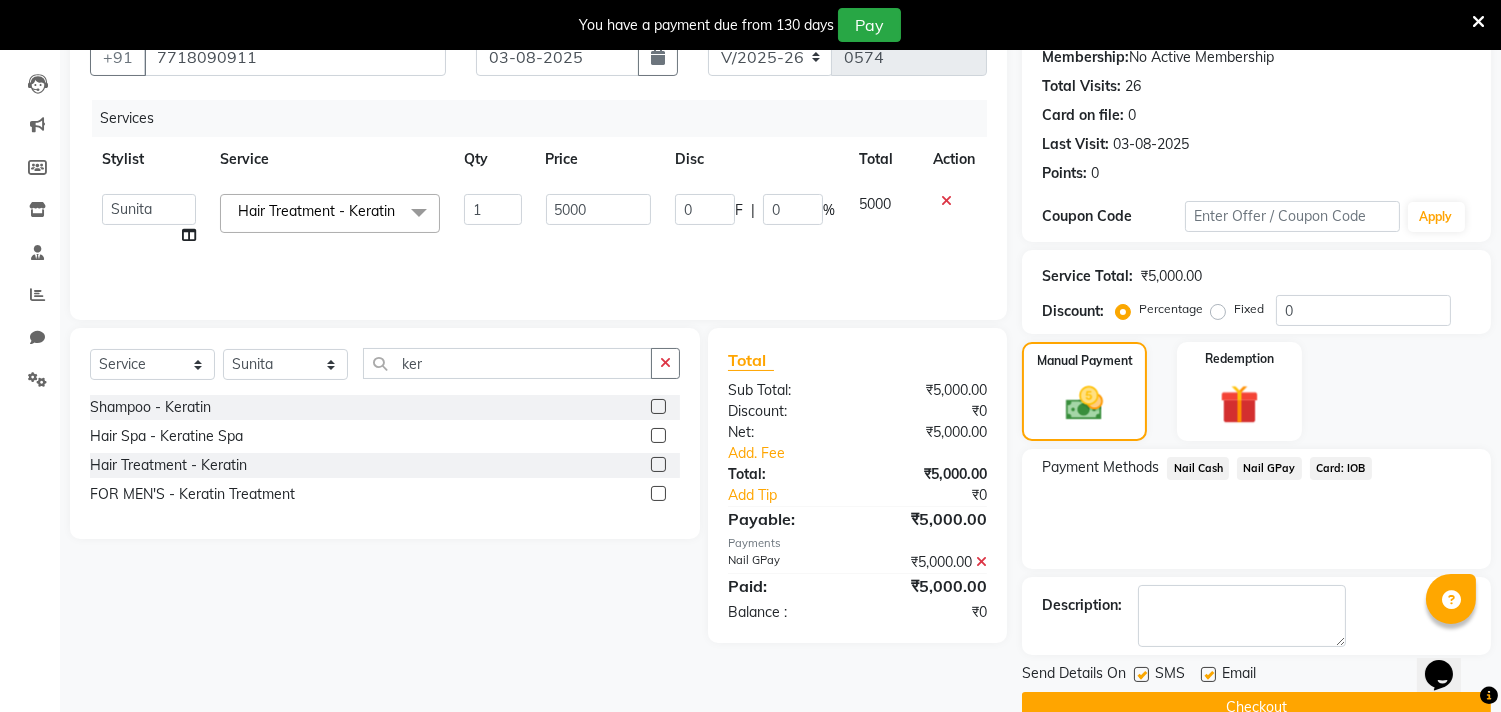 scroll, scrollTop: 237, scrollLeft: 0, axis: vertical 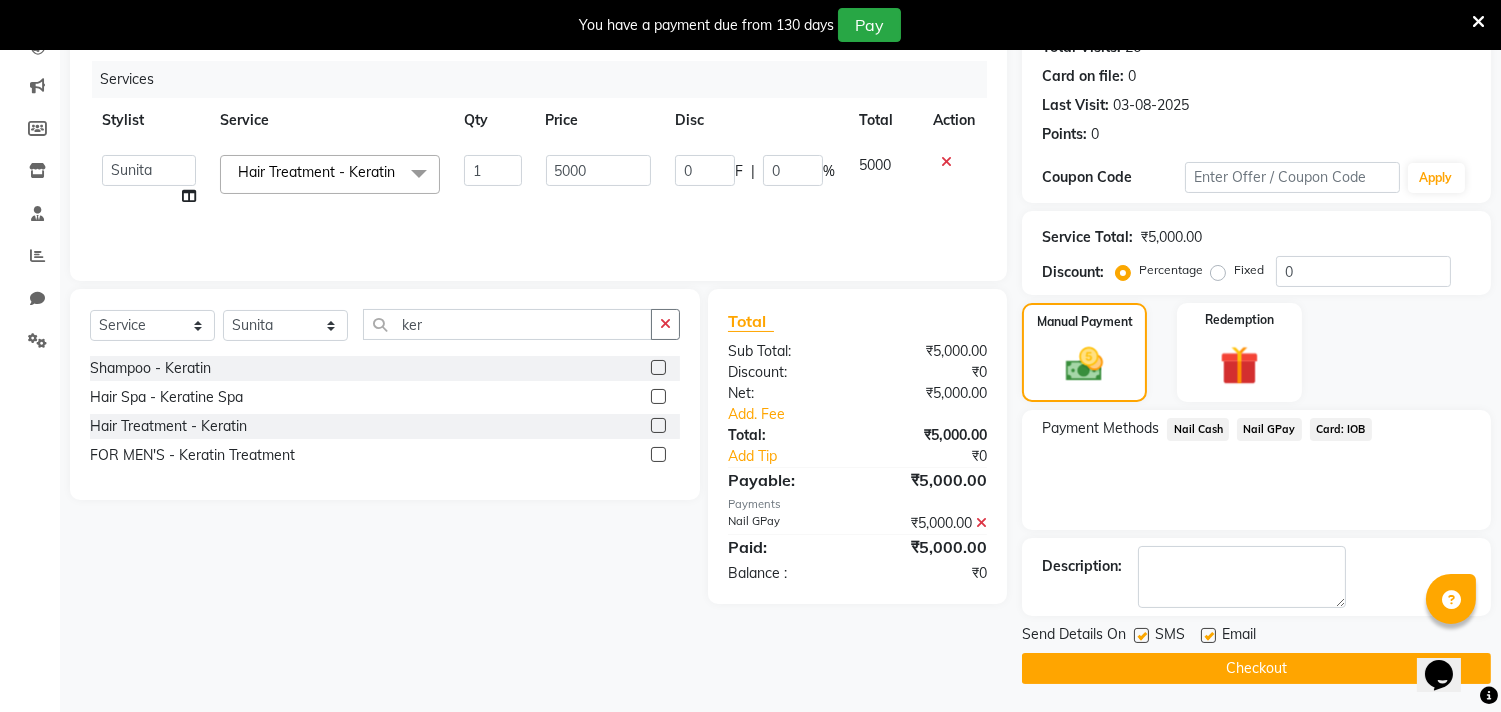 click on "Checkout" 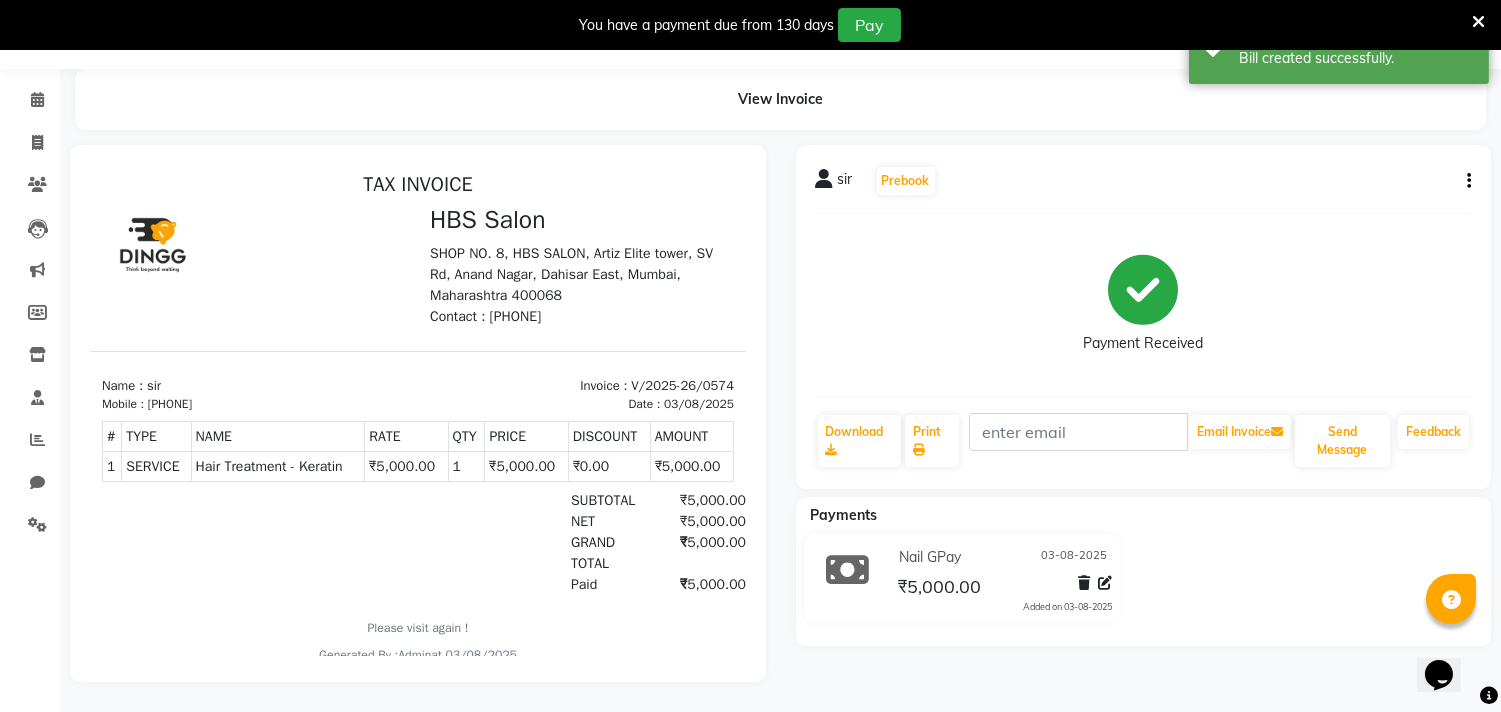 scroll, scrollTop: 0, scrollLeft: 0, axis: both 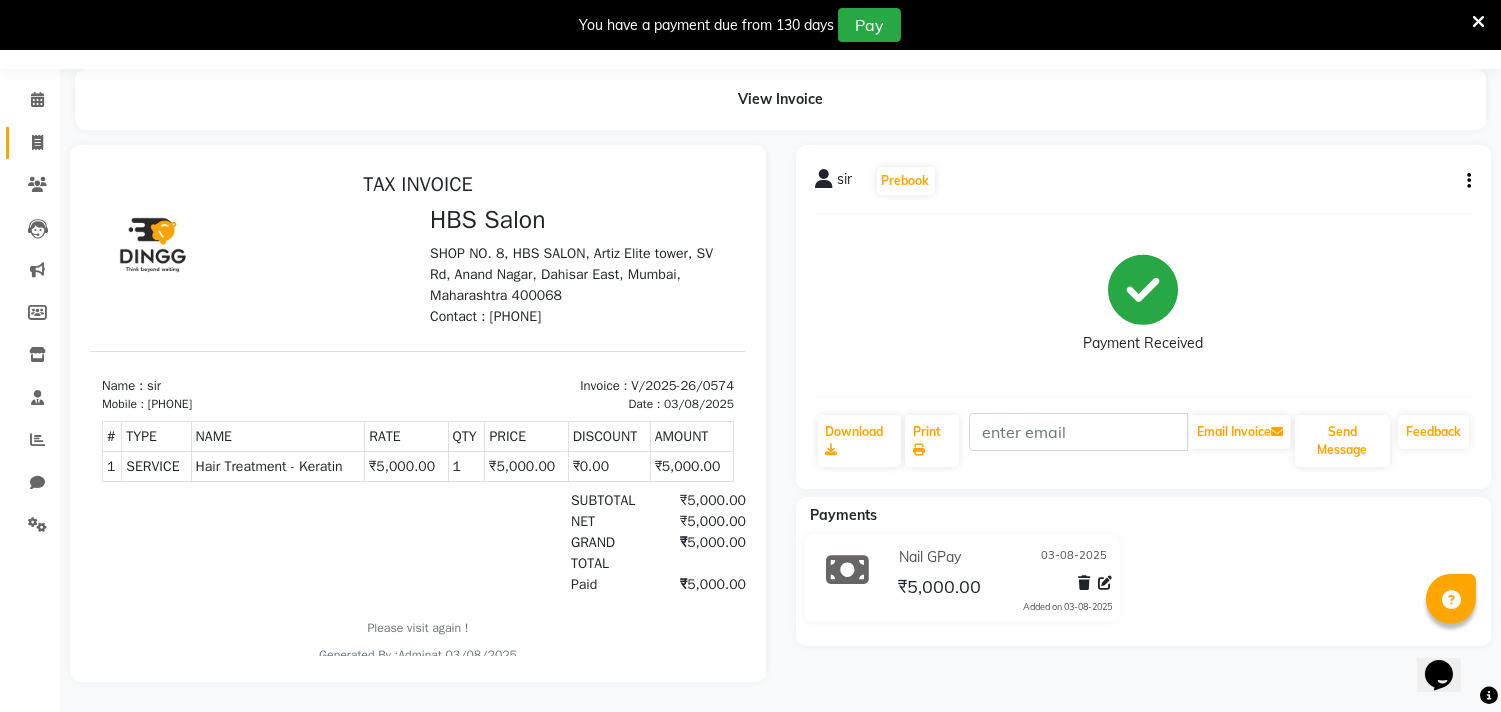 click 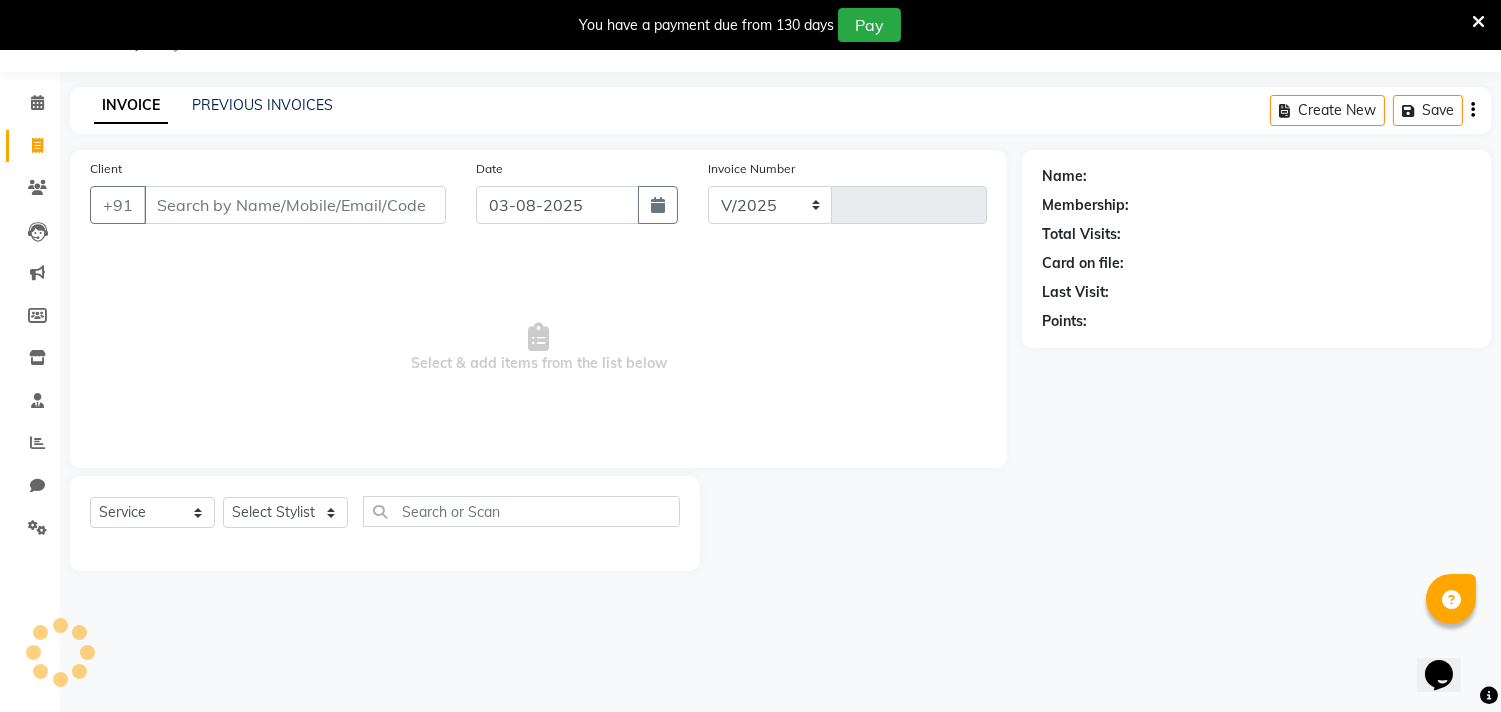 select on "7935" 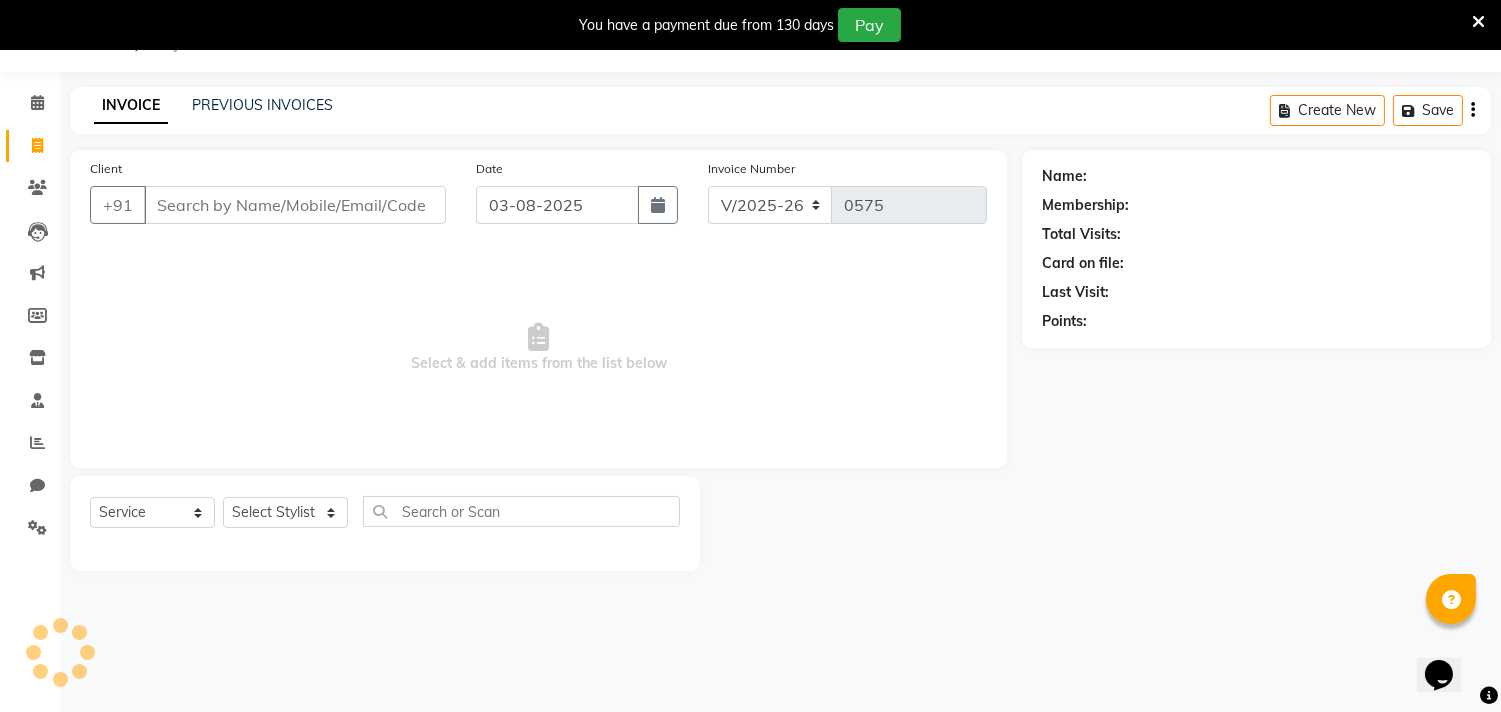 scroll, scrollTop: 50, scrollLeft: 0, axis: vertical 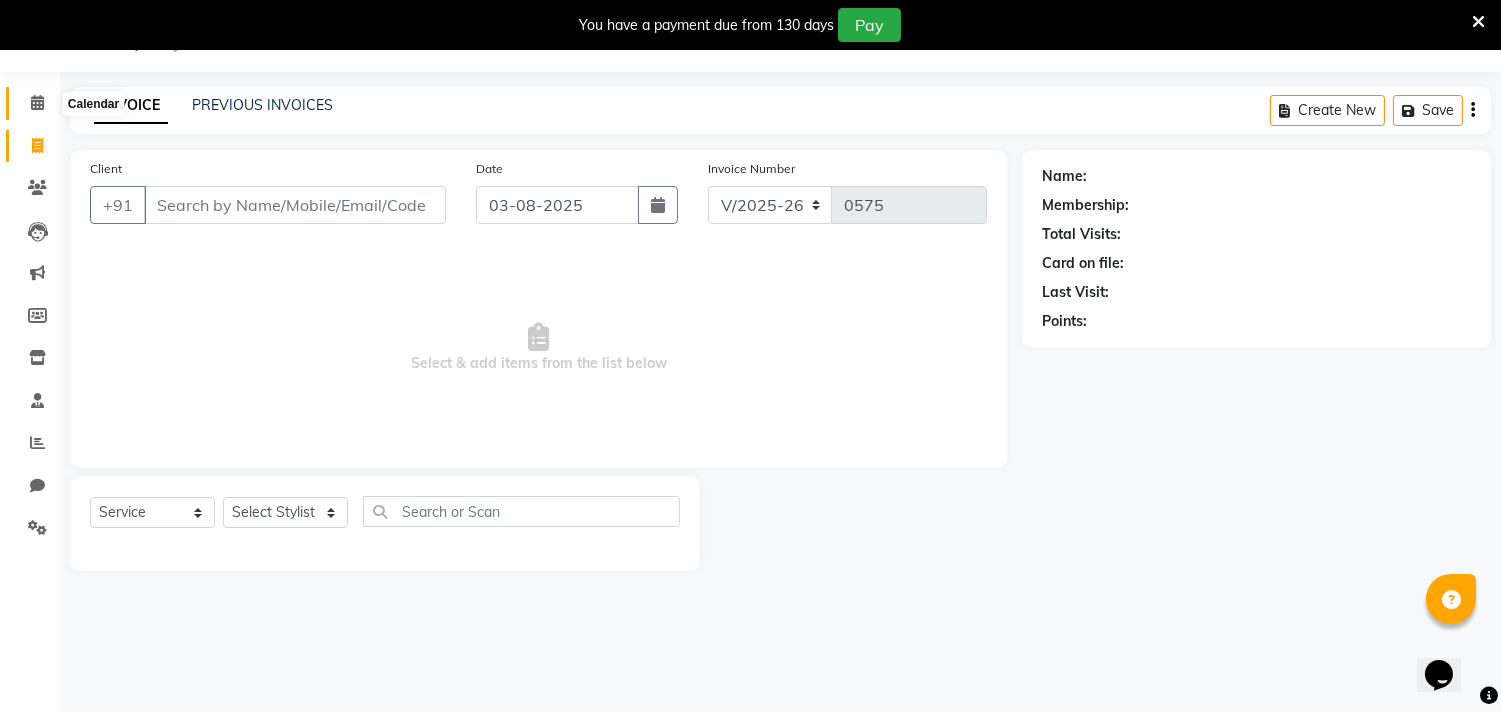click 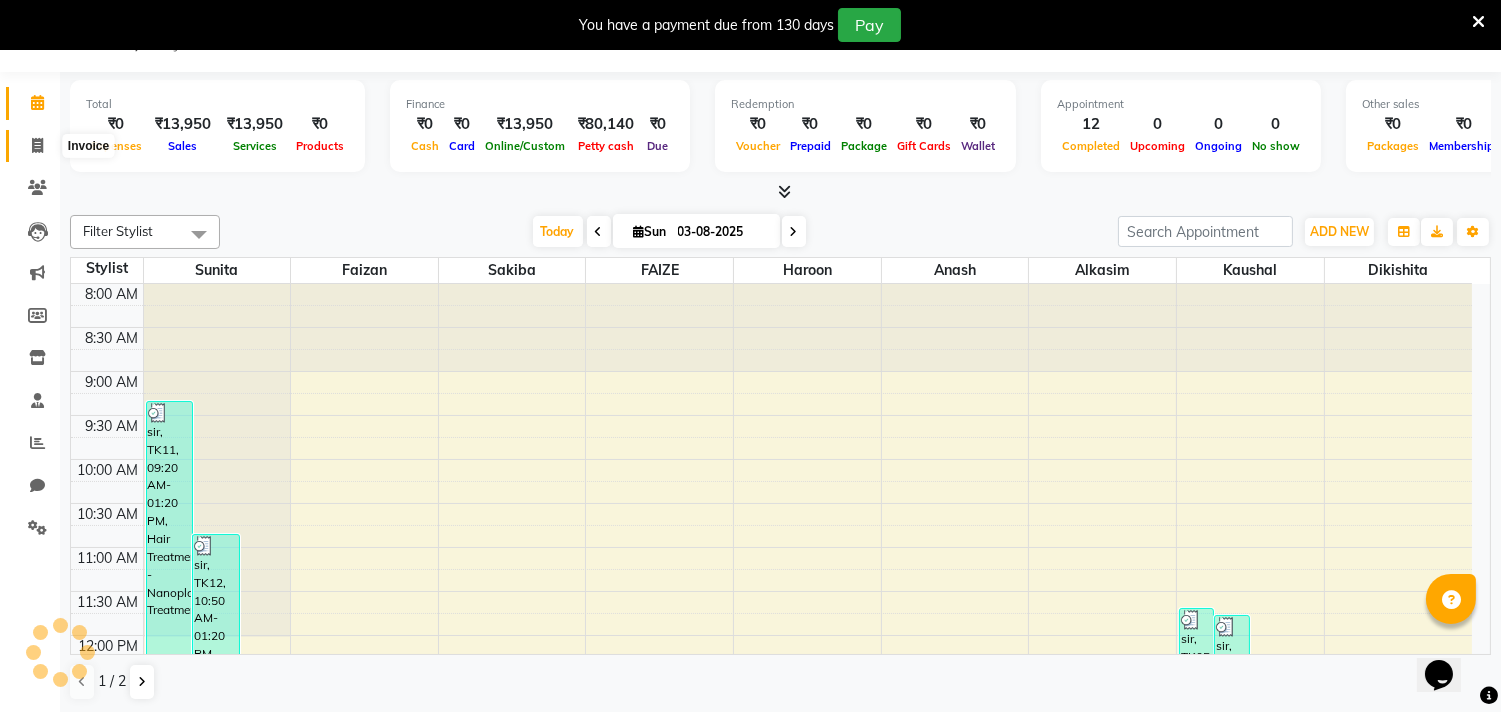scroll, scrollTop: 0, scrollLeft: 0, axis: both 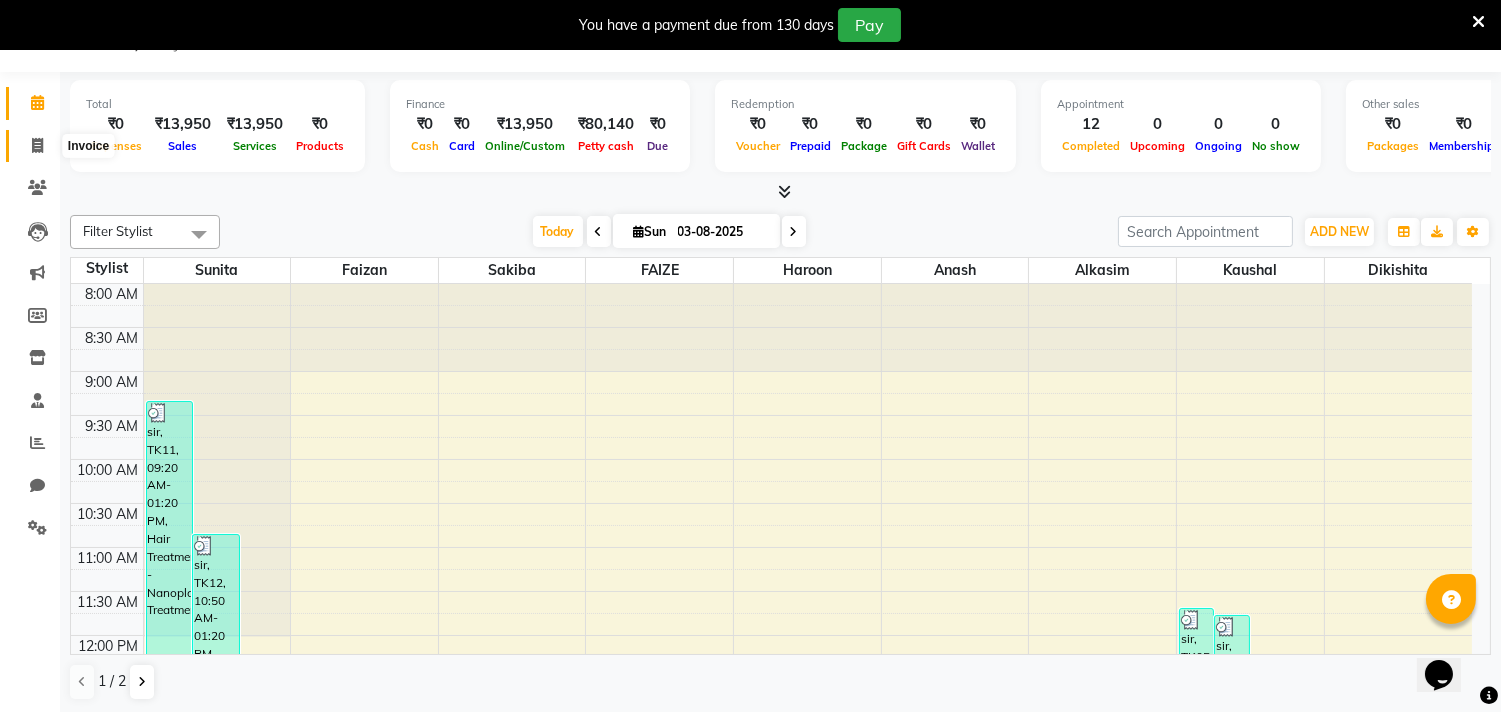 click 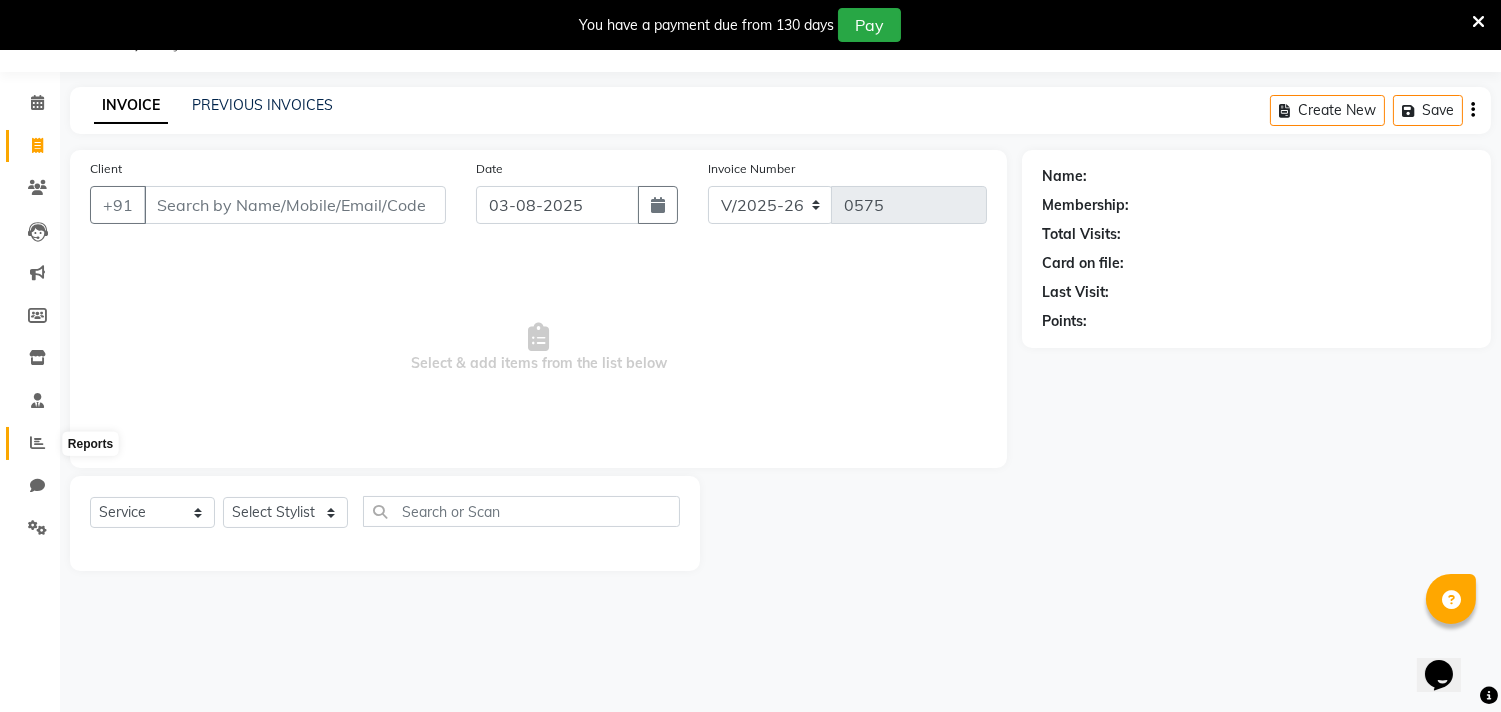 click 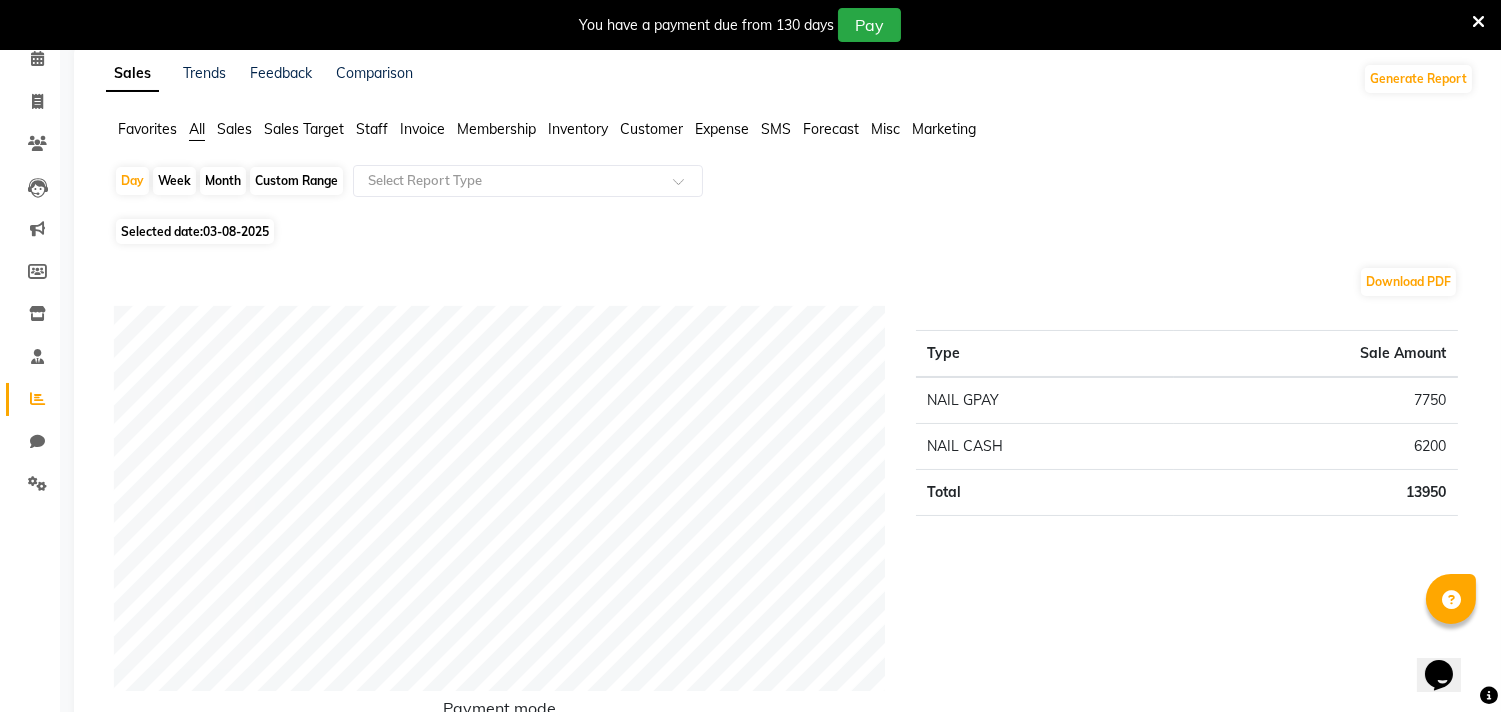 scroll, scrollTop: 0, scrollLeft: 0, axis: both 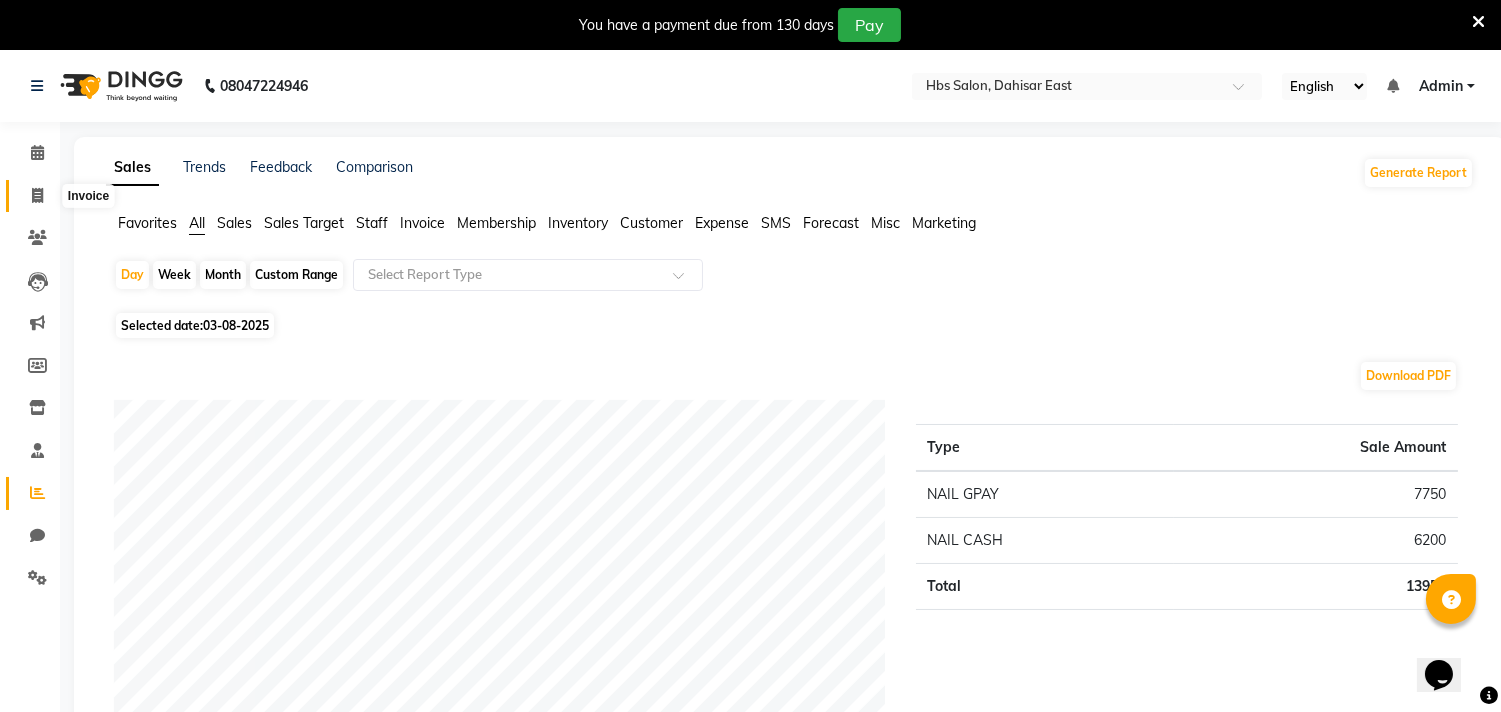 click 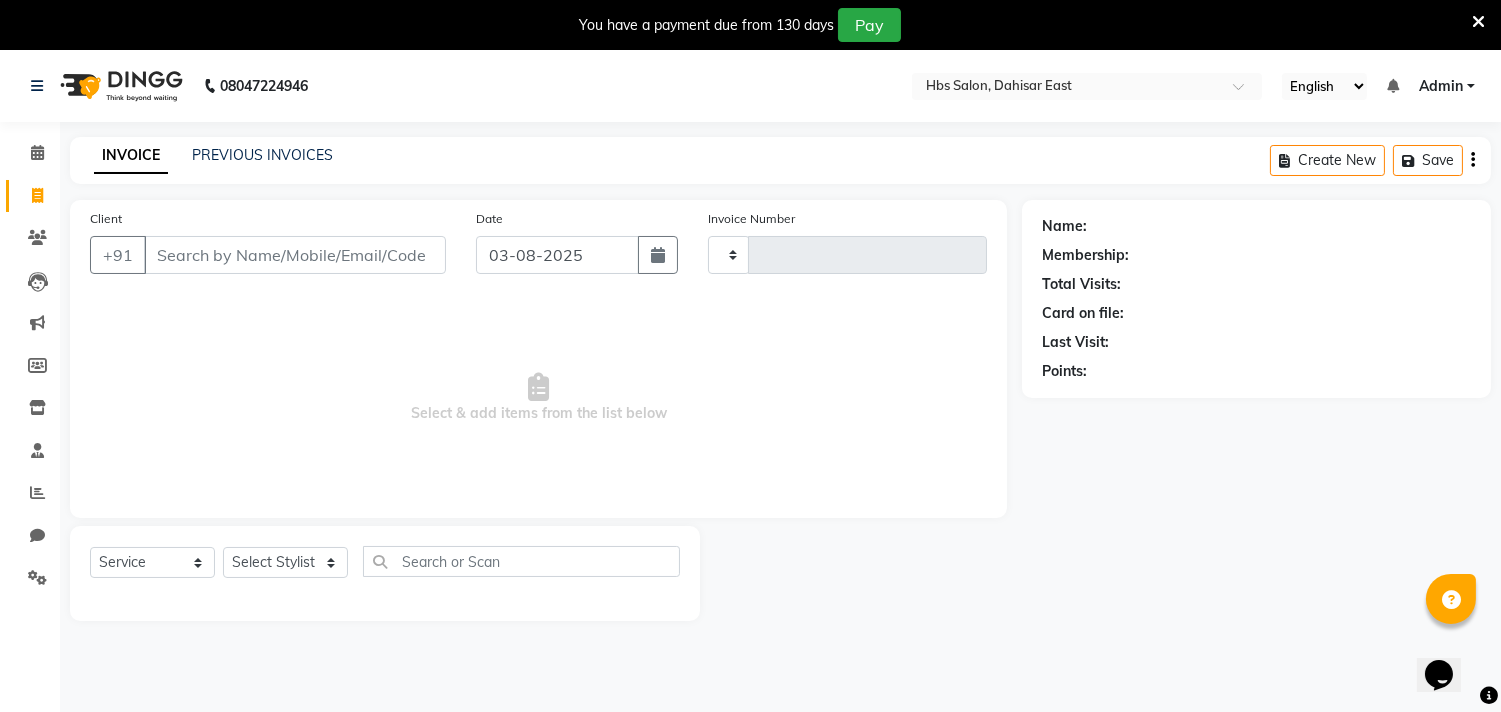 type on "0575" 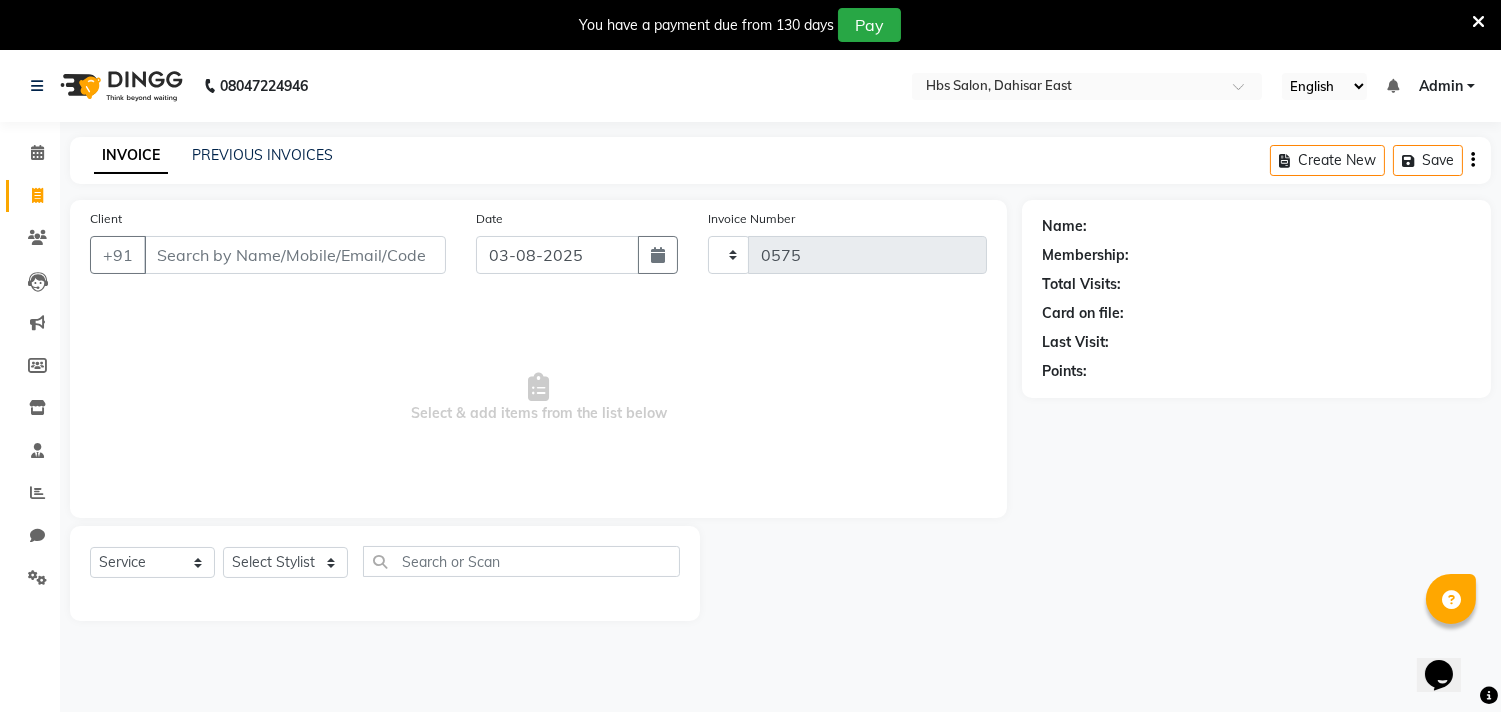 select on "7935" 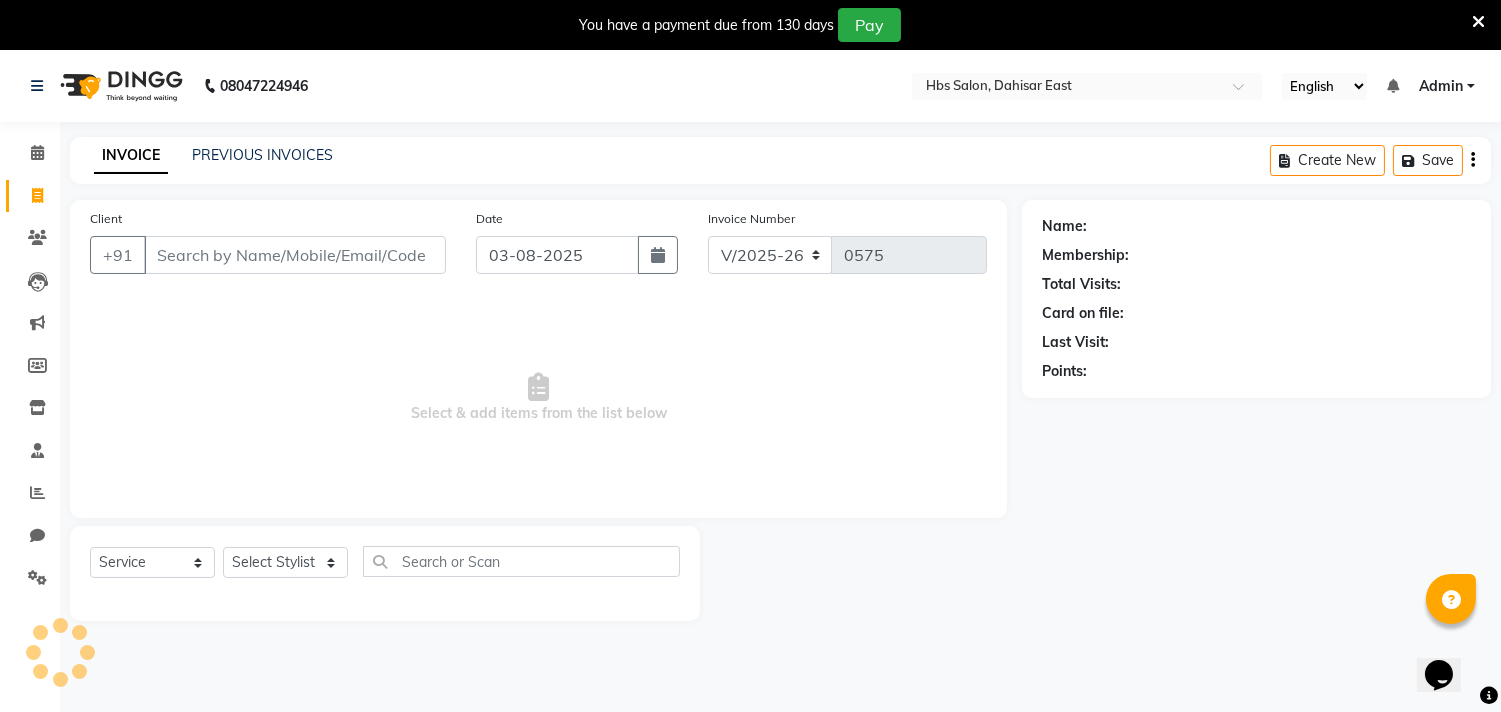 scroll, scrollTop: 50, scrollLeft: 0, axis: vertical 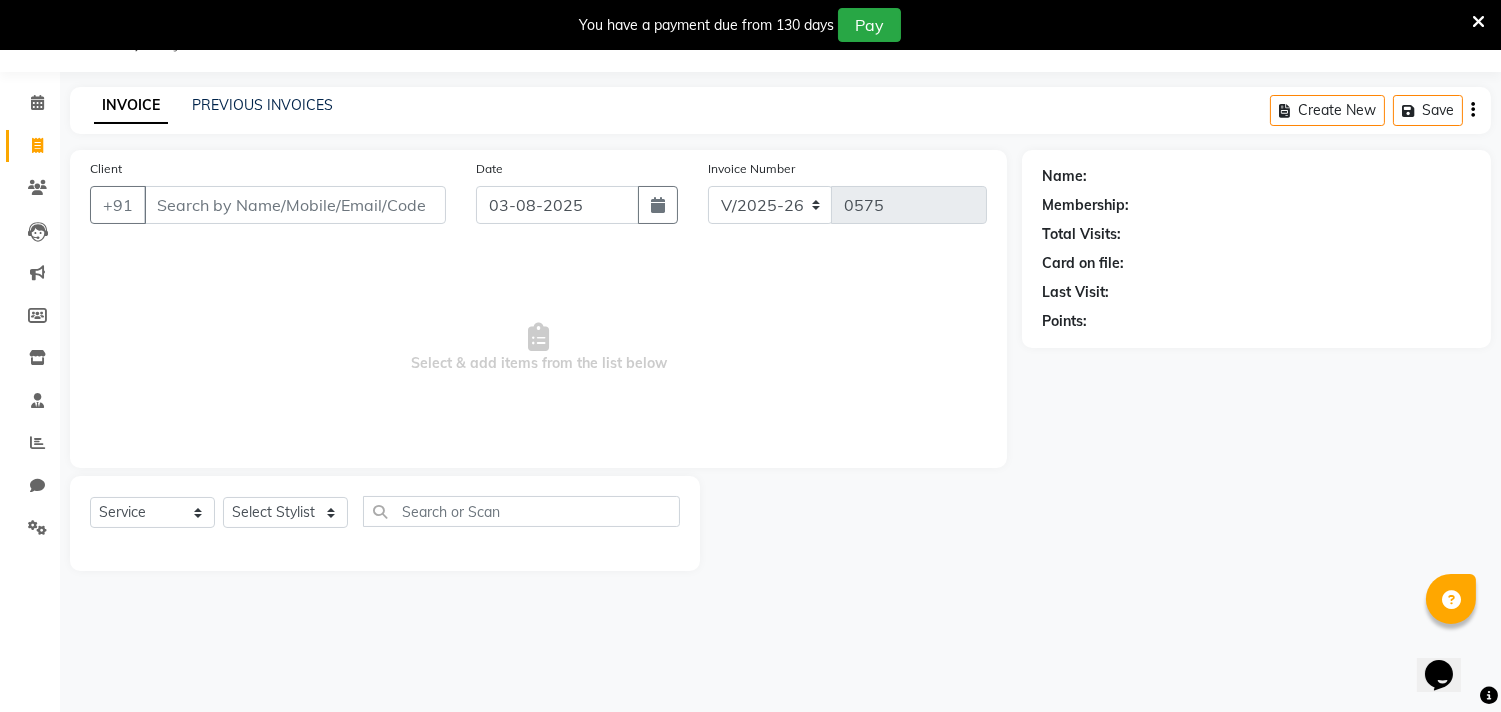 click on "Client" at bounding box center [295, 205] 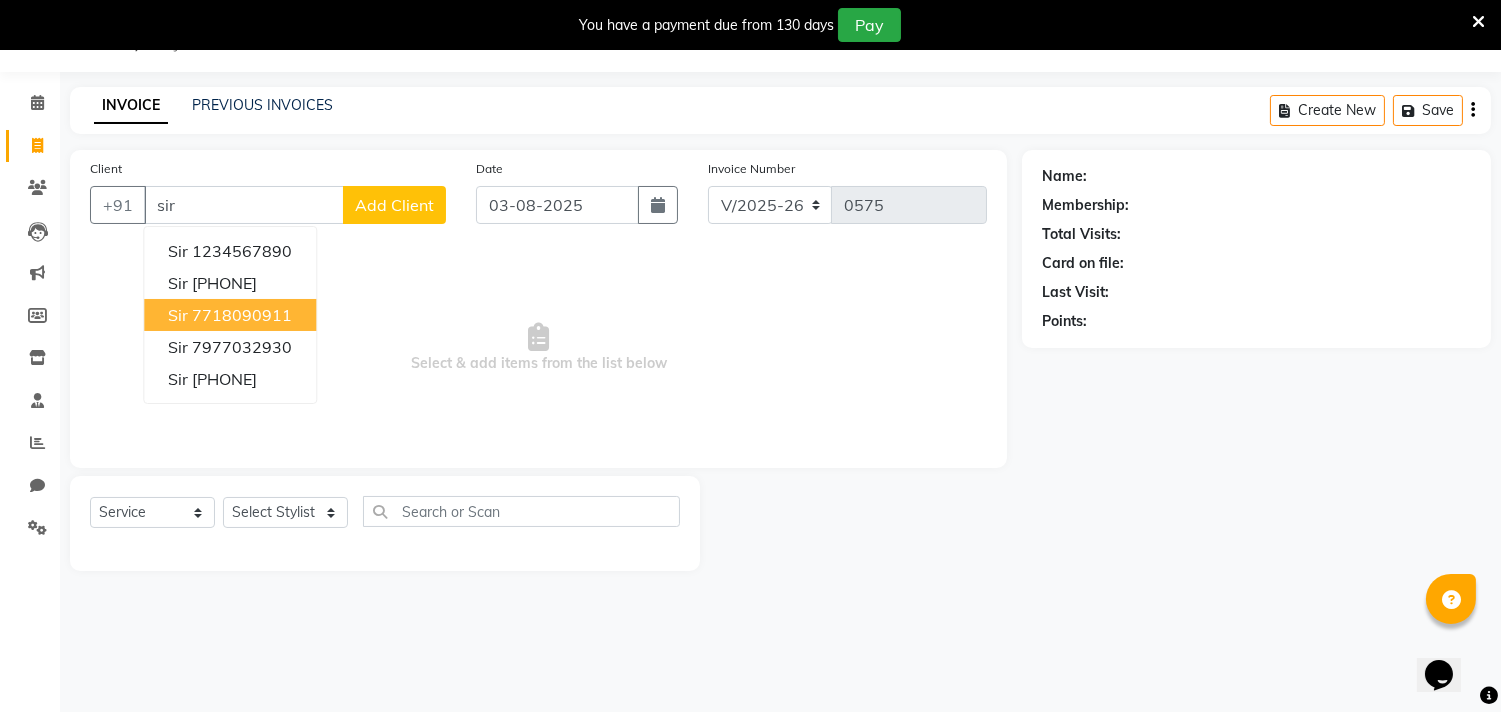 click on "7718090911" at bounding box center (242, 315) 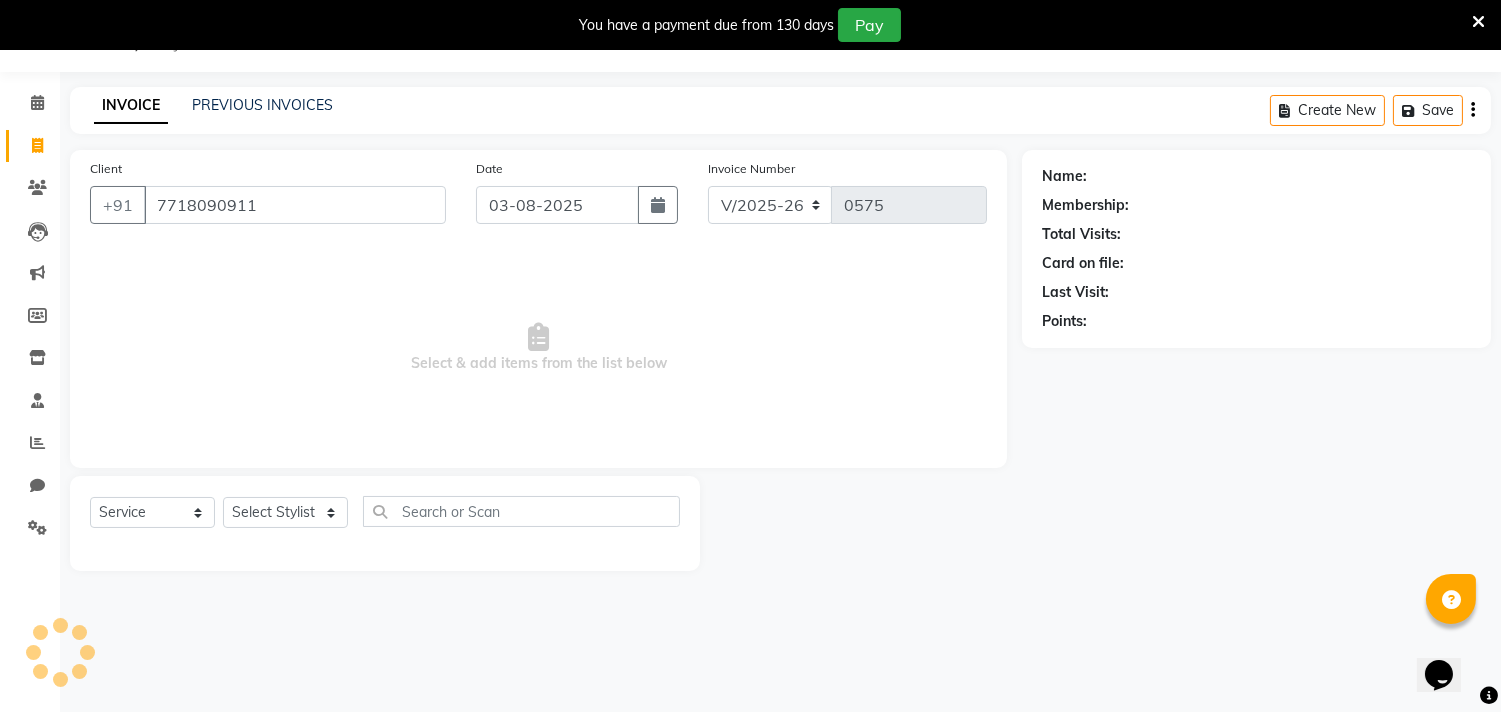 type on "7718090911" 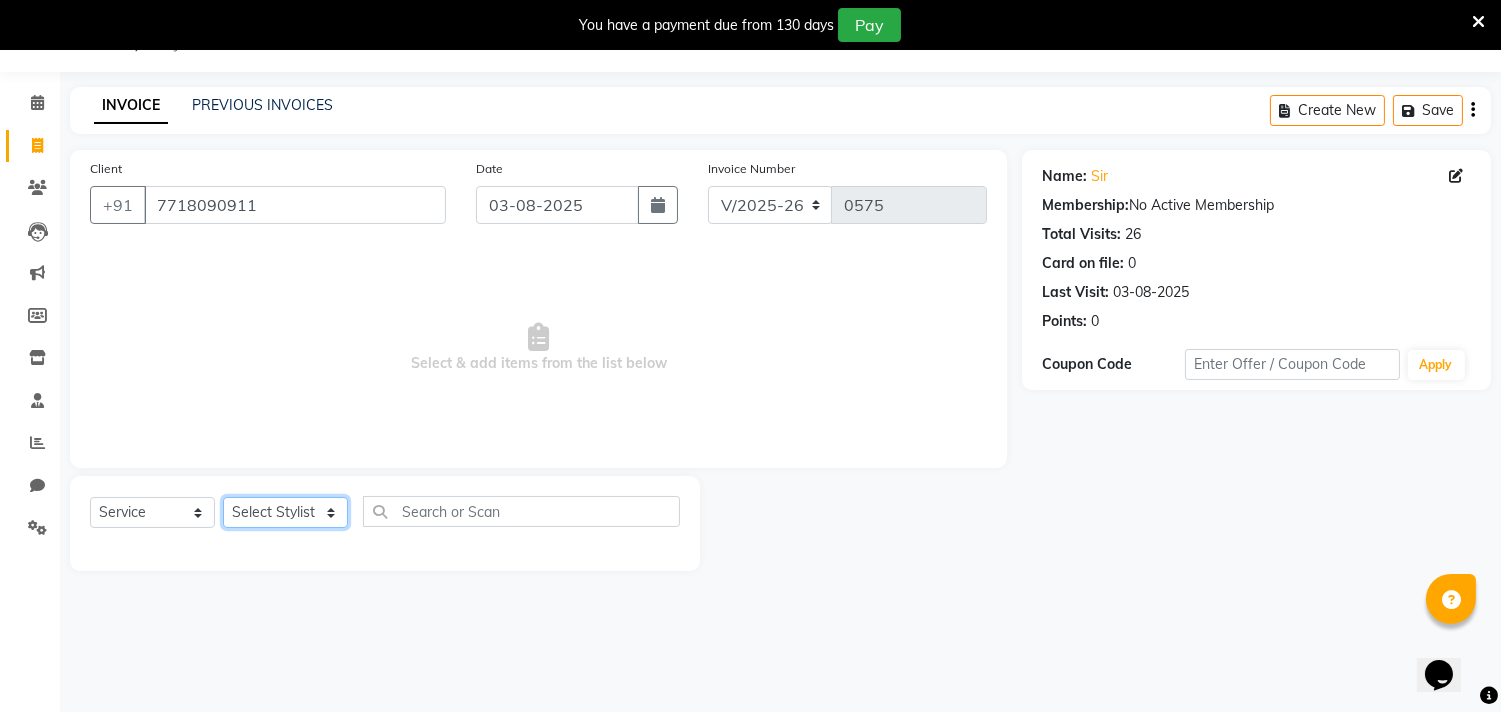 click on "Select Stylist alkasim Anash Dikishita Faizan FAIZE Haroon kaushal Sakiba Sunita Usha Usman Zeba" 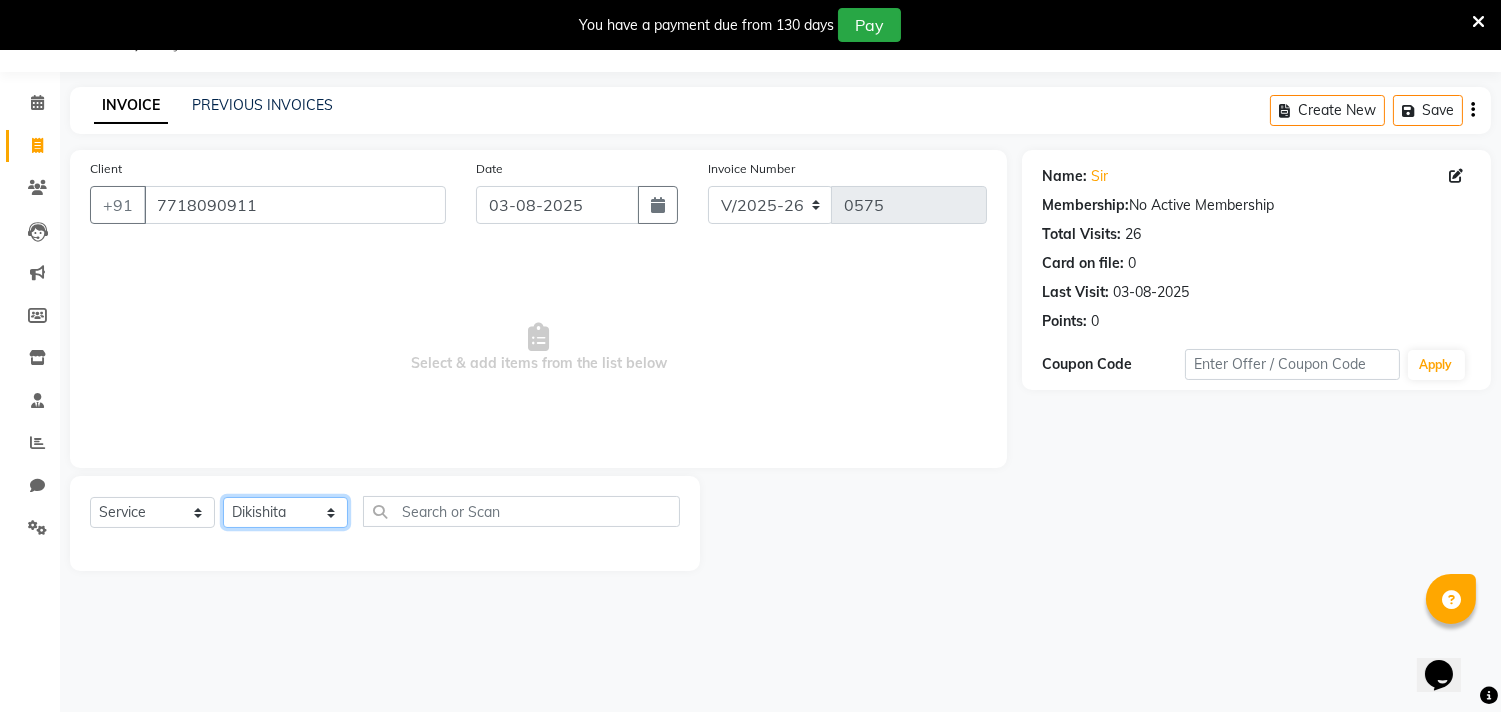 click on "Select Stylist alkasim Anash Dikishita Faizan FAIZE Haroon kaushal Sakiba Sunita Usha Usman Zeba" 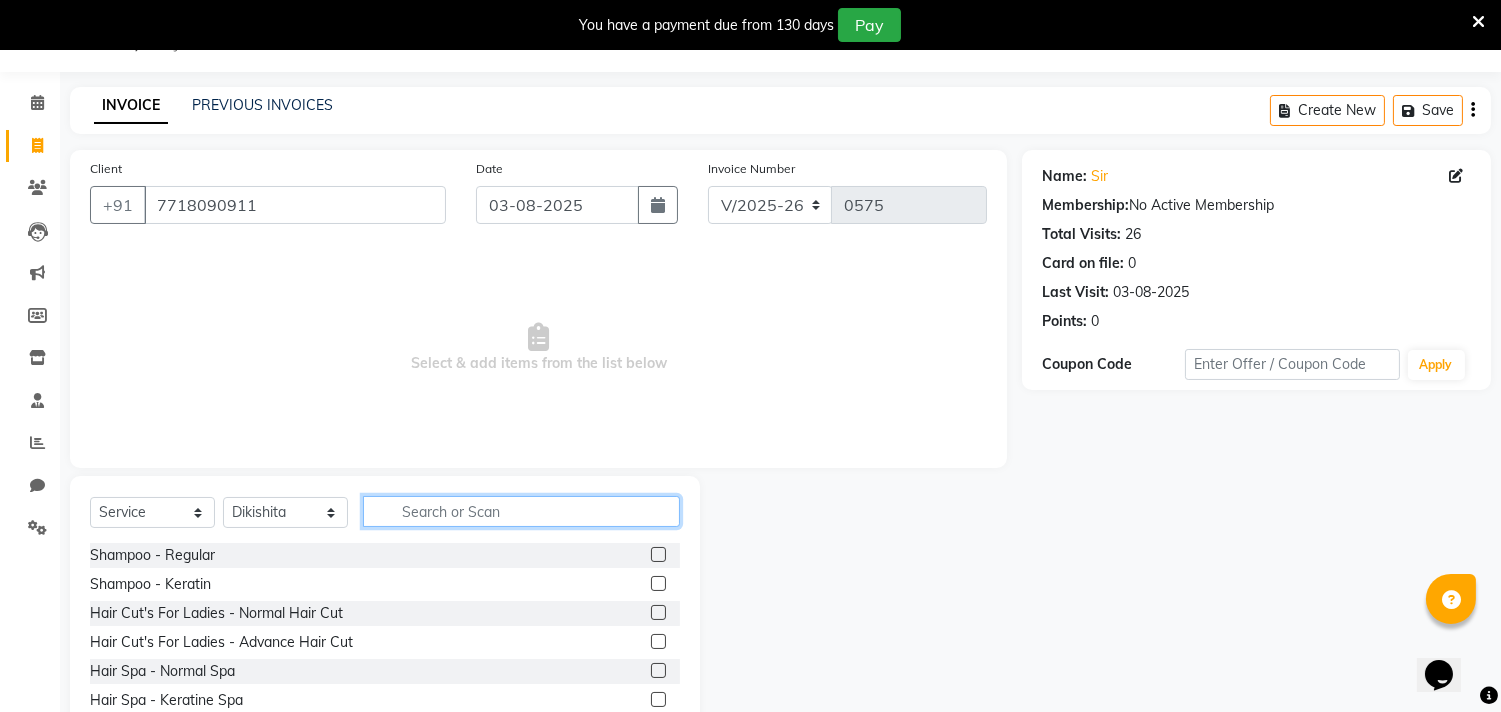 click 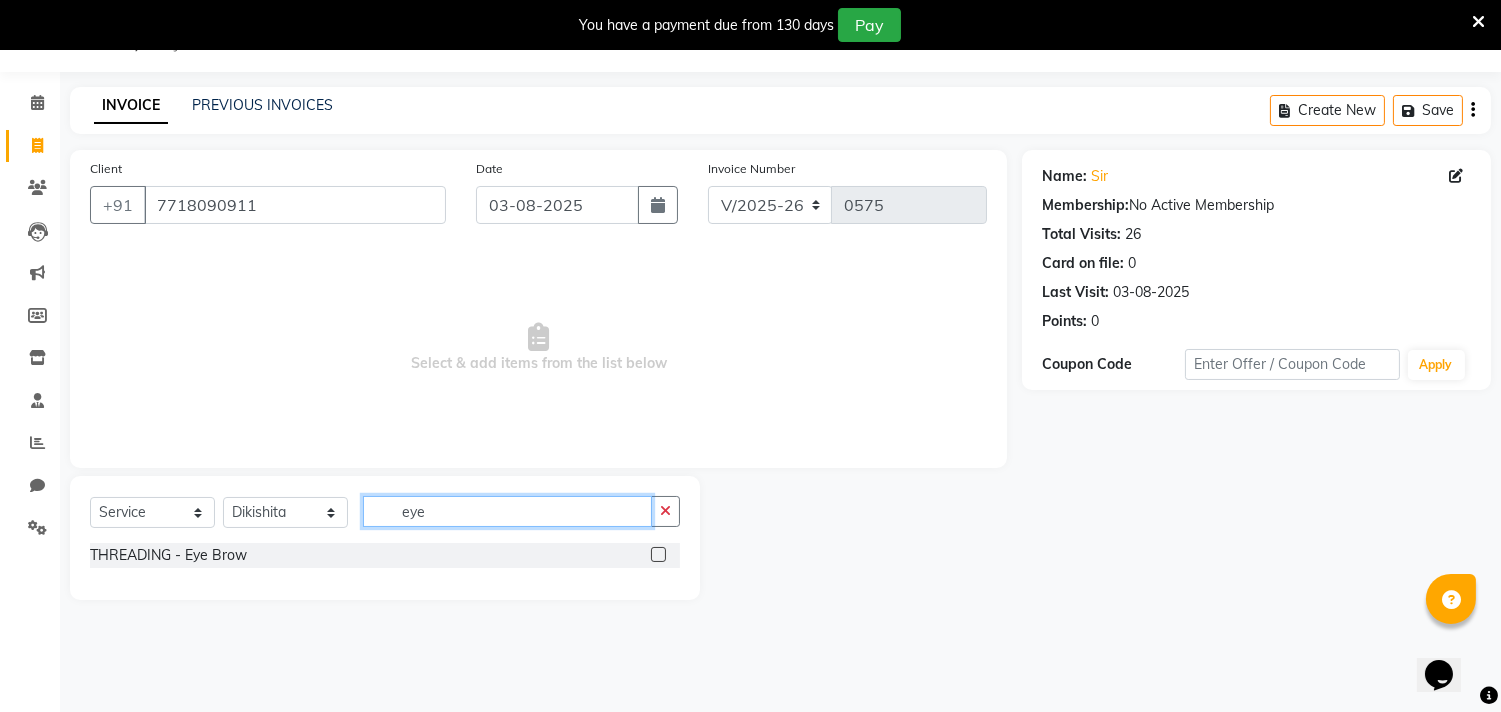 type on "eye" 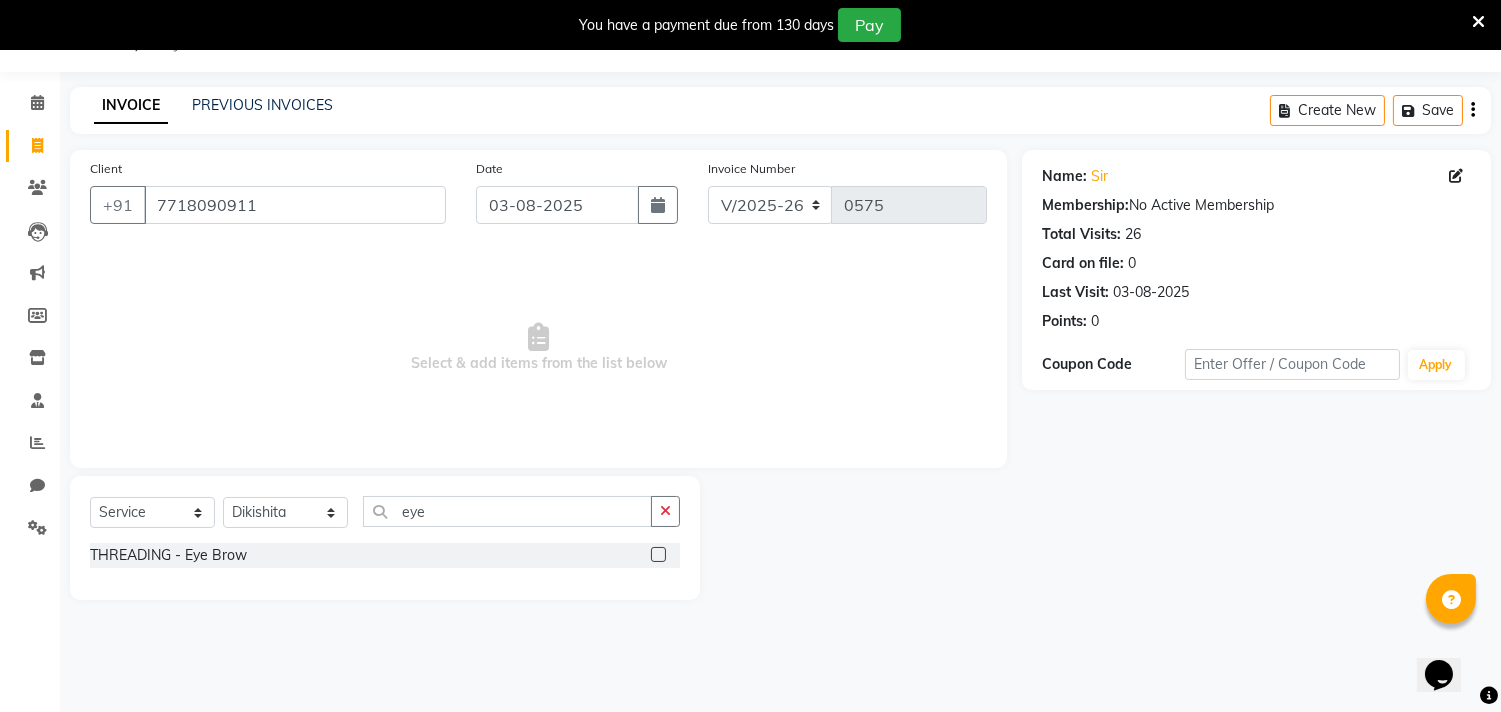 click 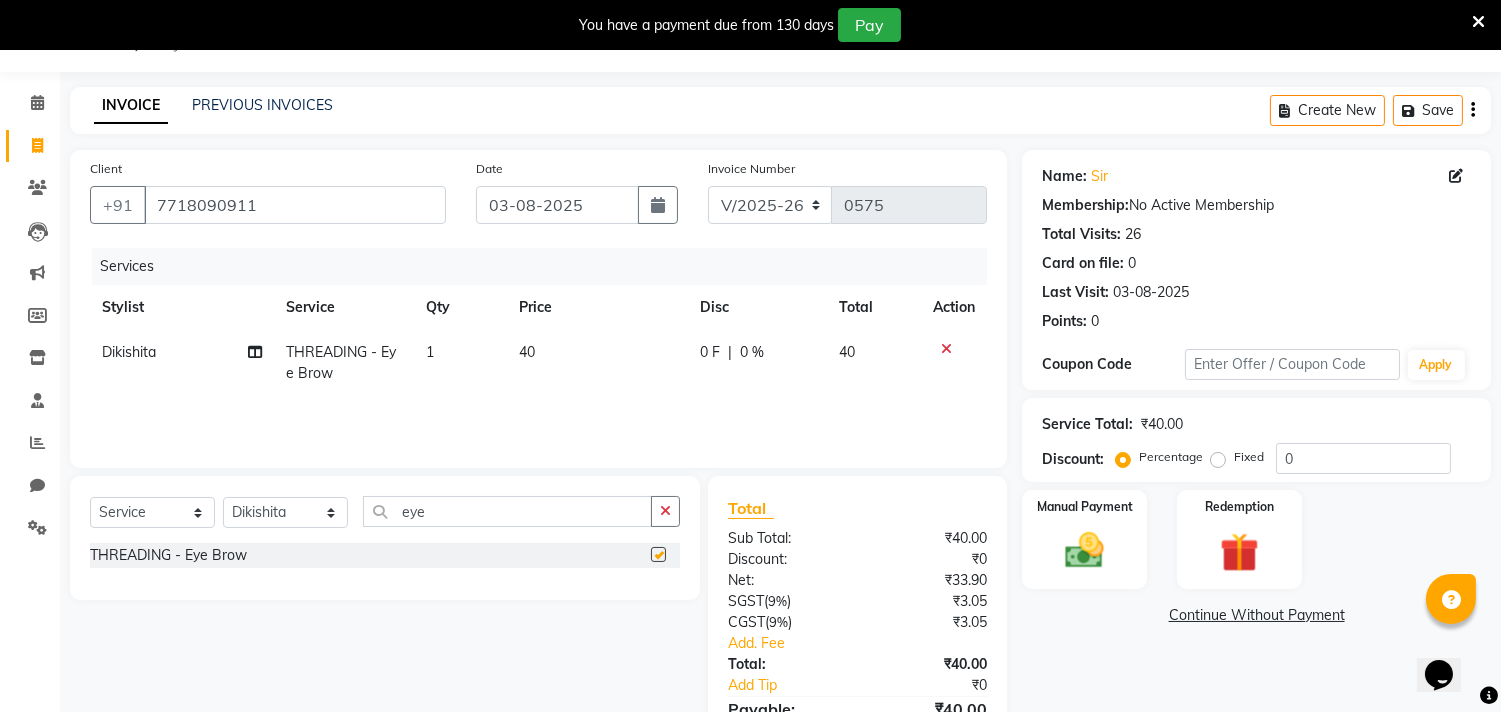 checkbox on "false" 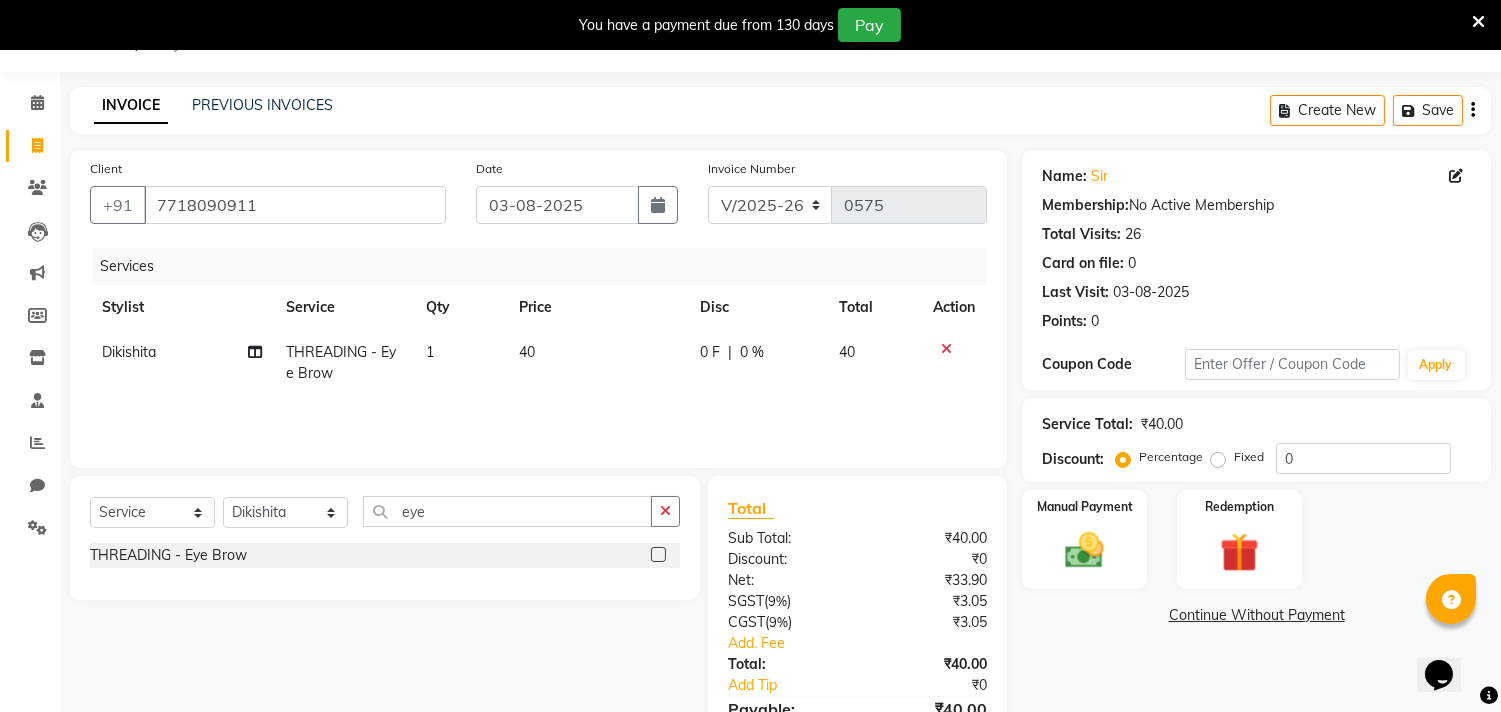 click on "40" 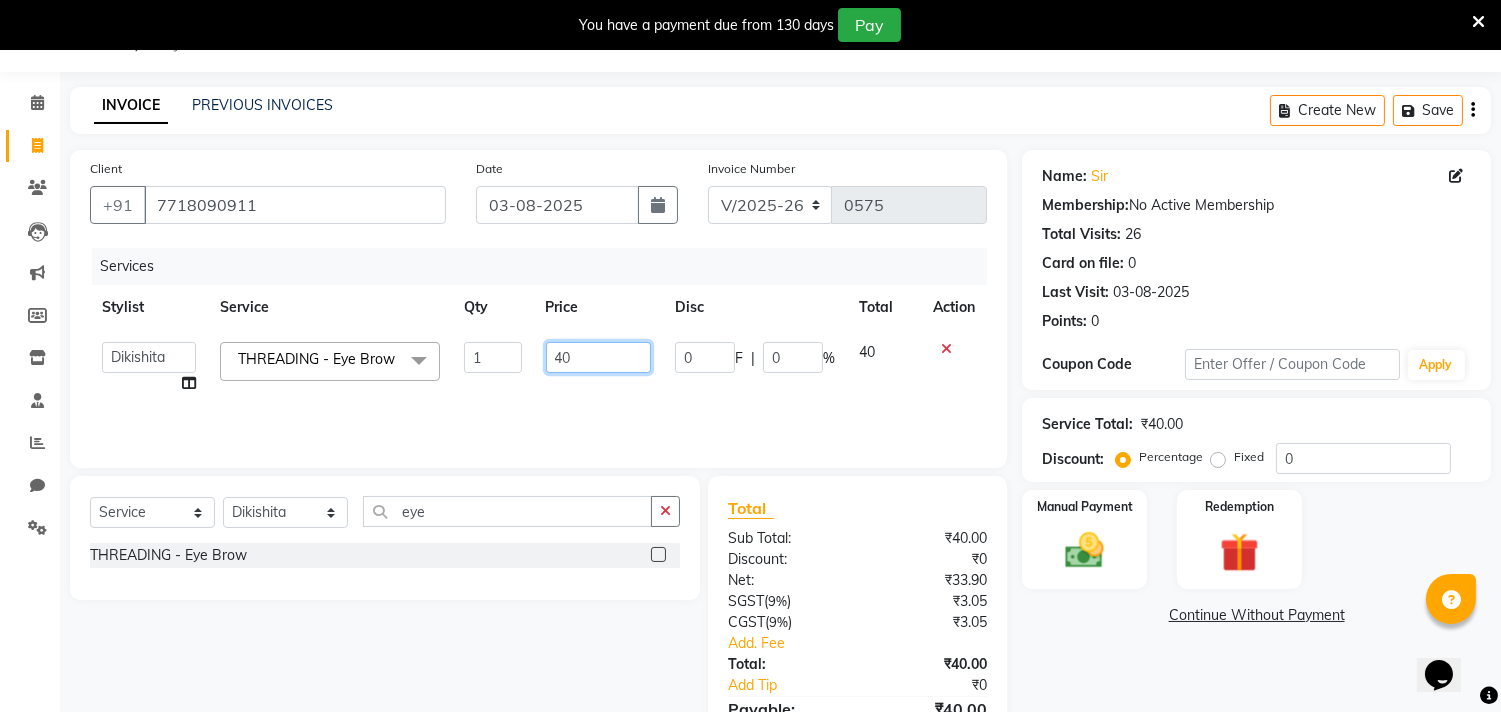 click on "40" 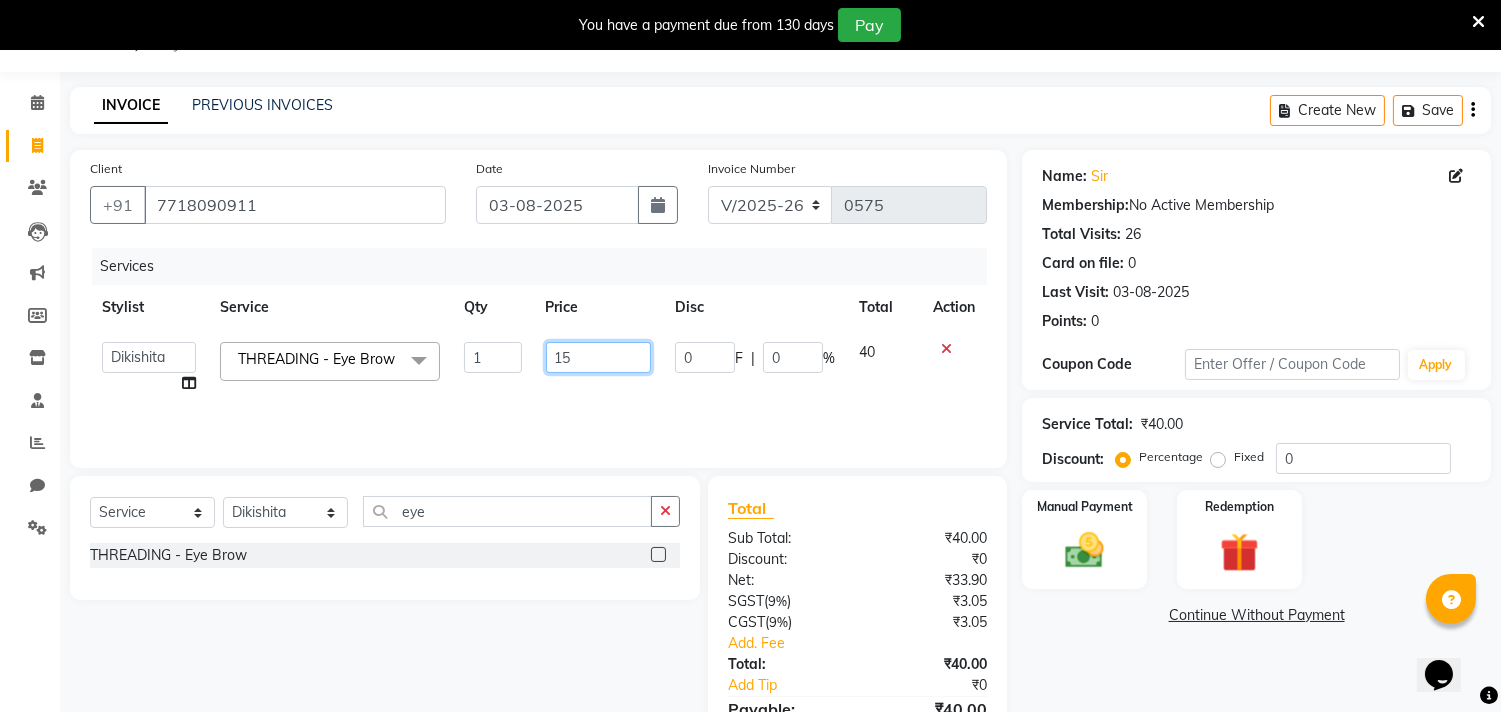 type on "150" 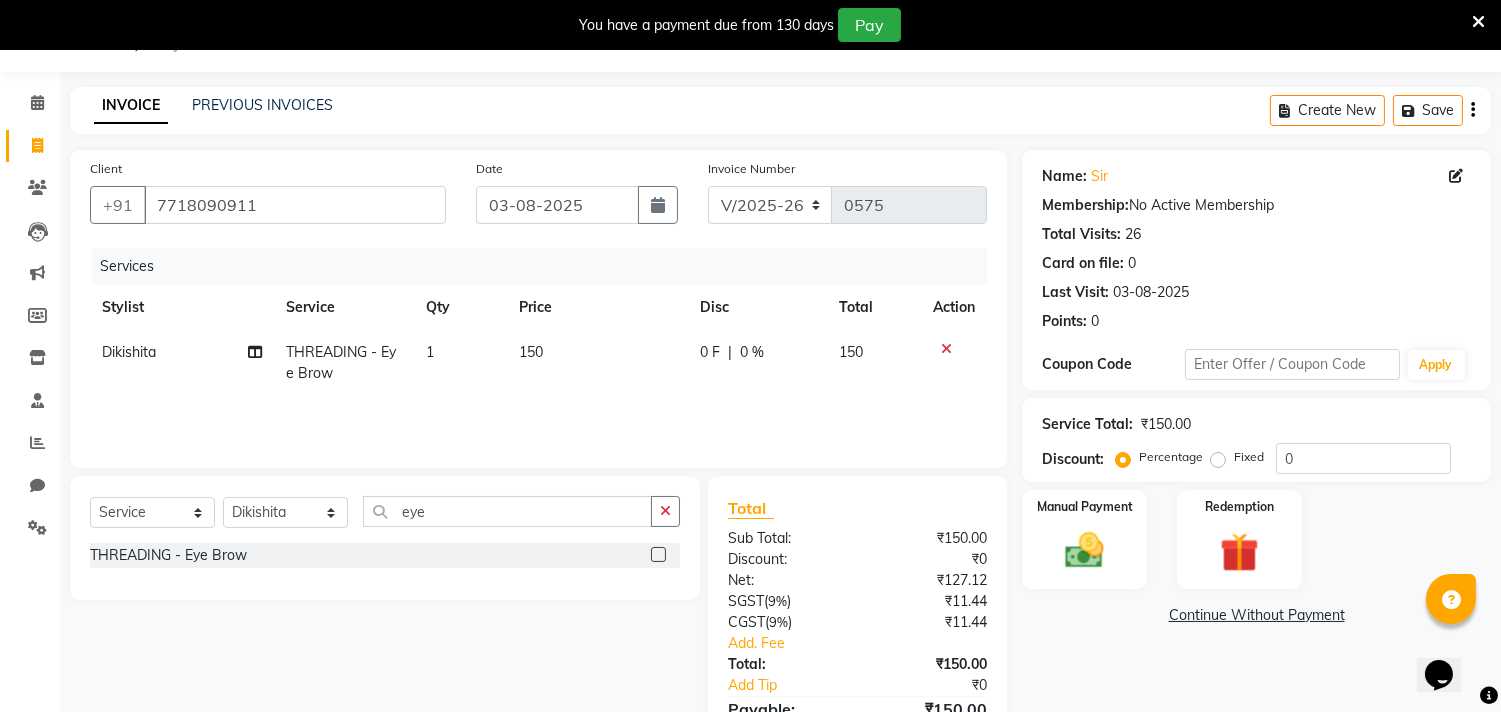 click on "150" 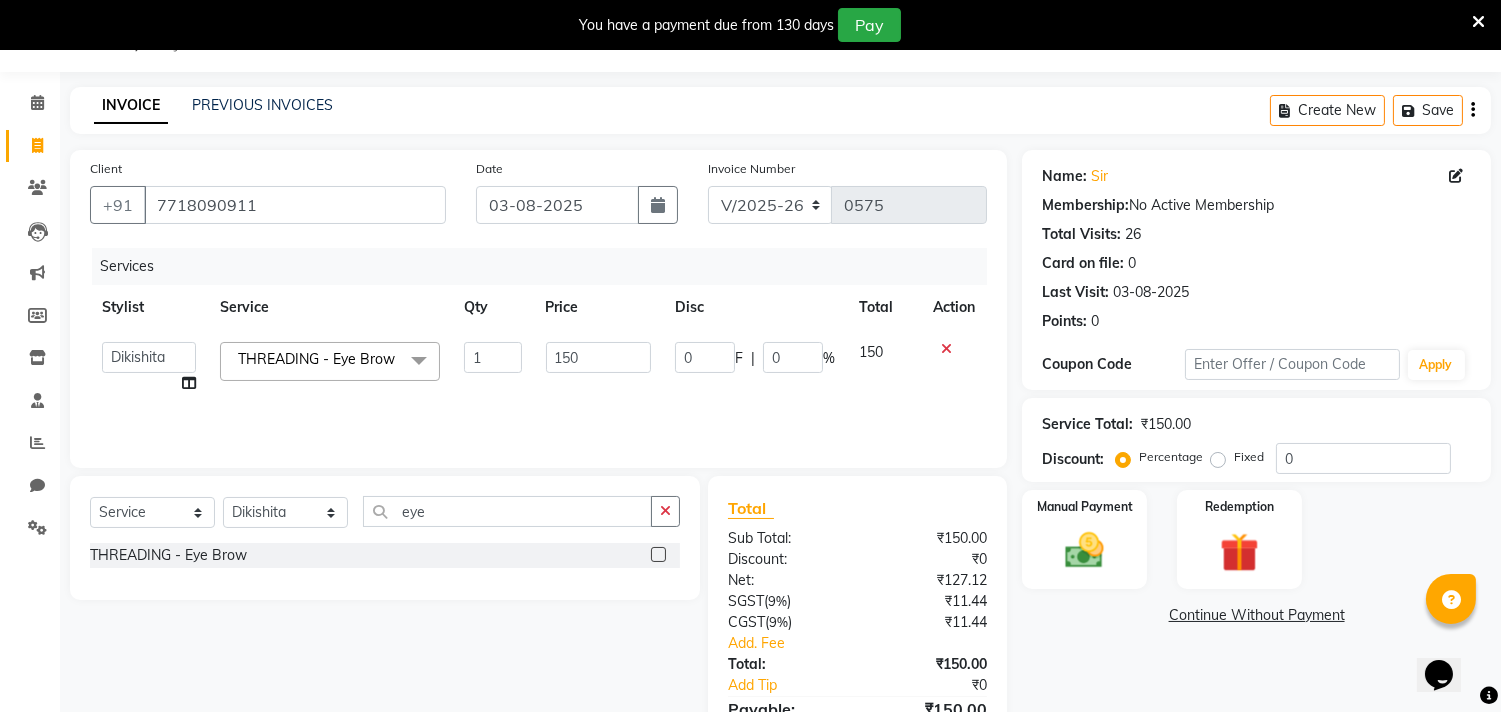 click on "Create New   Save" 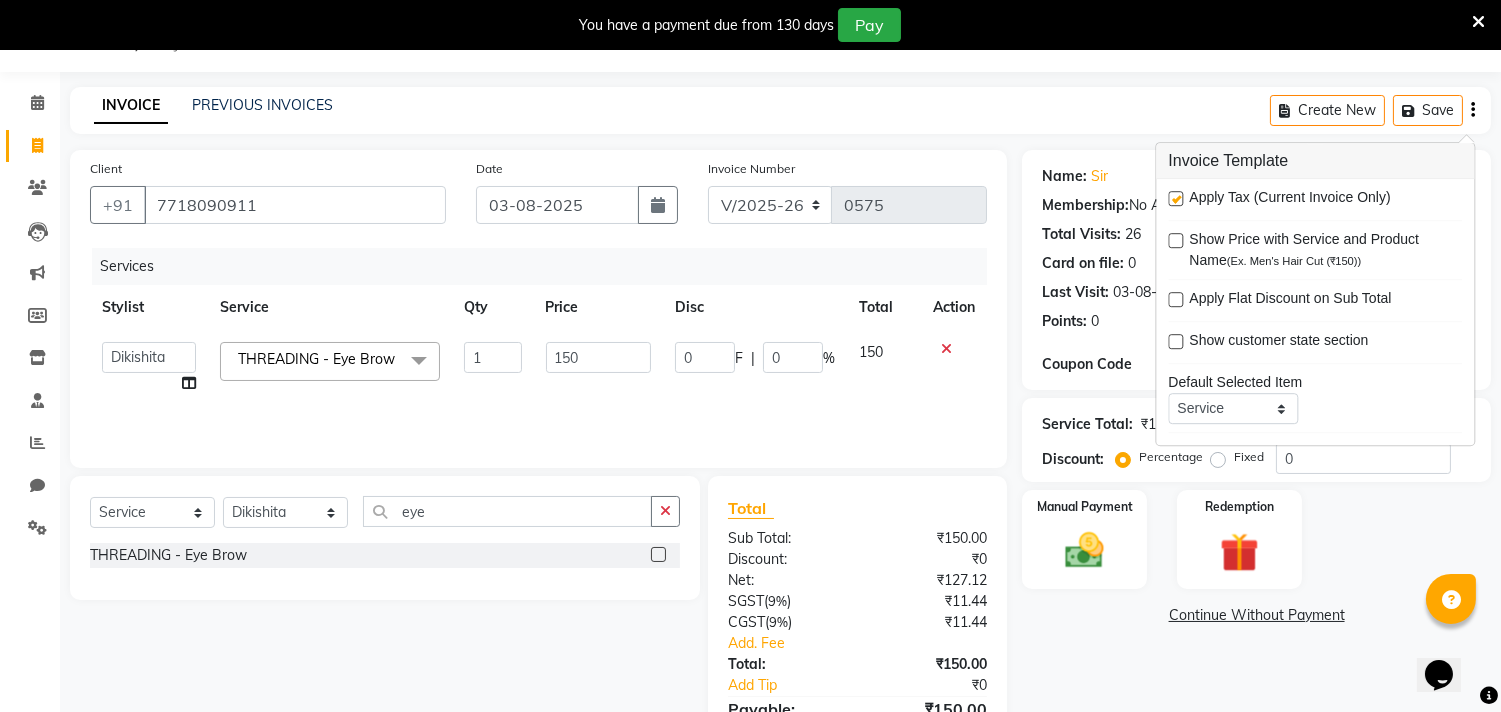 click at bounding box center [1175, 198] 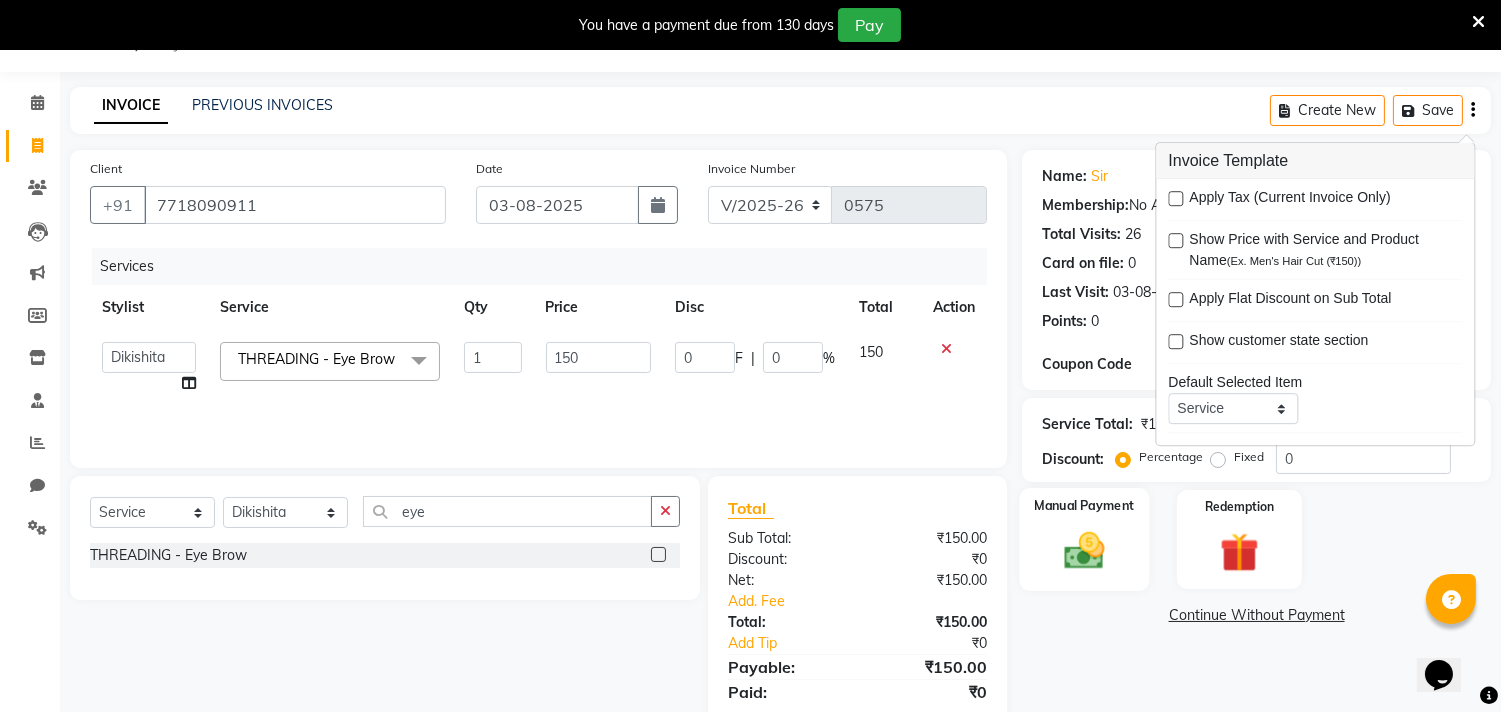 click 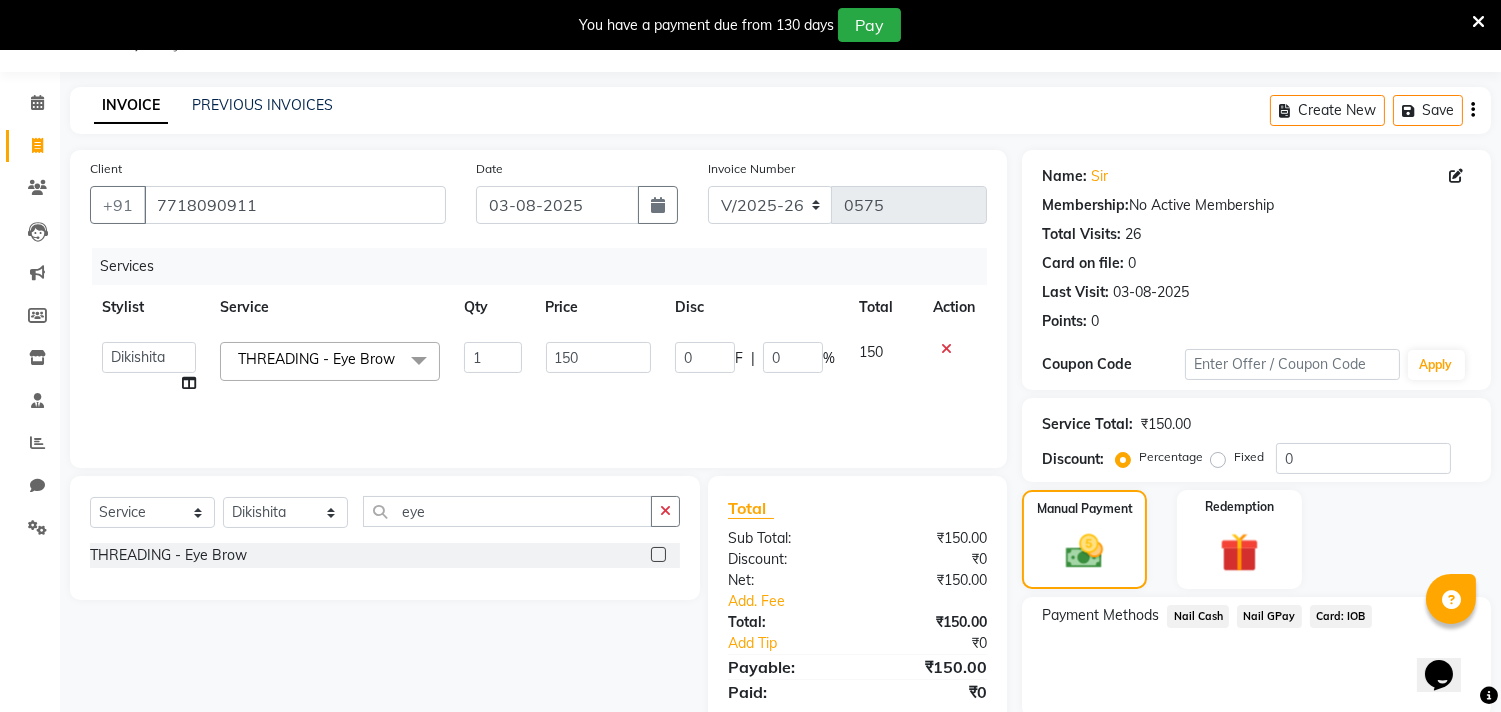 click on "Nail Cash" 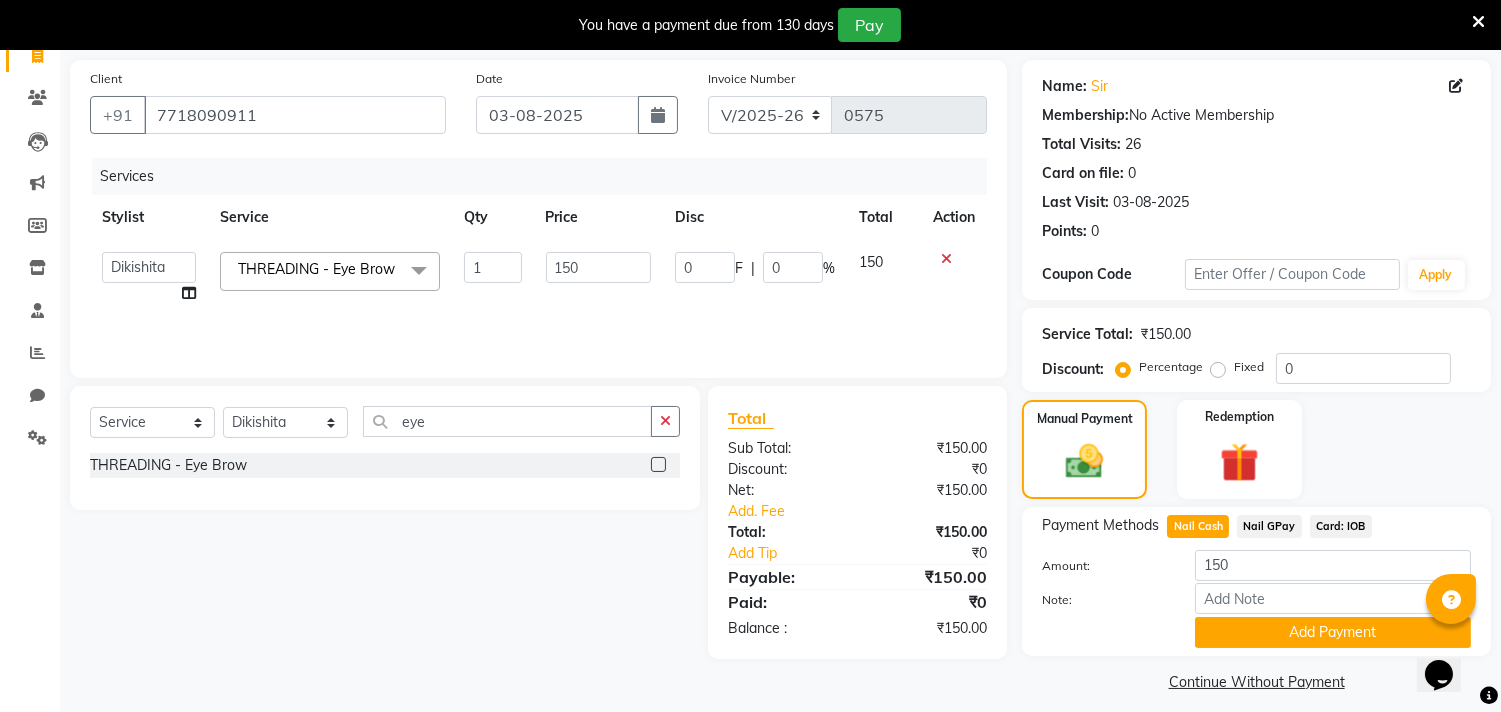 scroll, scrollTop: 154, scrollLeft: 0, axis: vertical 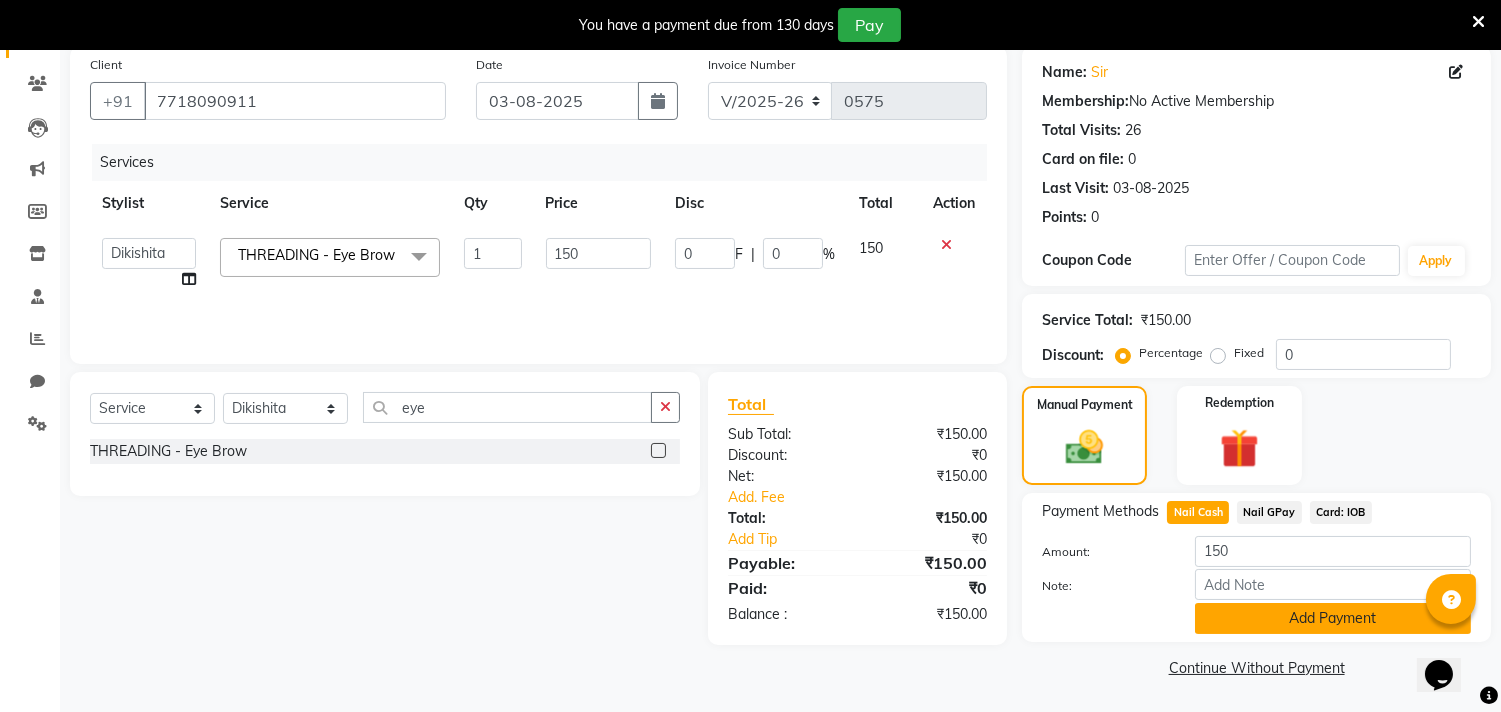 click on "Add Payment" 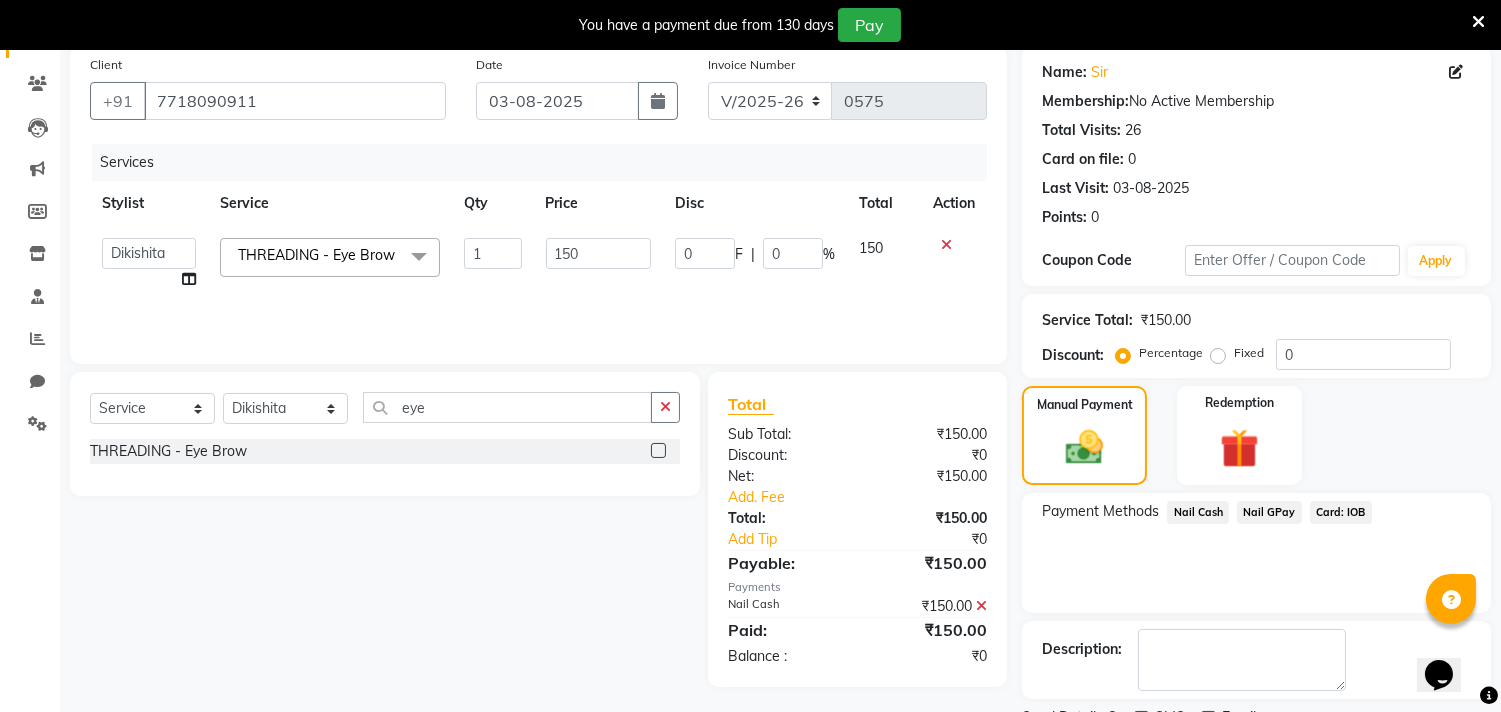click on "Payment Methods Nail Cash Nail GPay Card: IOB" 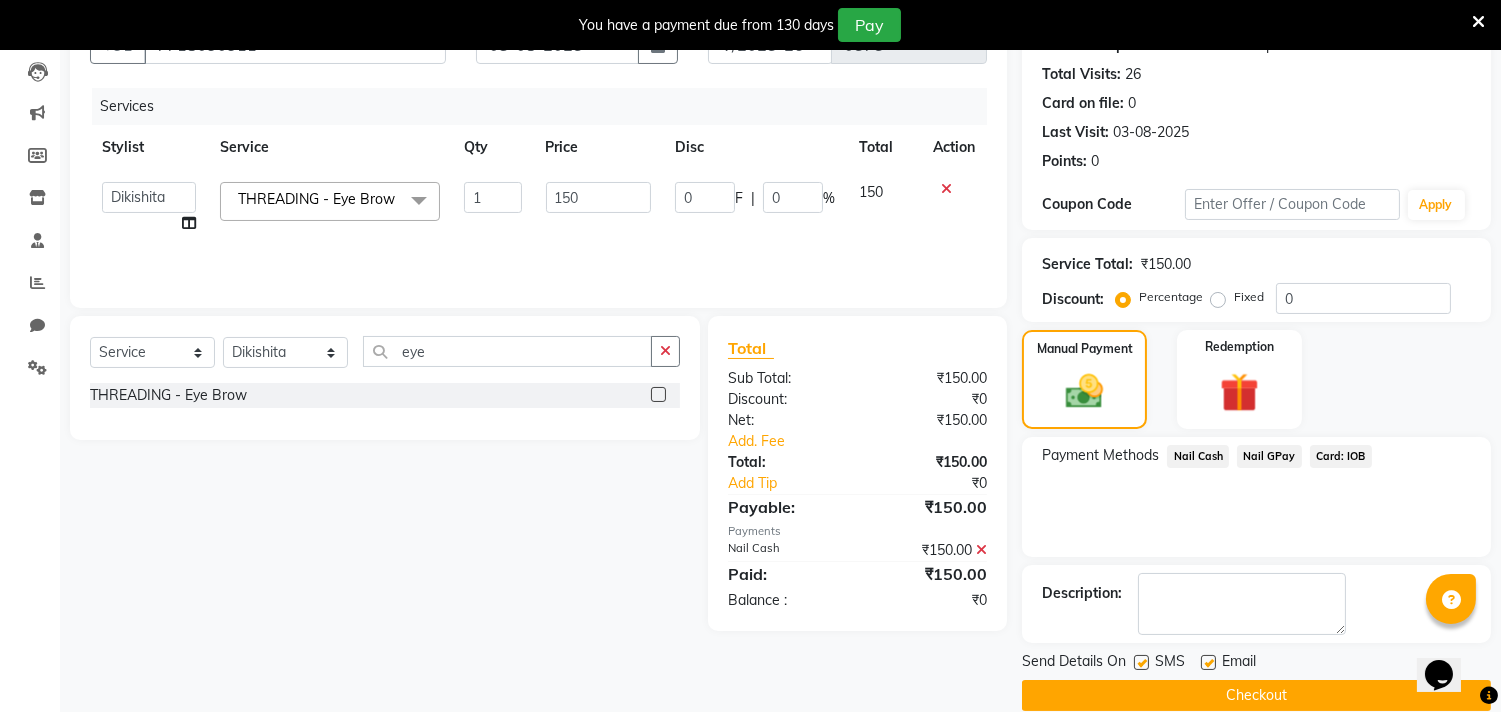 scroll, scrollTop: 237, scrollLeft: 0, axis: vertical 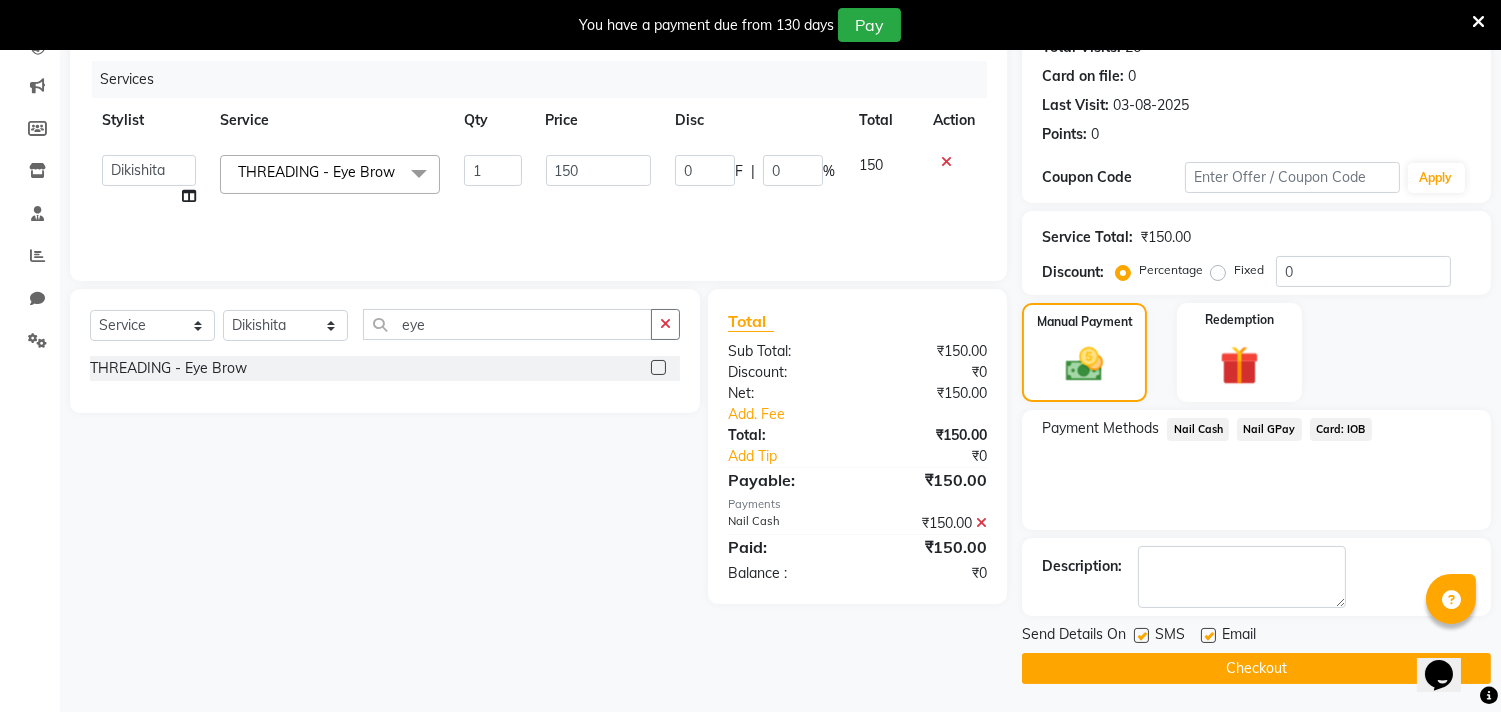 click on "Checkout" 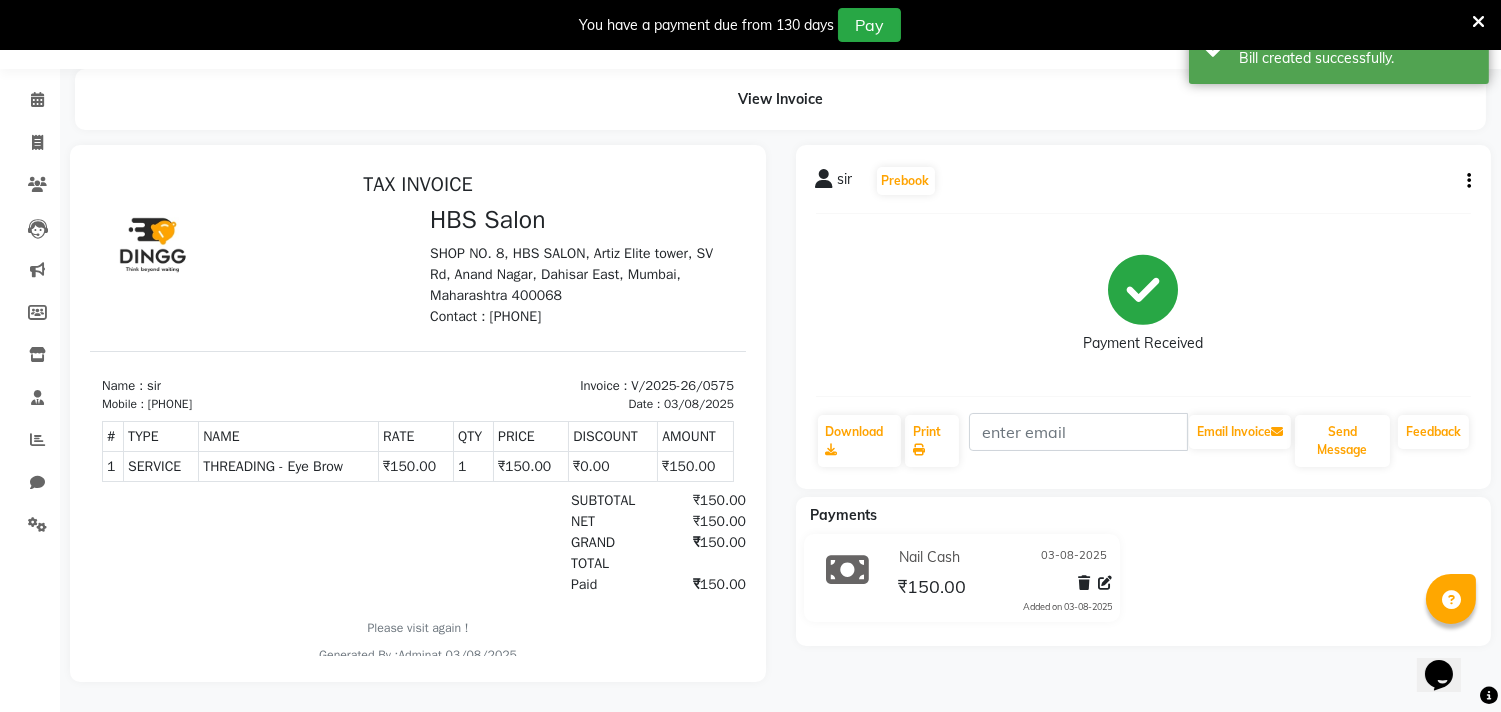 scroll, scrollTop: 0, scrollLeft: 0, axis: both 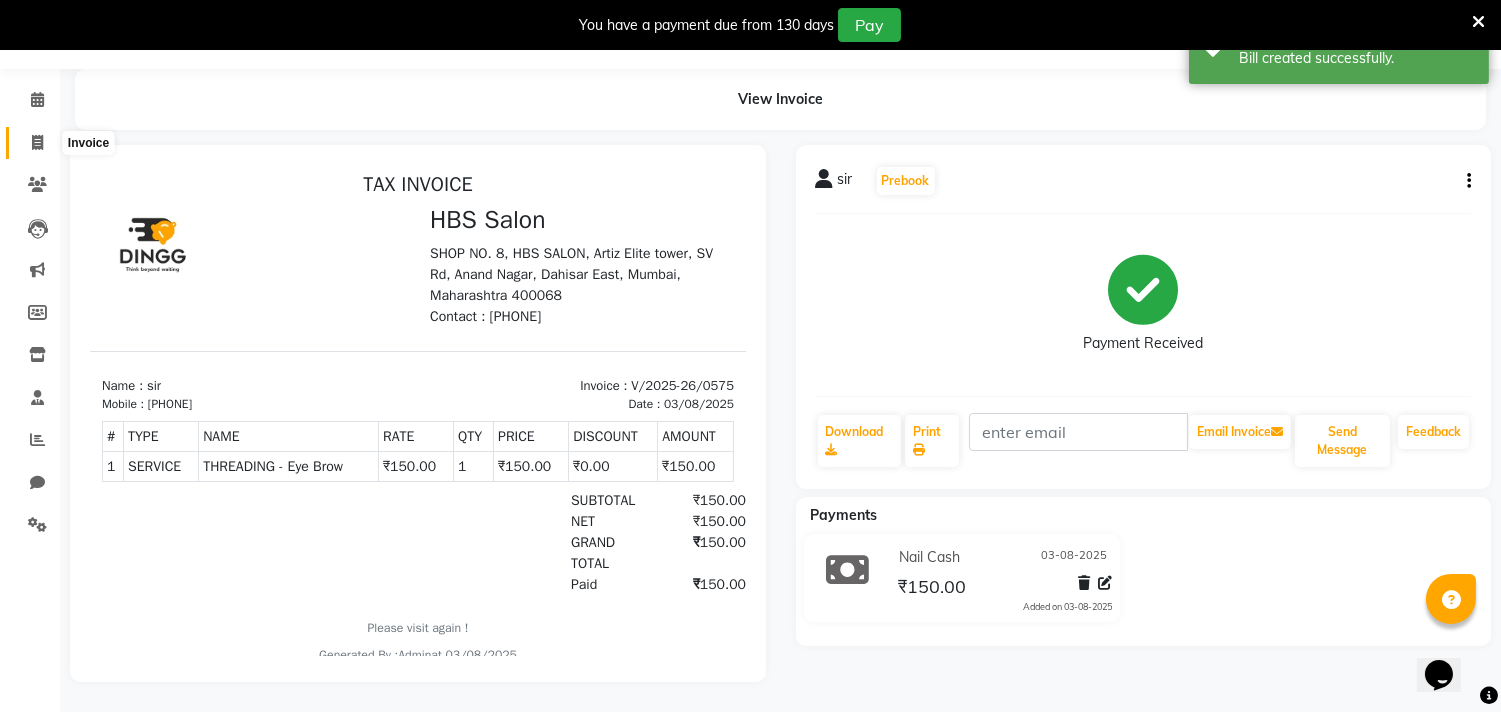 click 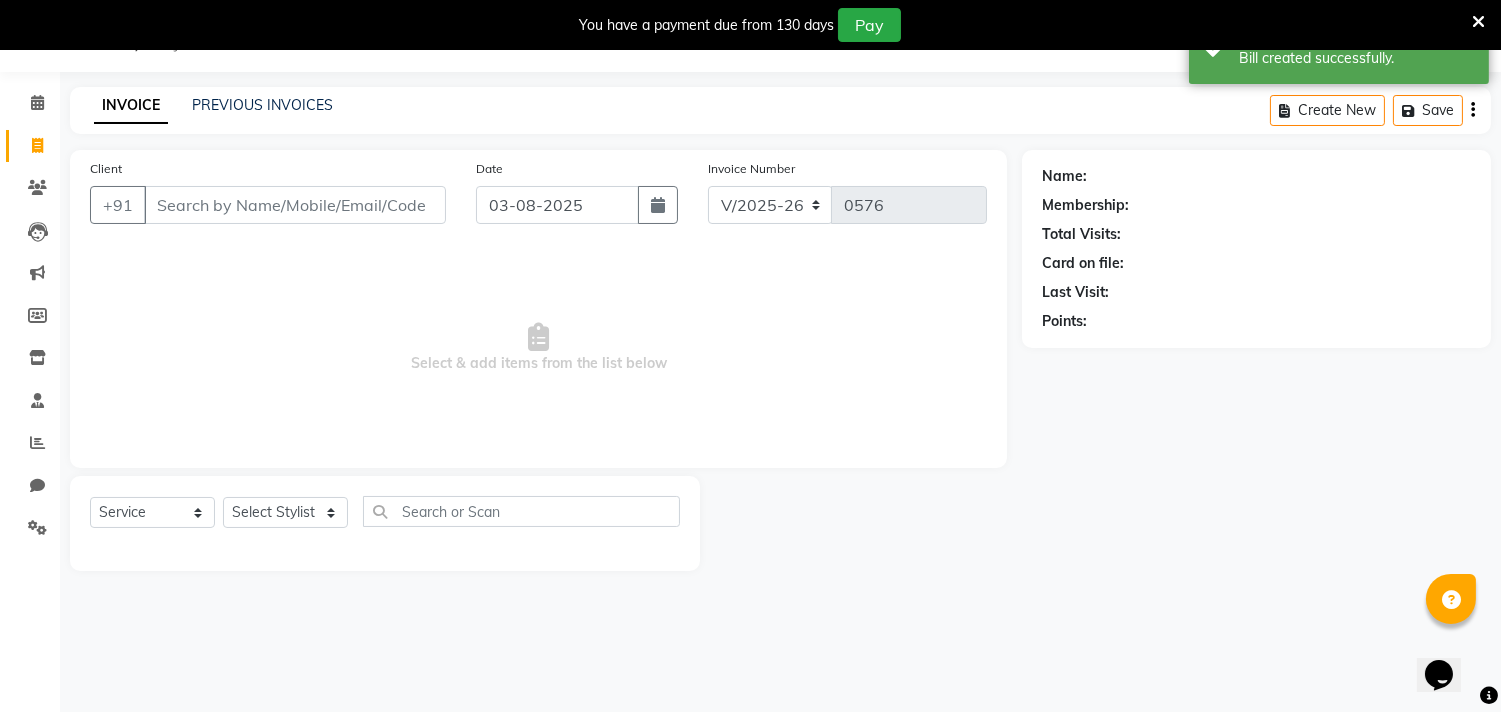 scroll, scrollTop: 50, scrollLeft: 0, axis: vertical 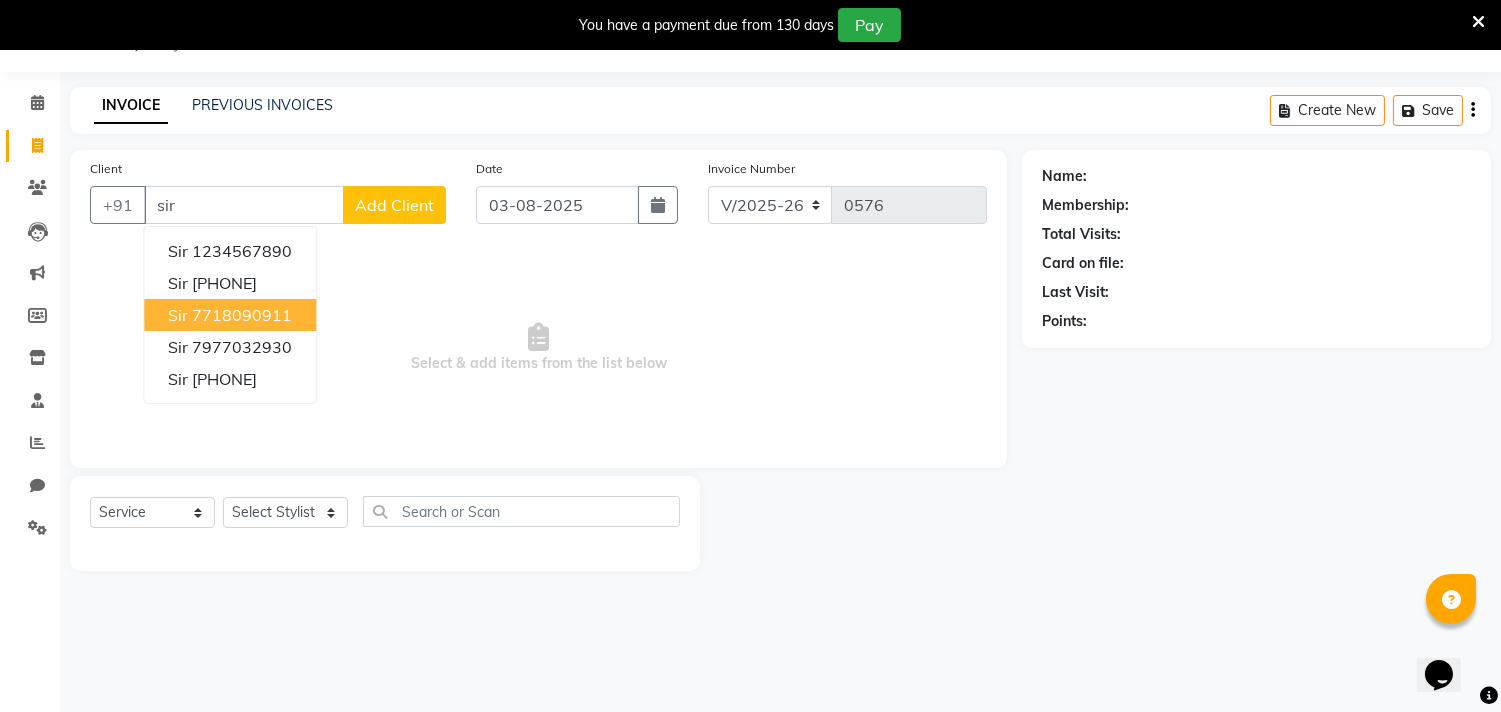 click on "7718090911" at bounding box center [242, 315] 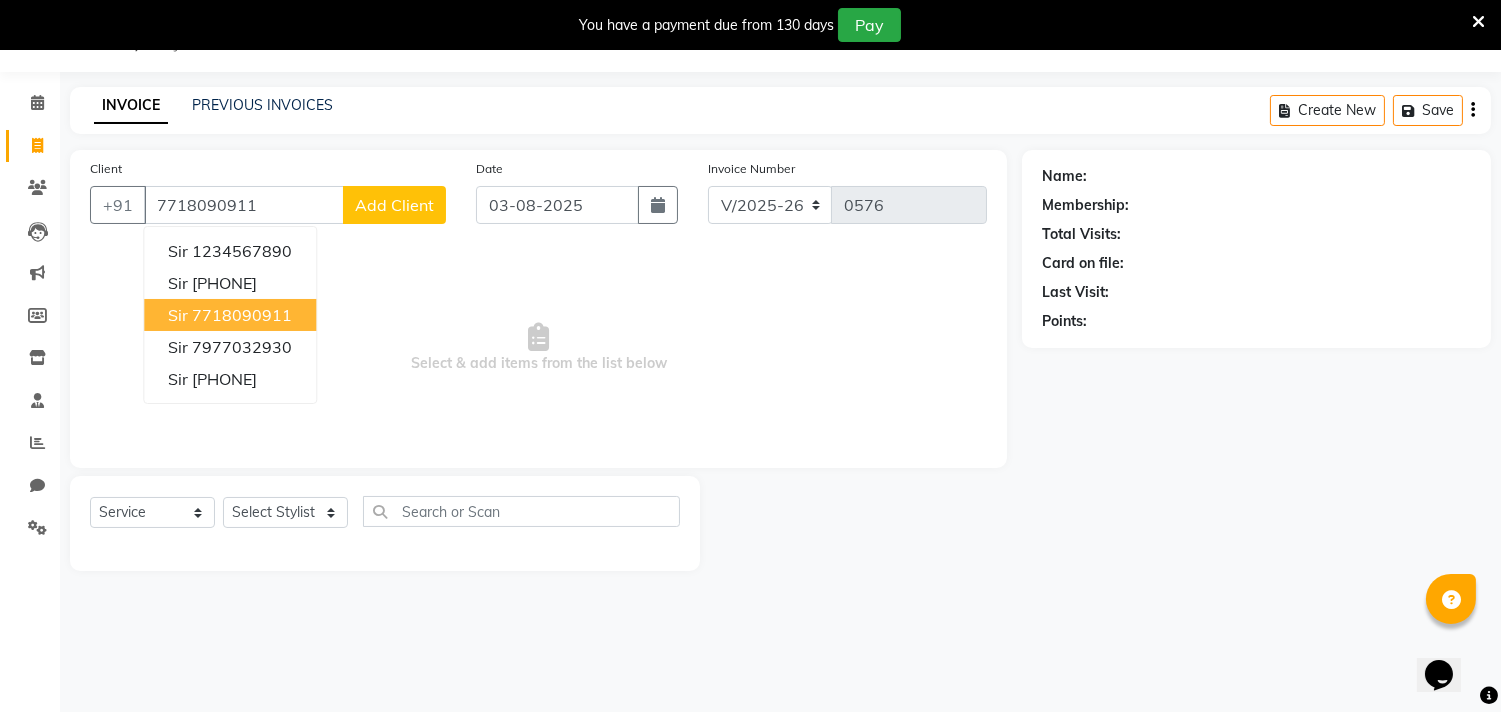 type on "7718090911" 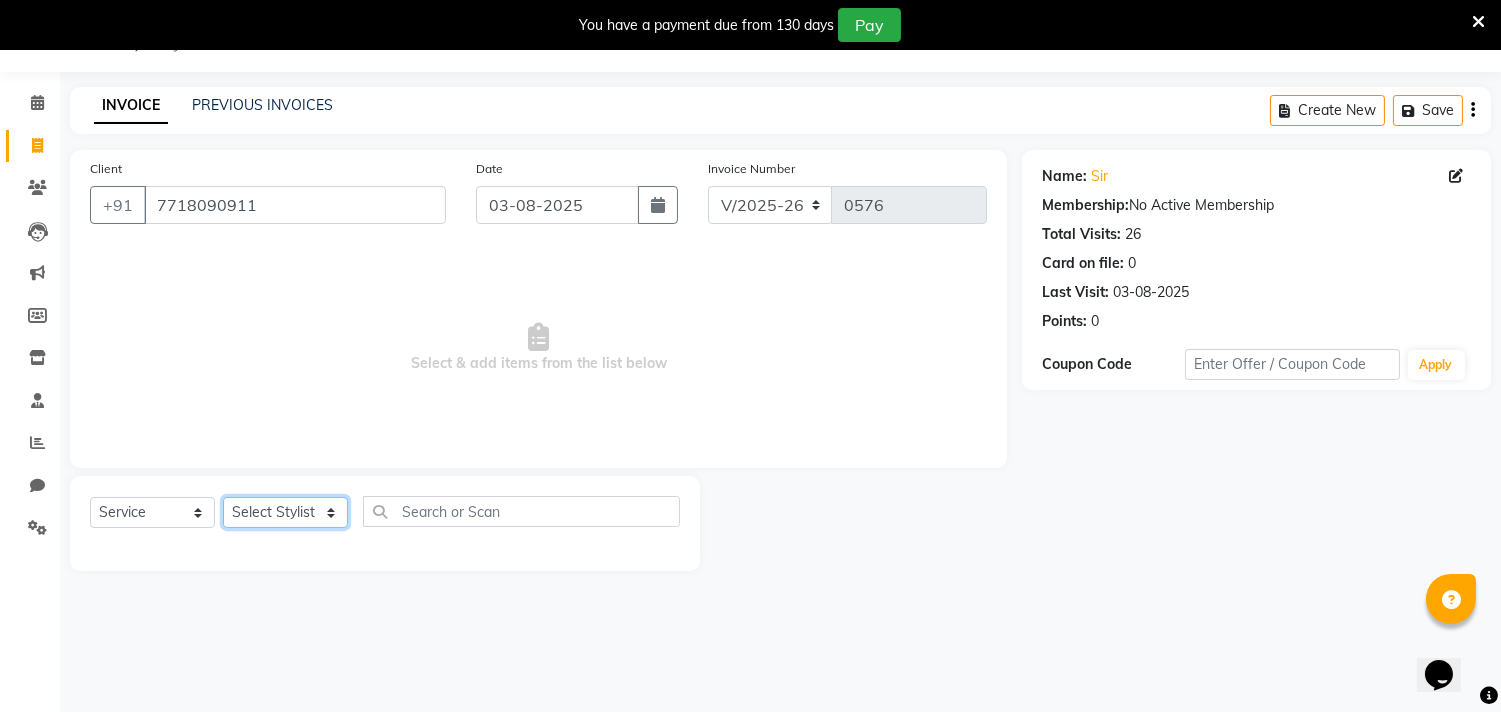 click on "Select Stylist alkasim Anash Dikishita Faizan FAIZE Haroon kaushal Sakiba Sunita Usha Usman Zeba" 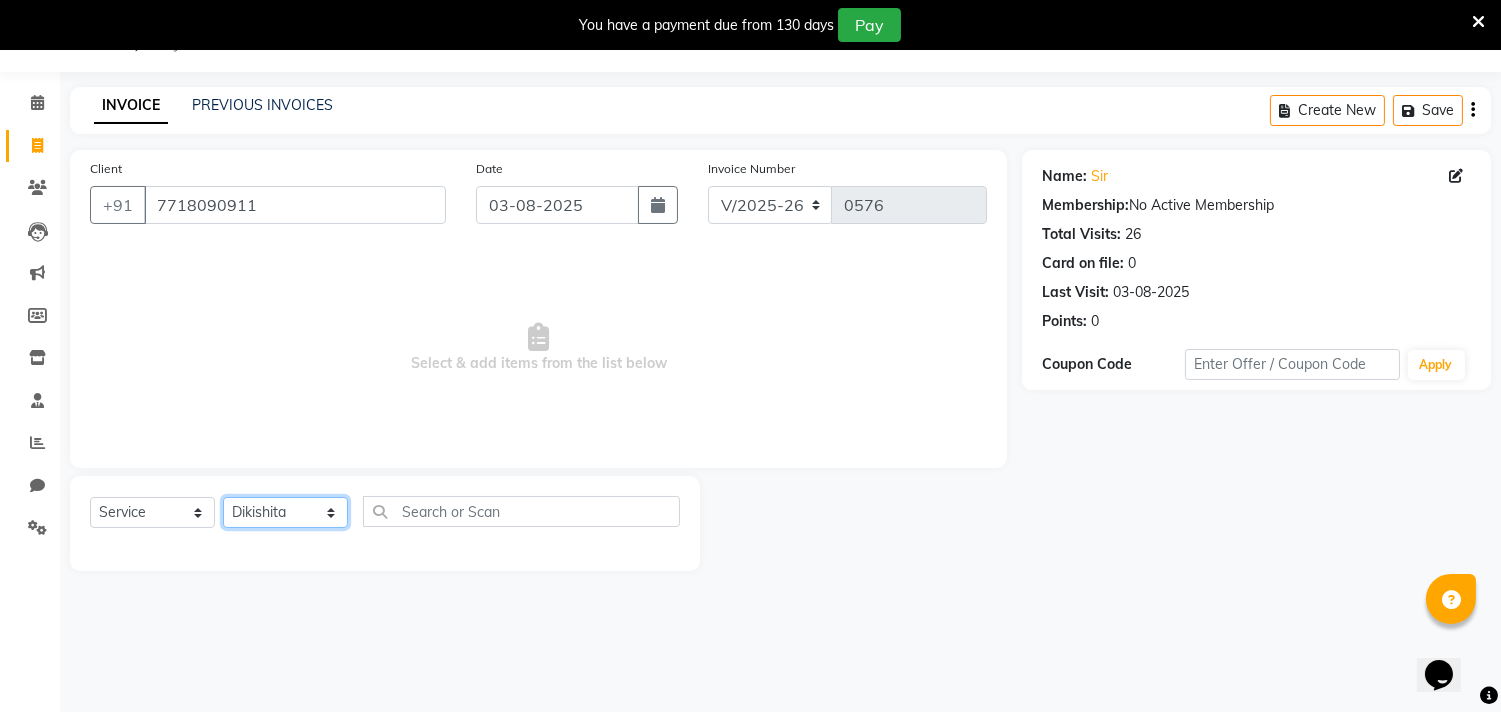 click on "Select Stylist alkasim Anash Dikishita Faizan FAIZE Haroon kaushal Sakiba Sunita Usha Usman Zeba" 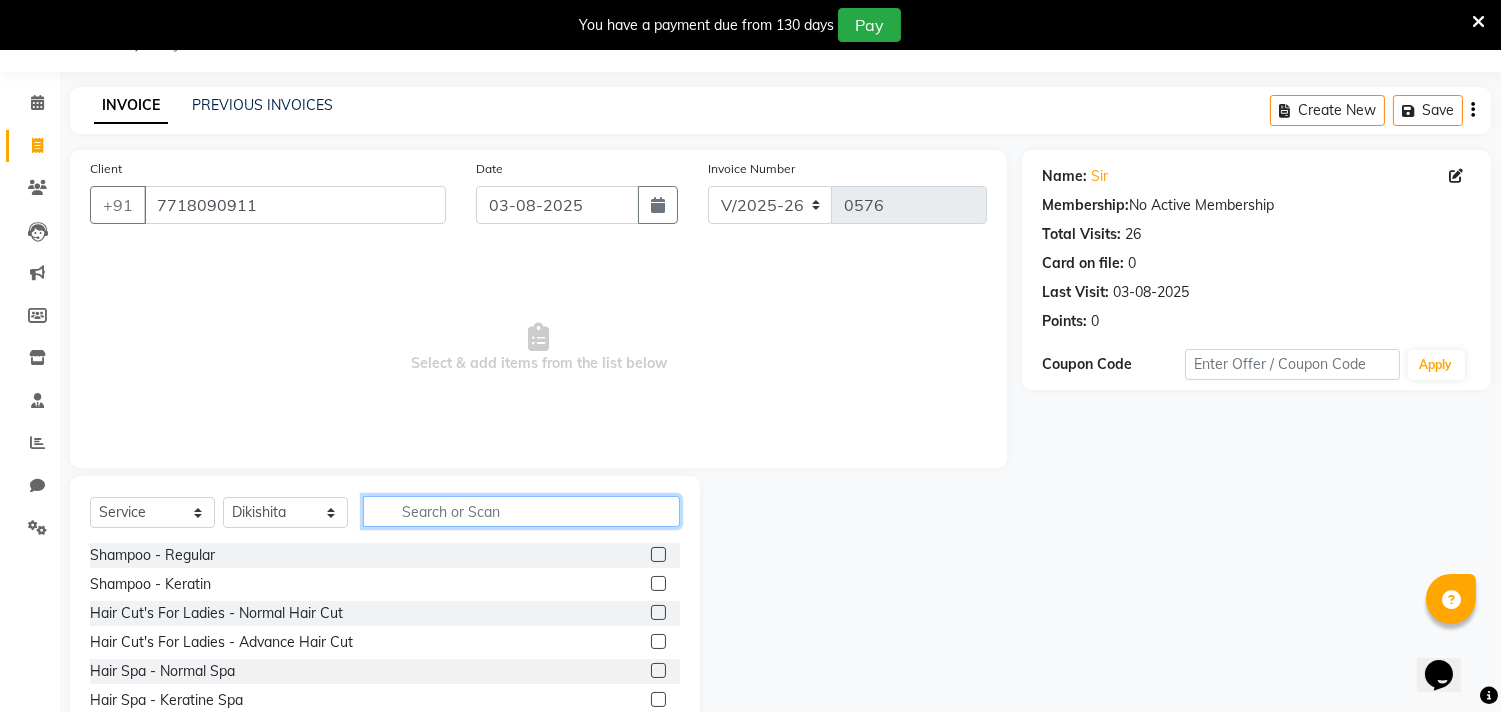 click 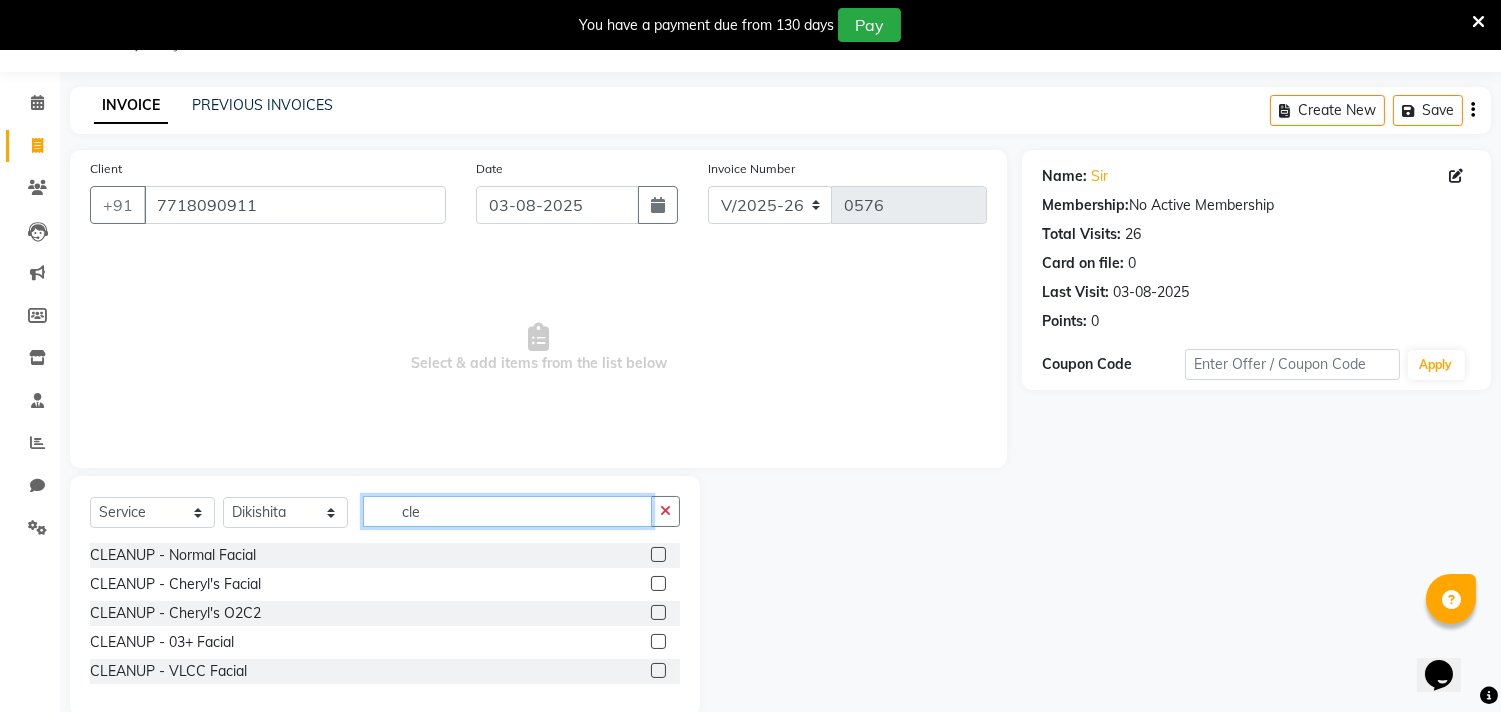 type on "cle" 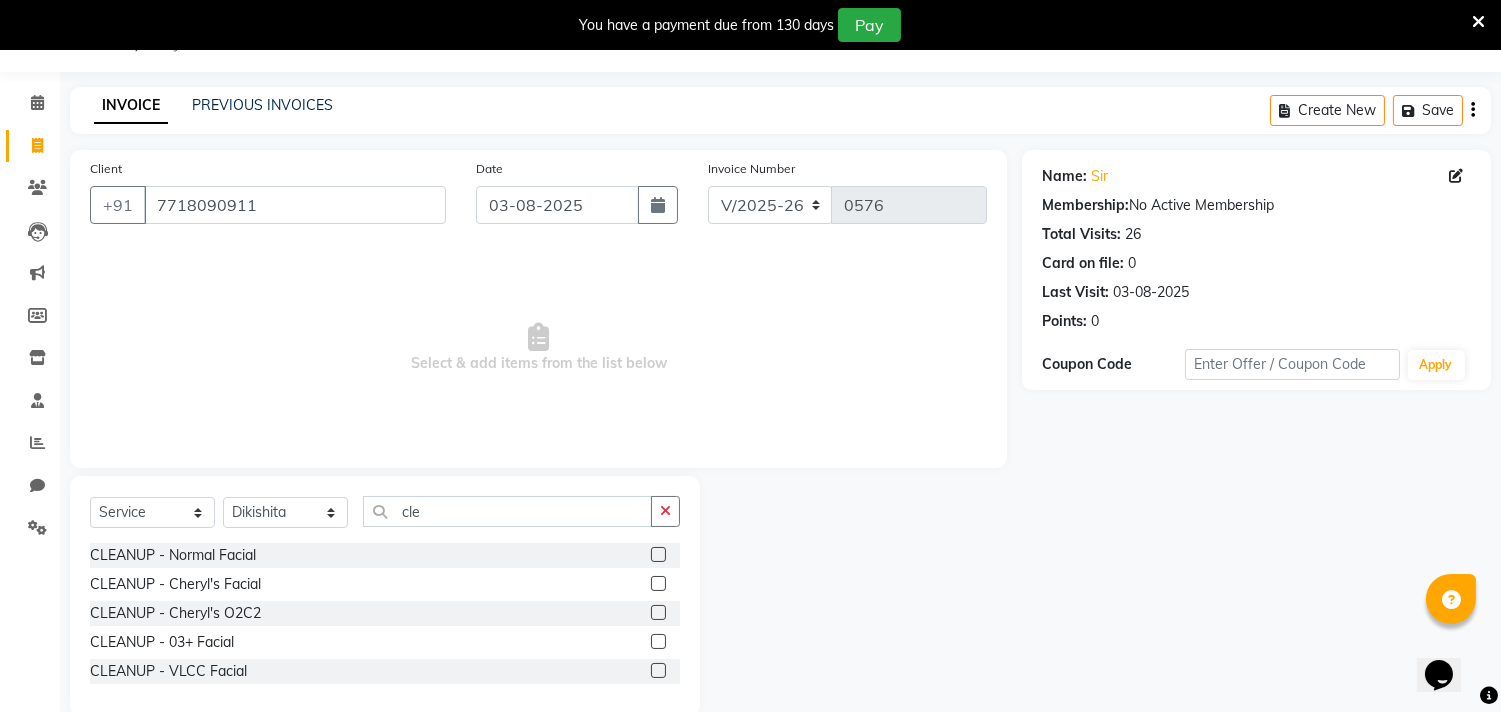 click 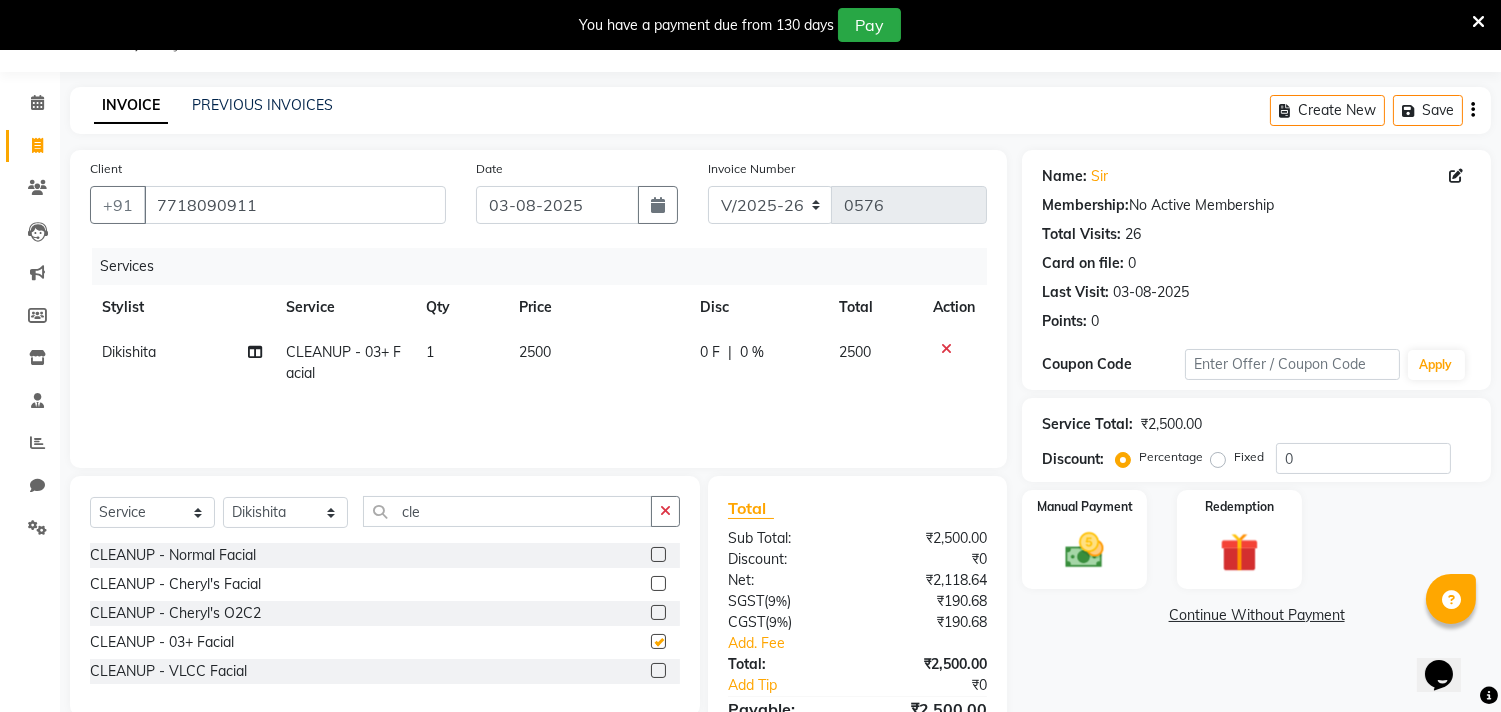 checkbox on "false" 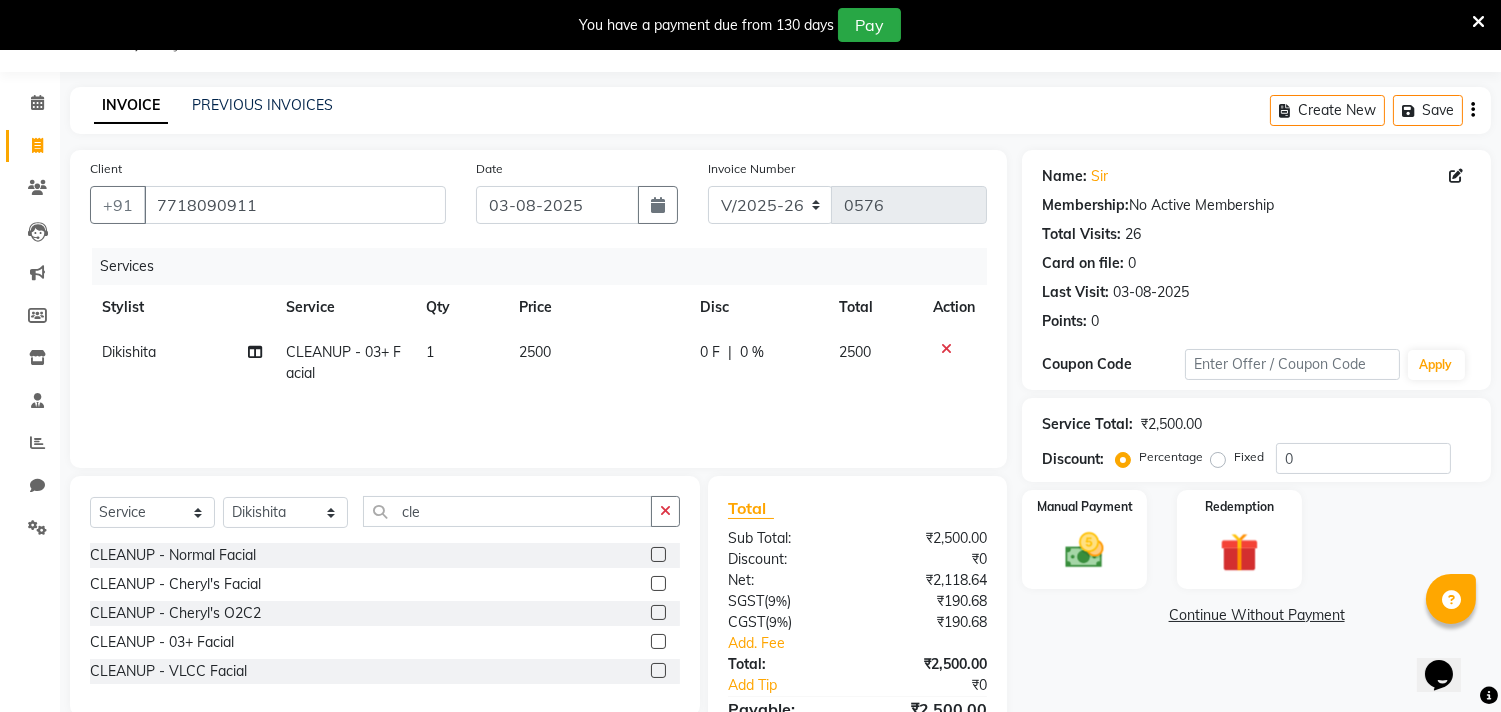 click on "2500" 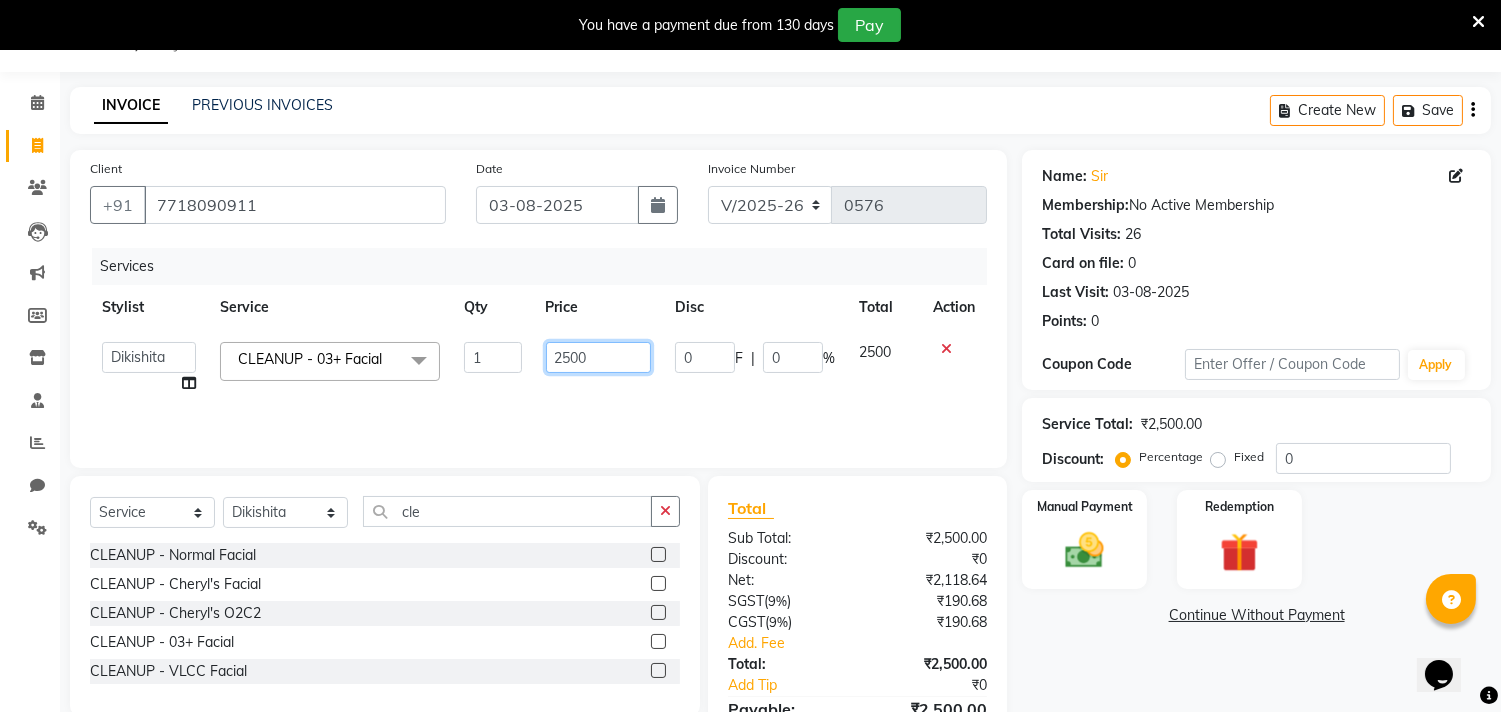 click on "2500" 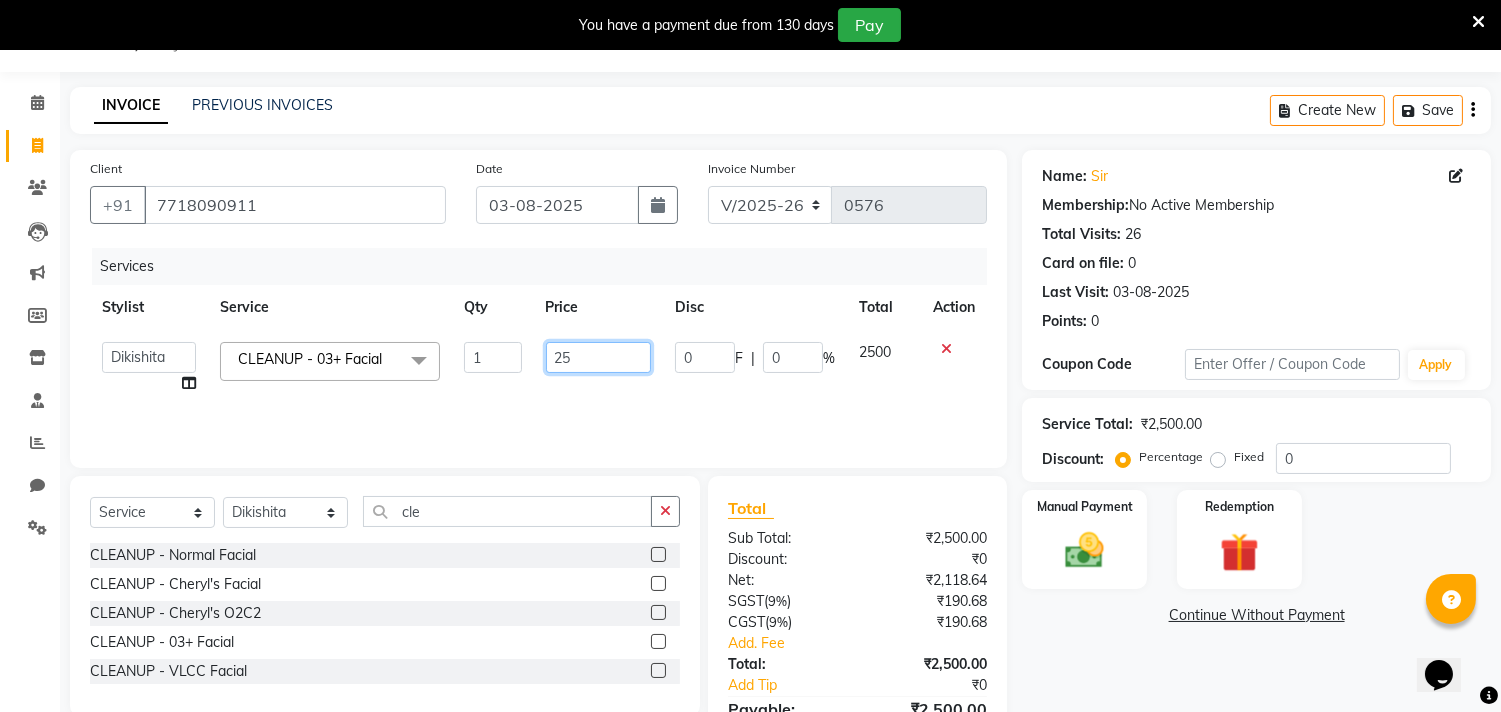 type on "2" 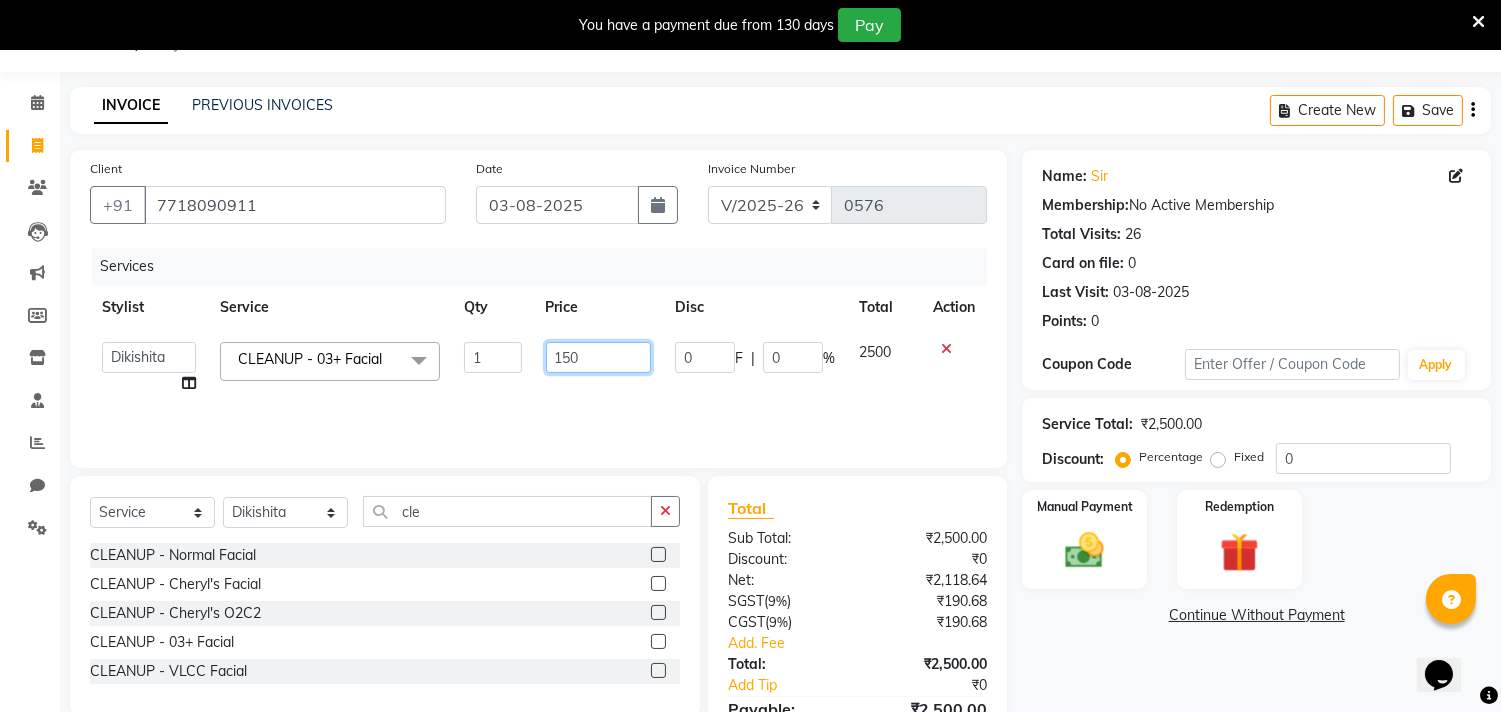 type on "1500" 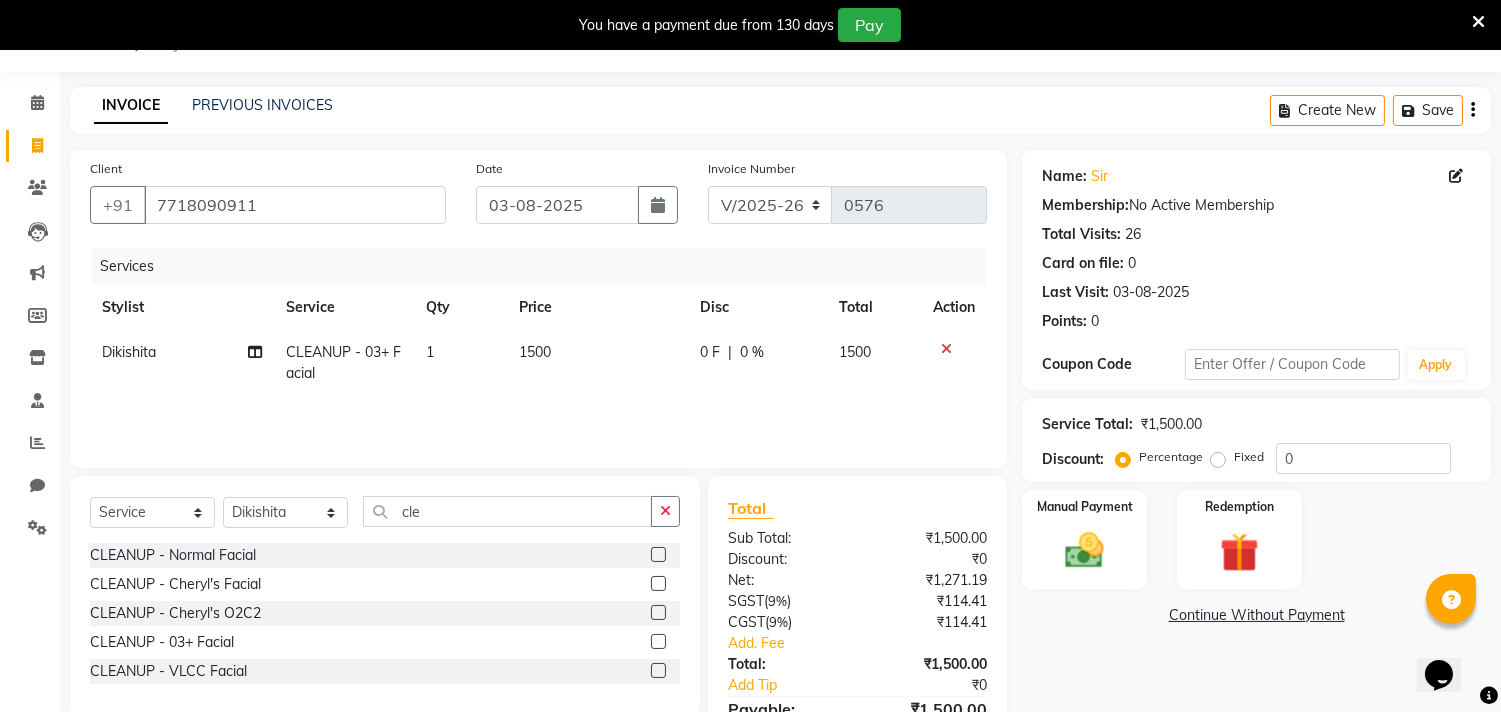 click on "1500" 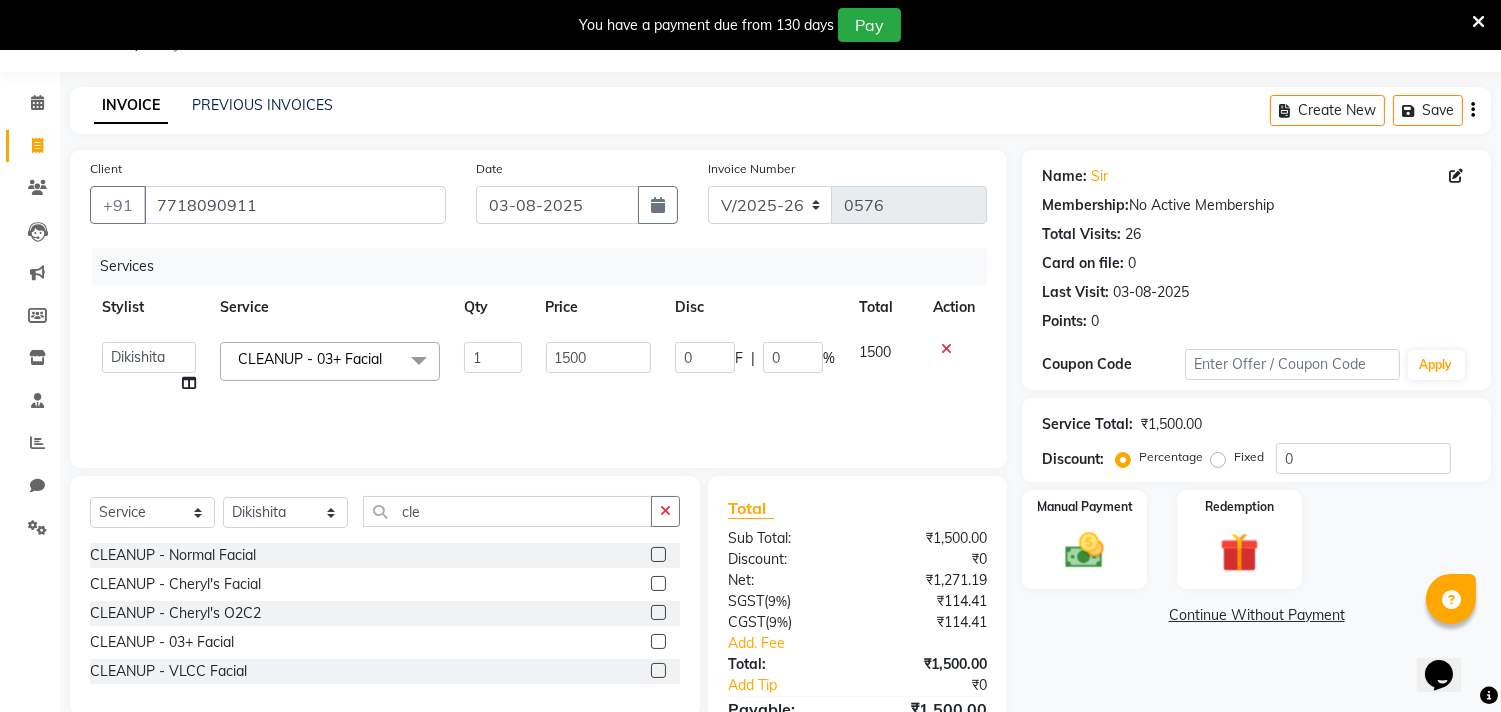 click 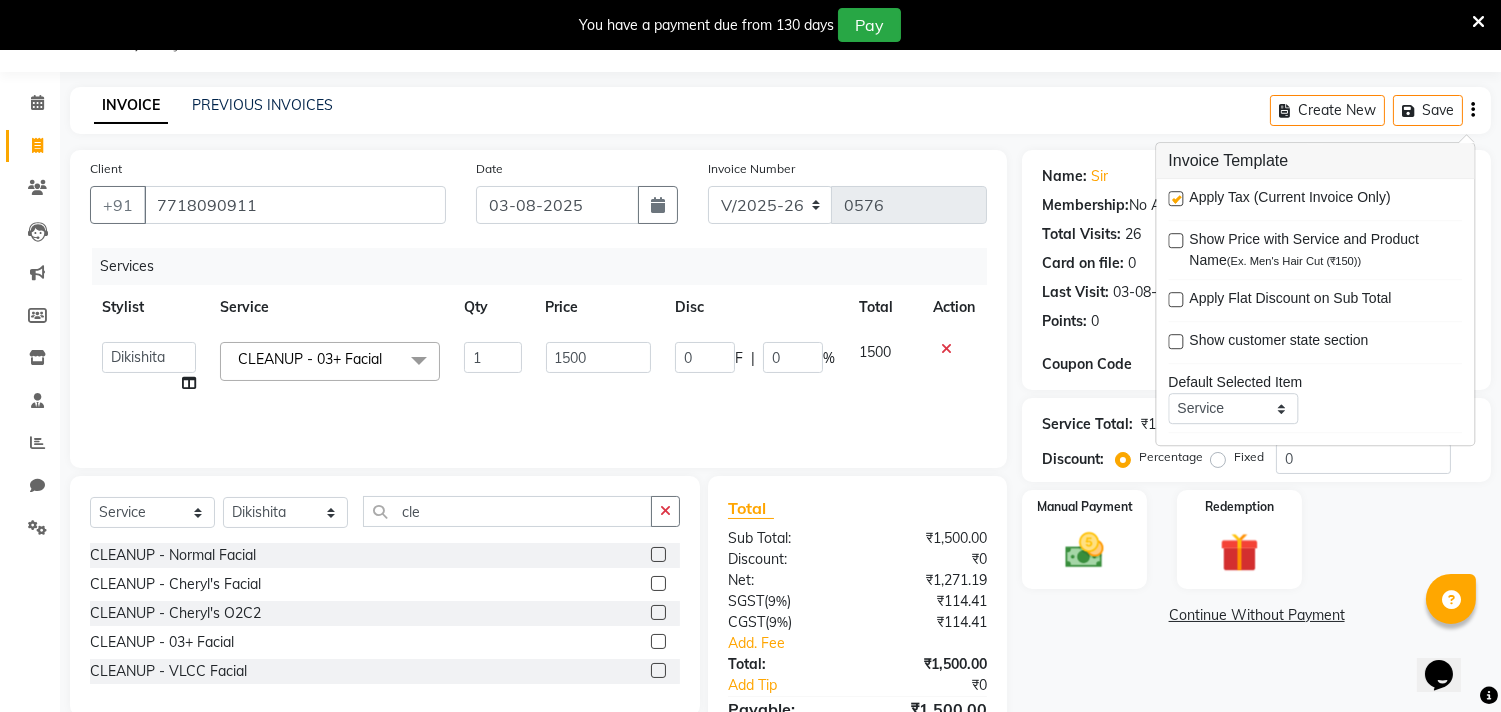 click at bounding box center [1175, 198] 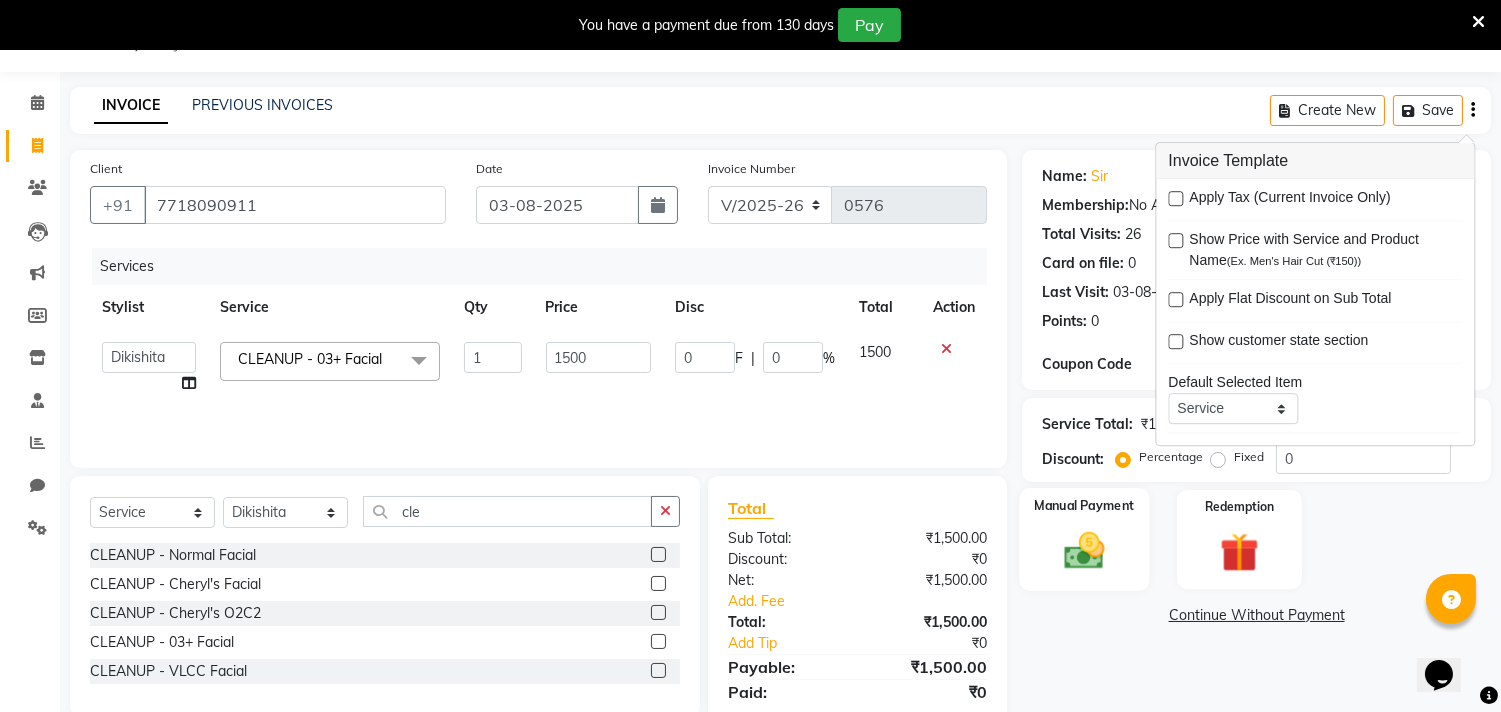 click 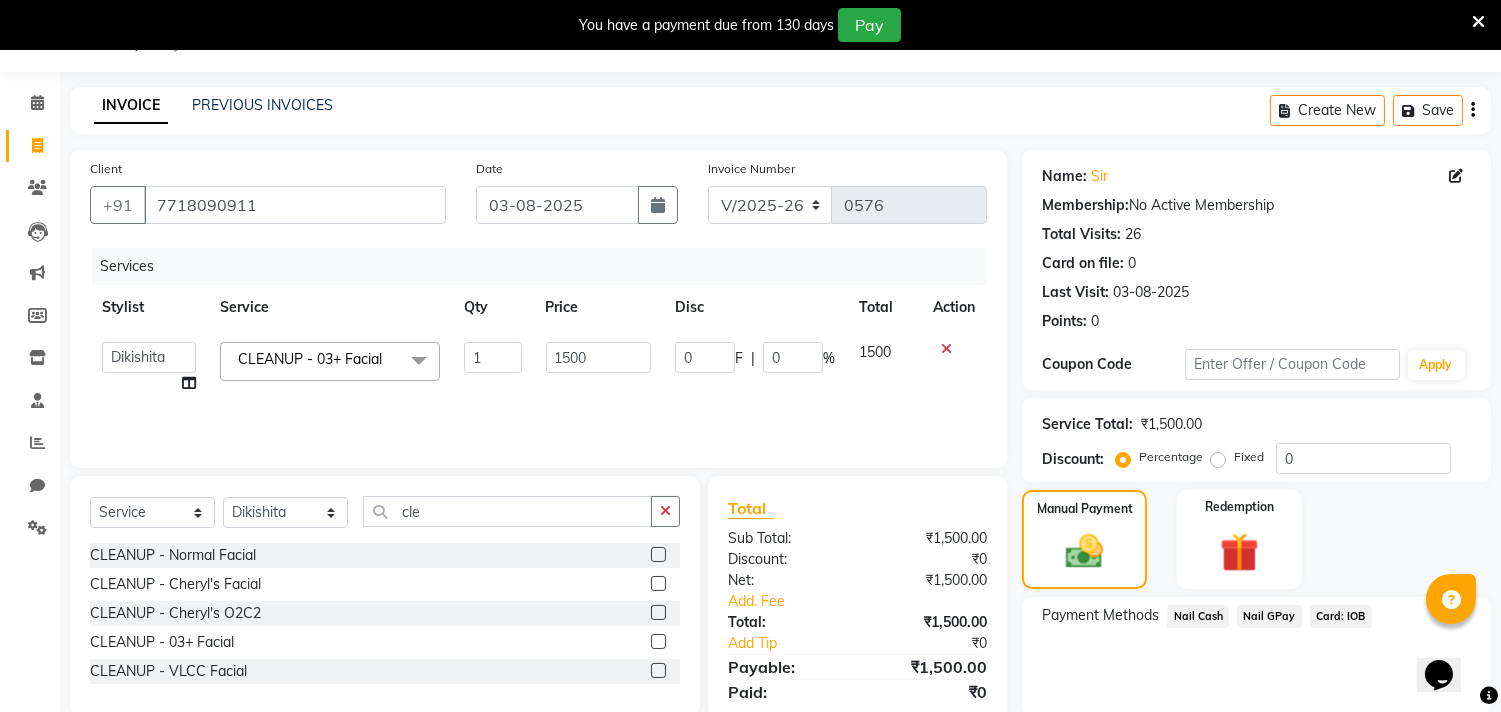 click on "Nail GPay" 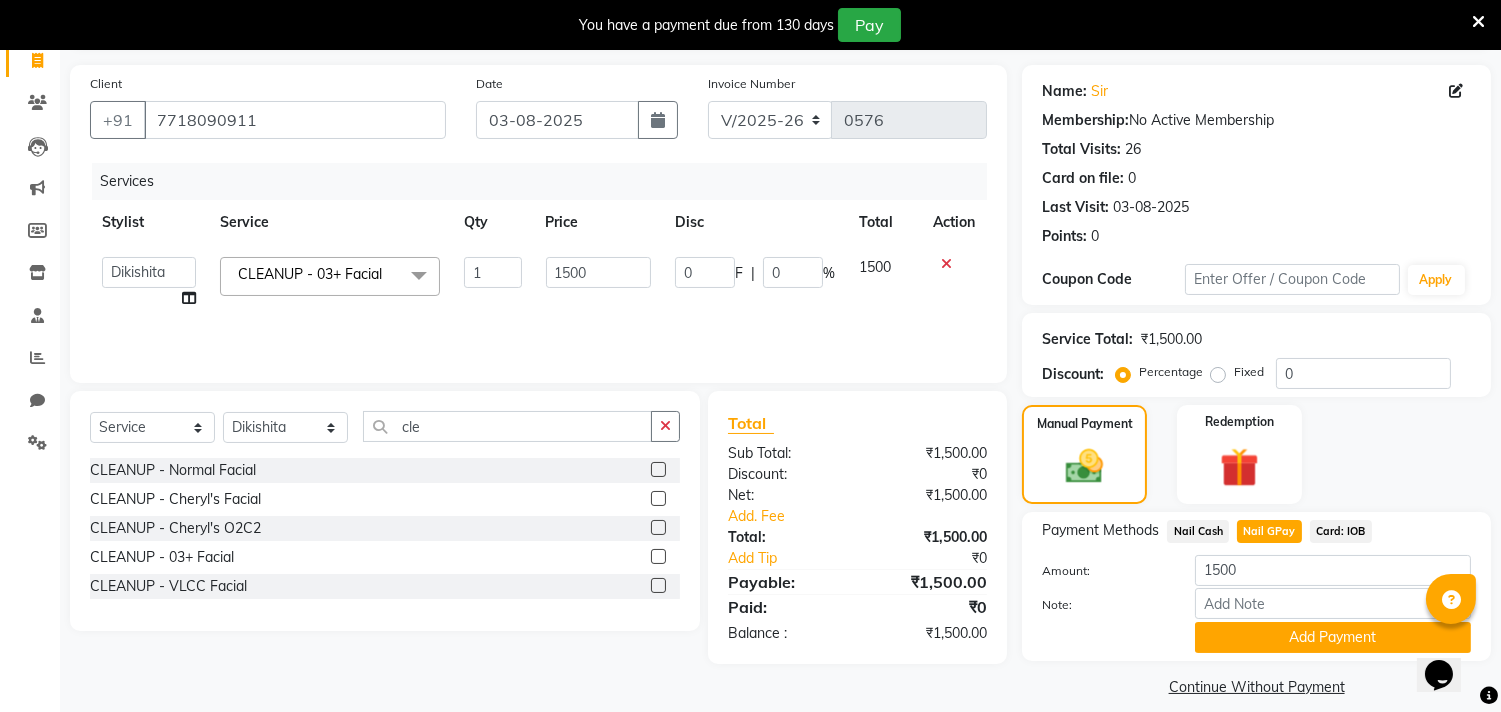 scroll, scrollTop: 138, scrollLeft: 0, axis: vertical 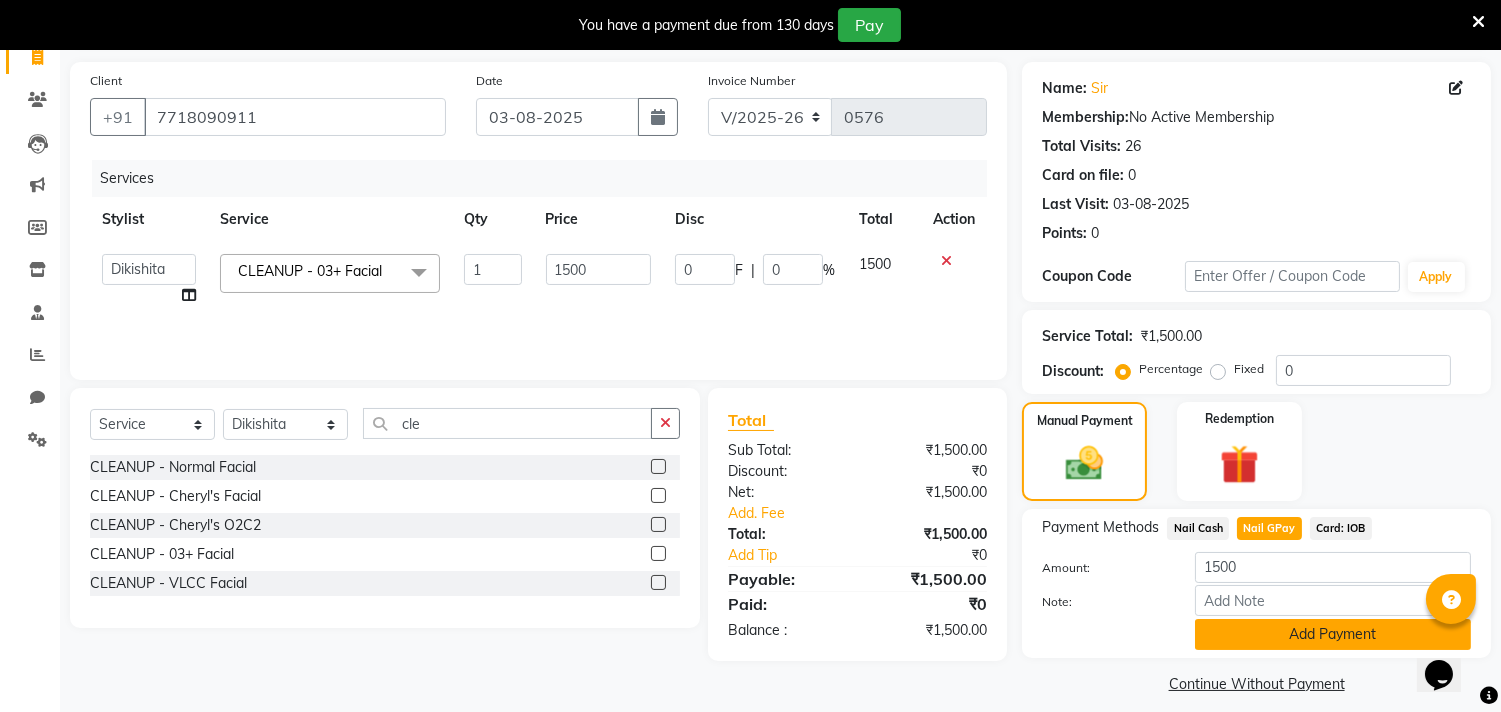 click on "Add Payment" 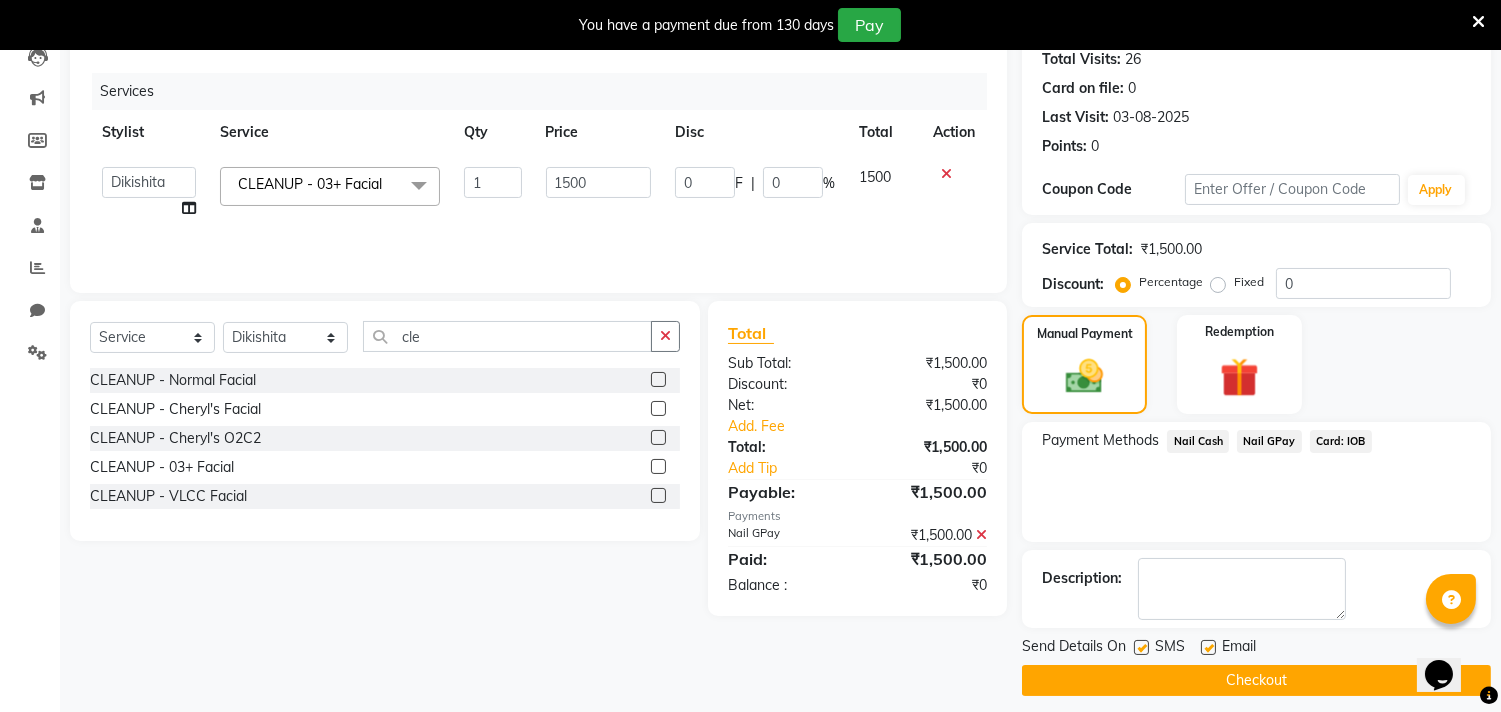 scroll, scrollTop: 227, scrollLeft: 0, axis: vertical 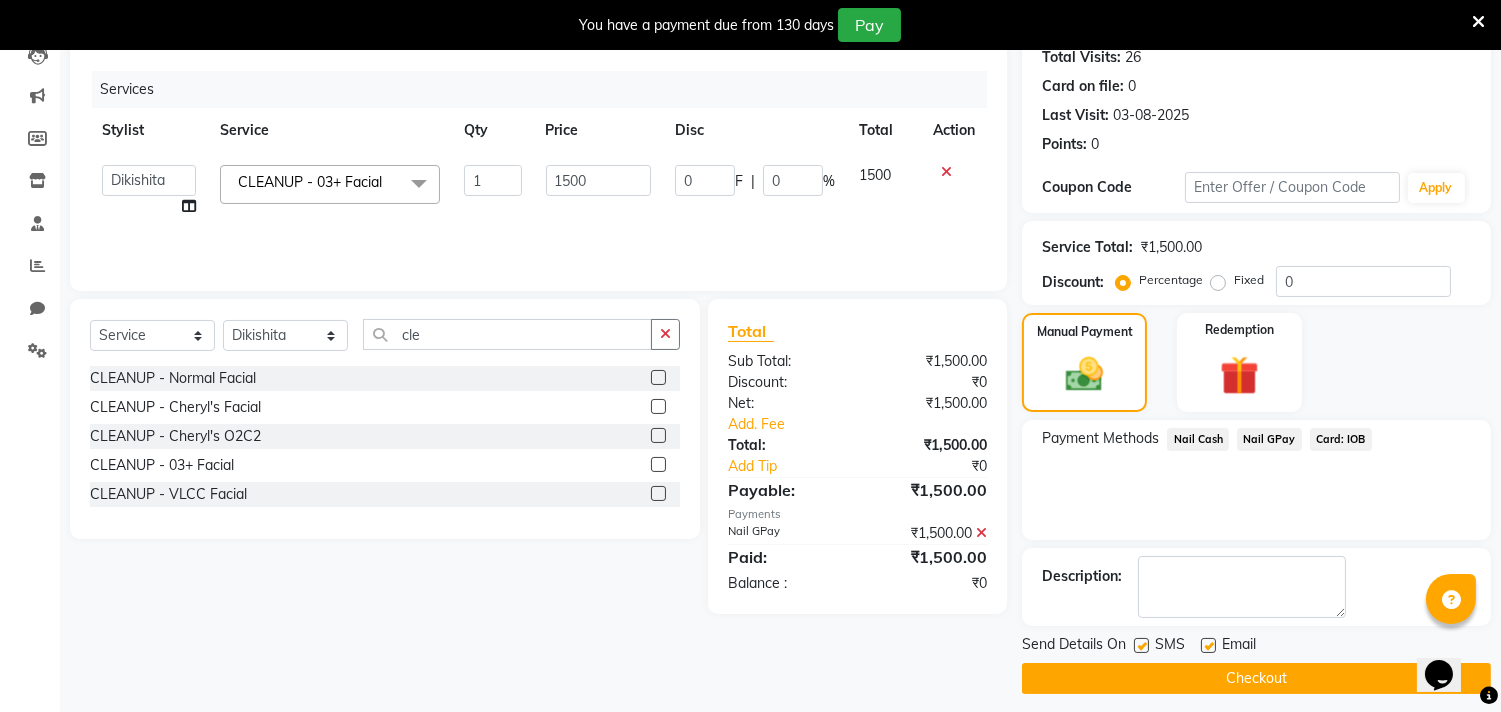 click on "Checkout" 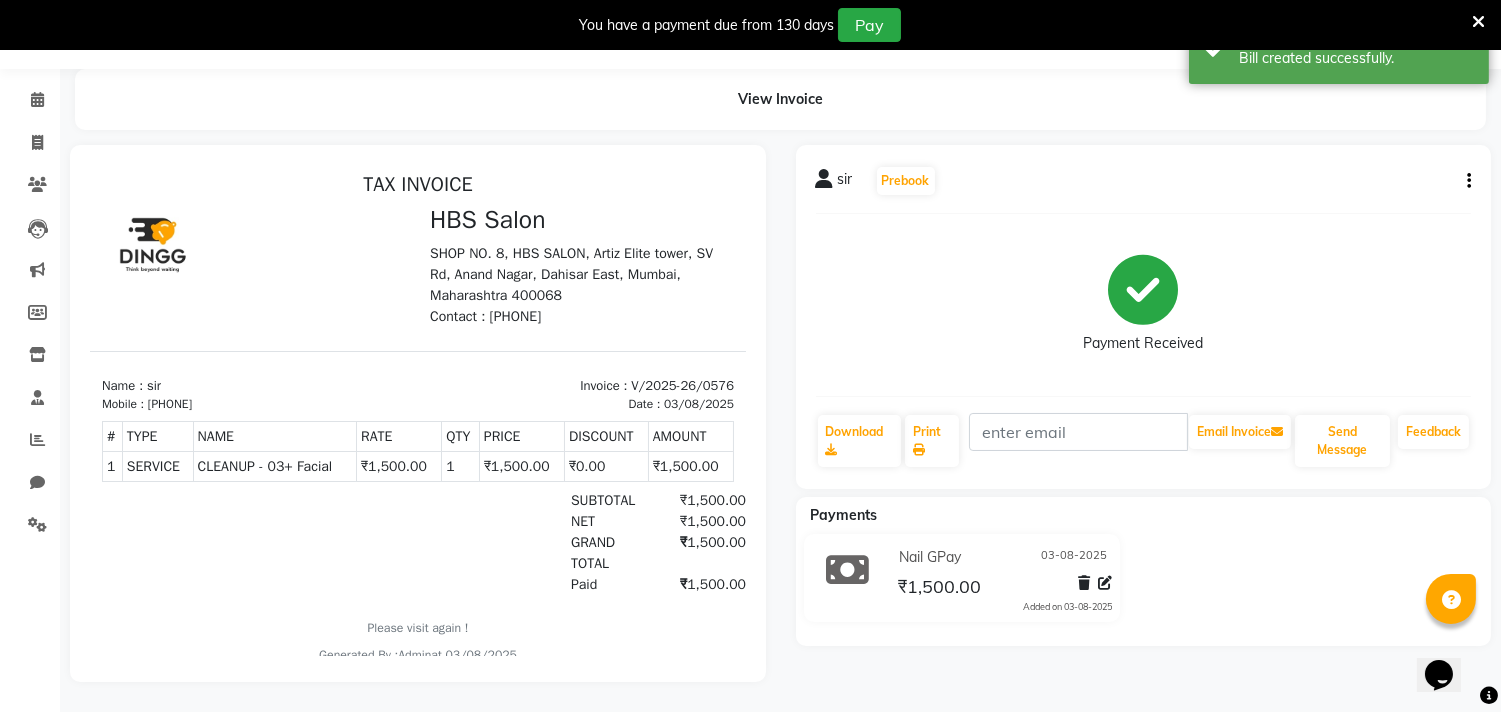 scroll, scrollTop: 0, scrollLeft: 0, axis: both 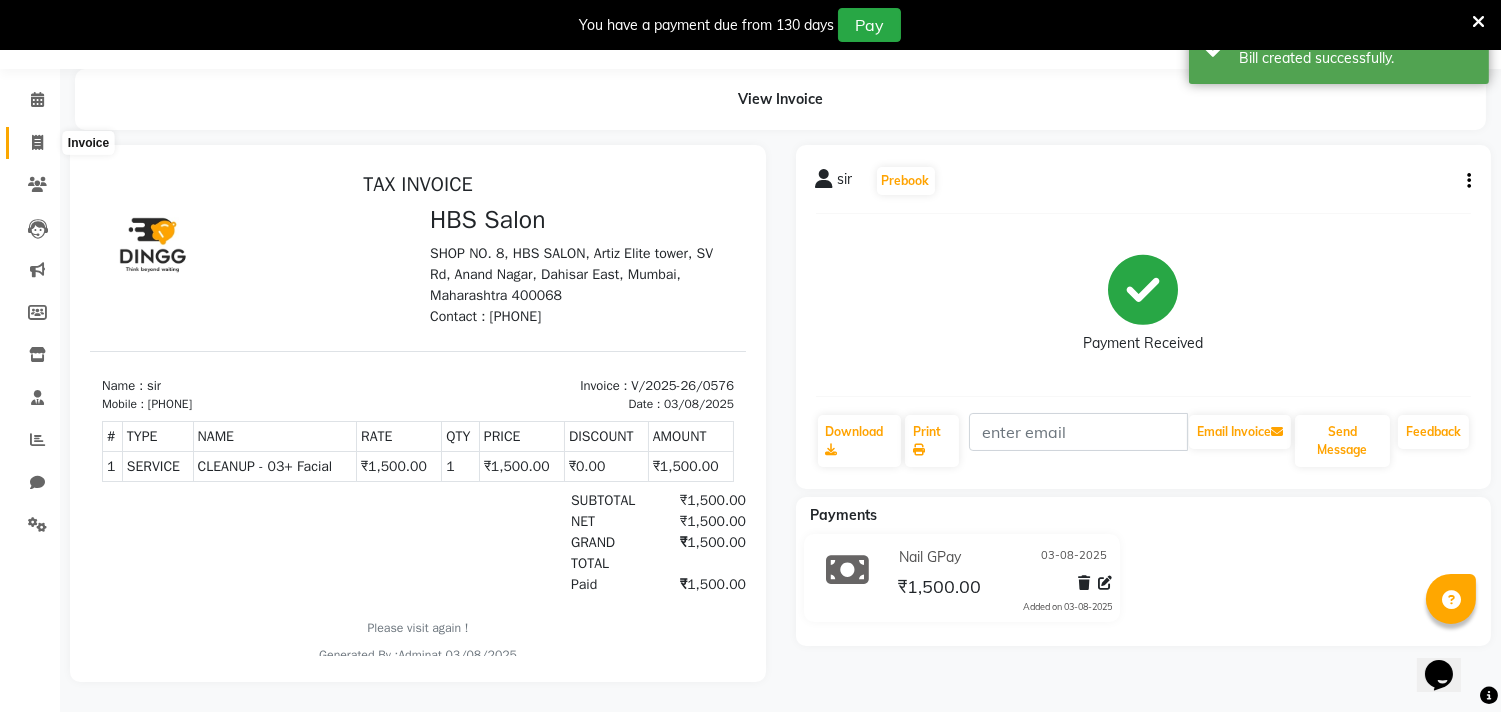 click 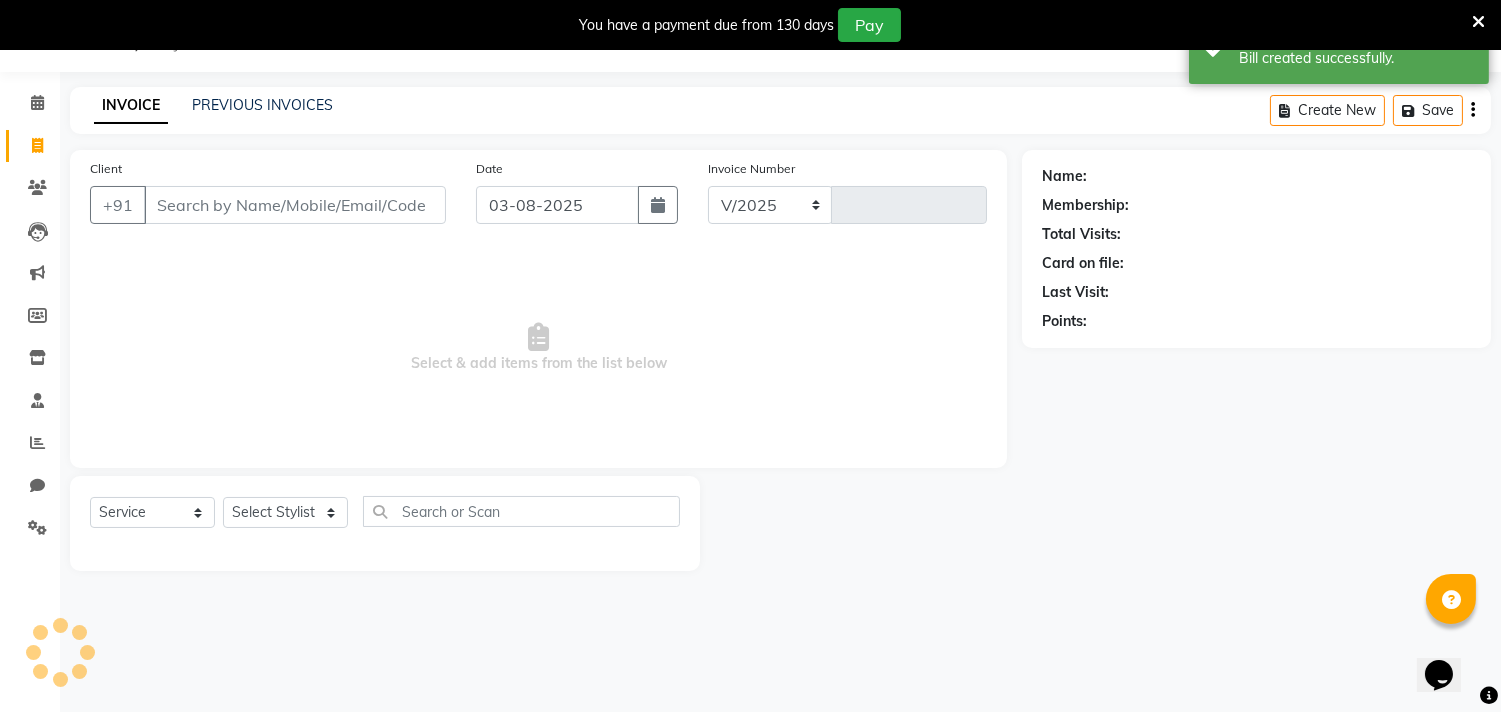 select on "7935" 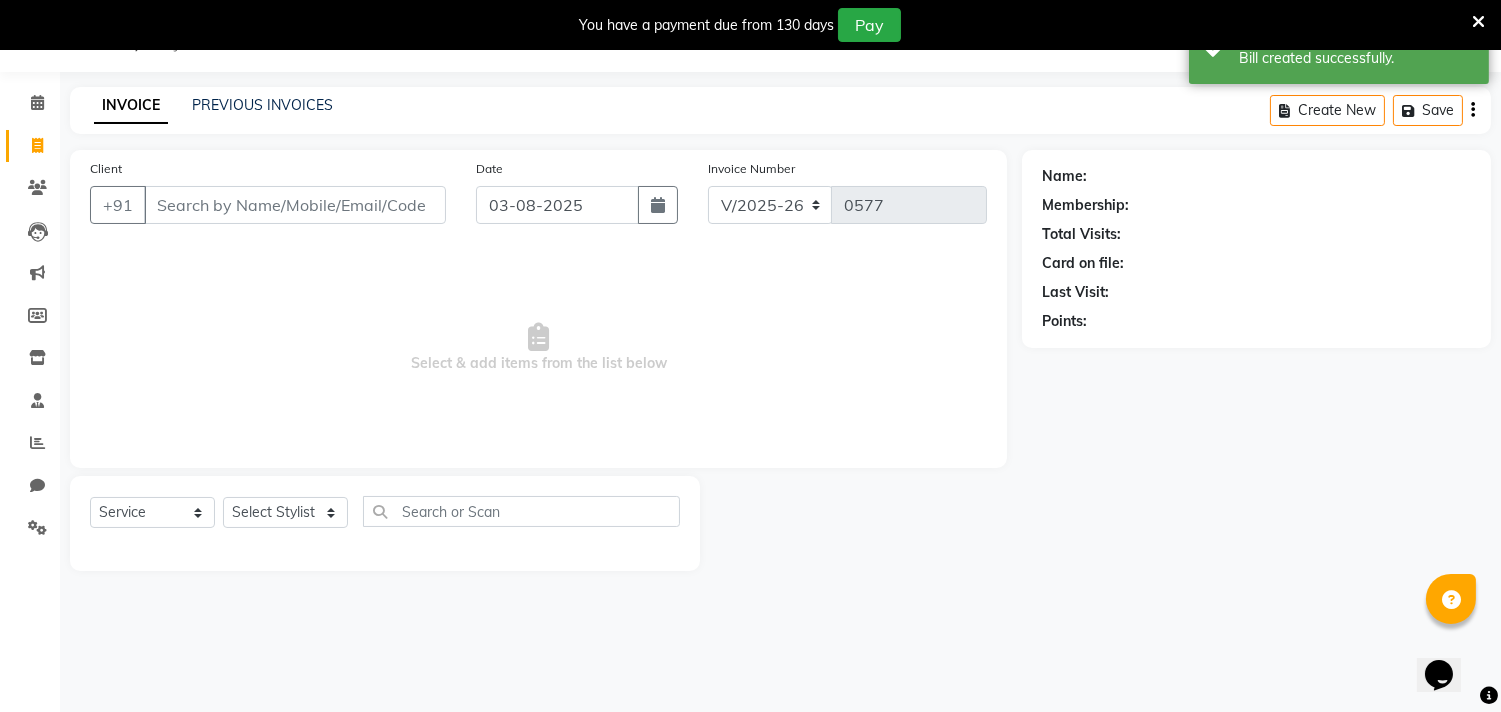 scroll, scrollTop: 50, scrollLeft: 0, axis: vertical 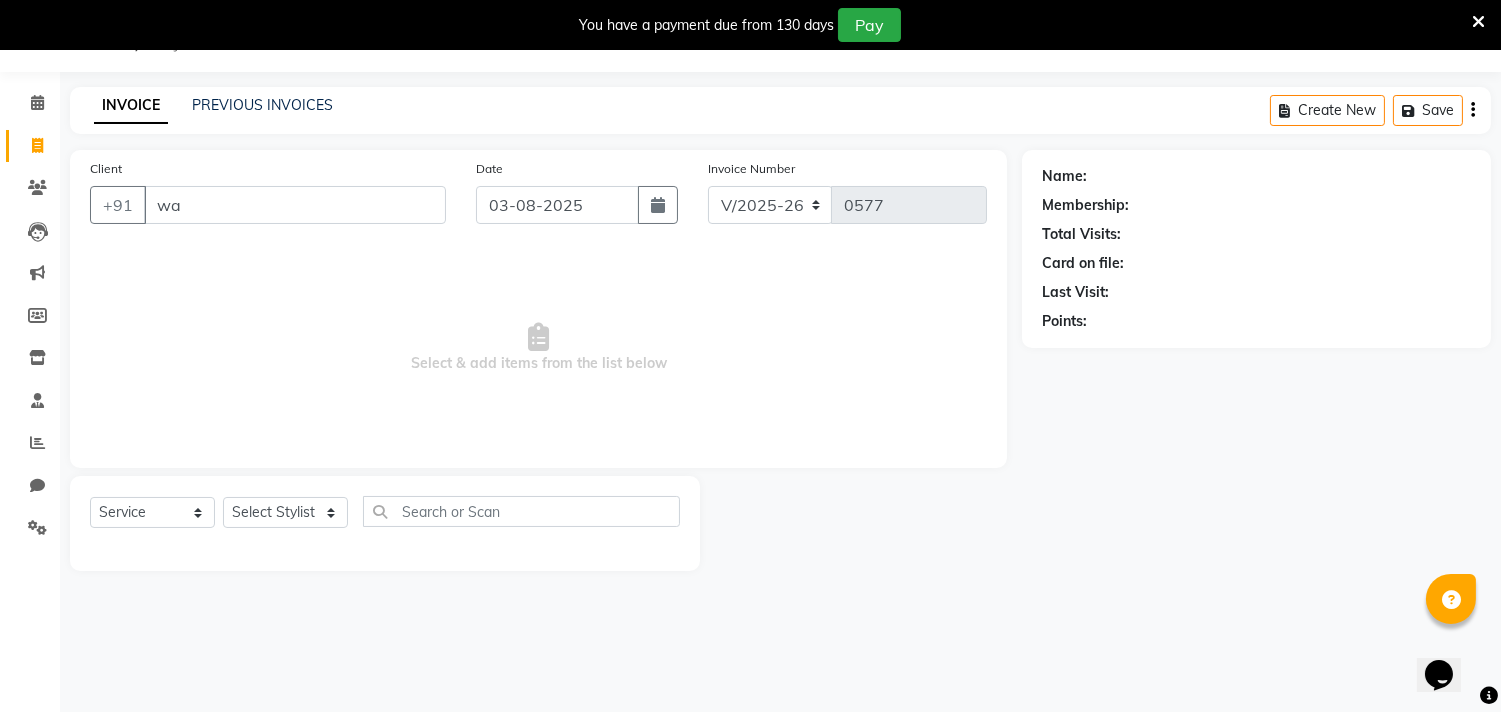 click on "wa" at bounding box center [295, 205] 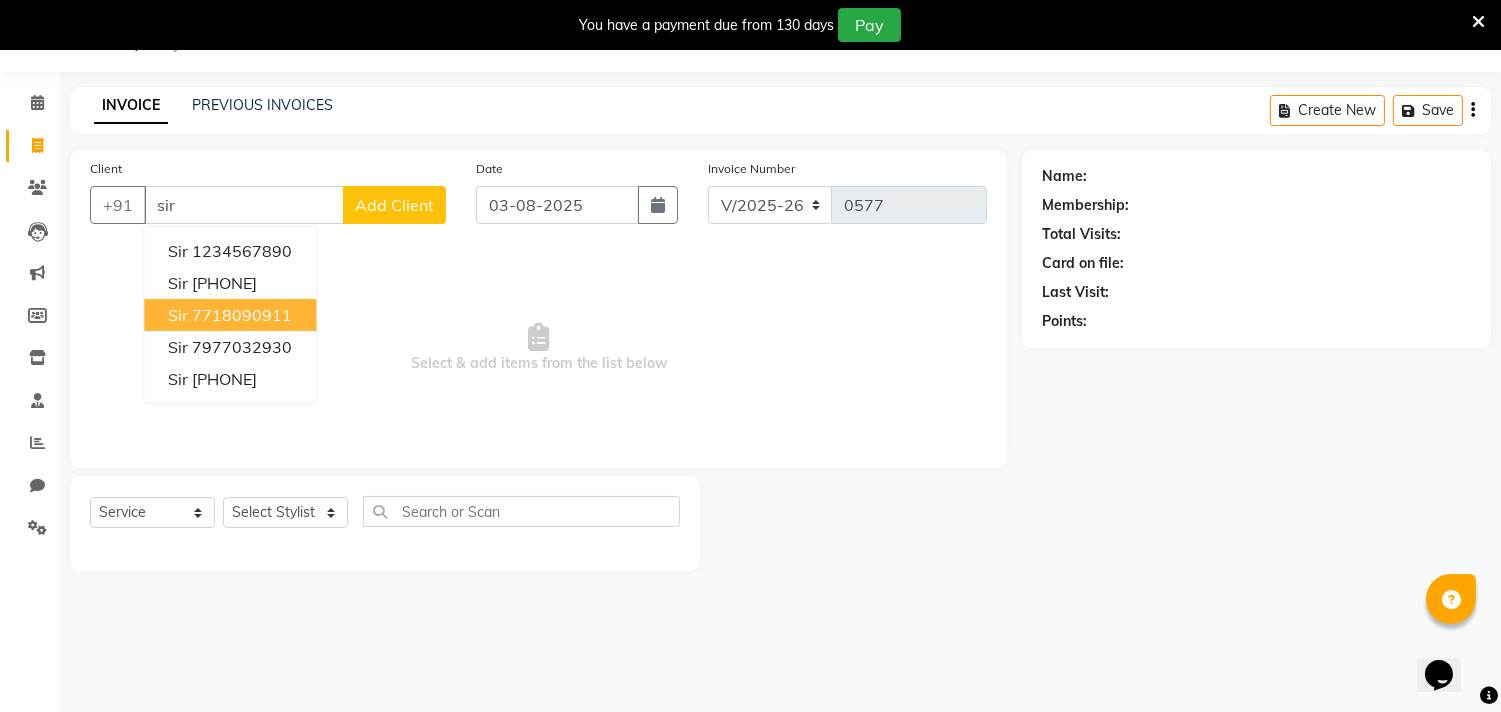 click on "7718090911" at bounding box center [242, 315] 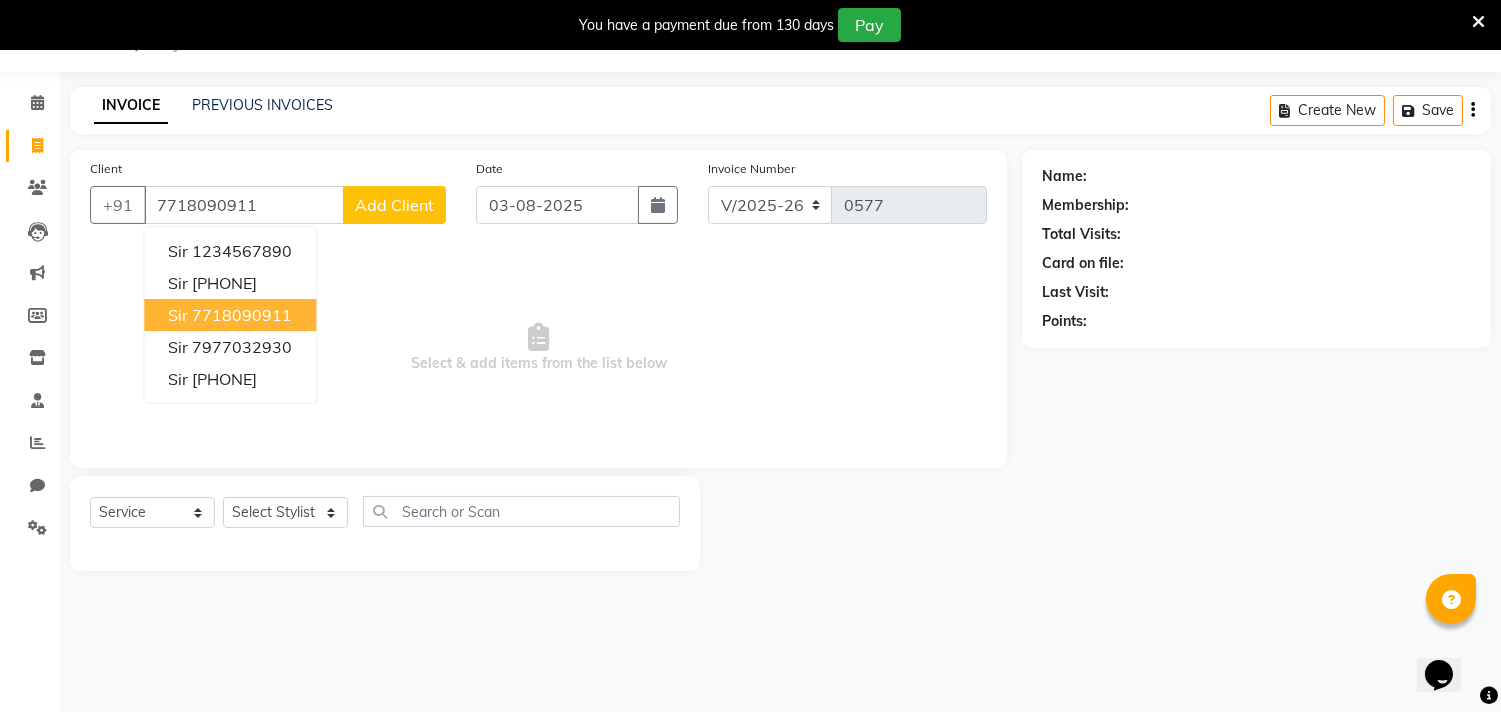 type on "7718090911" 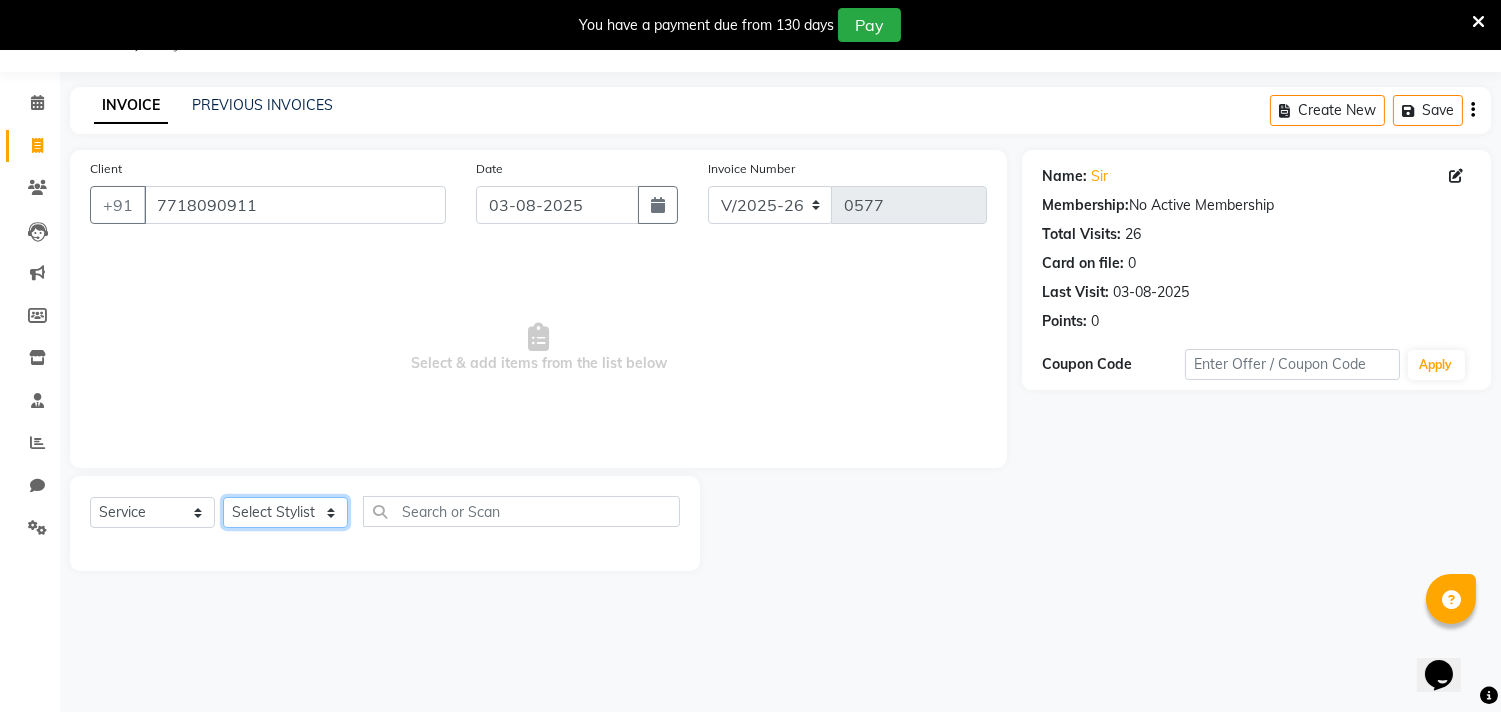 click on "Select Stylist alkasim Anash Dikishita Faizan FAIZE Haroon kaushal Sakiba Sunita Usha Usman Zeba" 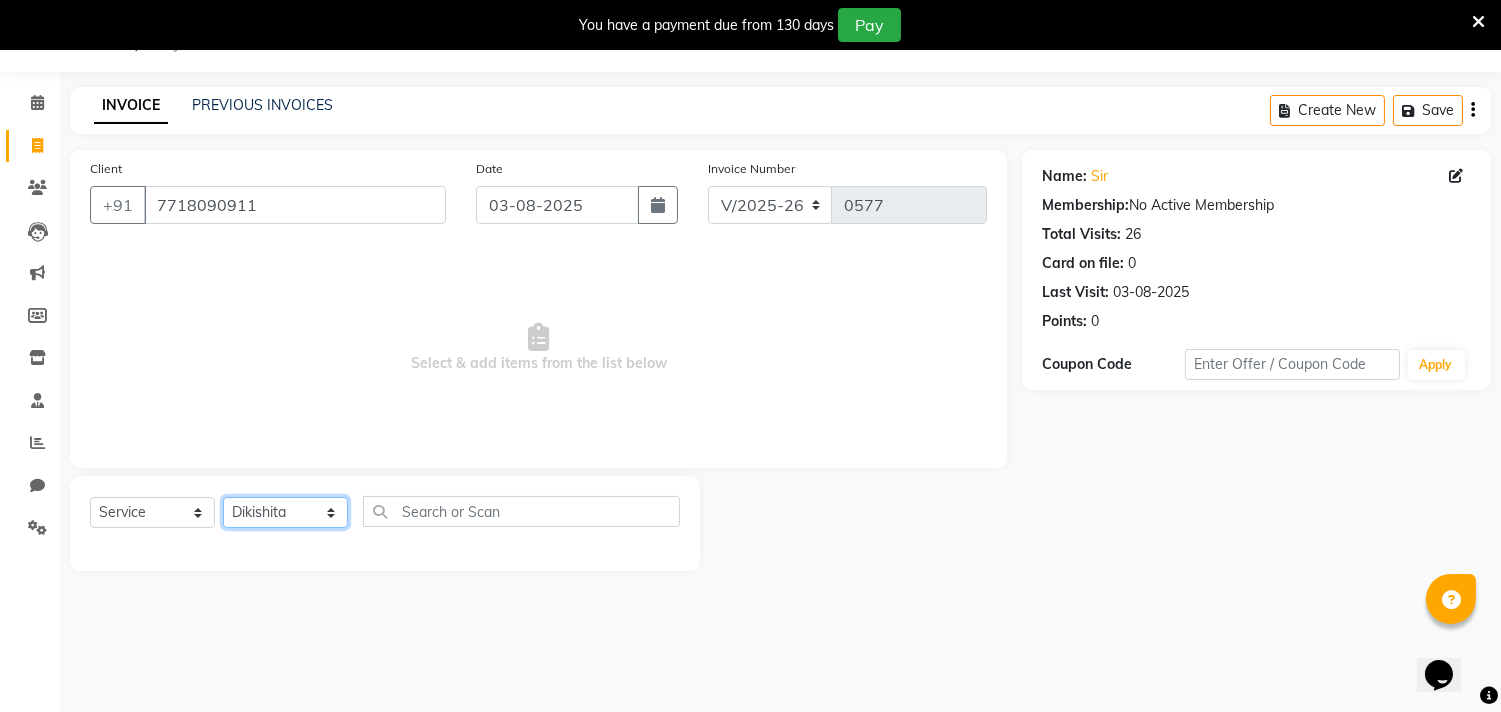 click on "Select Stylist alkasim Anash Dikishita Faizan FAIZE Haroon kaushal Sakiba Sunita Usha Usman Zeba" 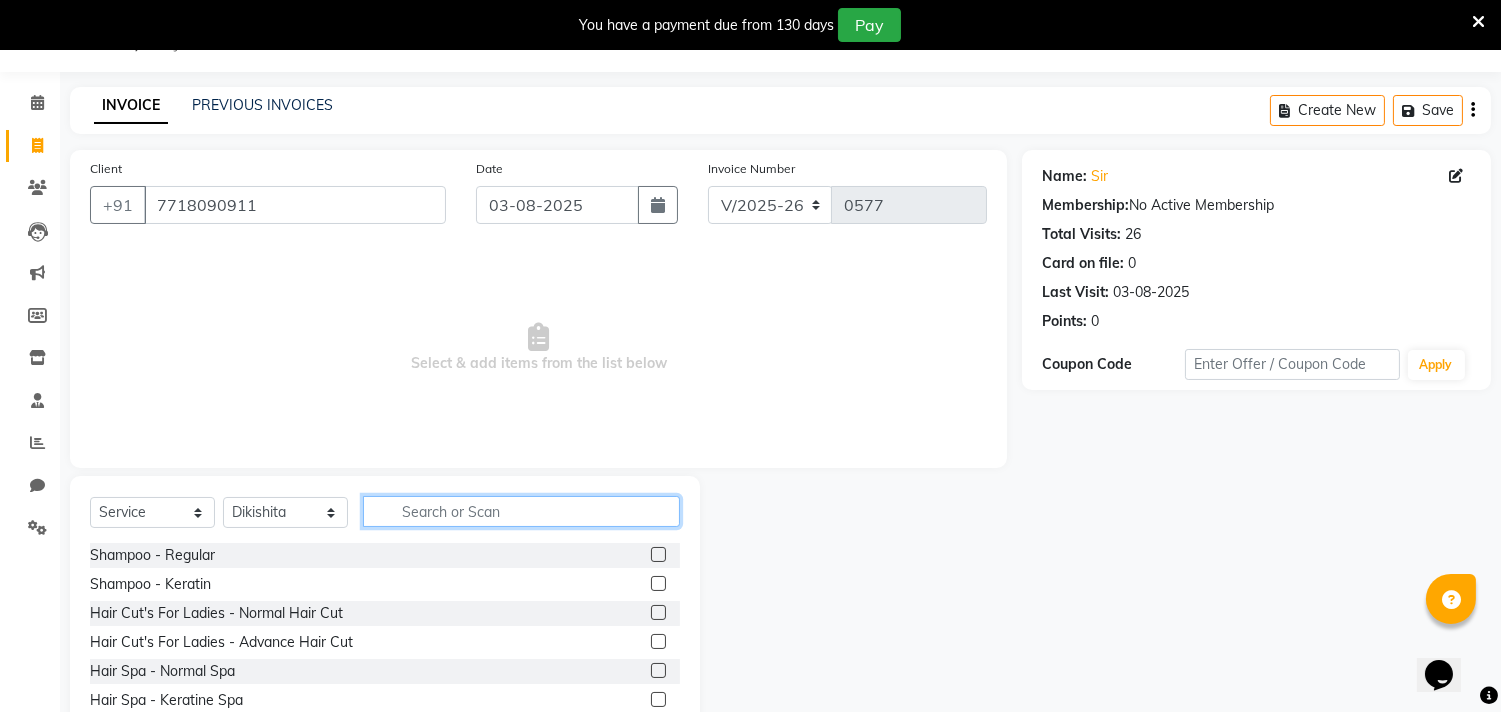 click 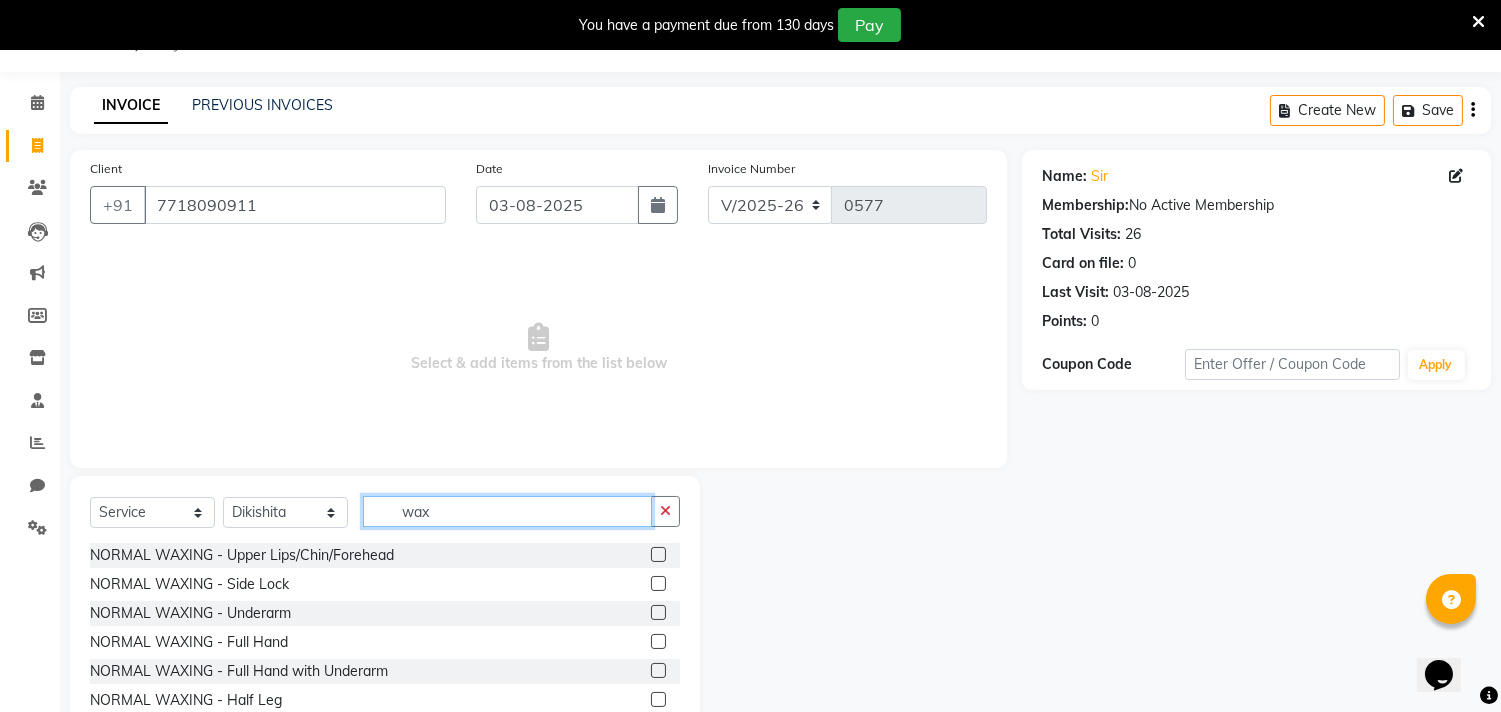 type on "wax" 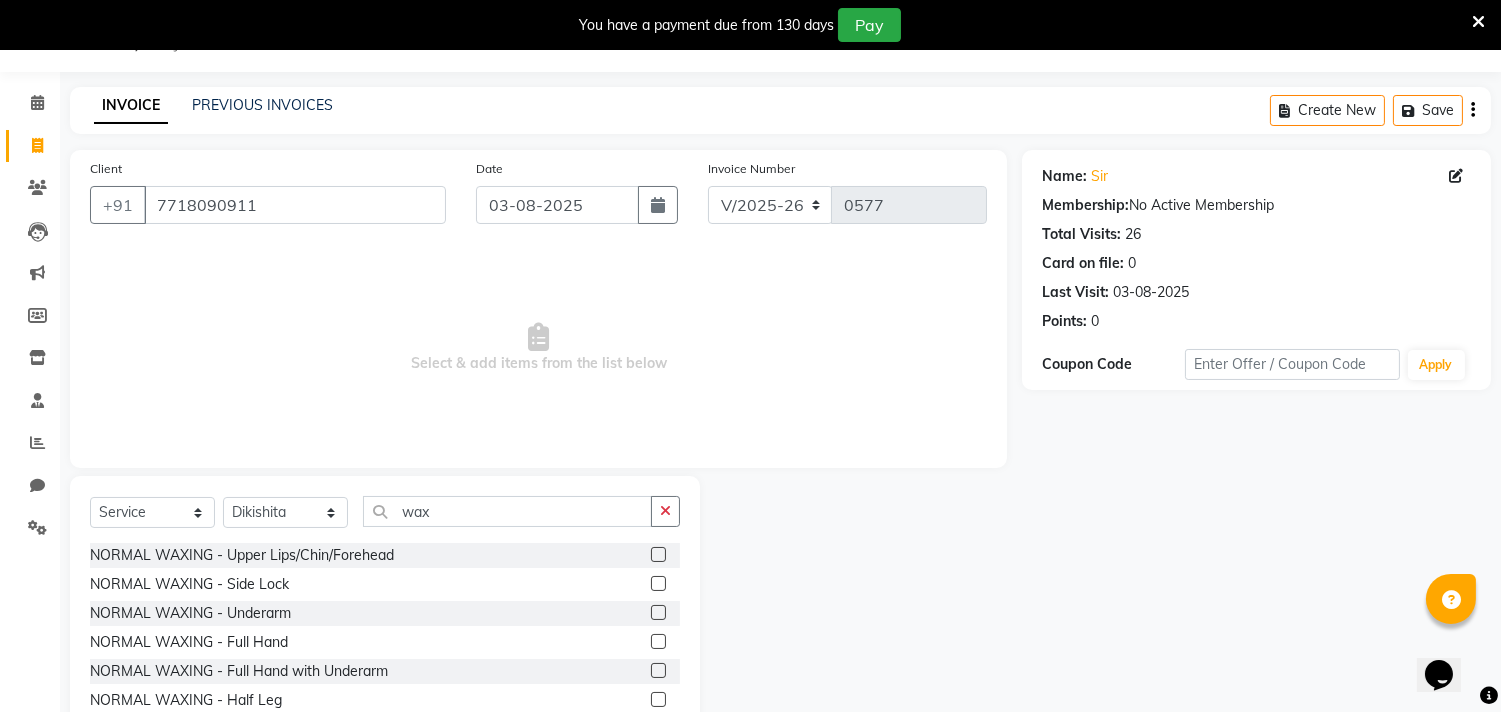 click 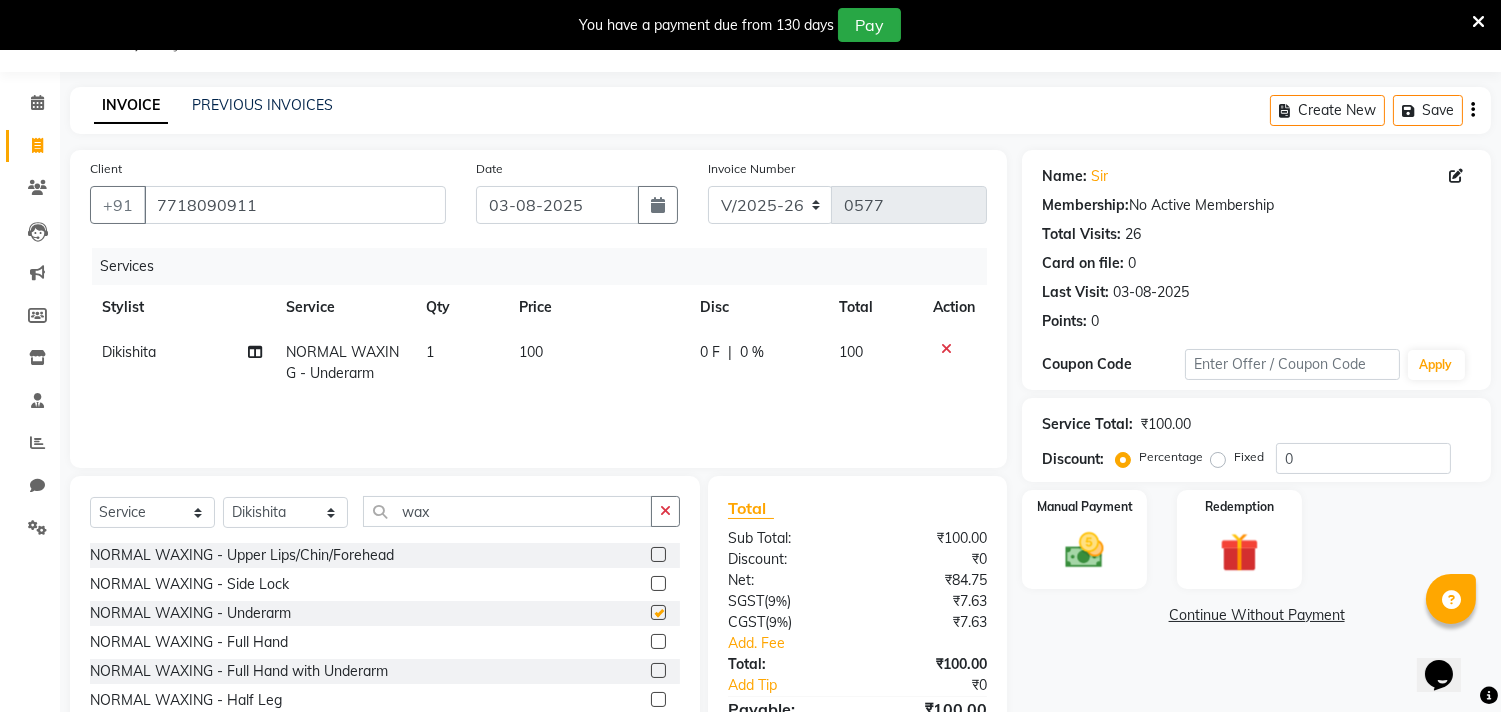 checkbox on "false" 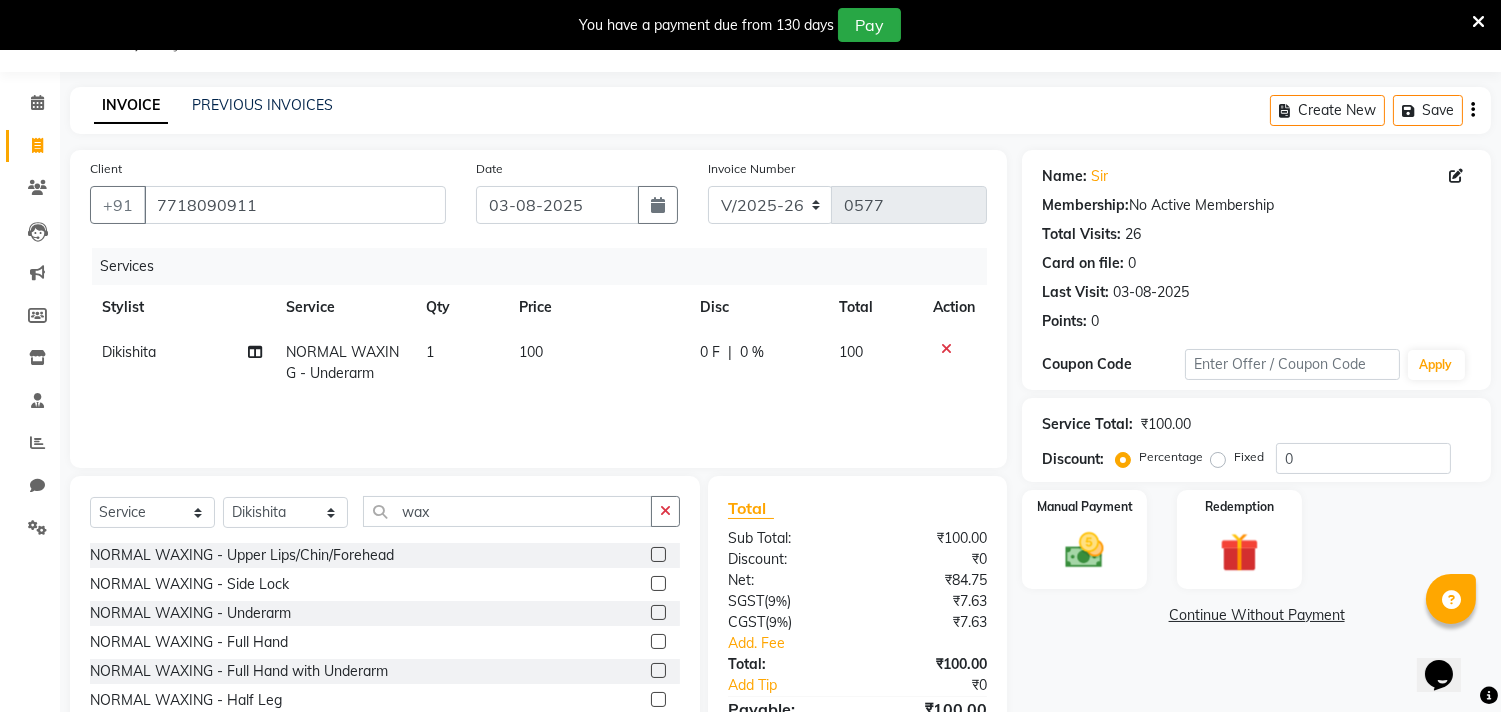 click on "100" 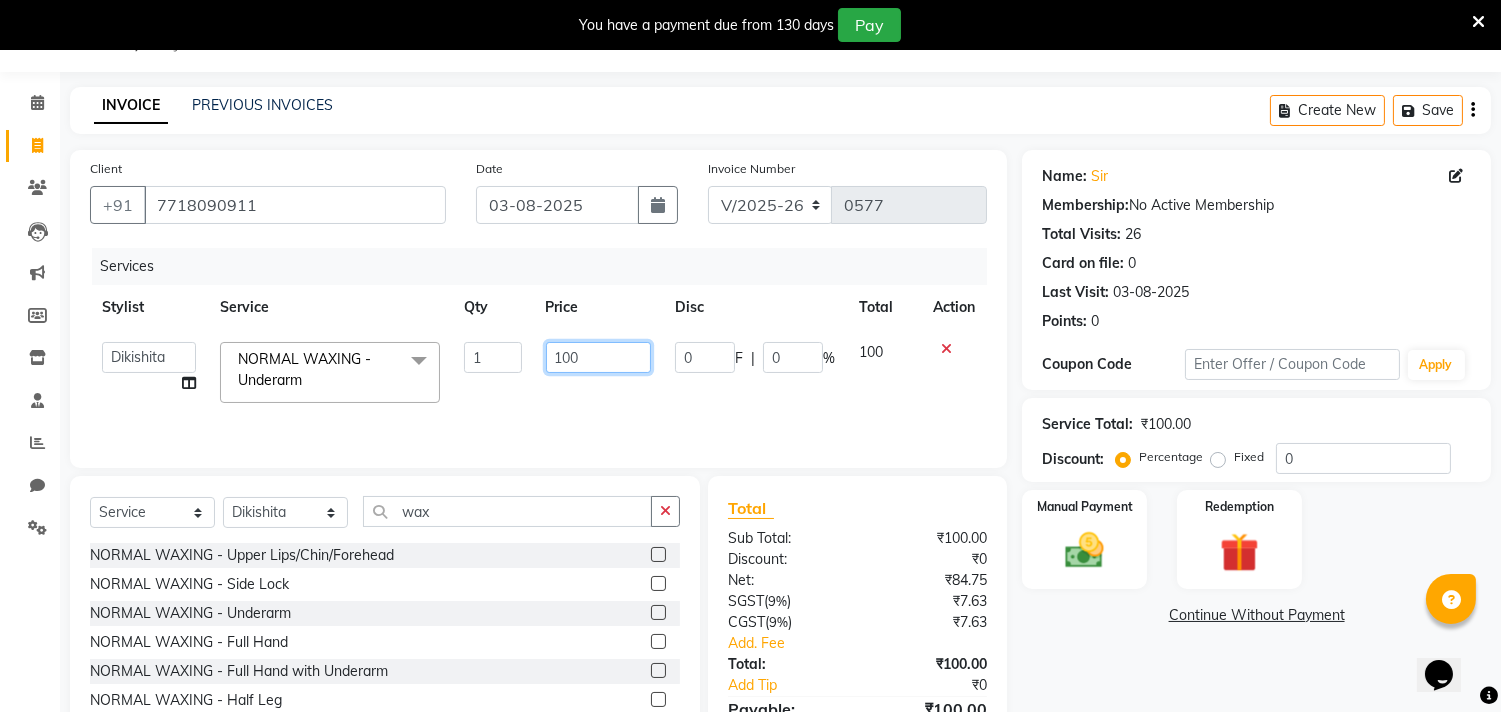 click on "100" 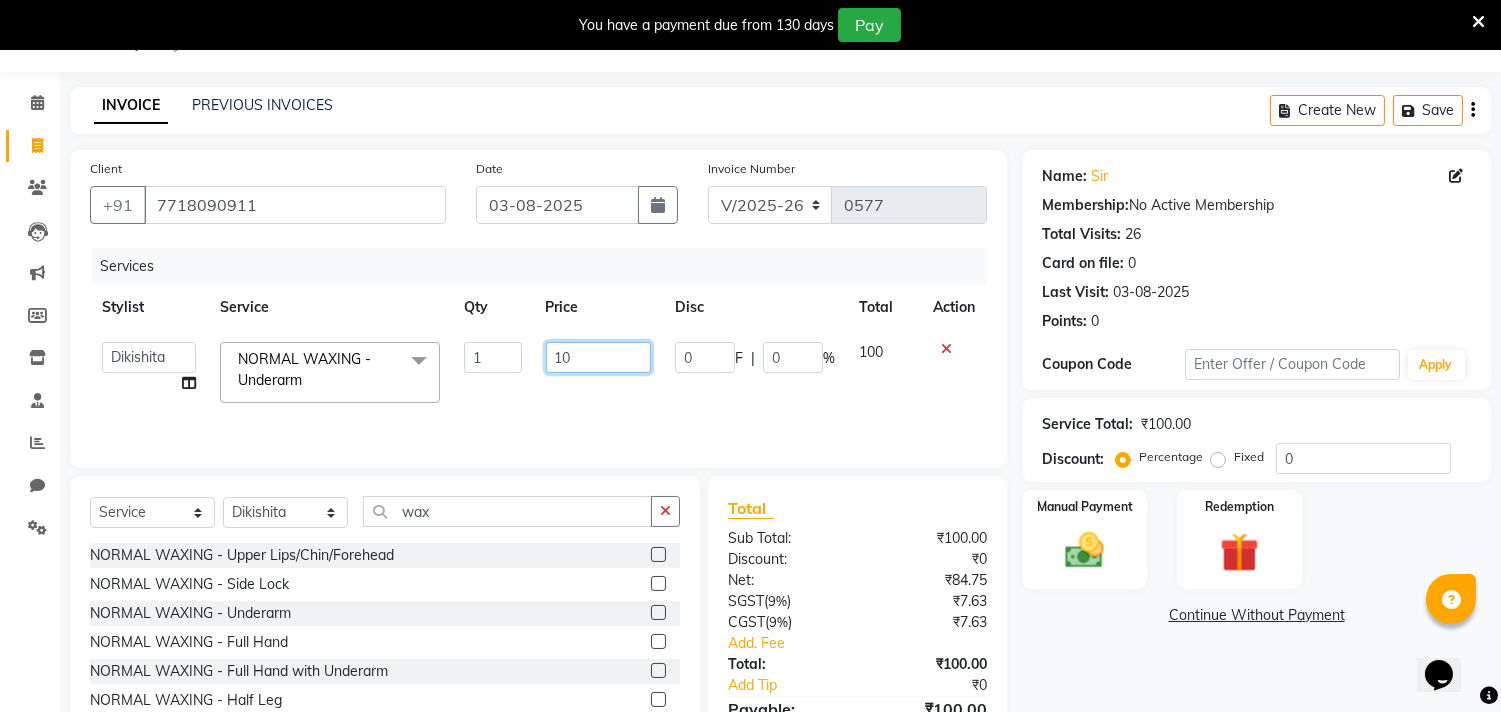 type on "1" 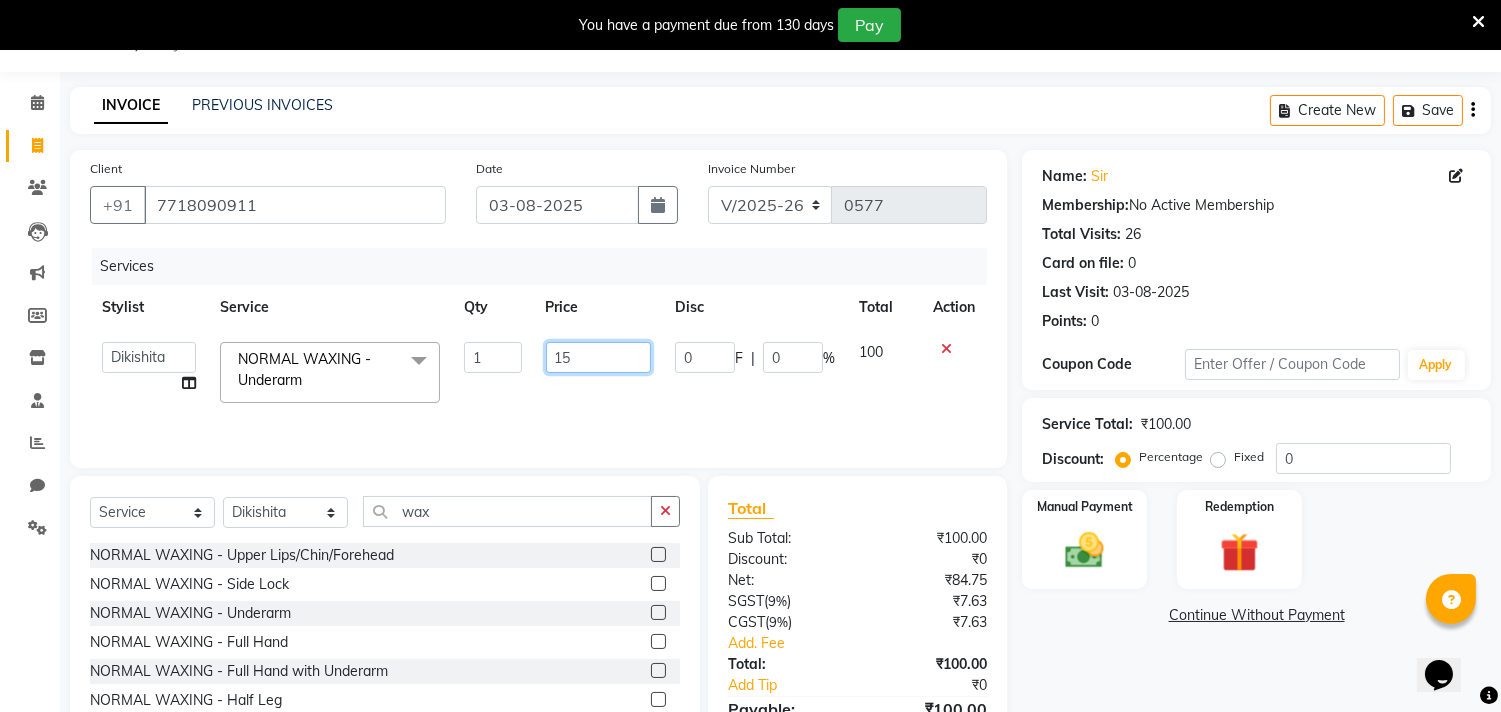 type on "150" 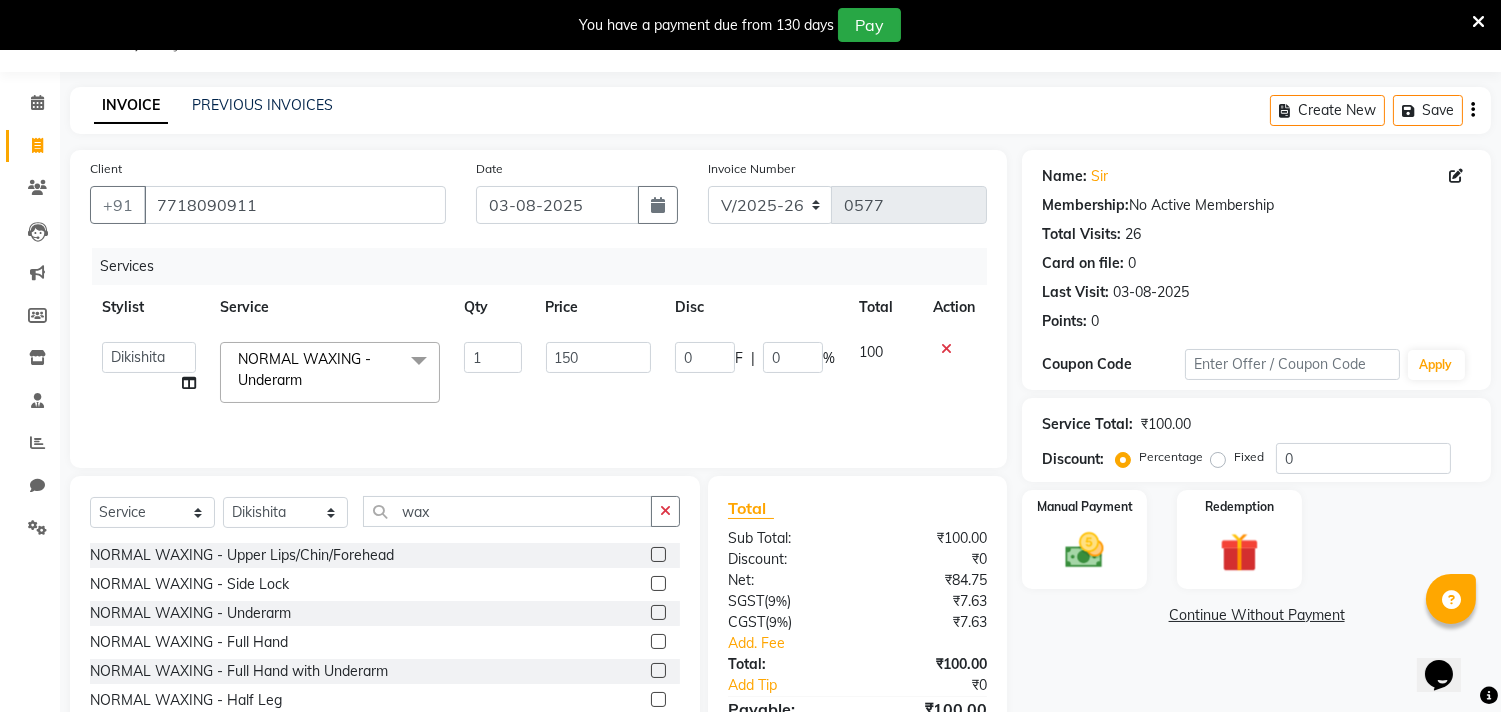 click on "100" 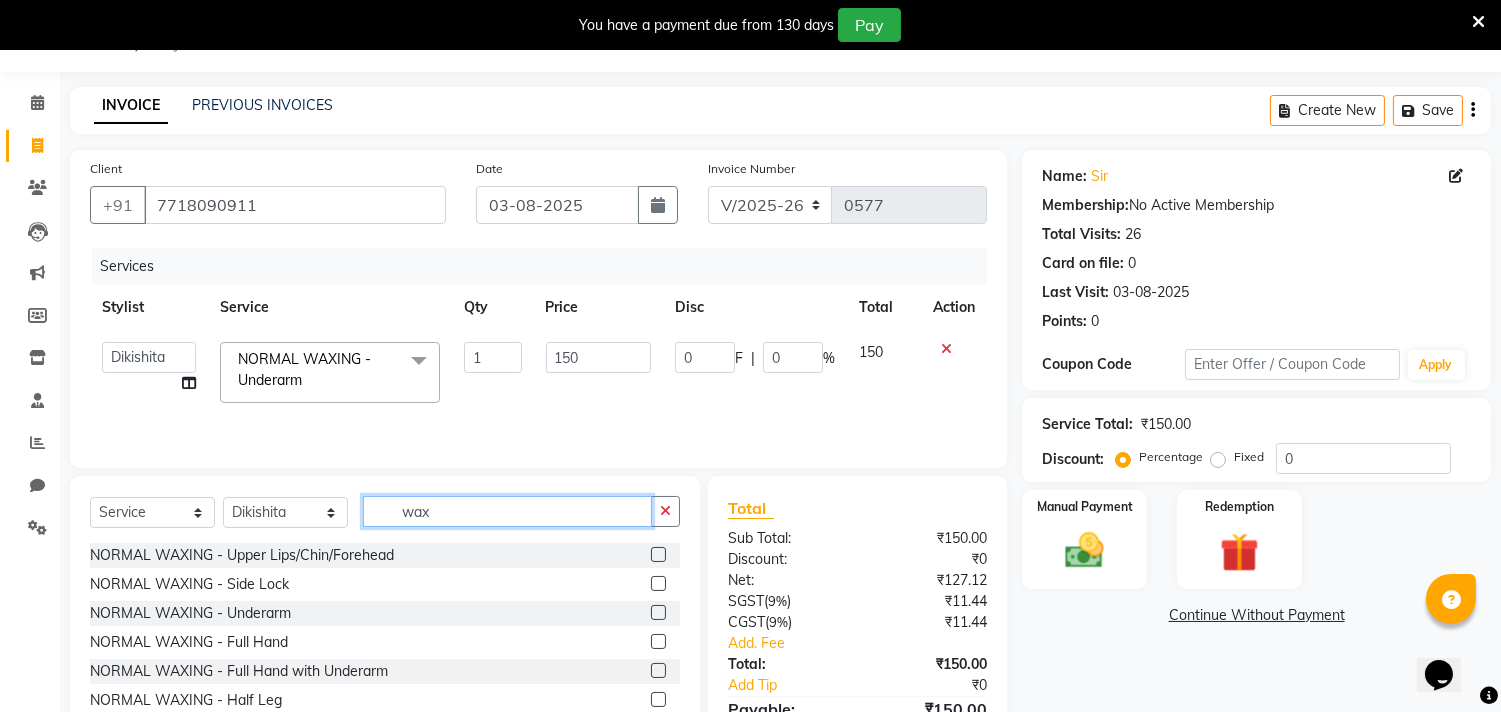 click on "wax" 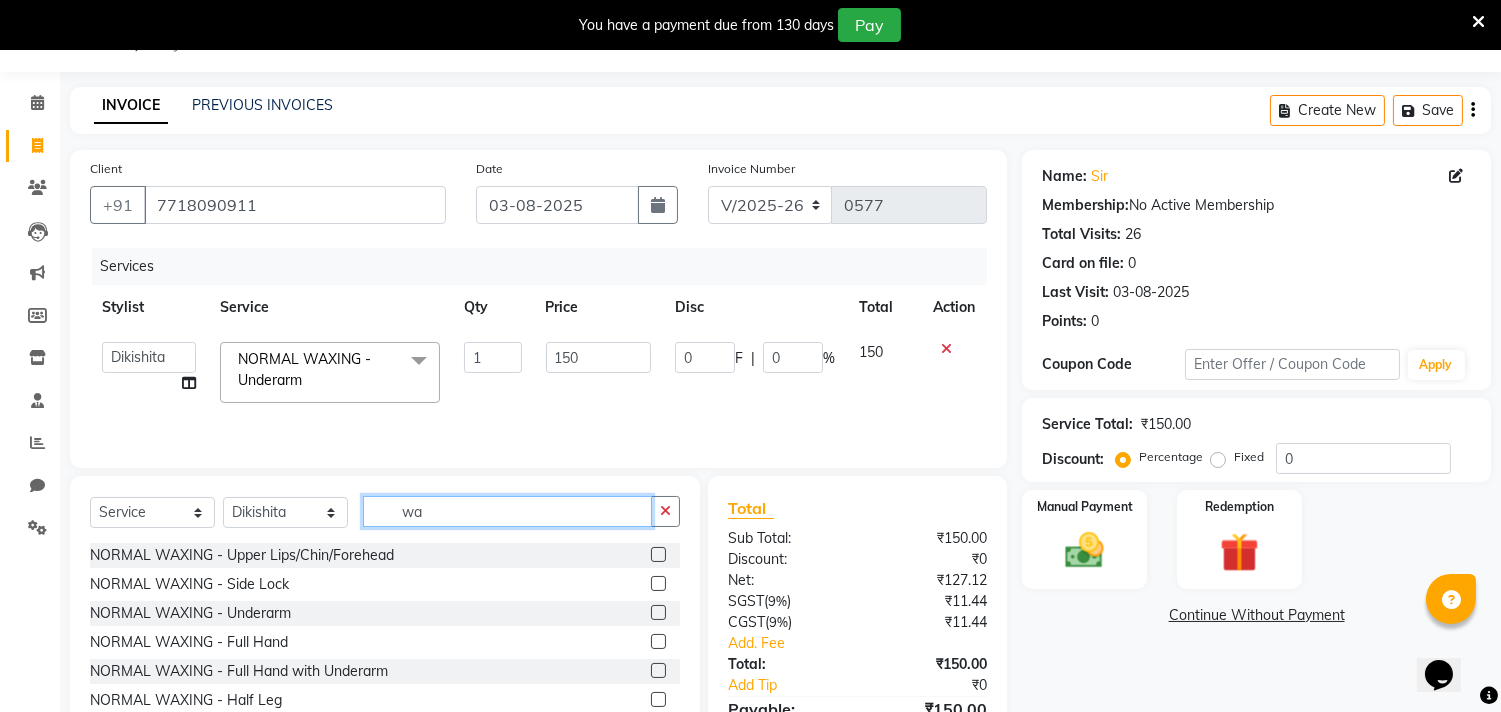type on "w" 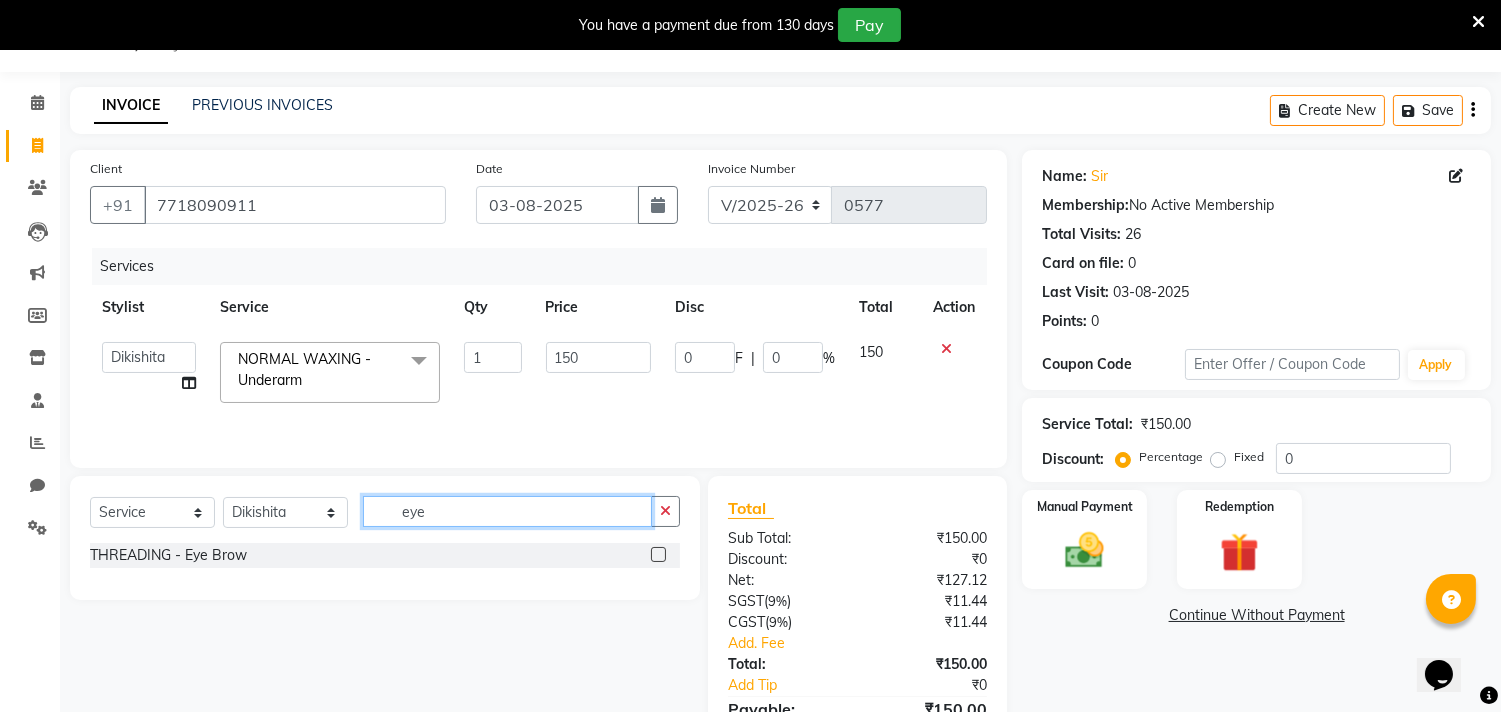 type on "eye" 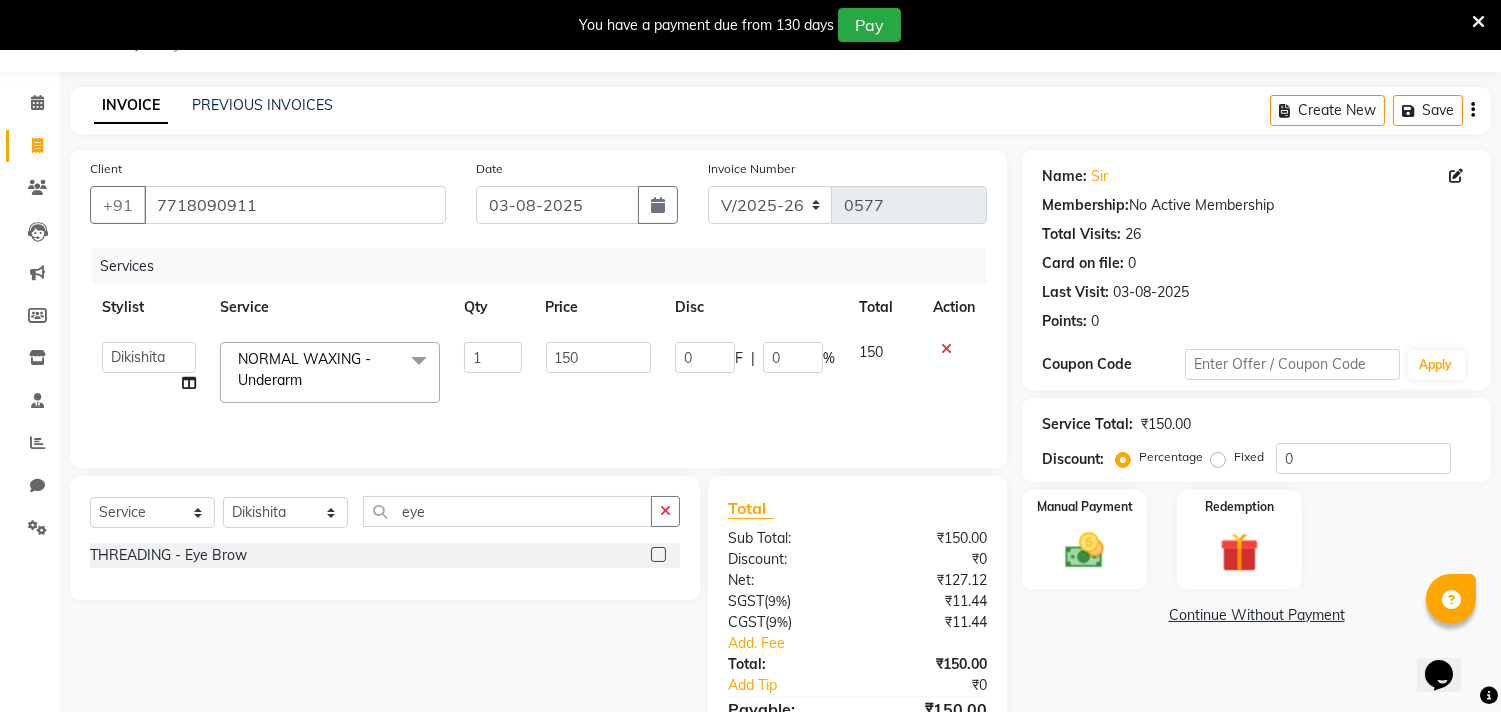 click 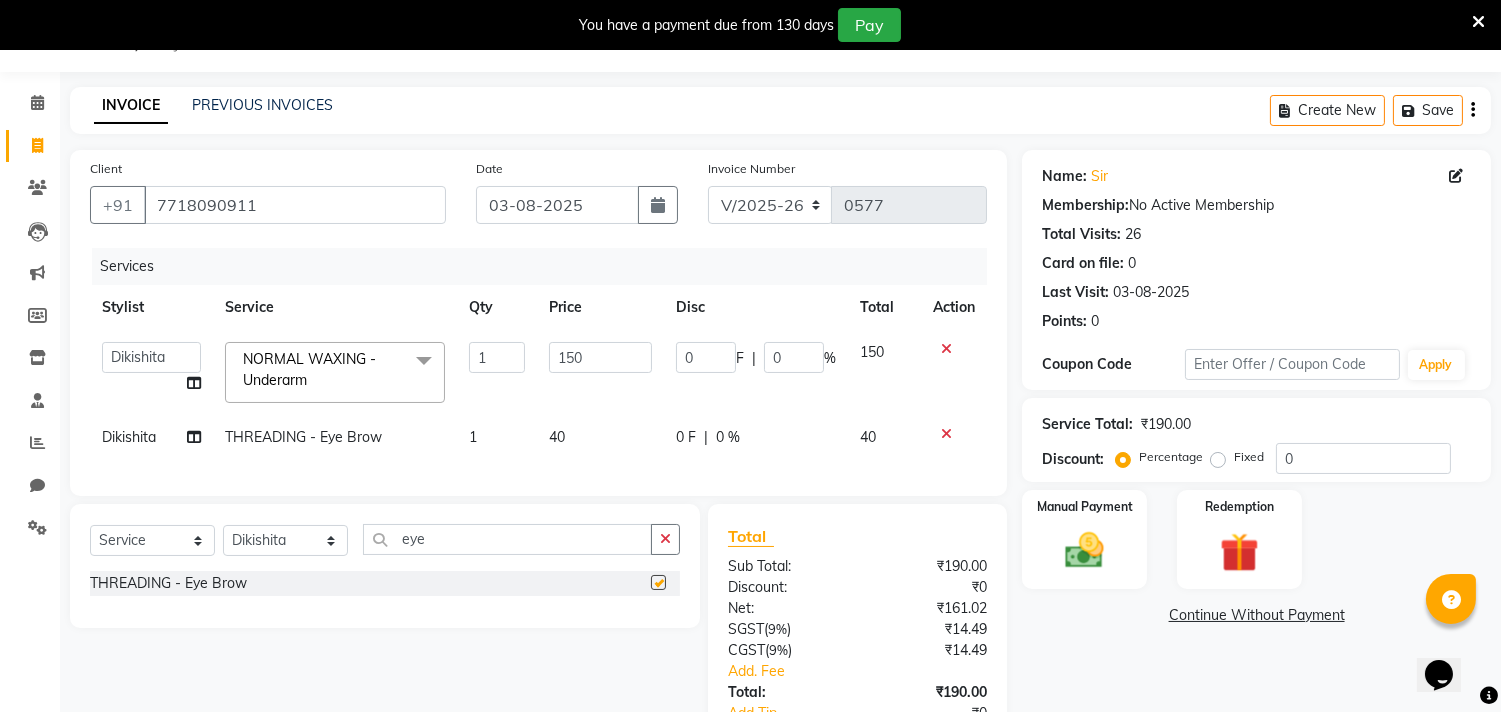 checkbox on "false" 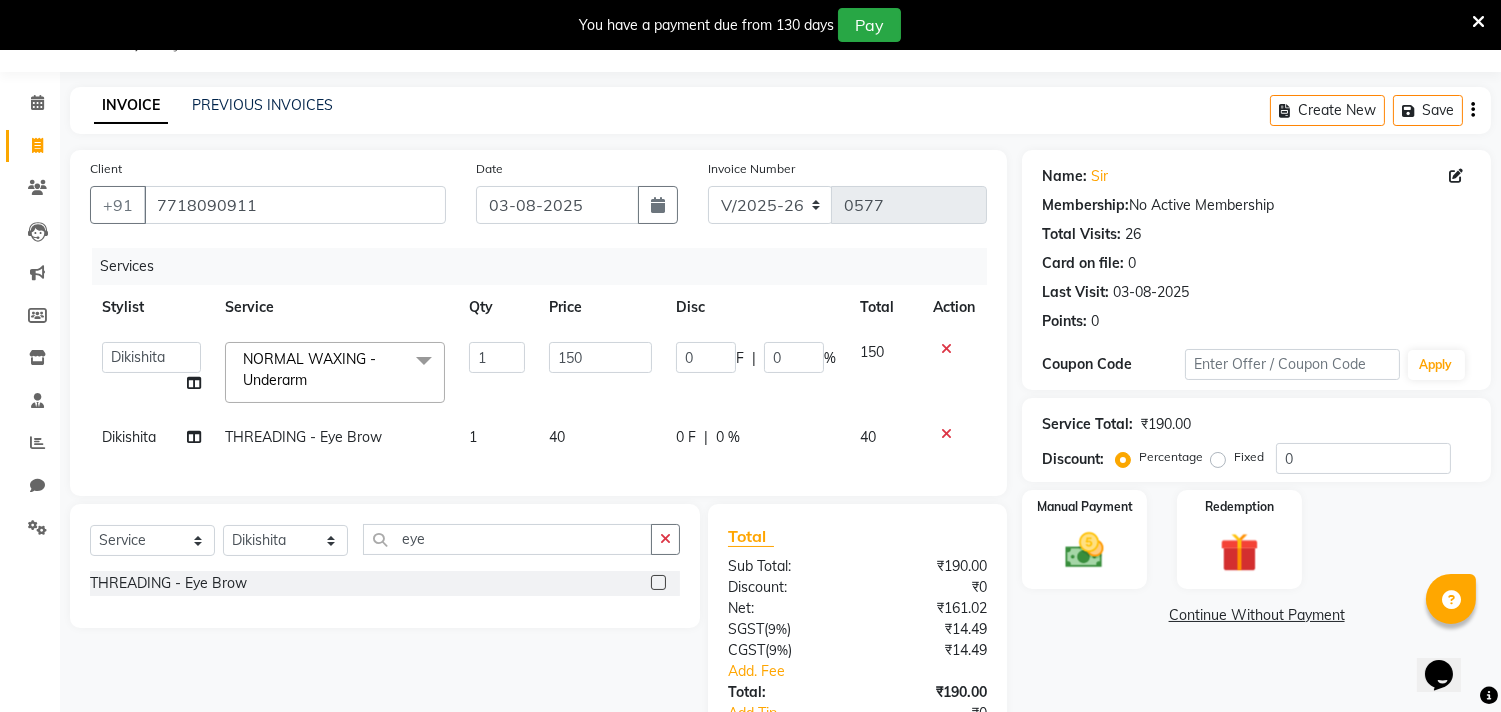 click on "40" 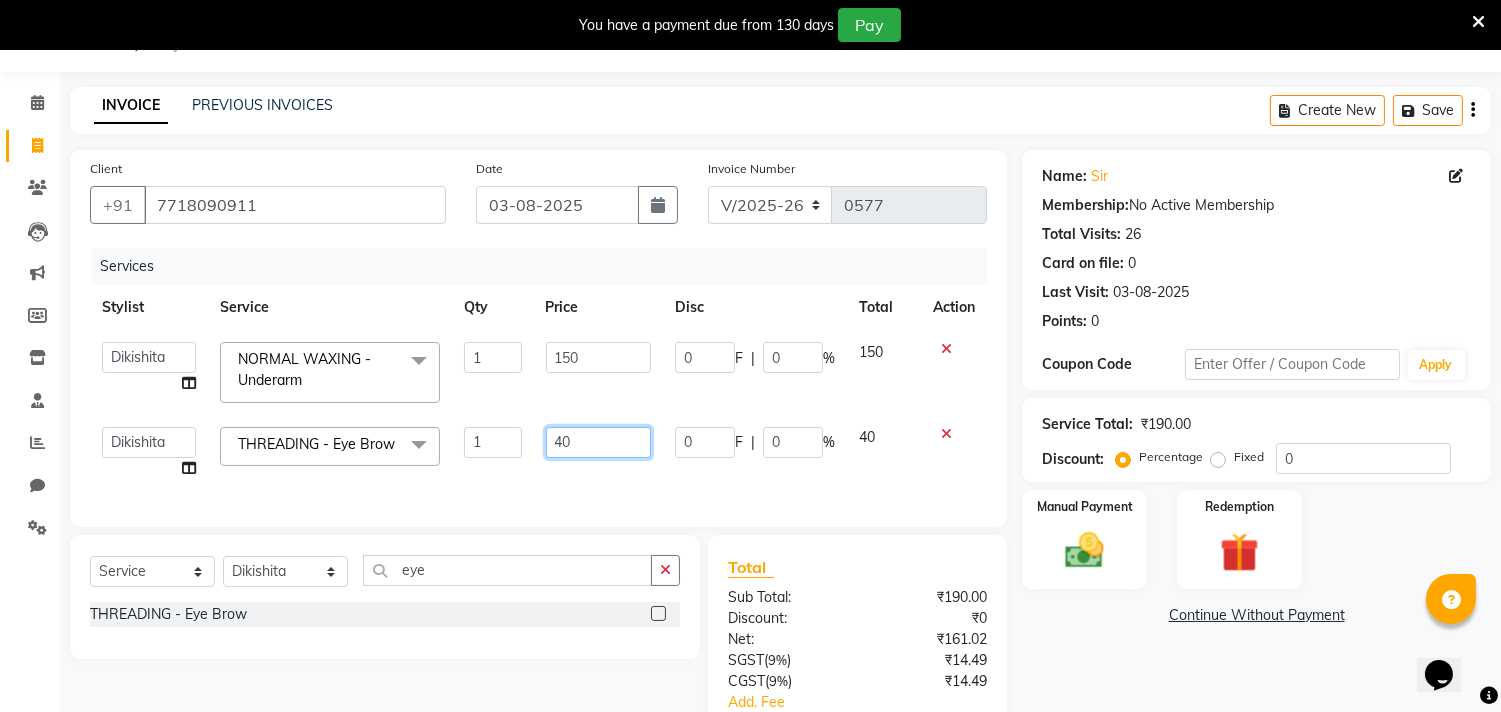 click on "40" 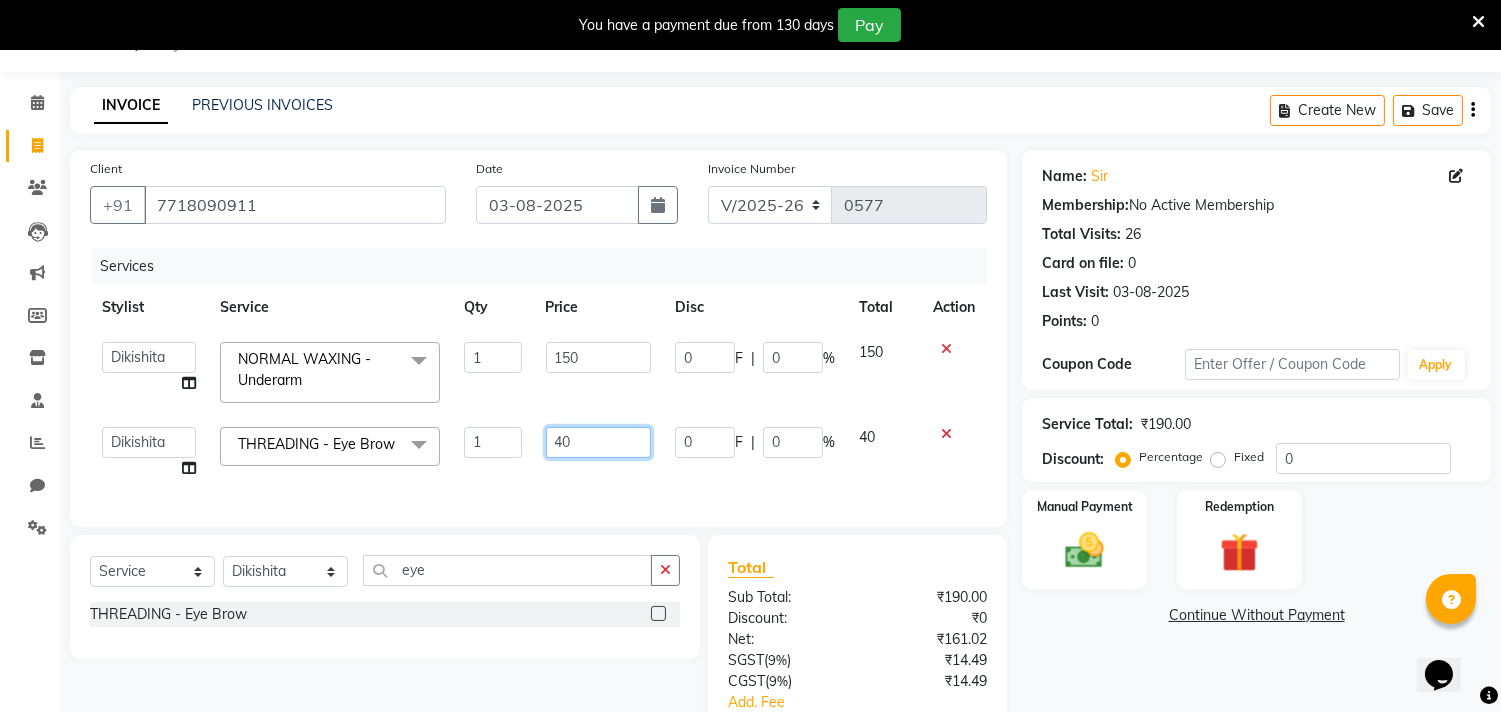 type on "4" 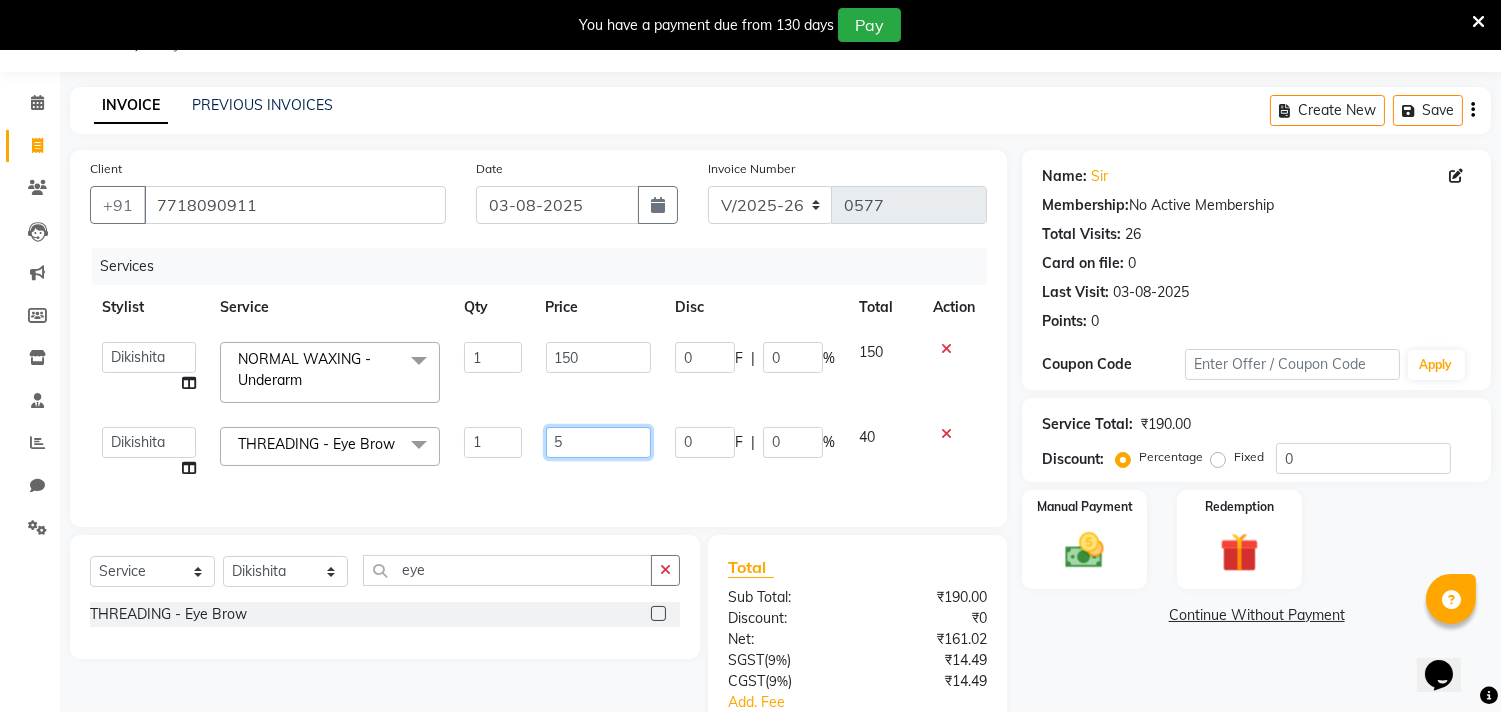 type on "50" 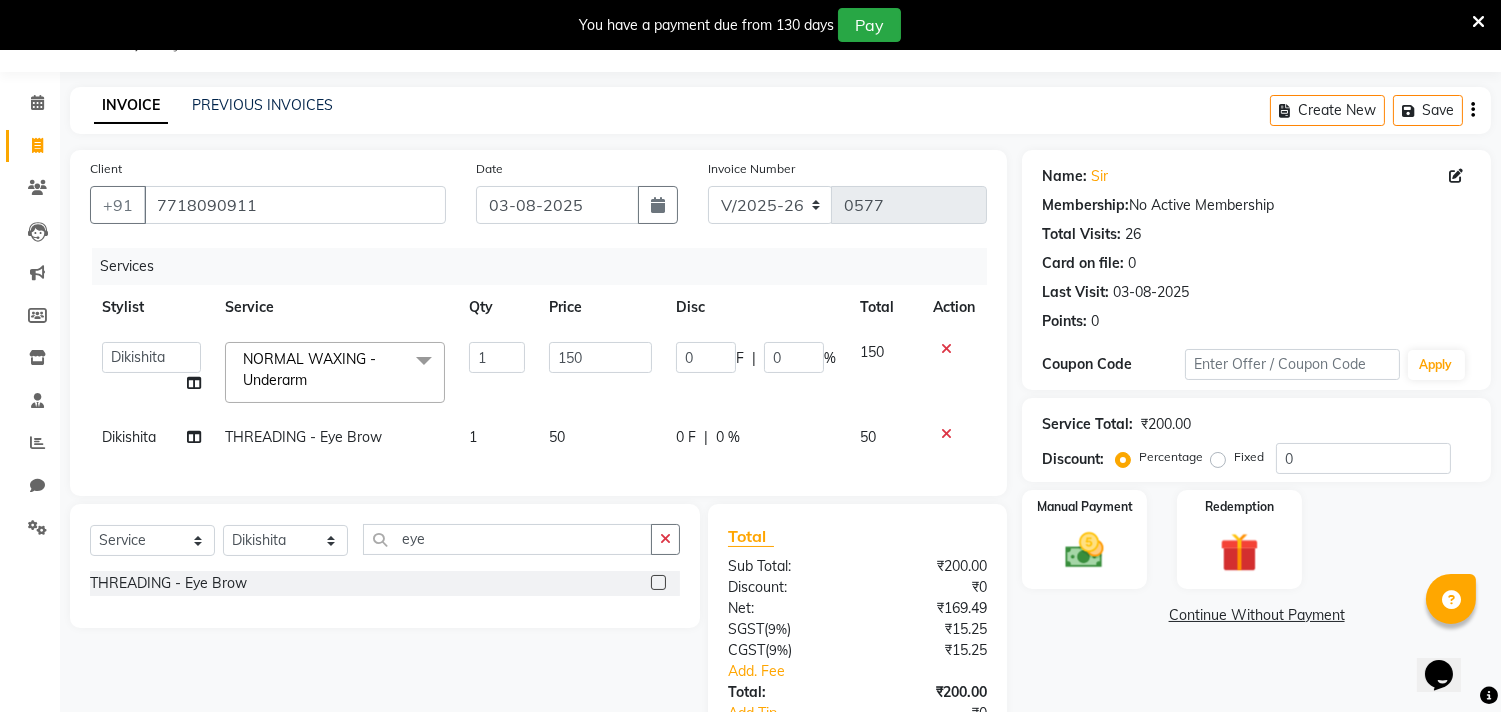 click 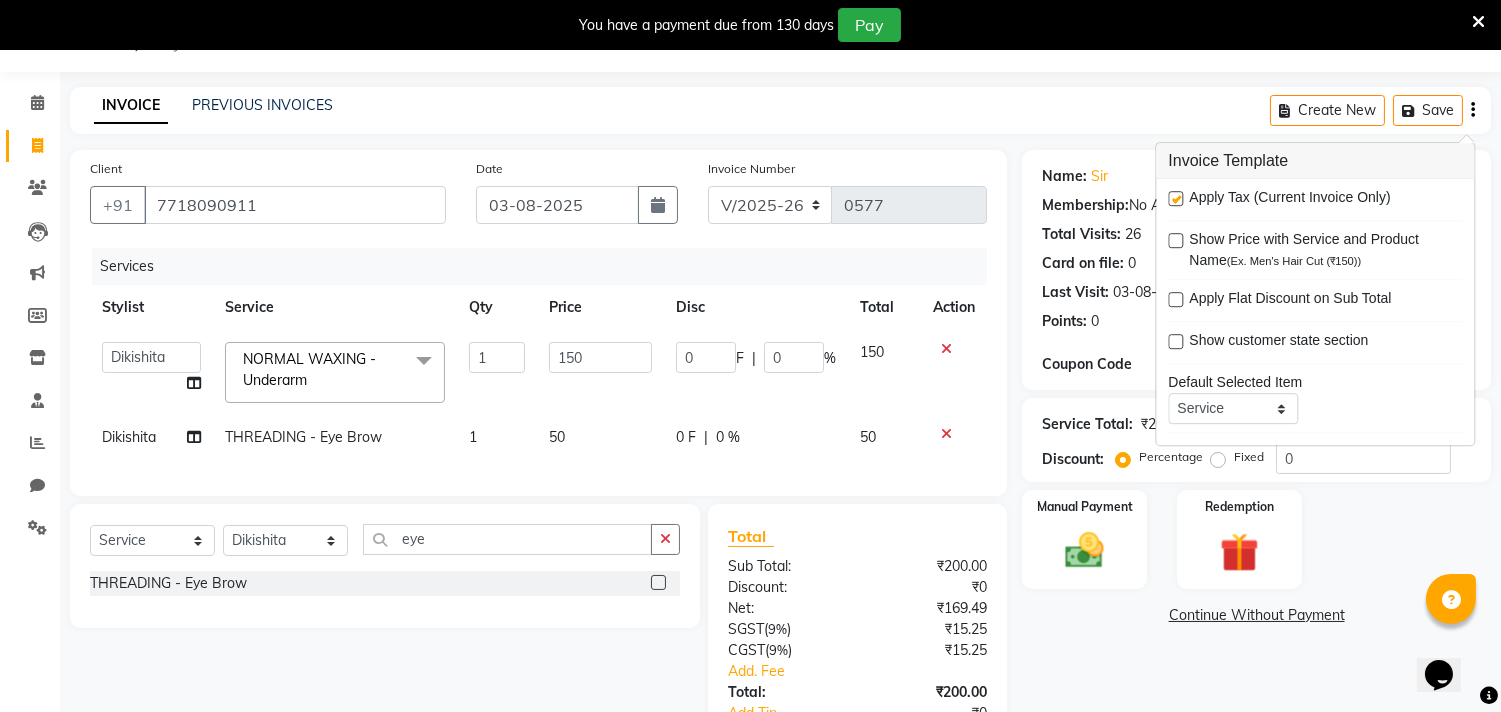 click at bounding box center [1175, 198] 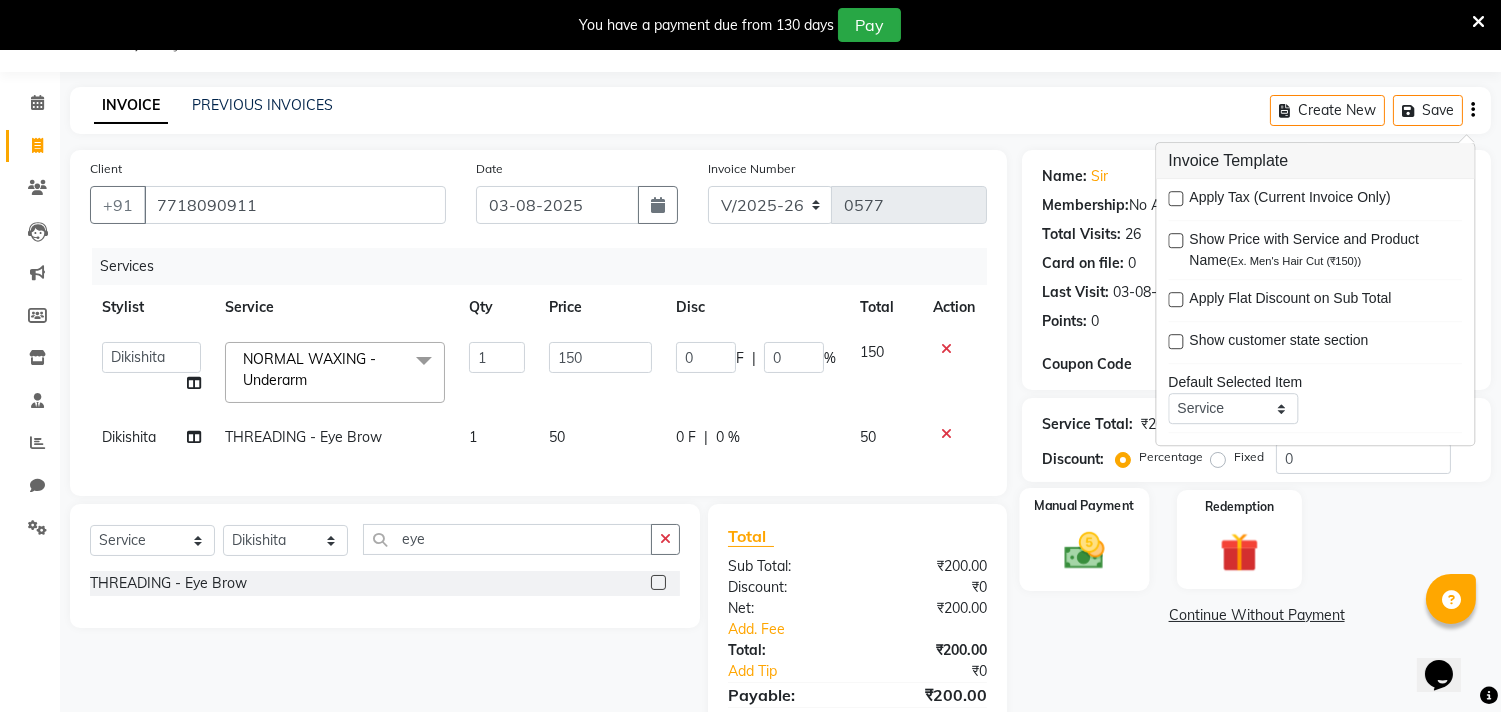 click on "Manual Payment" 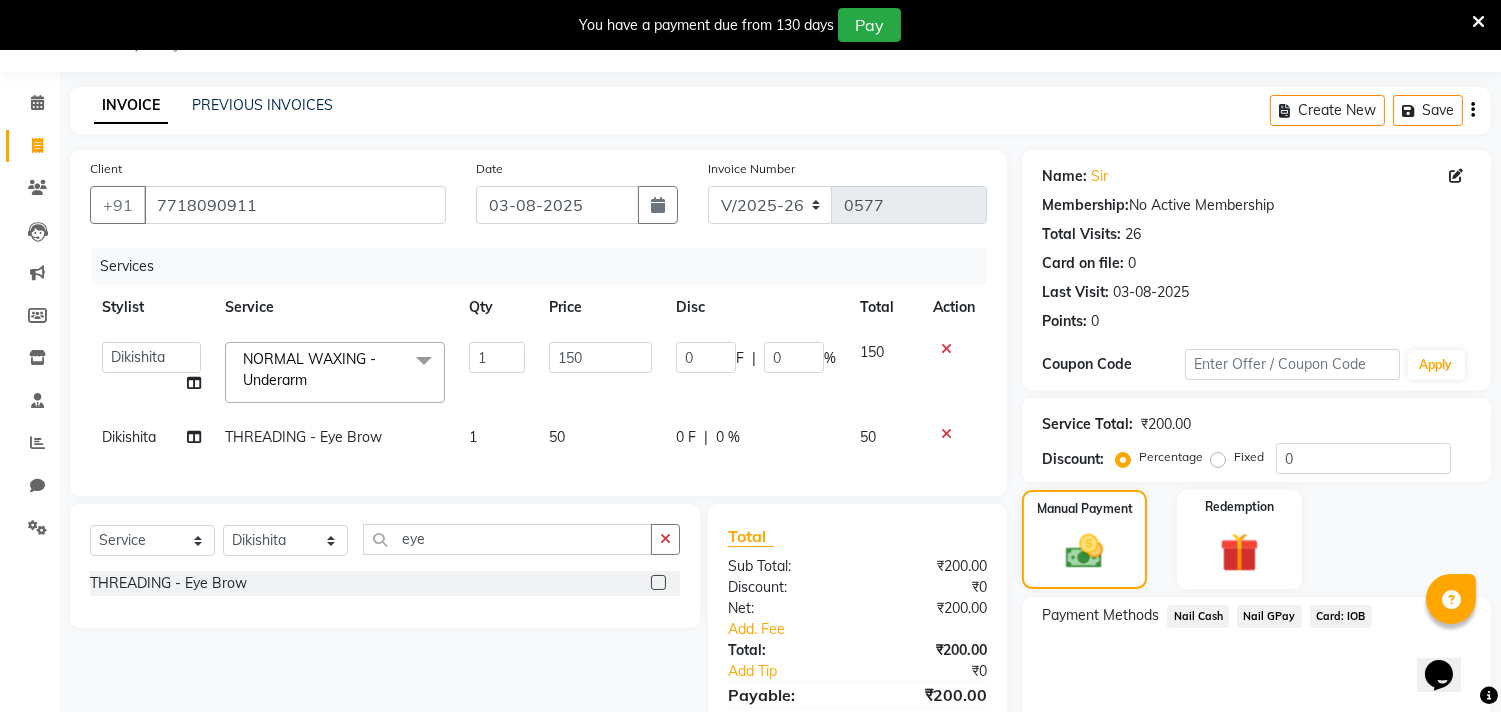 click on "Nail GPay" 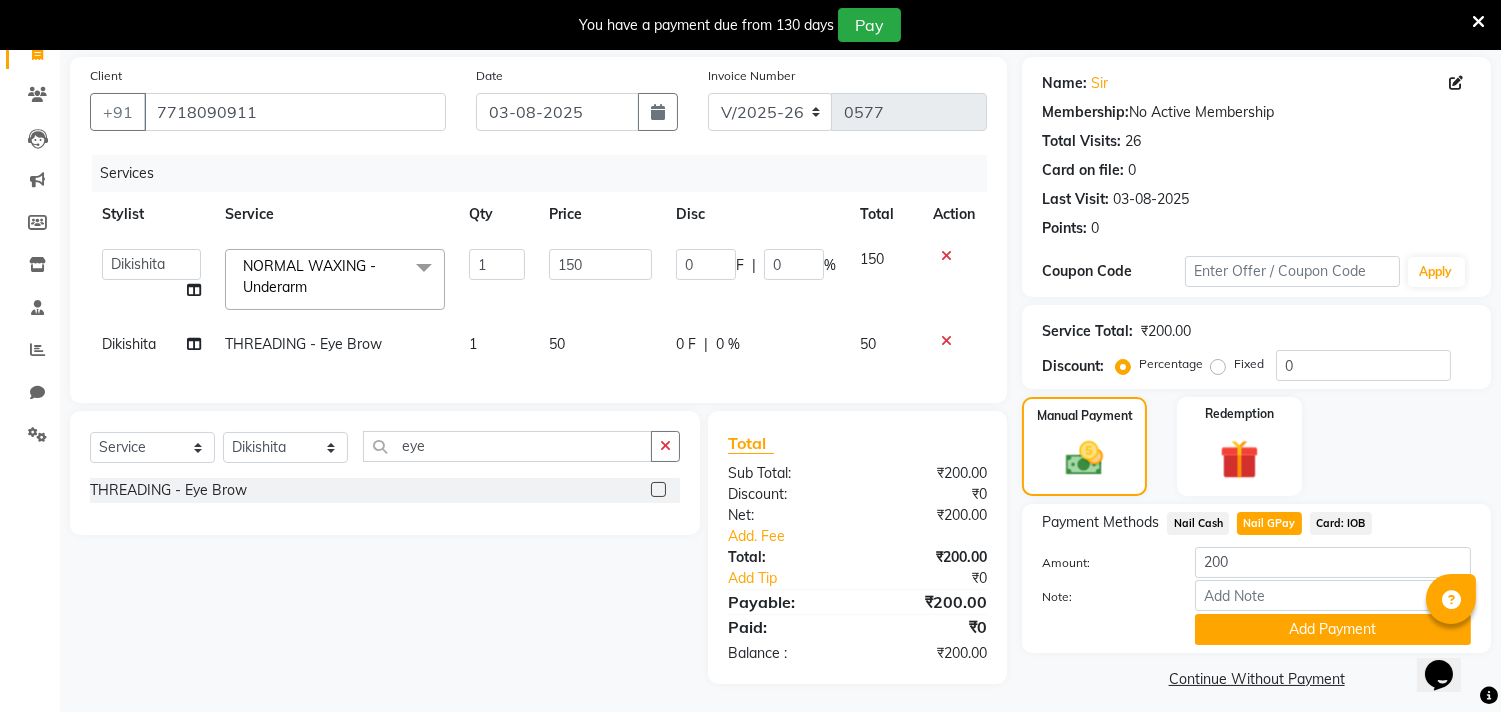 scroll, scrollTop: 162, scrollLeft: 0, axis: vertical 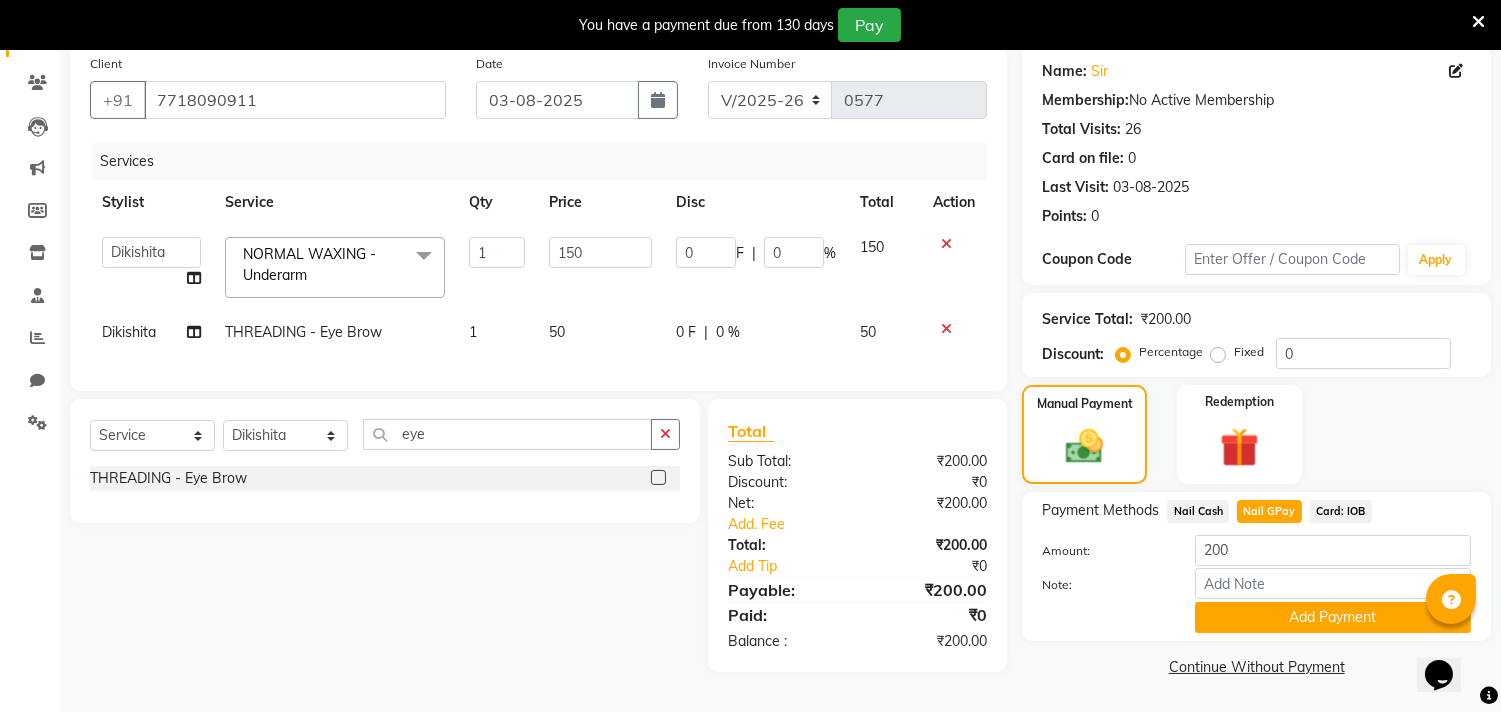 click on "Add Payment" 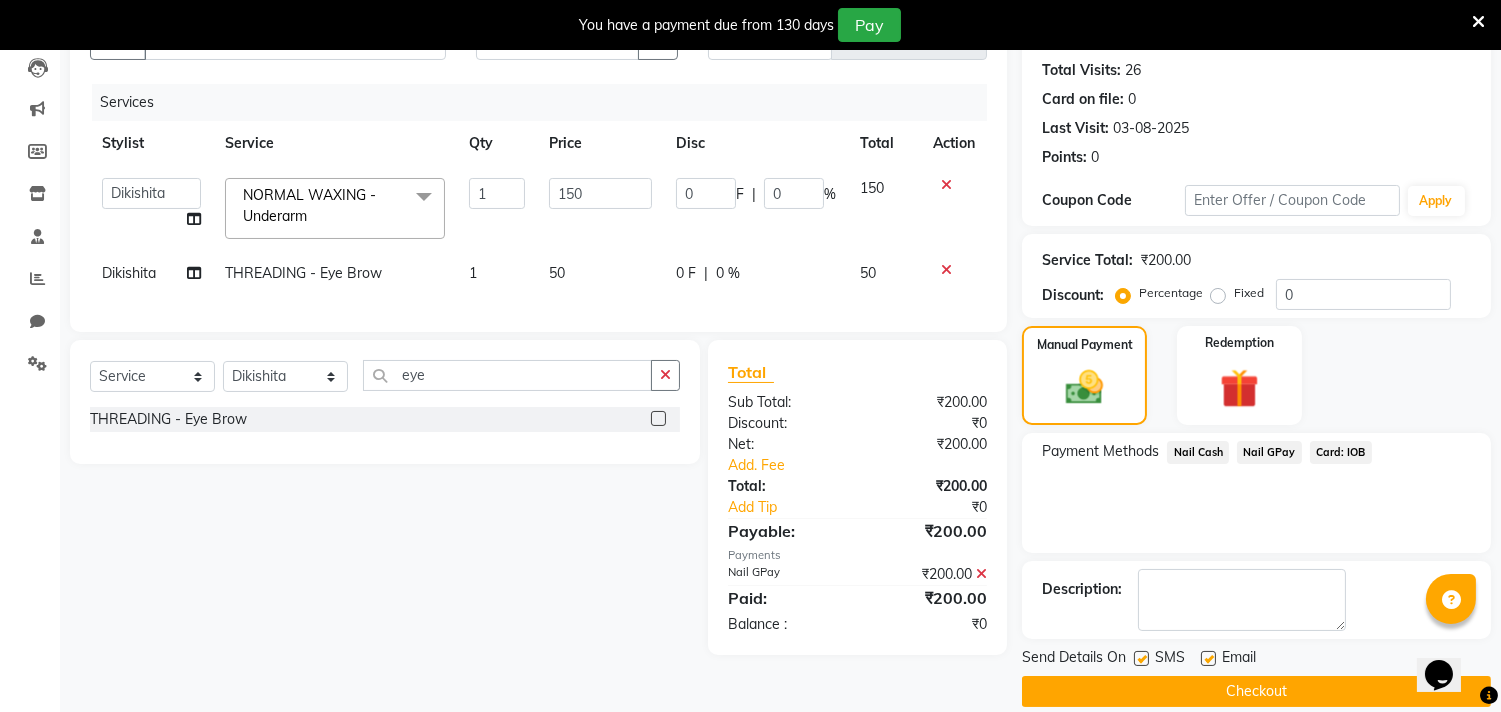 scroll, scrollTop: 237, scrollLeft: 0, axis: vertical 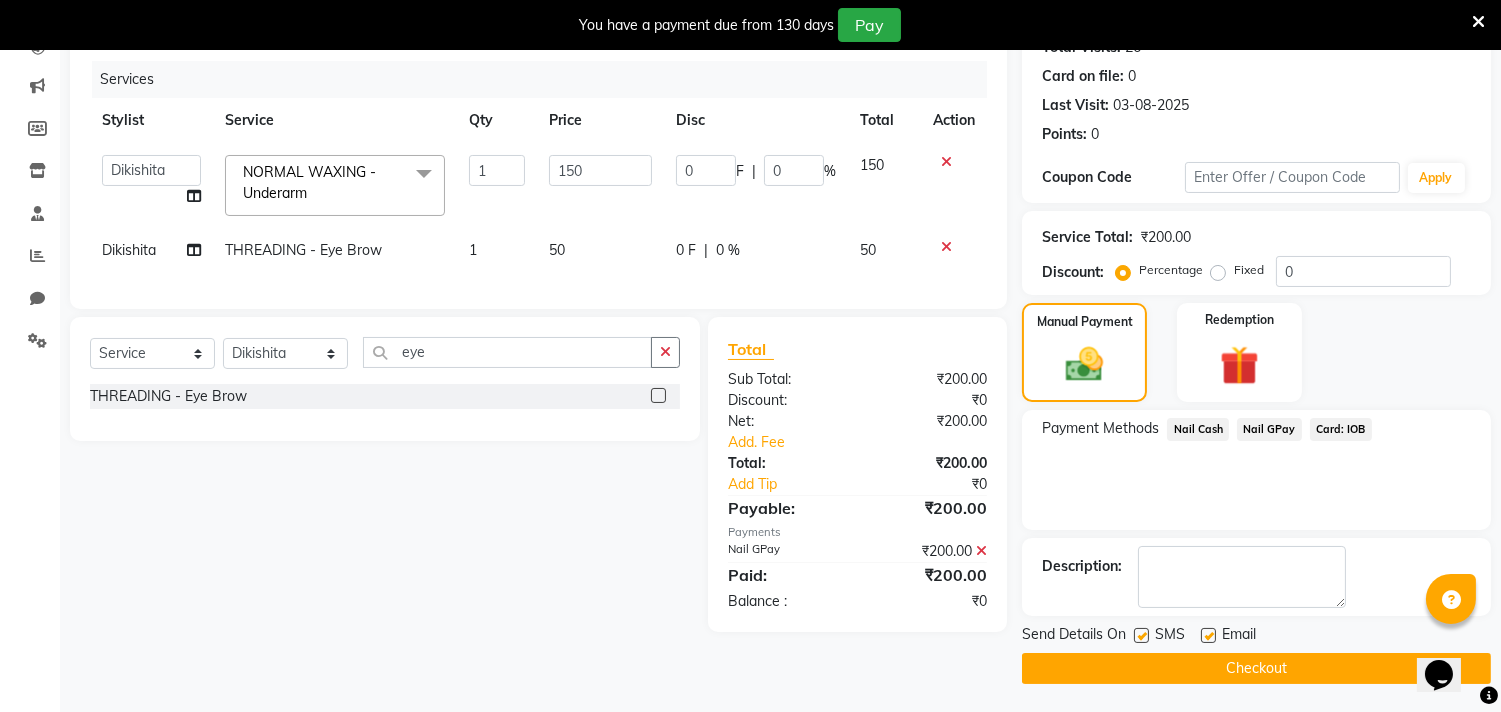 click on "Checkout" 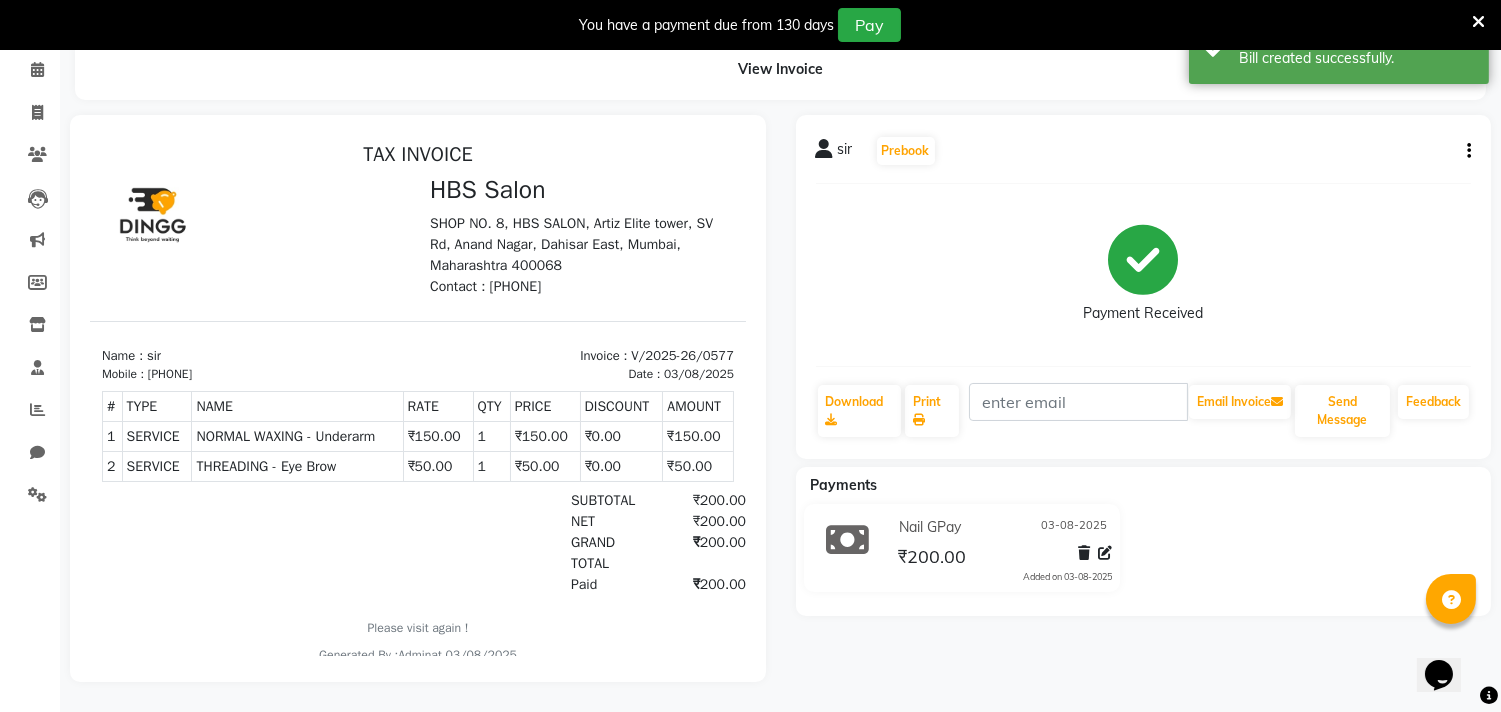scroll, scrollTop: 0, scrollLeft: 0, axis: both 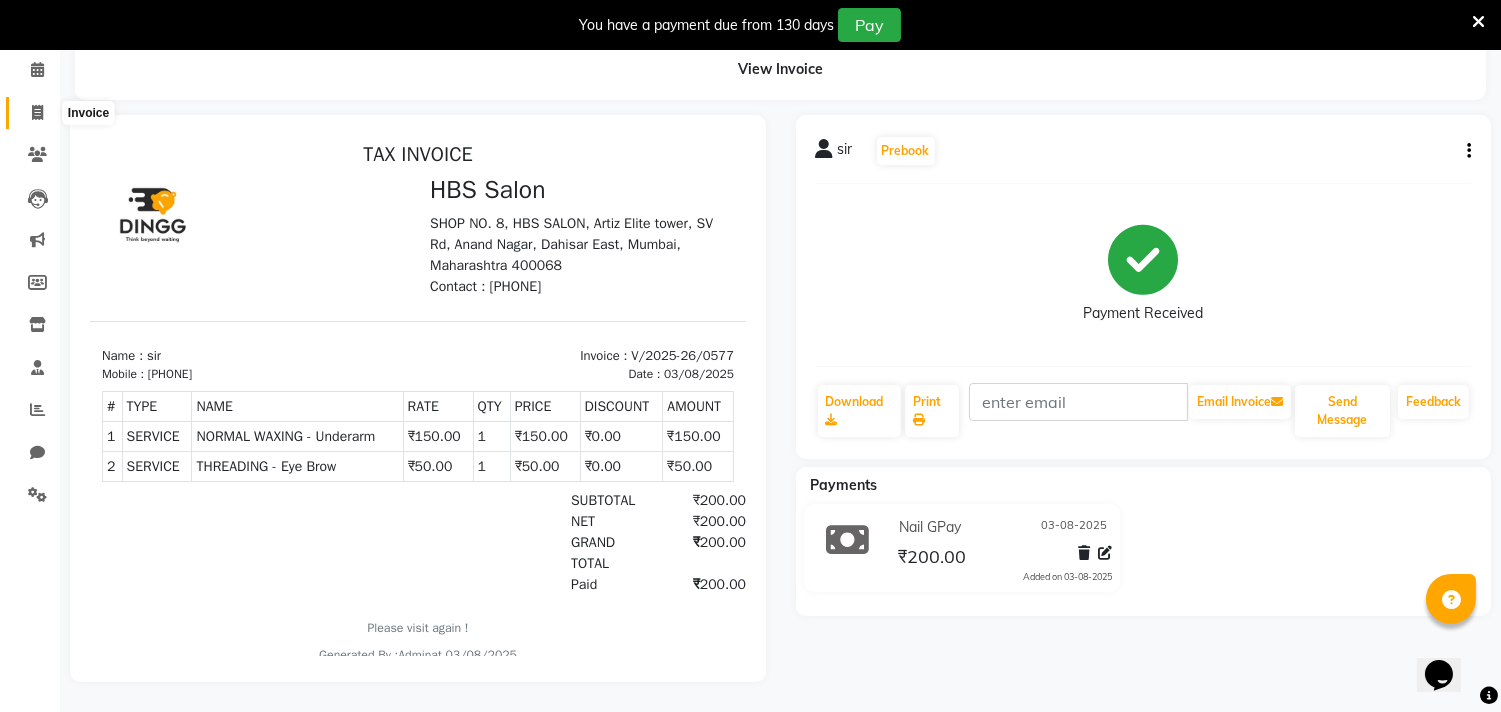 click 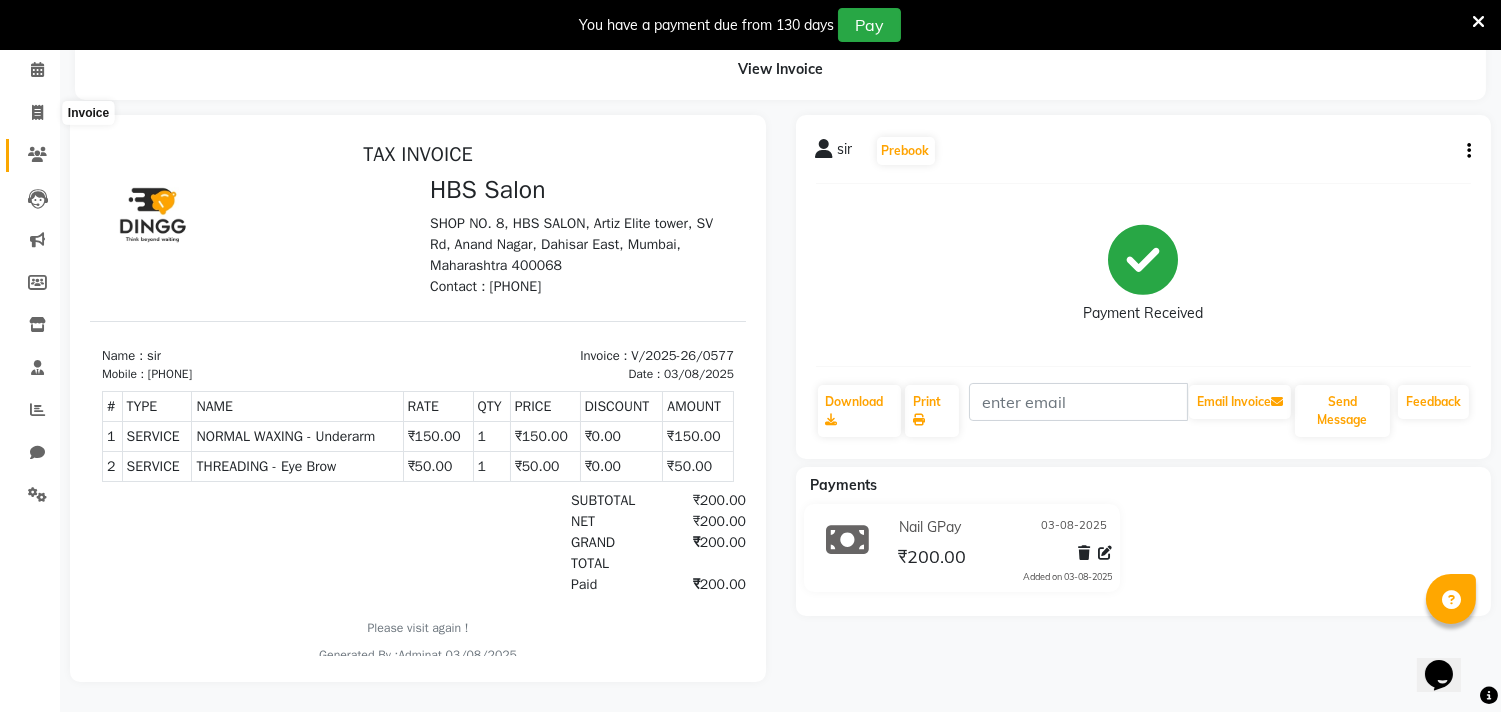 select on "7935" 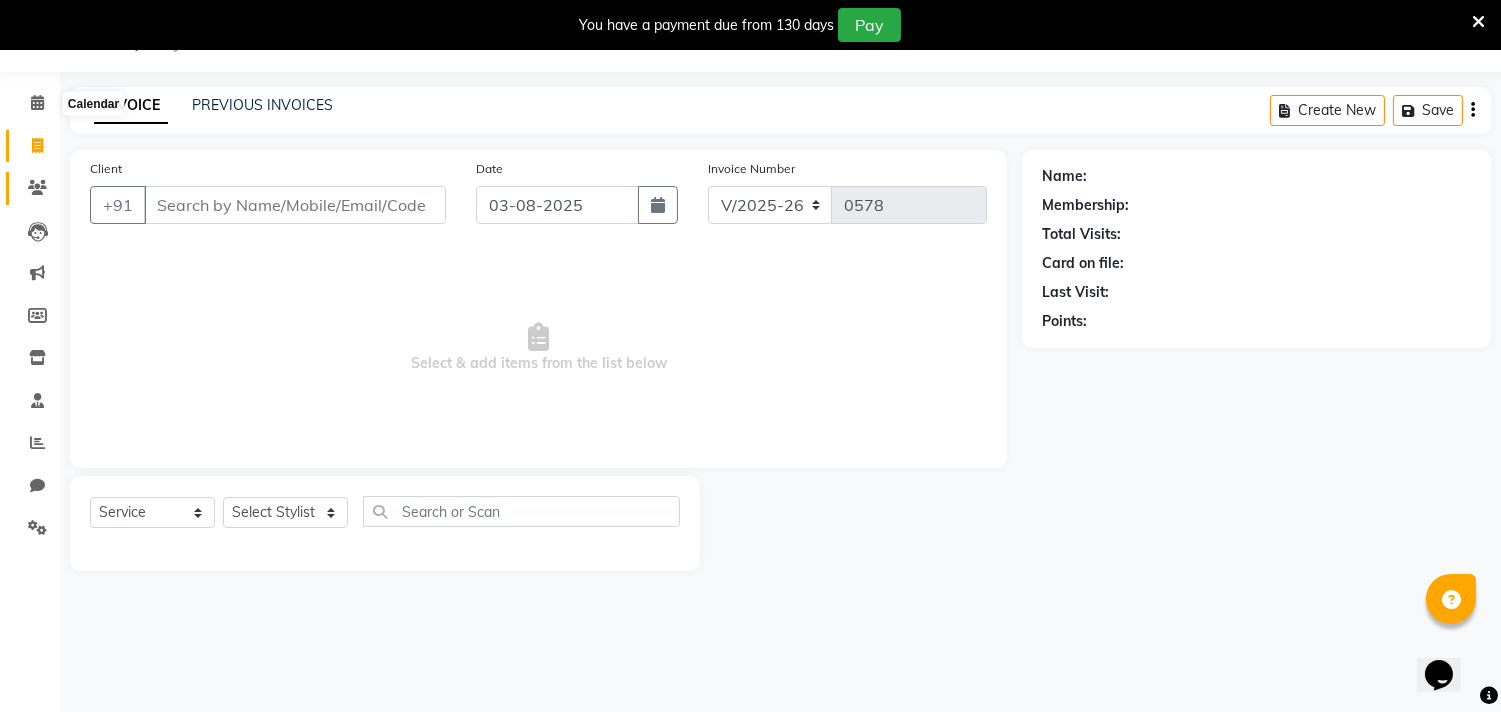 scroll, scrollTop: 50, scrollLeft: 0, axis: vertical 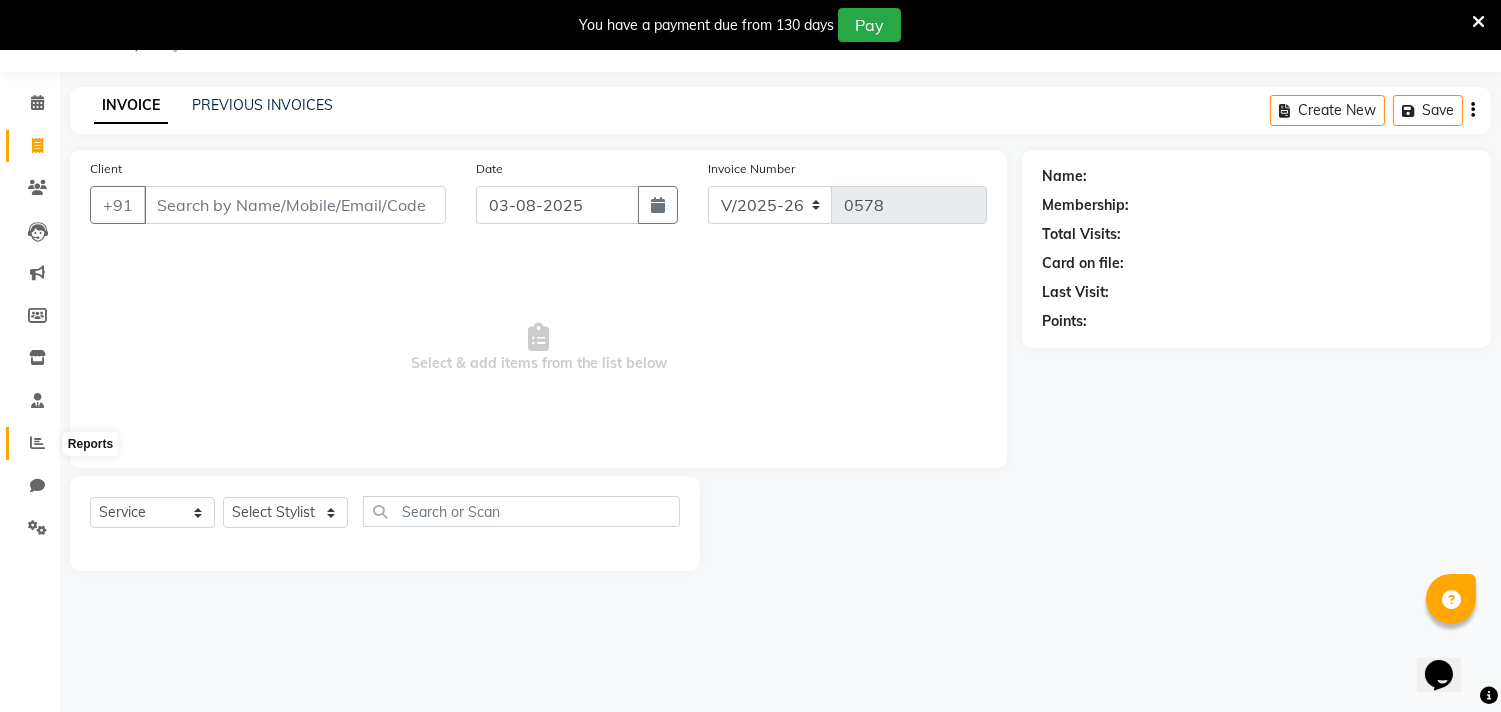 click 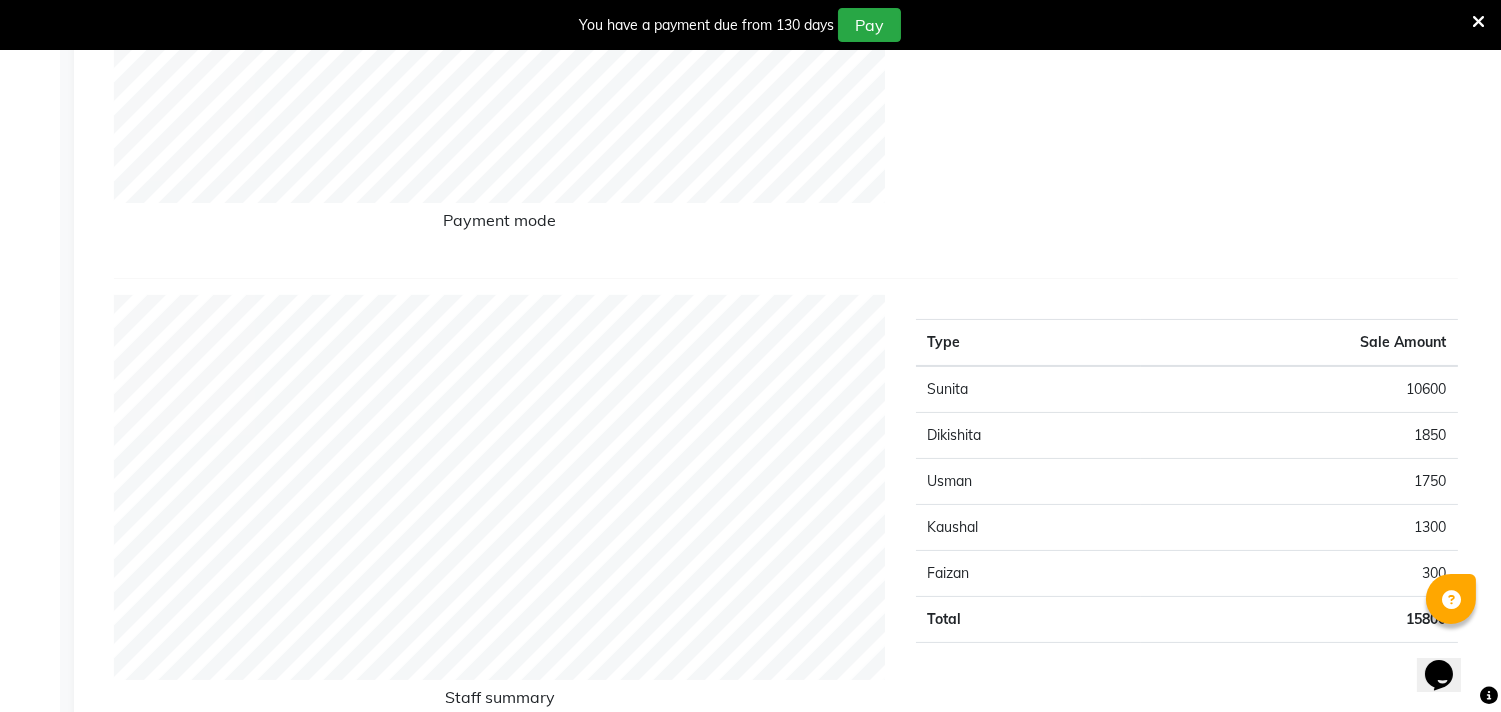 scroll, scrollTop: 583, scrollLeft: 0, axis: vertical 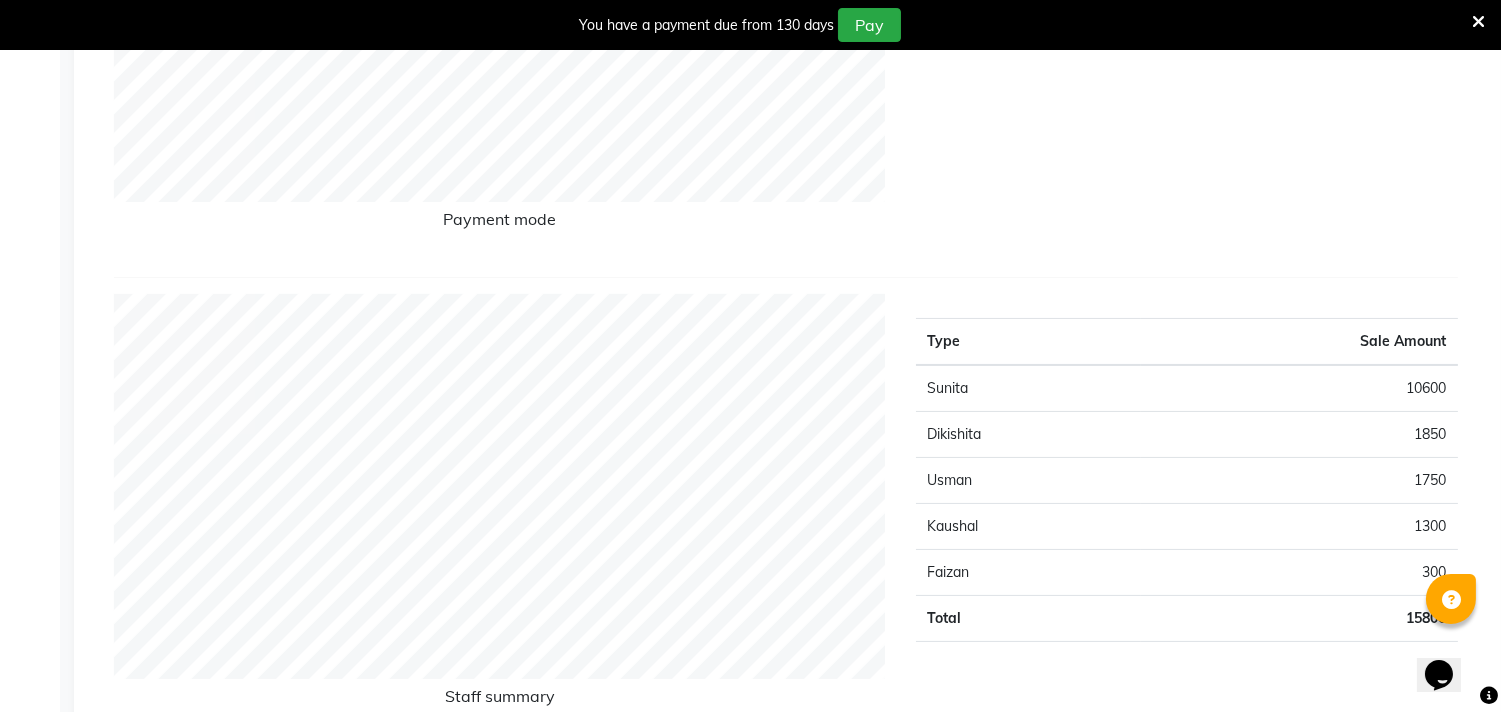 select on "service" 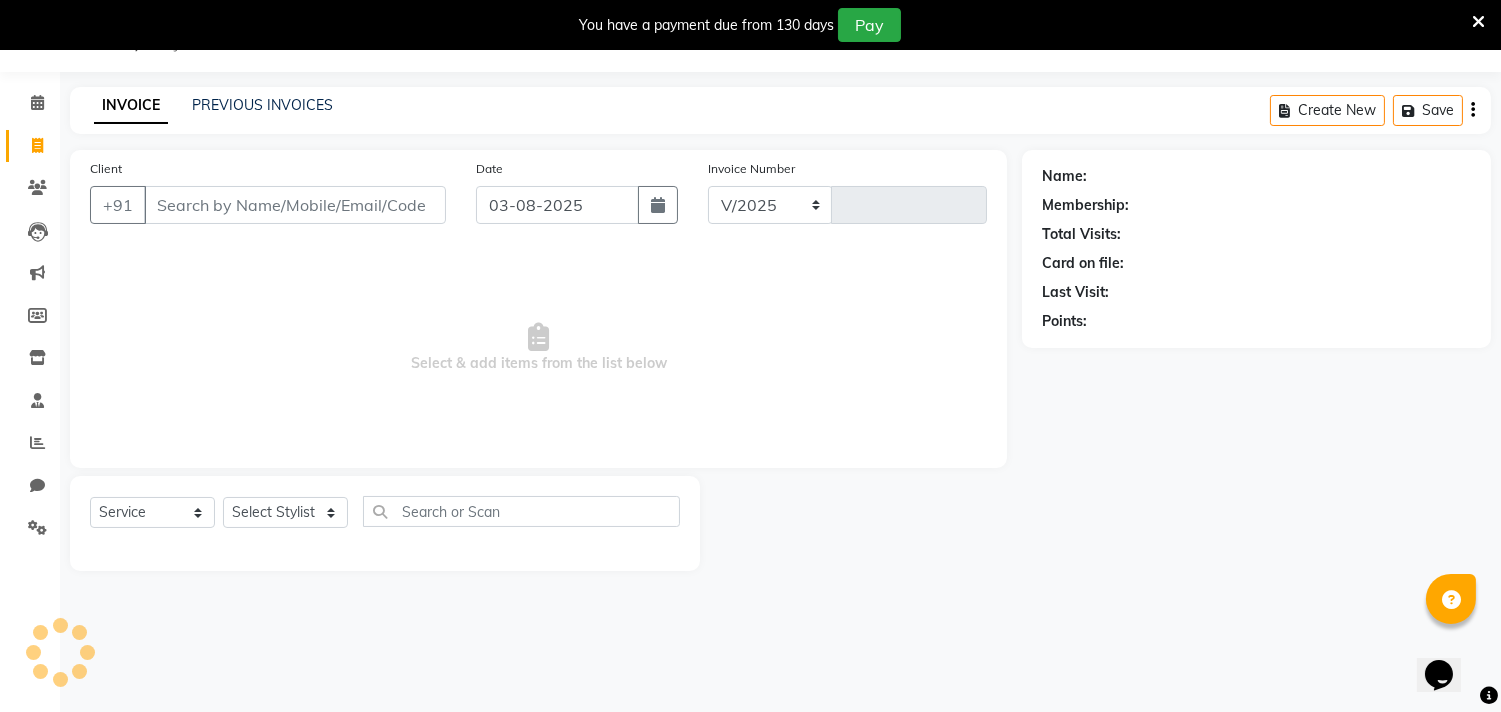 select on "7935" 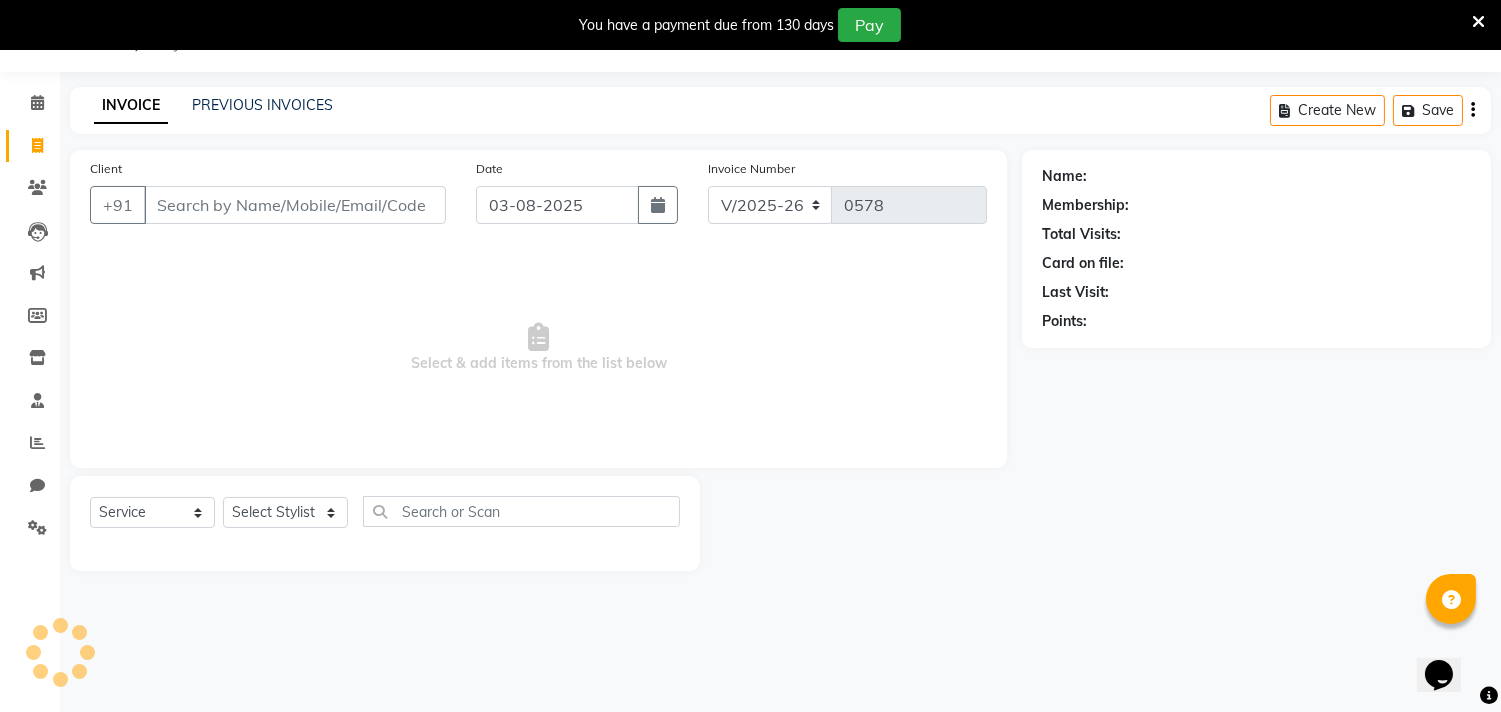 scroll, scrollTop: 50, scrollLeft: 0, axis: vertical 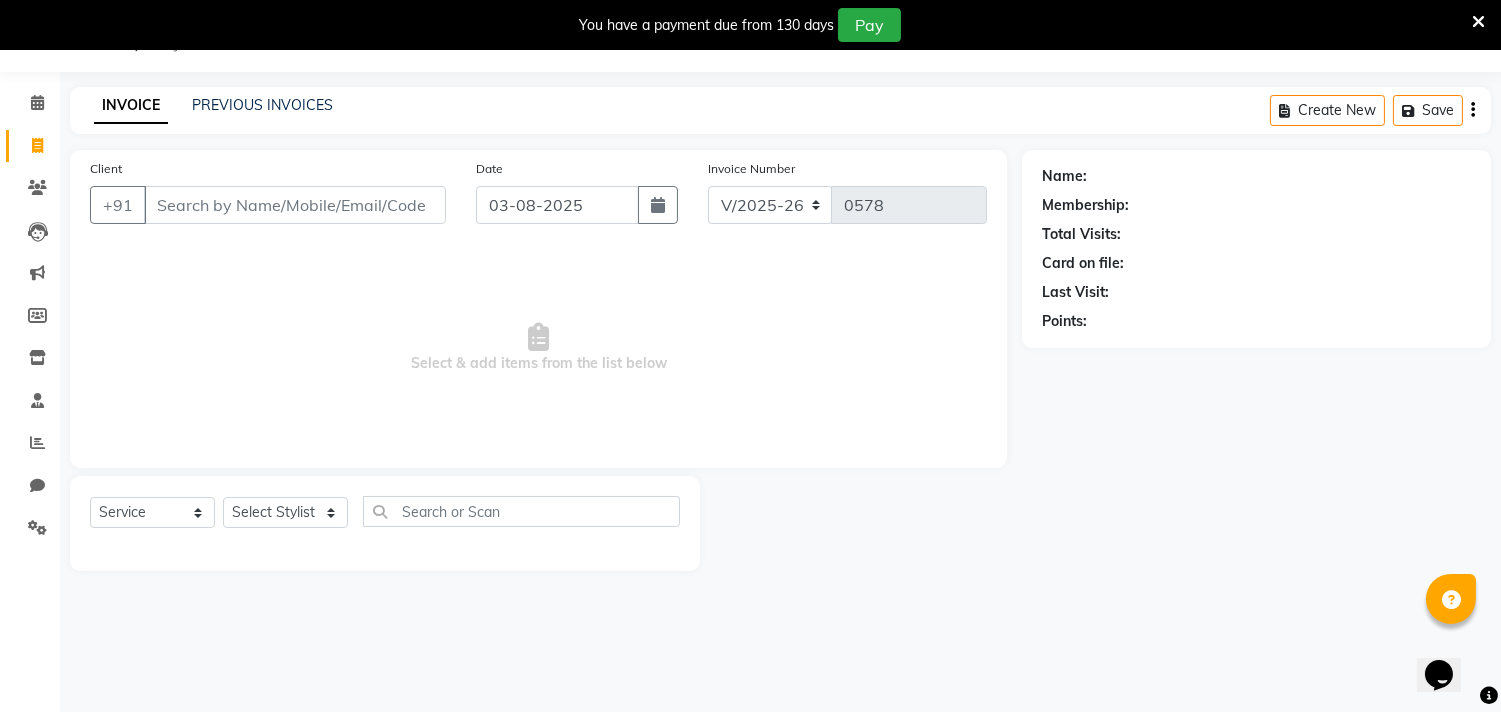 click on "Client" at bounding box center [295, 205] 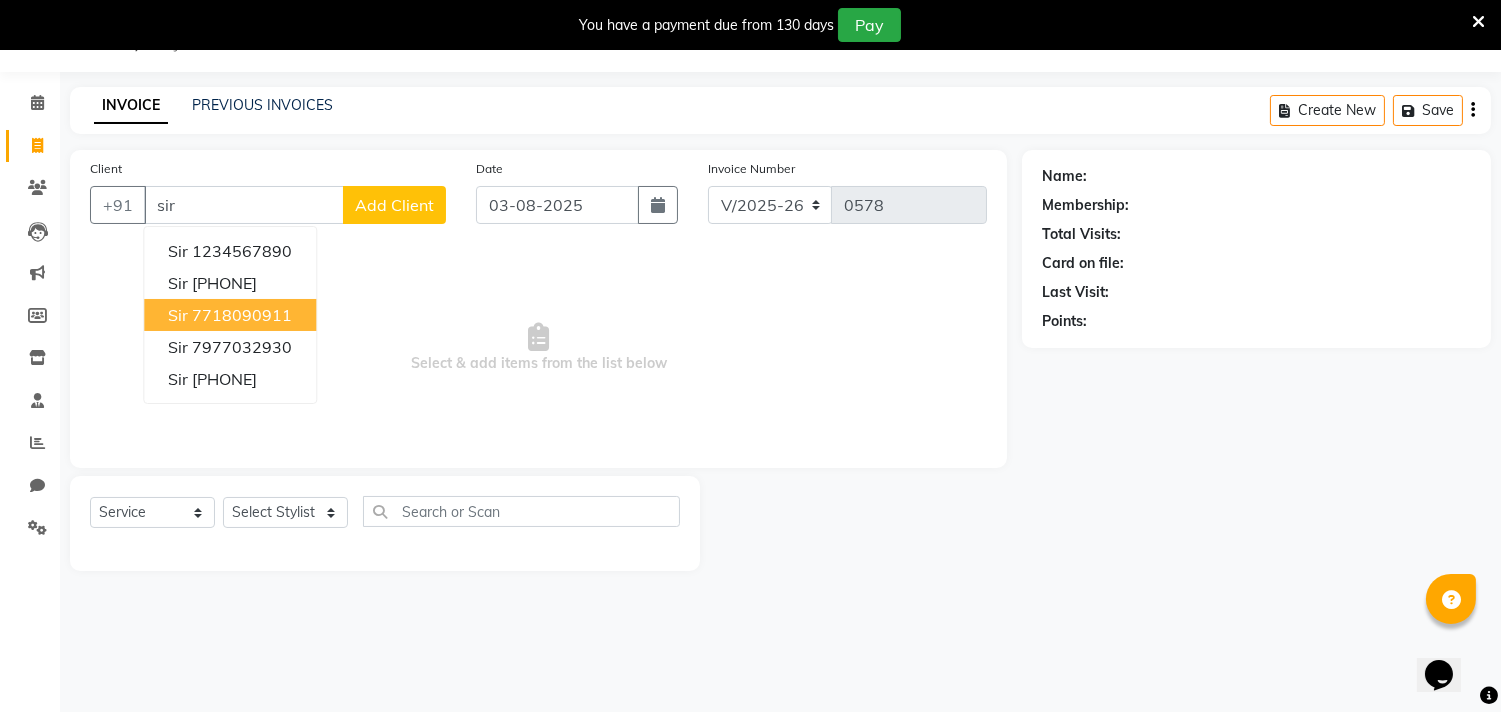 click on "sir  7718090911" at bounding box center (230, 315) 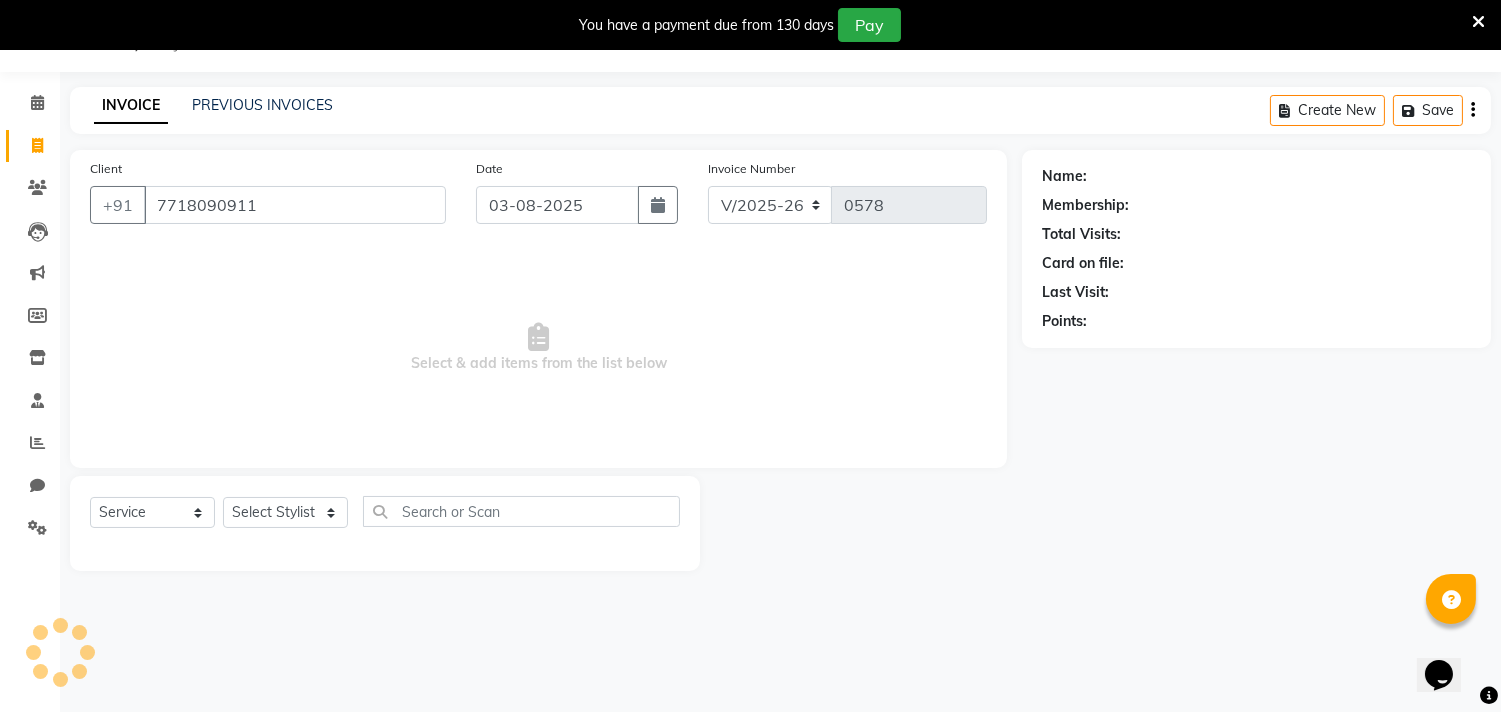 type on "7718090911" 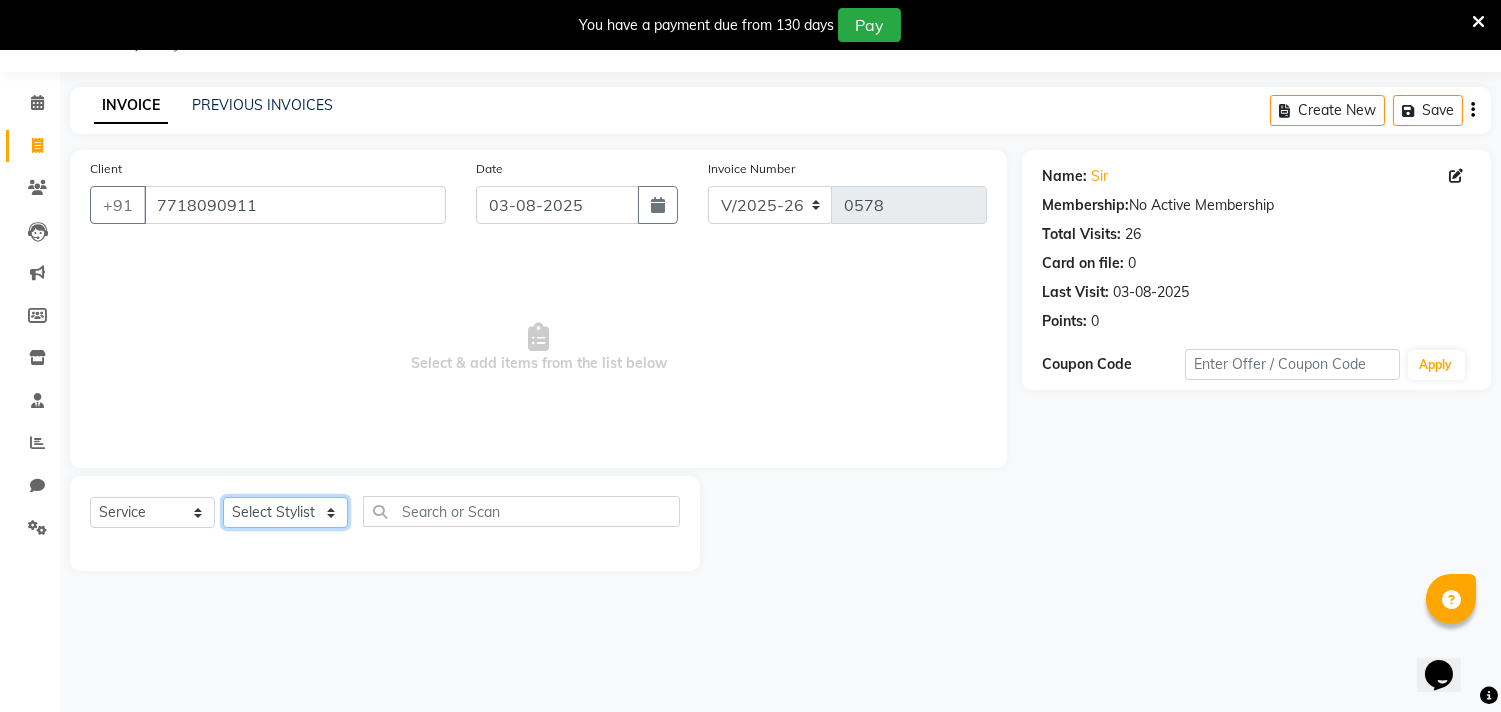 click on "Select Stylist alkasim Anash Dikishita Faizan FAIZE Haroon kaushal Sakiba Sunita Usha Usman Zeba" 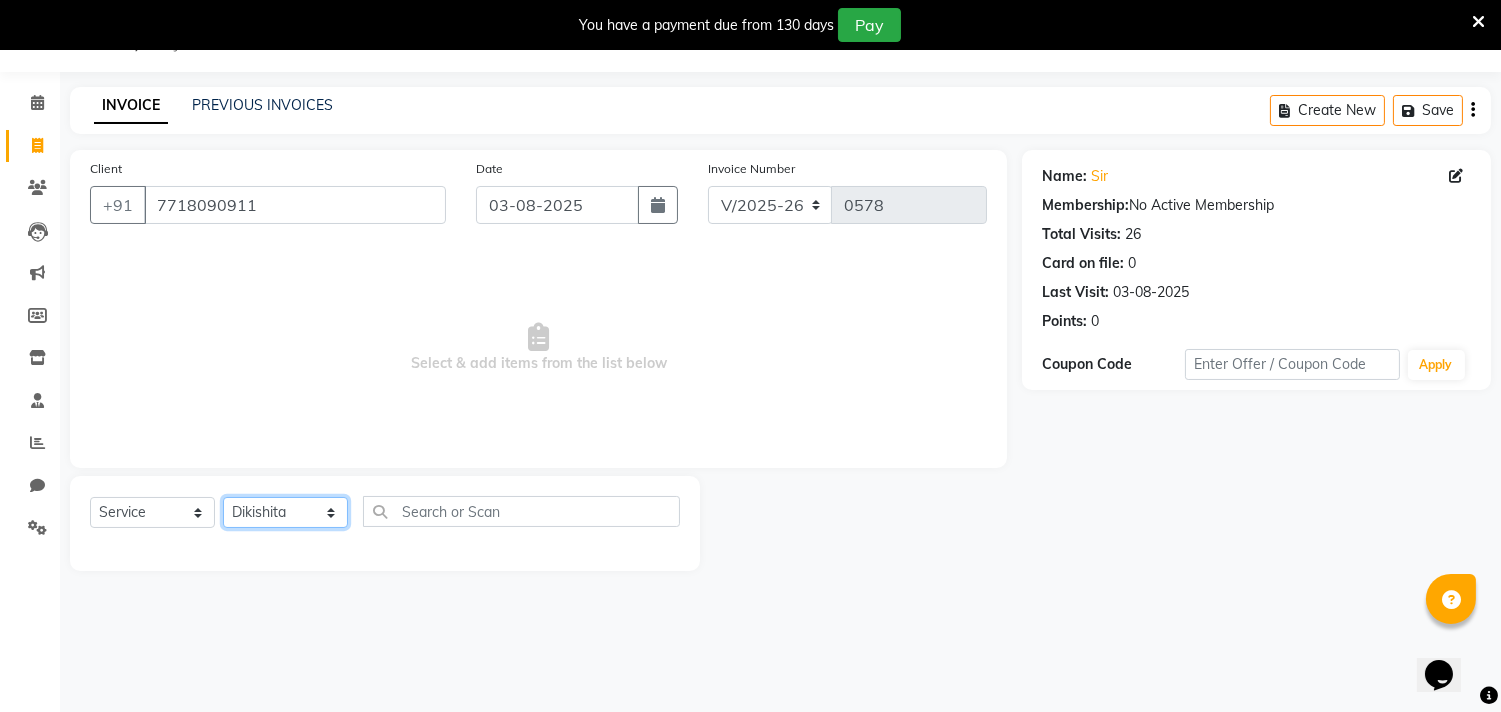 click on "Select Stylist alkasim Anash Dikishita Faizan FAIZE Haroon kaushal Sakiba Sunita Usha Usman Zeba" 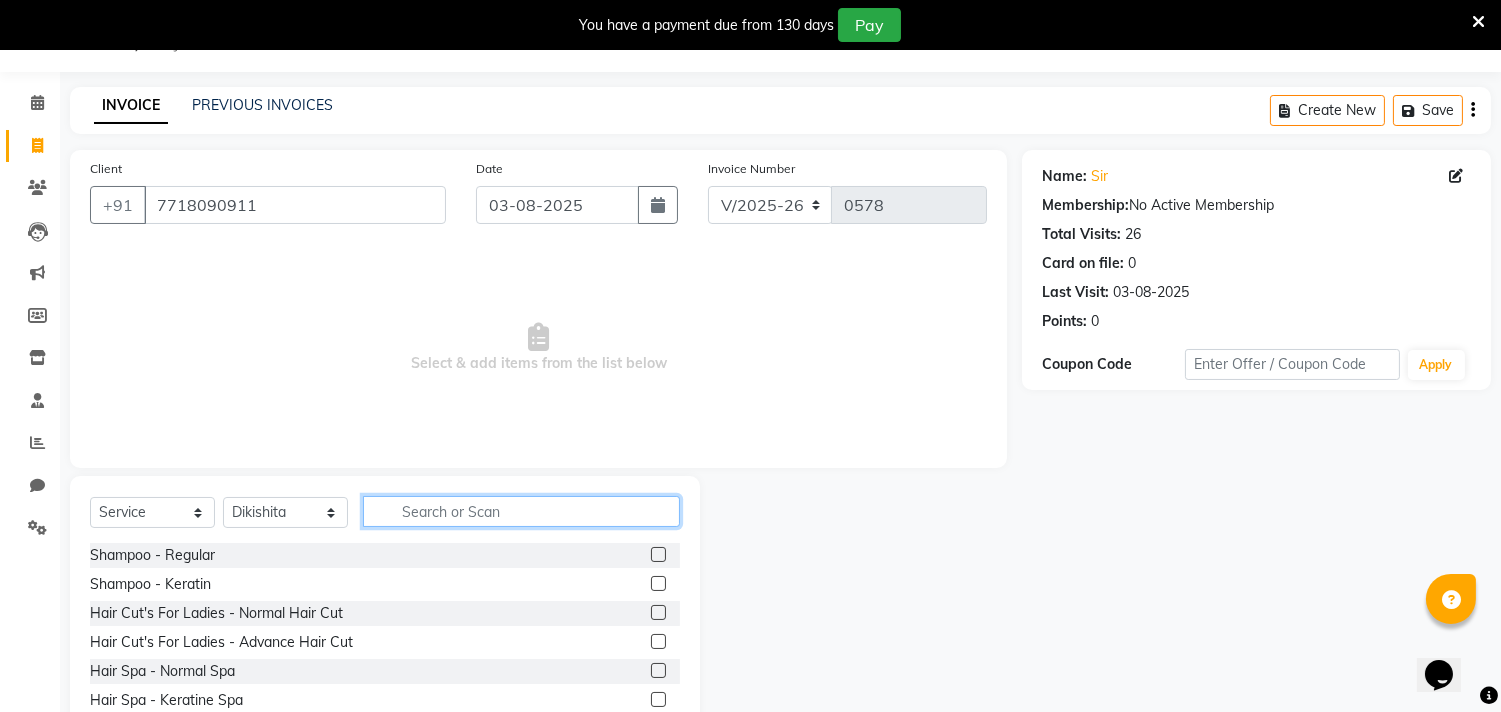 click 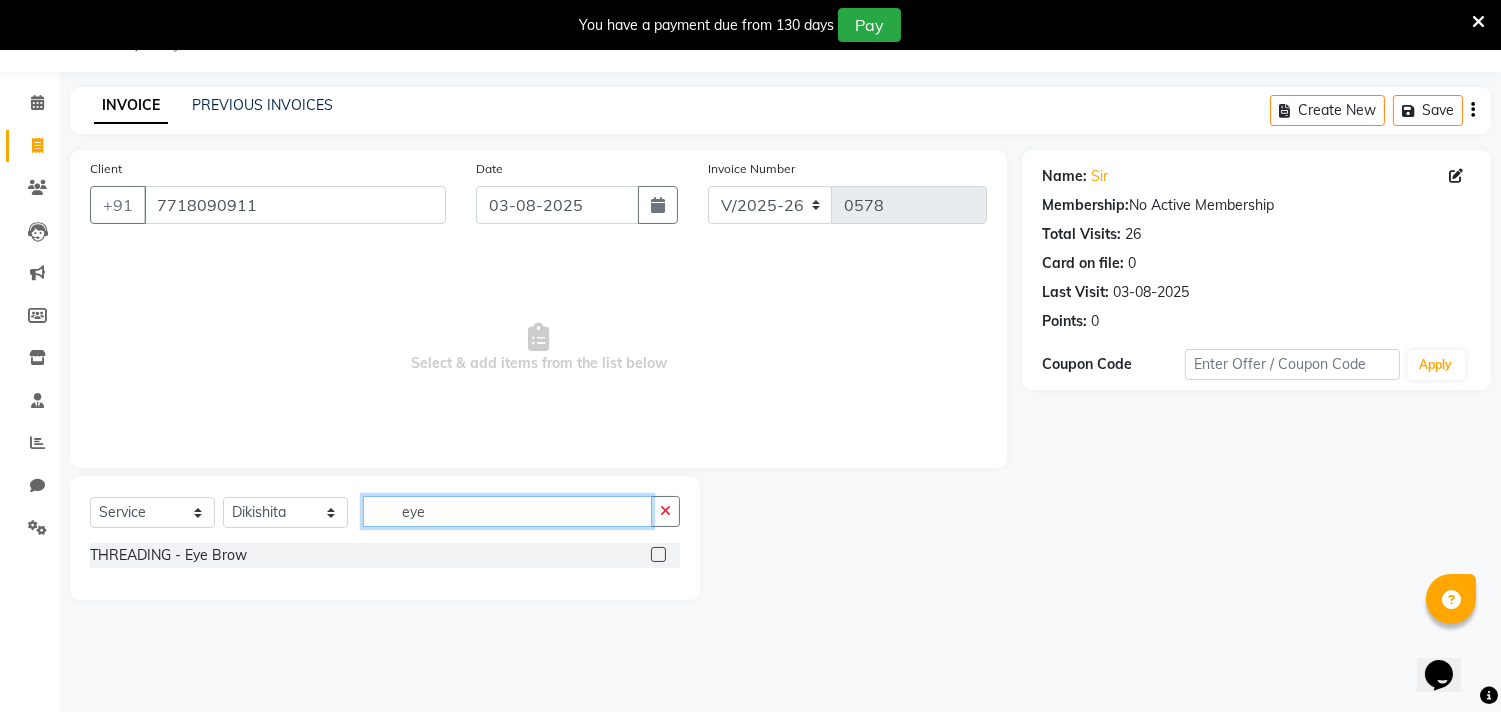 type on "eye" 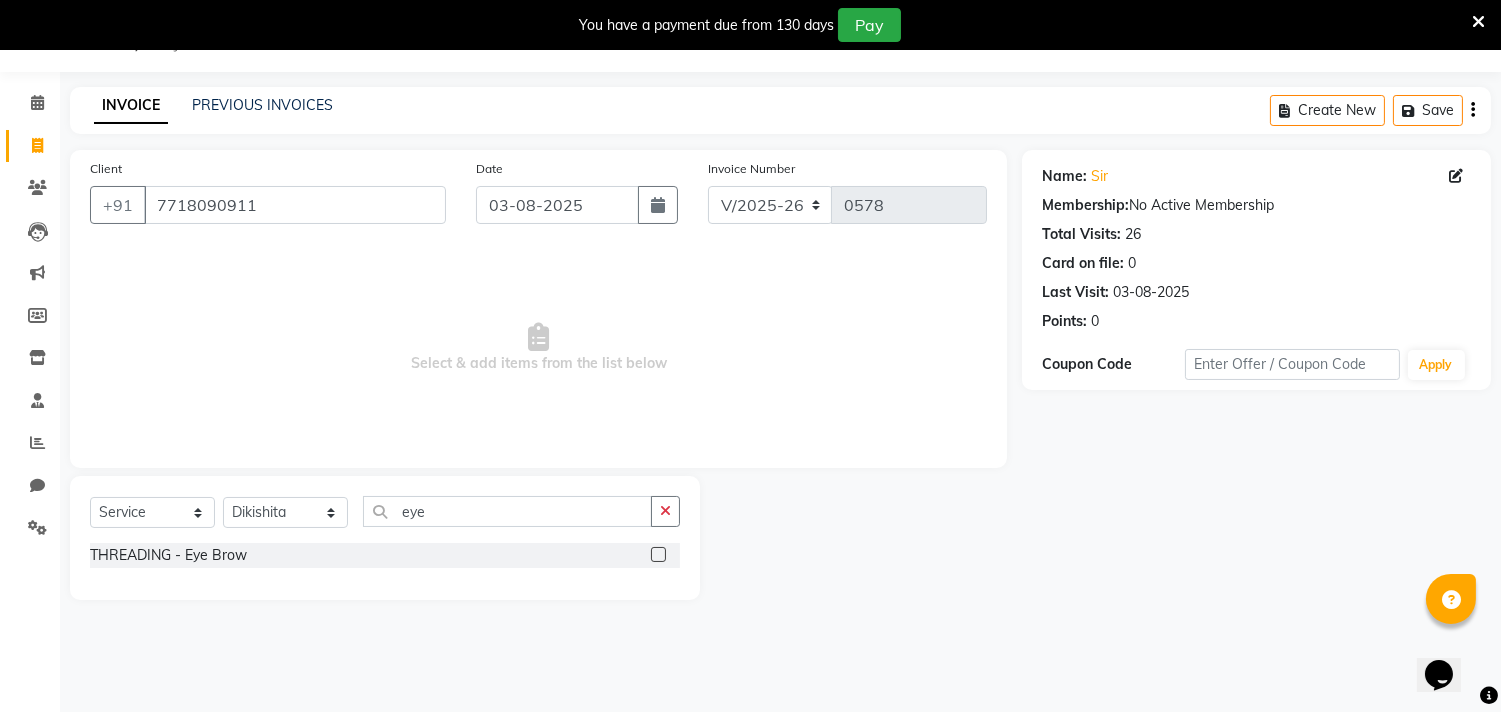 click 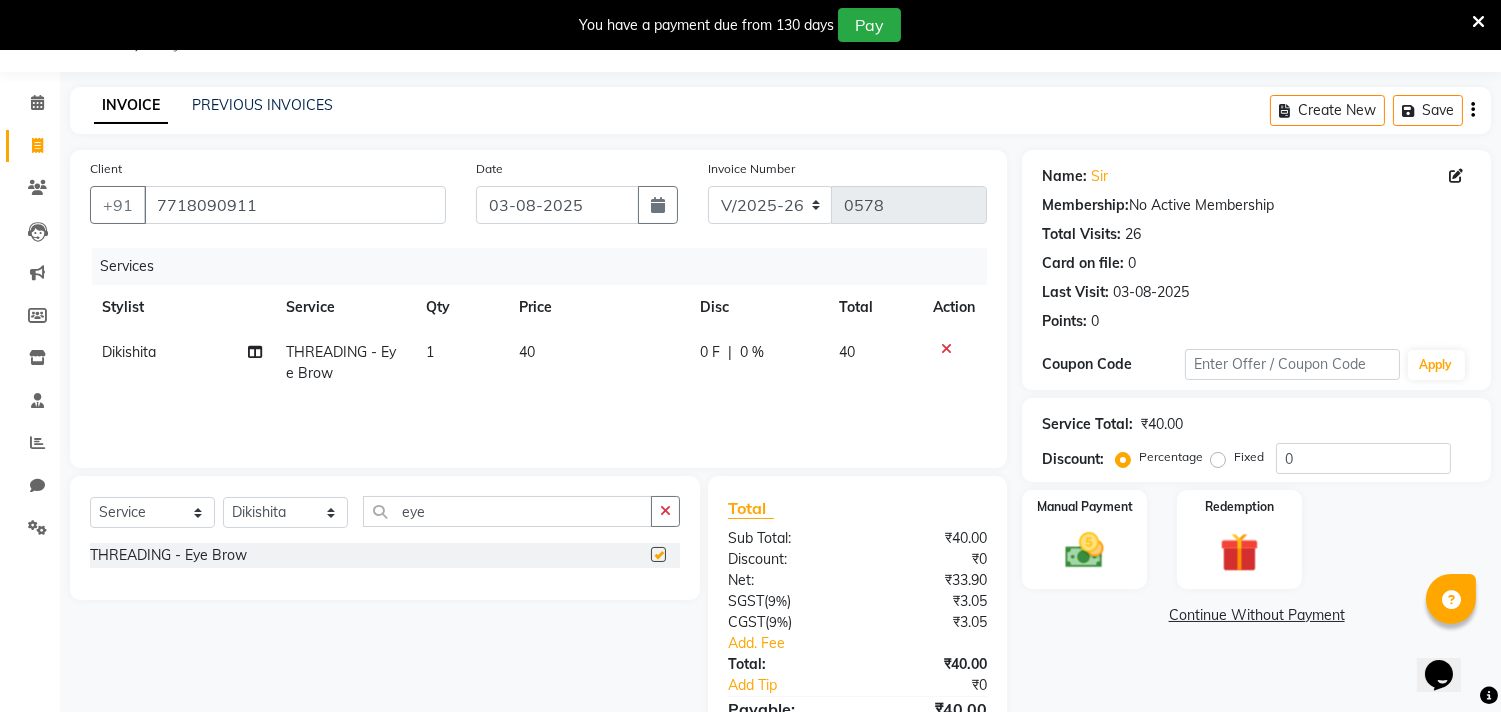 checkbox on "false" 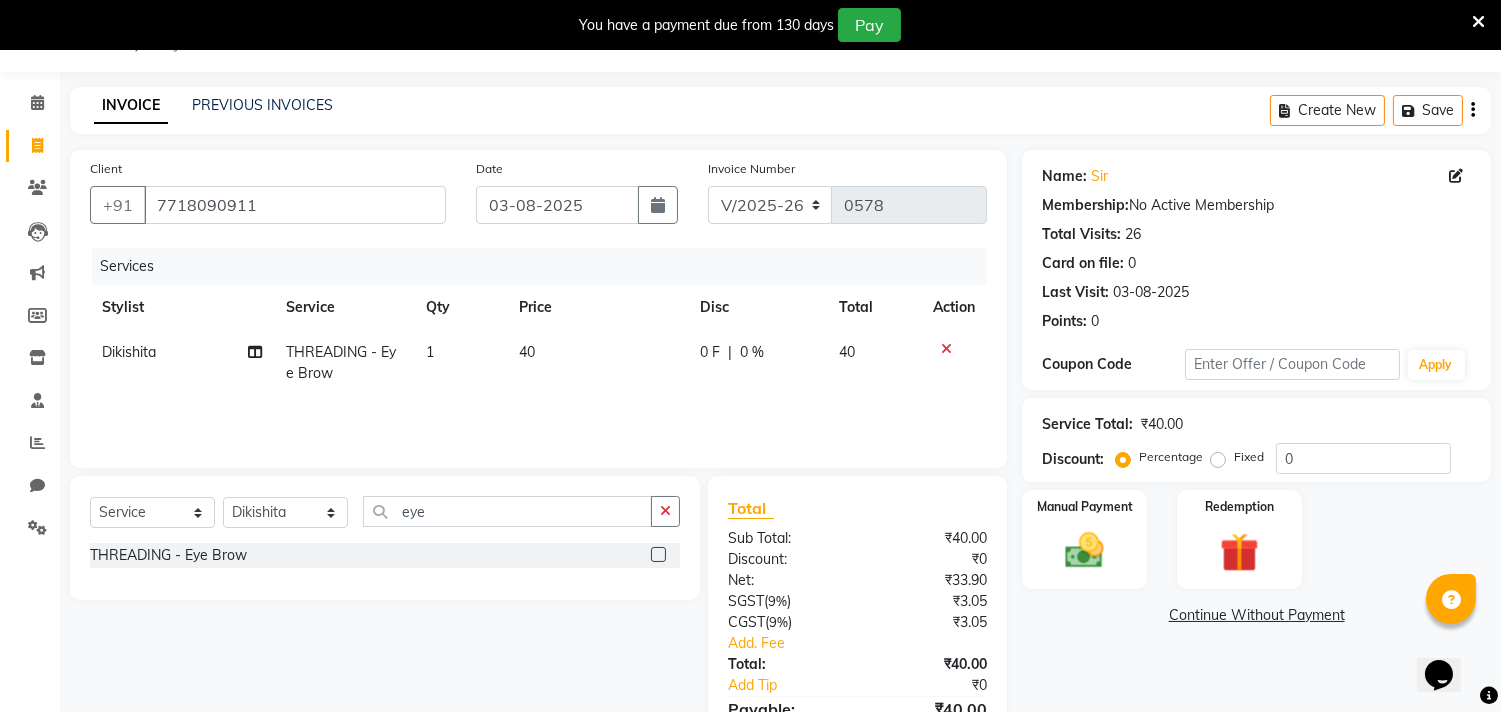 click on "40" 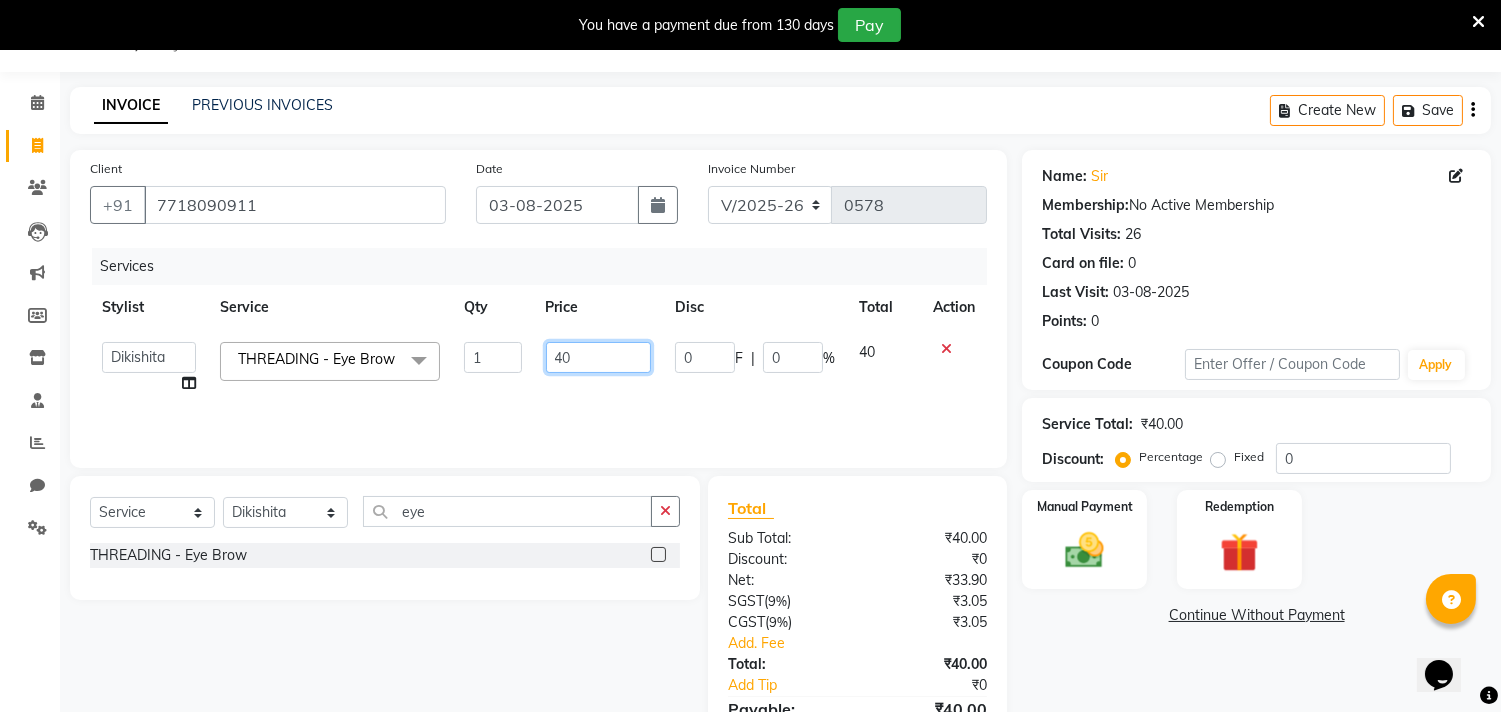click on "40" 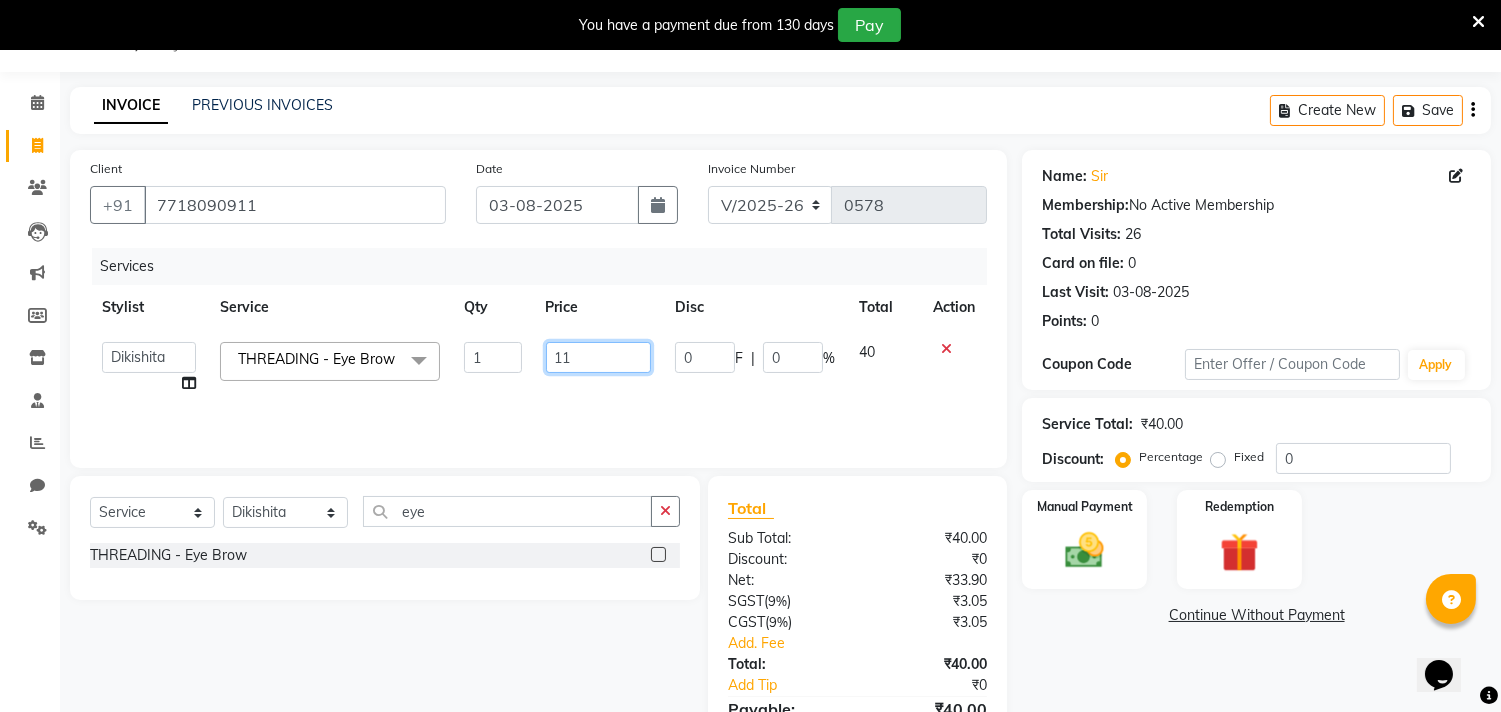 type on "110" 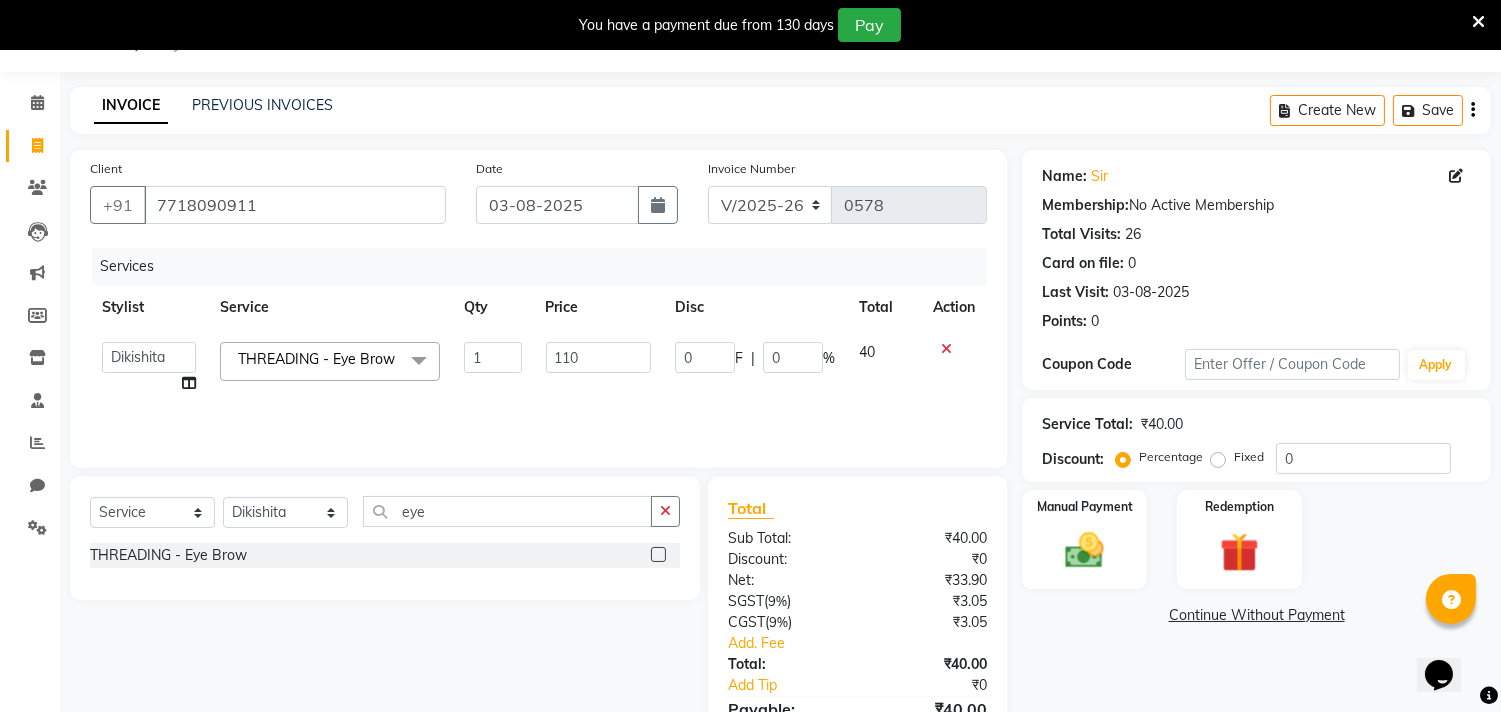 click on "40" 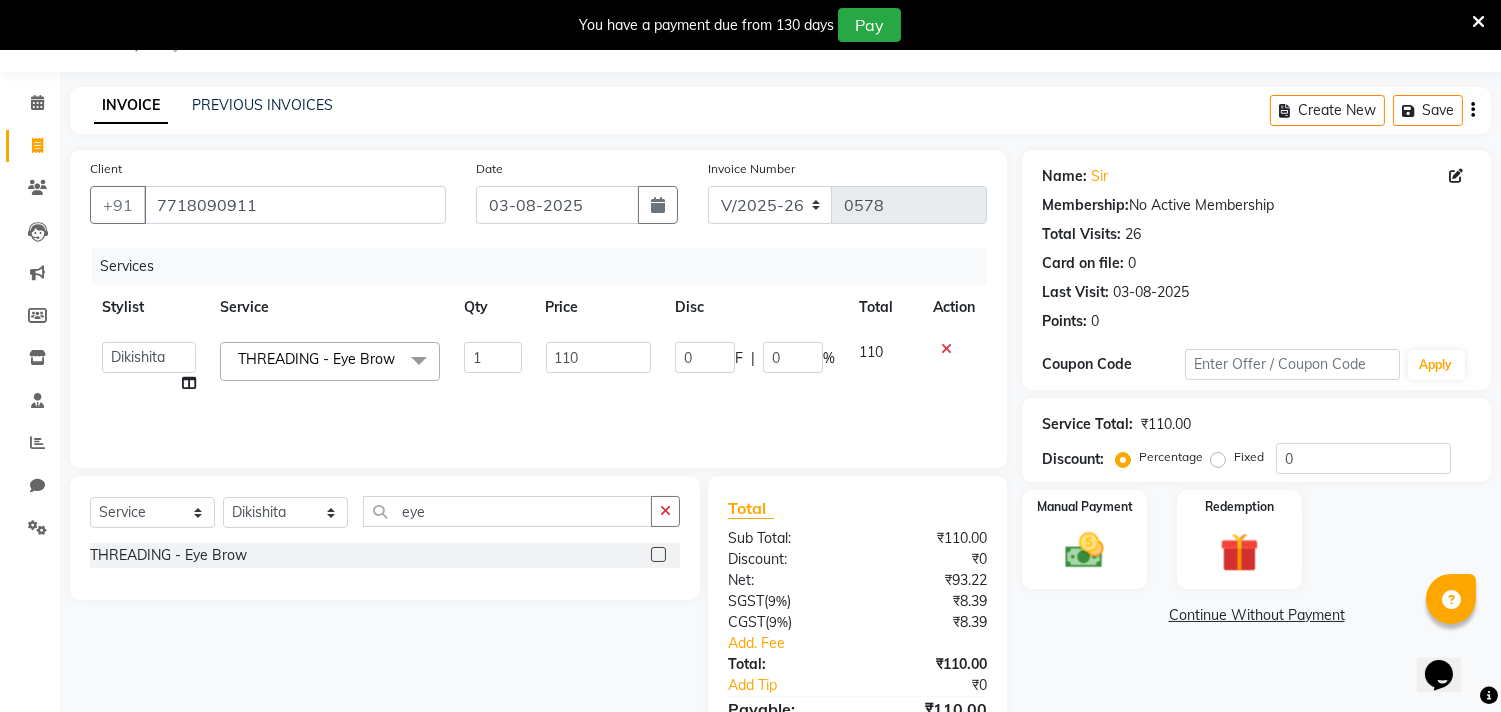 click 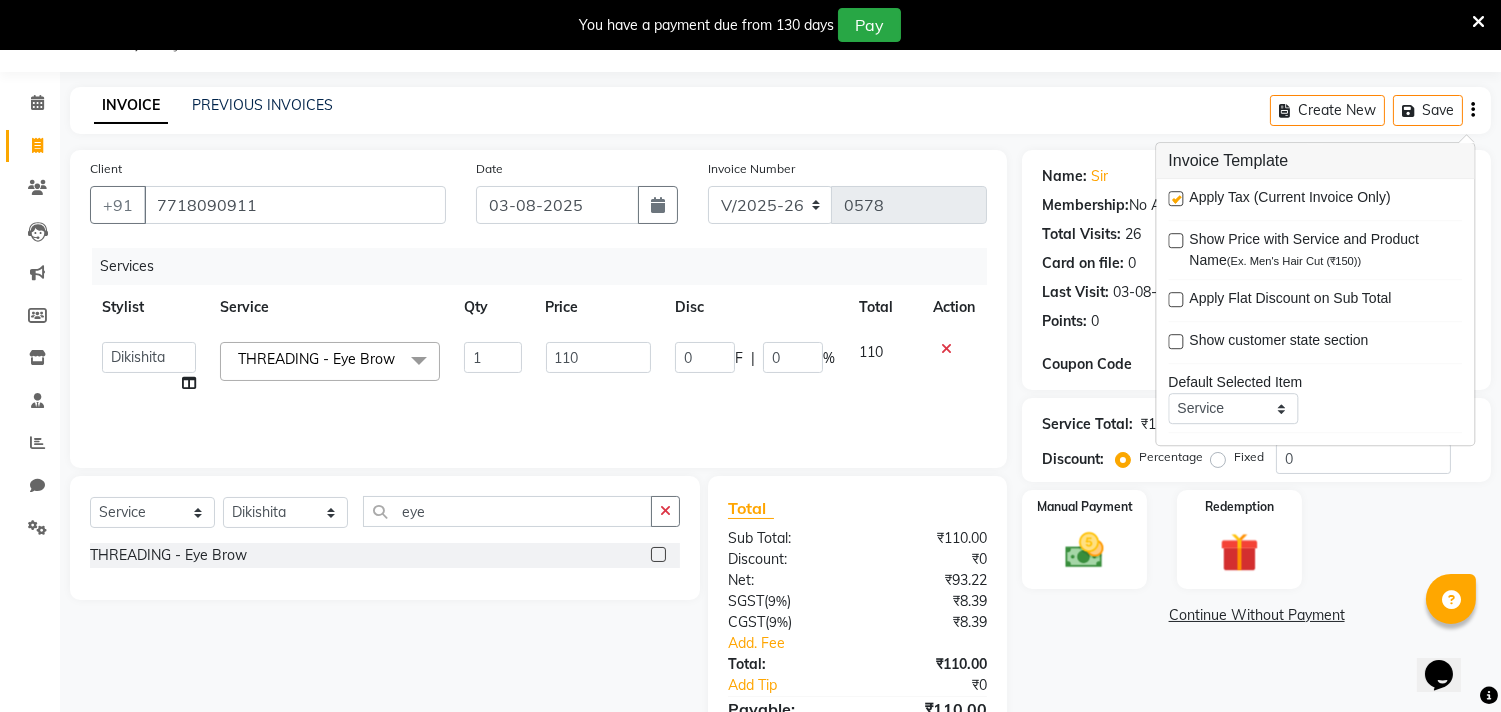 click at bounding box center (1175, 198) 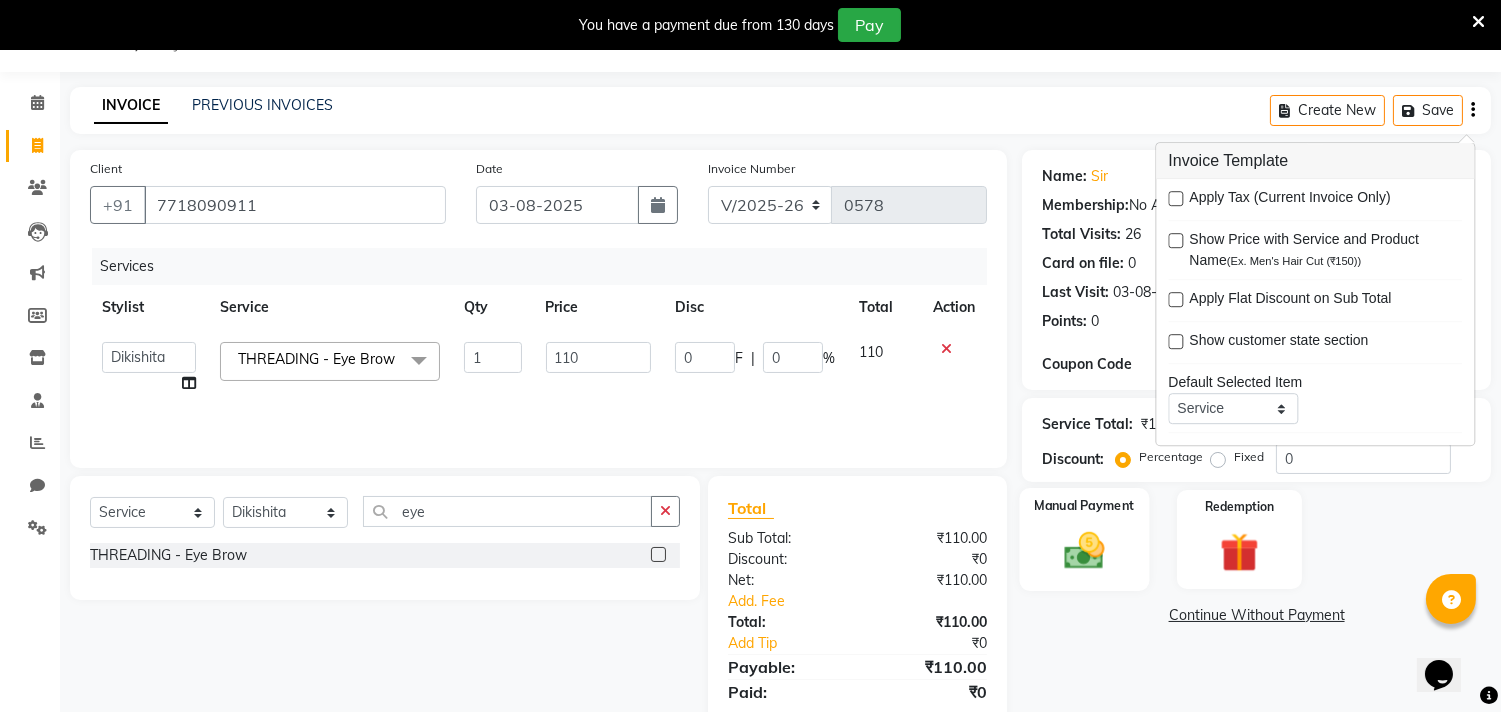 click 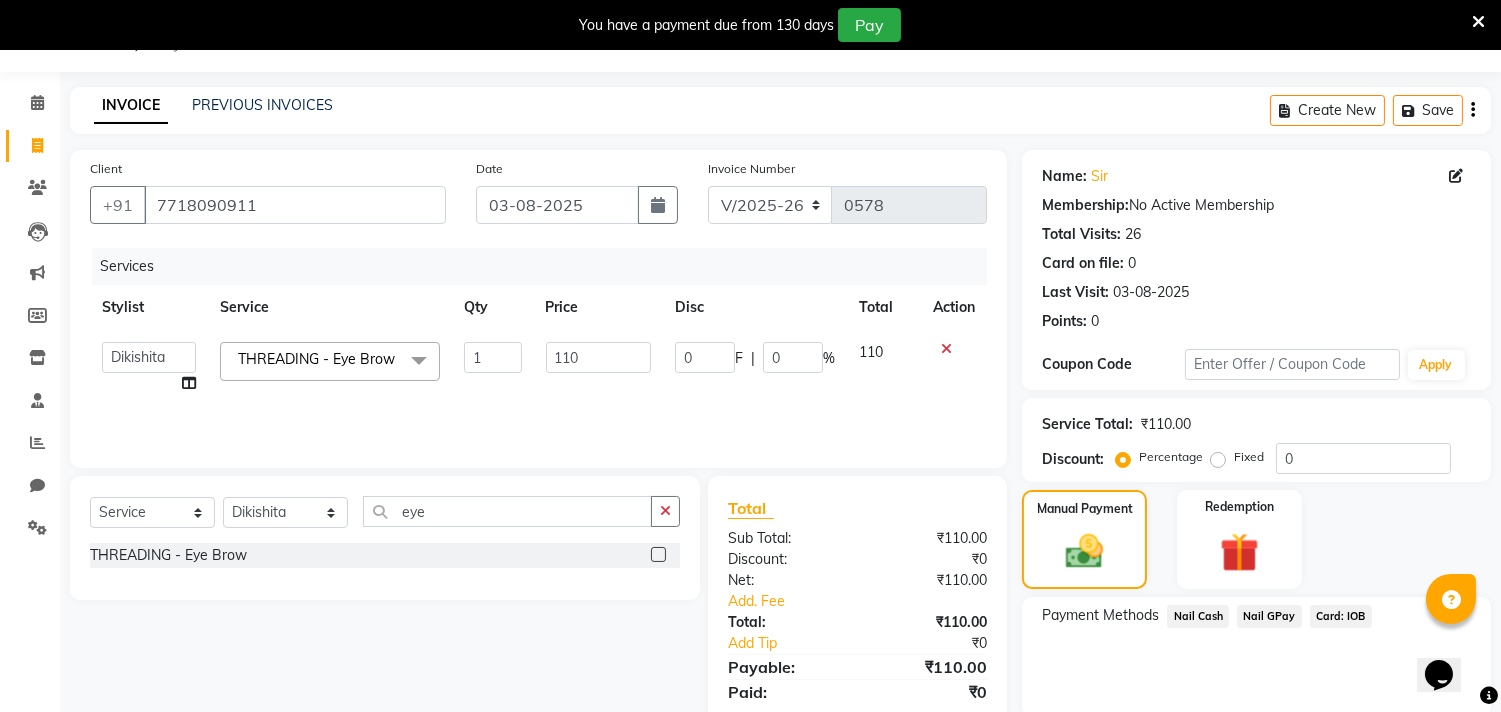 click on "Nail GPay" 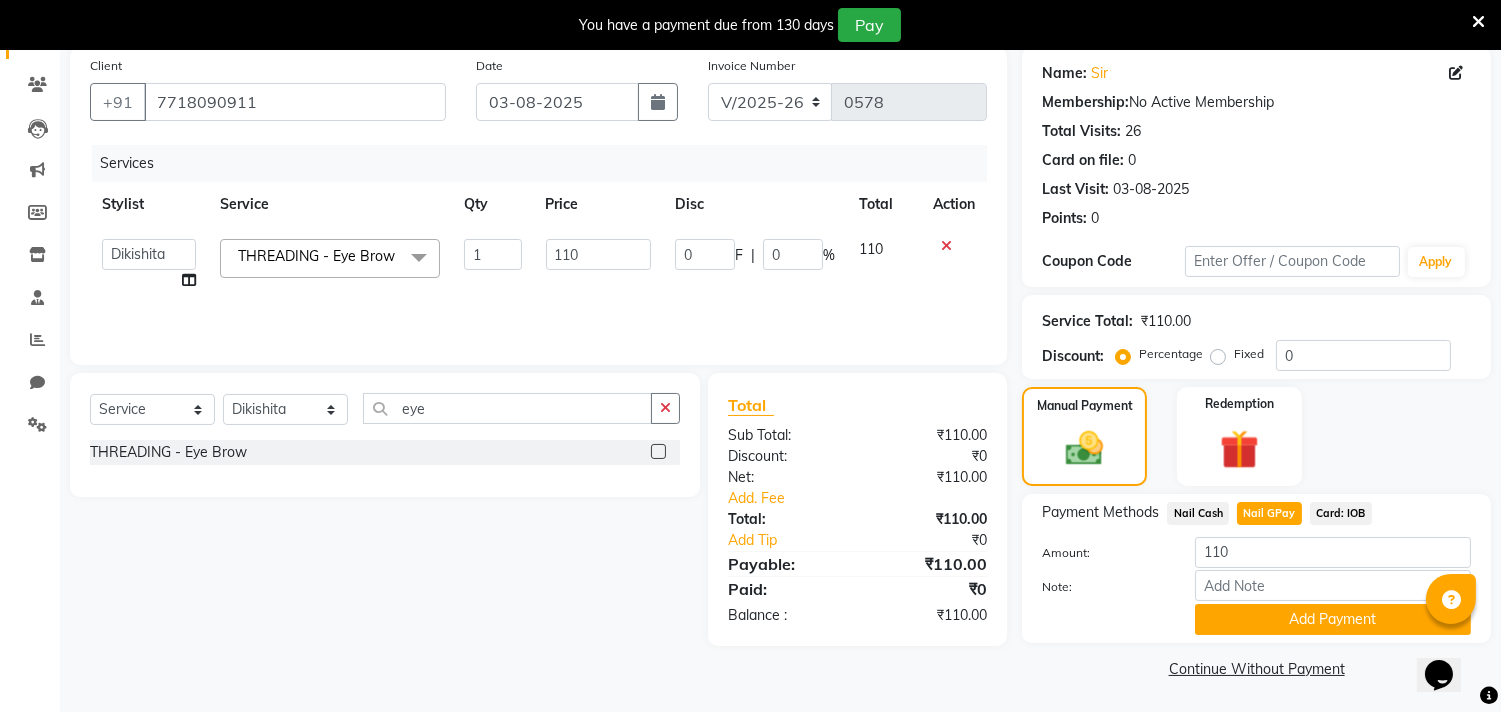 scroll, scrollTop: 154, scrollLeft: 0, axis: vertical 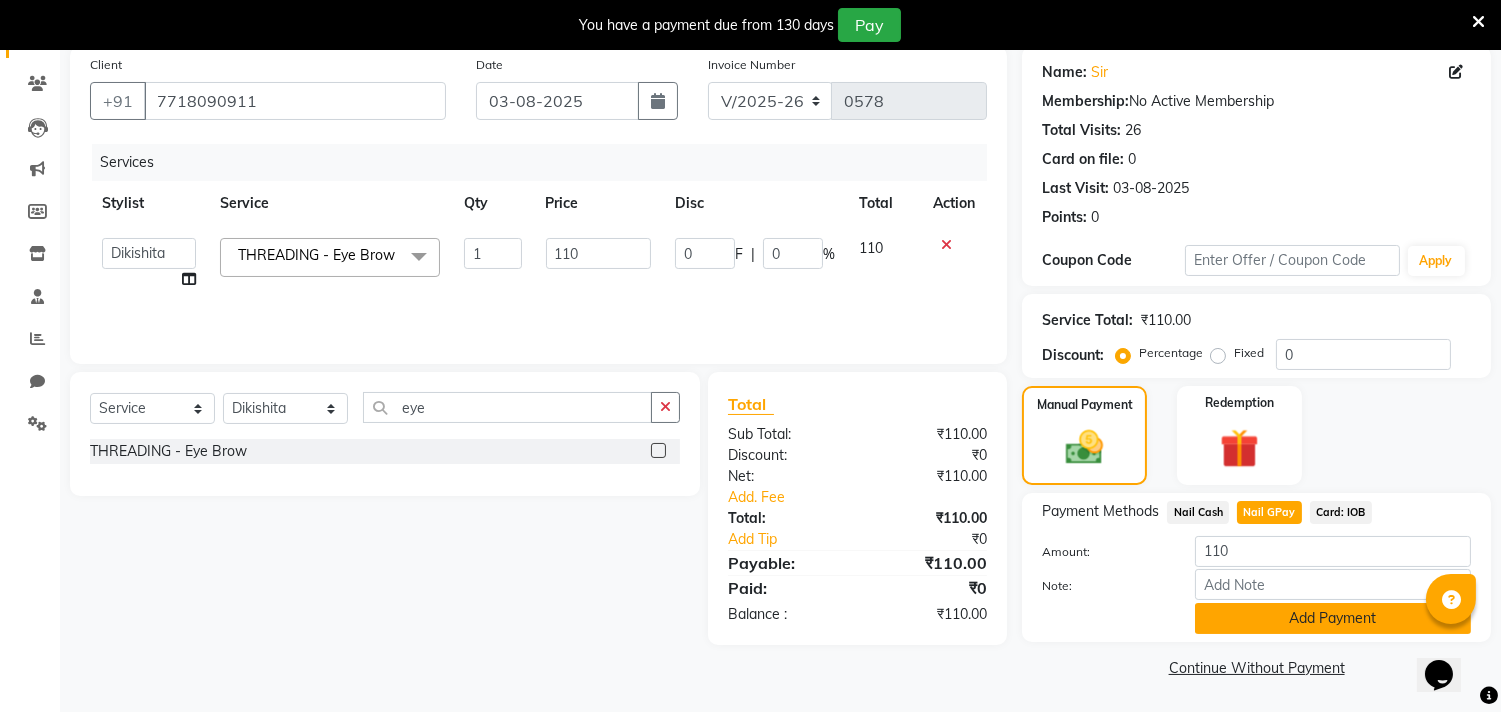 click on "Add Payment" 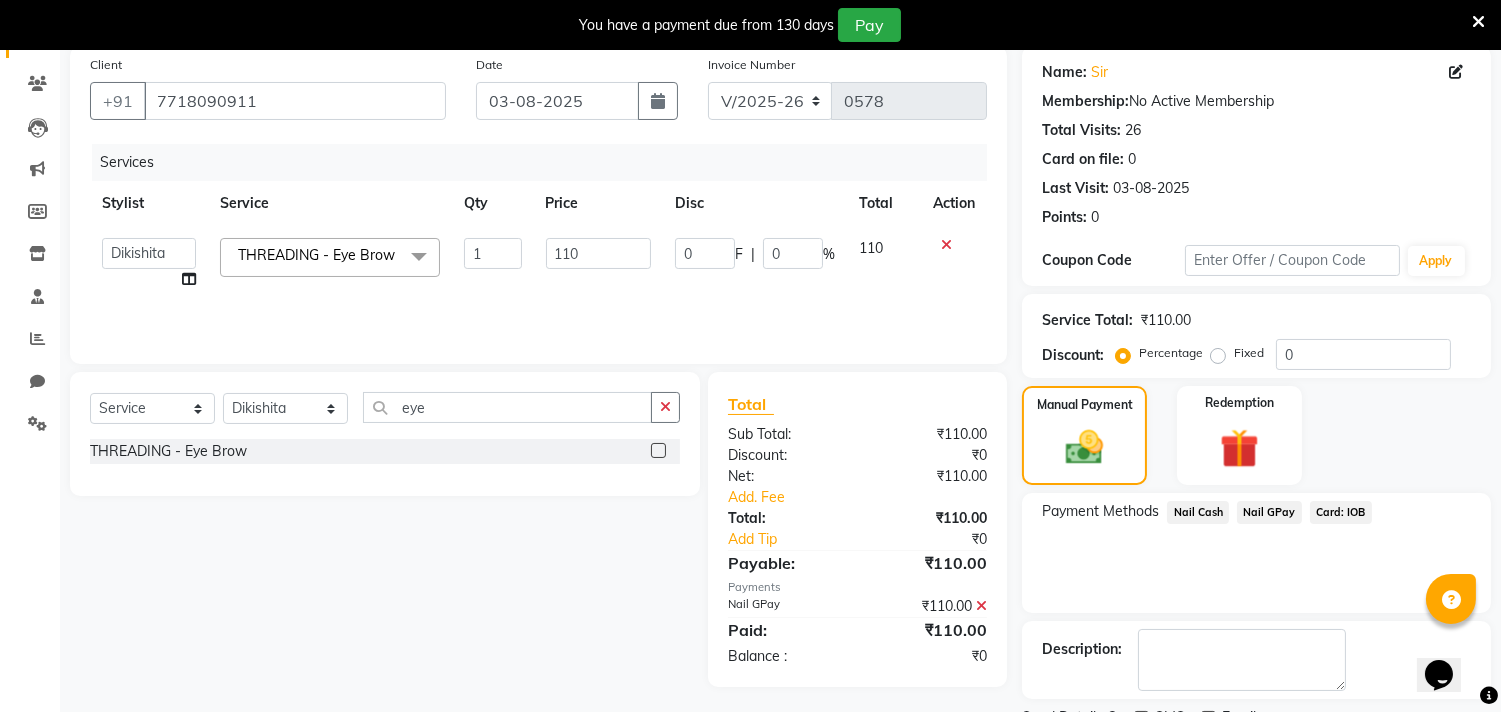 click on "Name: Sir Membership: No Active Membership Total Visits: 26 Card on file: 0 Last Visit: 03-08-2025 Points: 0 Coupon Code Apply Service Total: ₹110.00 Discount: Percentage Fixed 0 Manual Payment Redemption Payment Methods Nail Cash Nail GPay Card: IOB Description: Send Details On SMS Email Checkout" 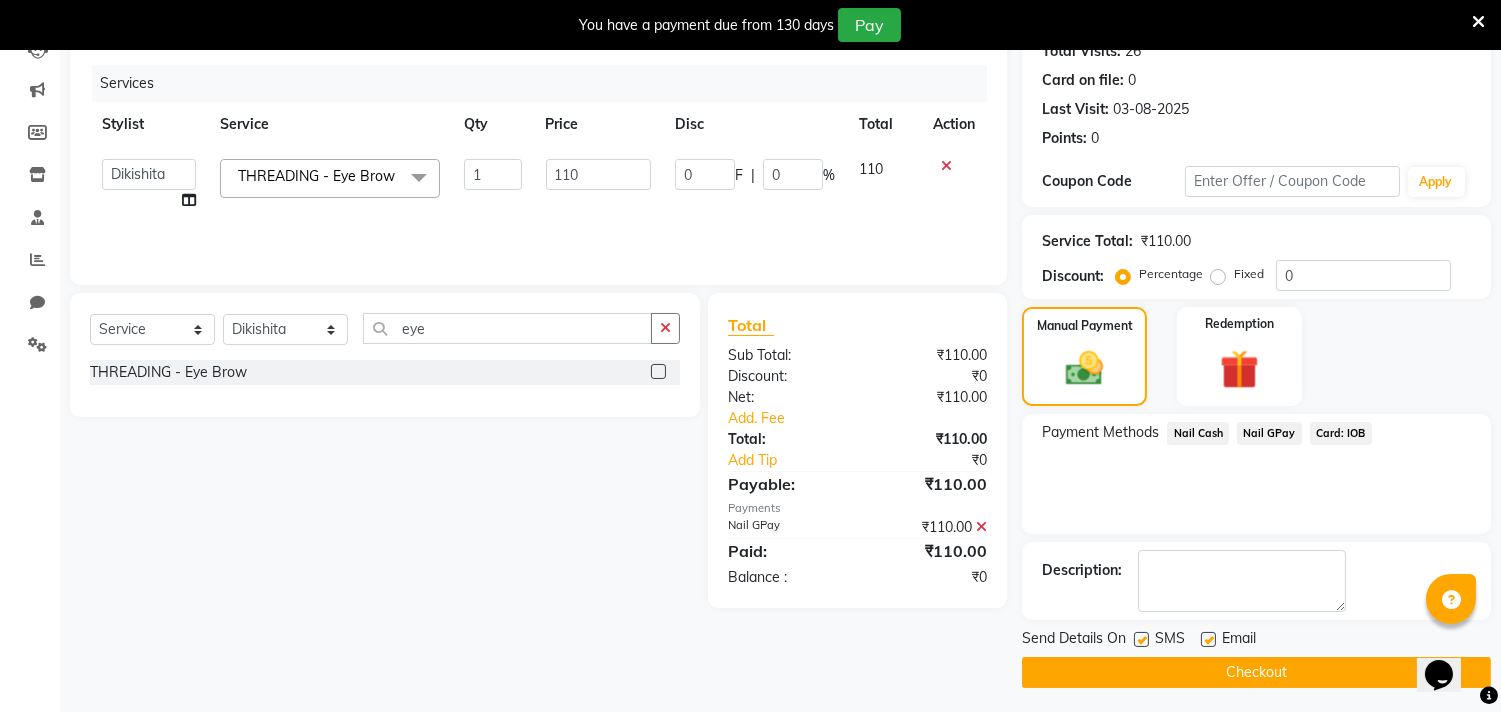 scroll, scrollTop: 237, scrollLeft: 0, axis: vertical 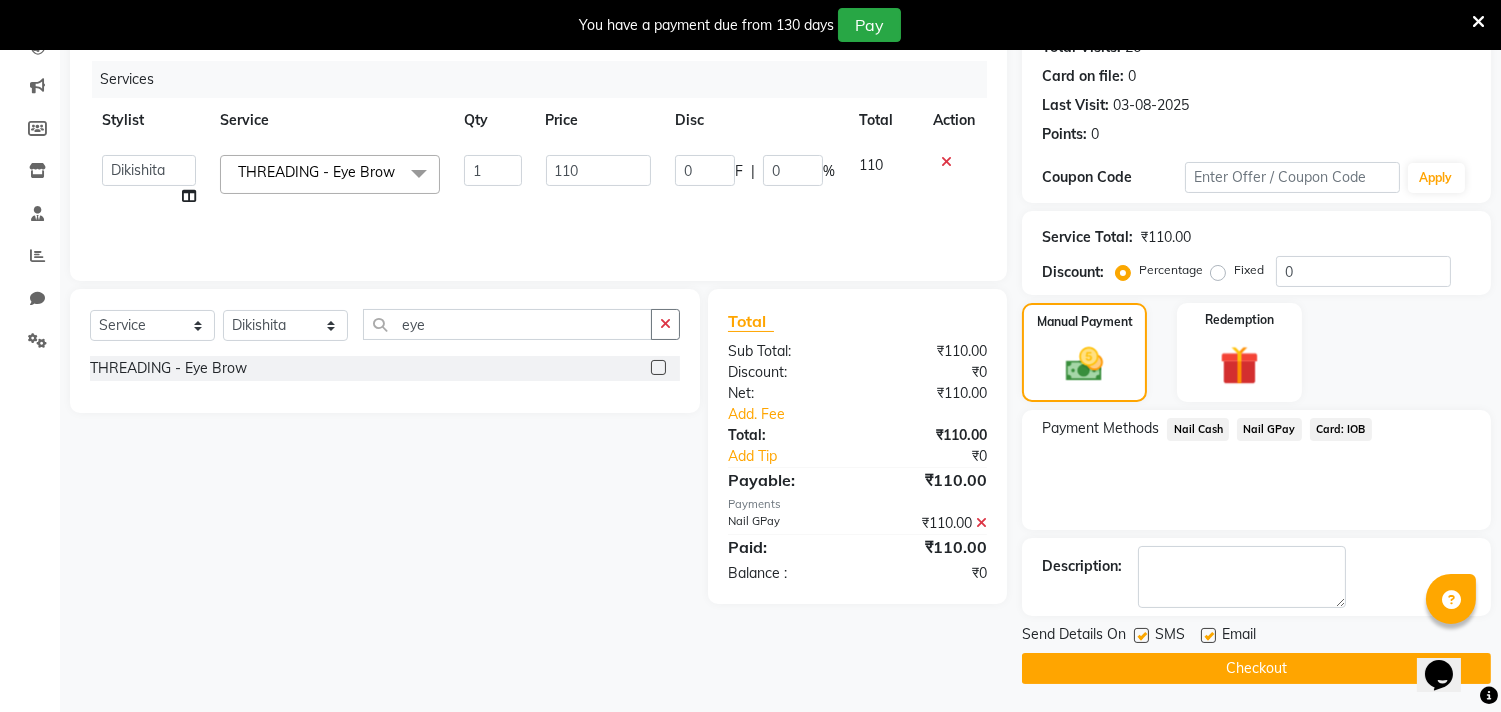 click on "Checkout" 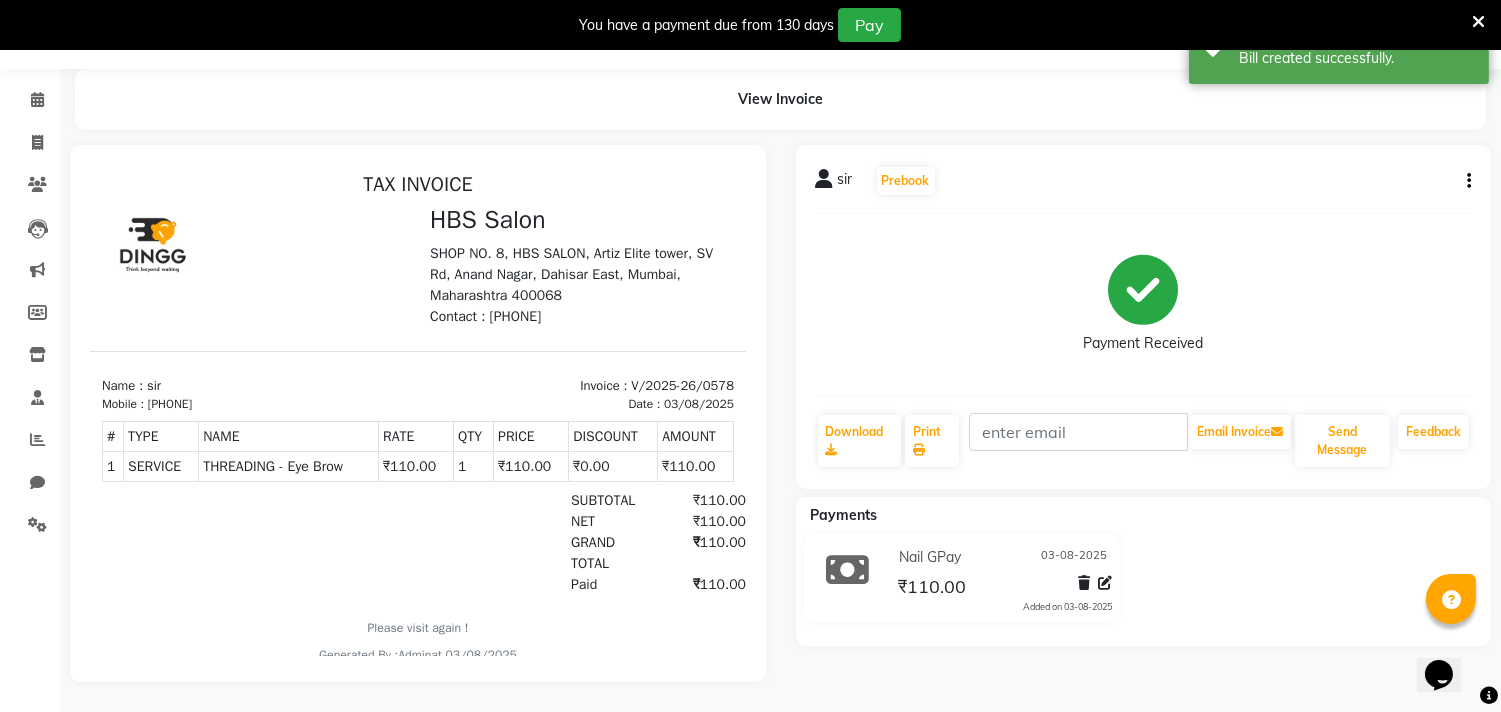 scroll, scrollTop: 0, scrollLeft: 0, axis: both 